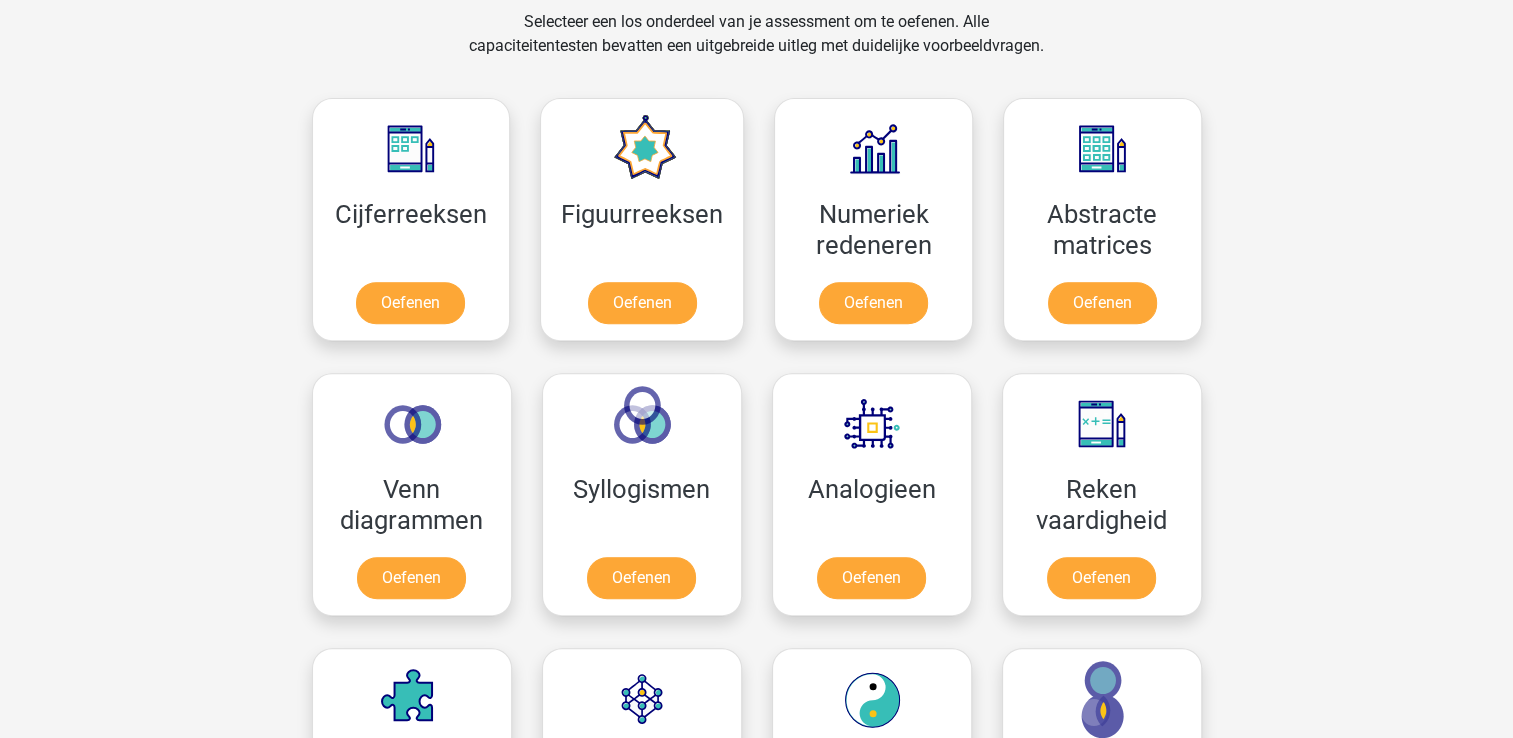 scroll, scrollTop: 839, scrollLeft: 0, axis: vertical 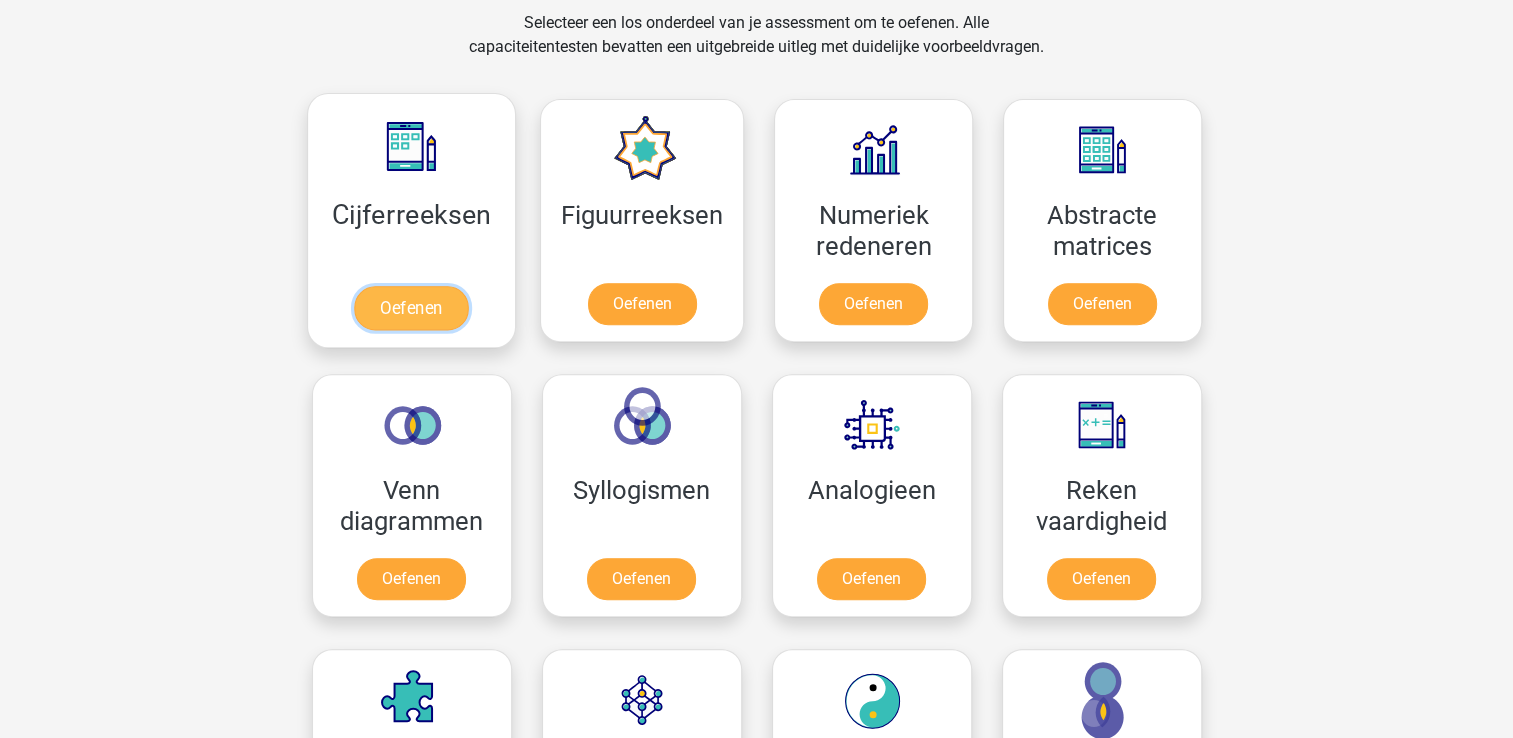 click on "Oefenen" at bounding box center (411, 308) 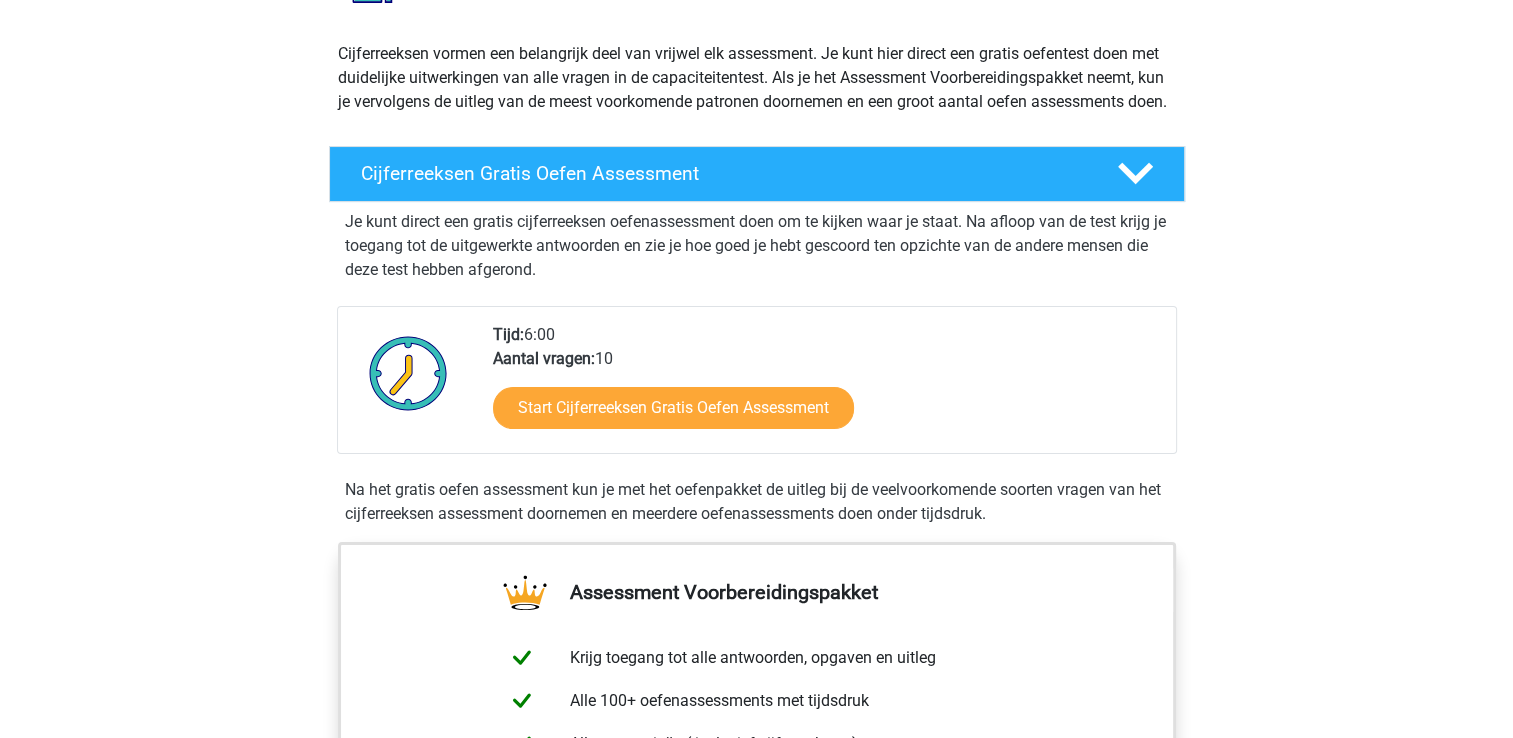 scroll, scrollTop: 264, scrollLeft: 0, axis: vertical 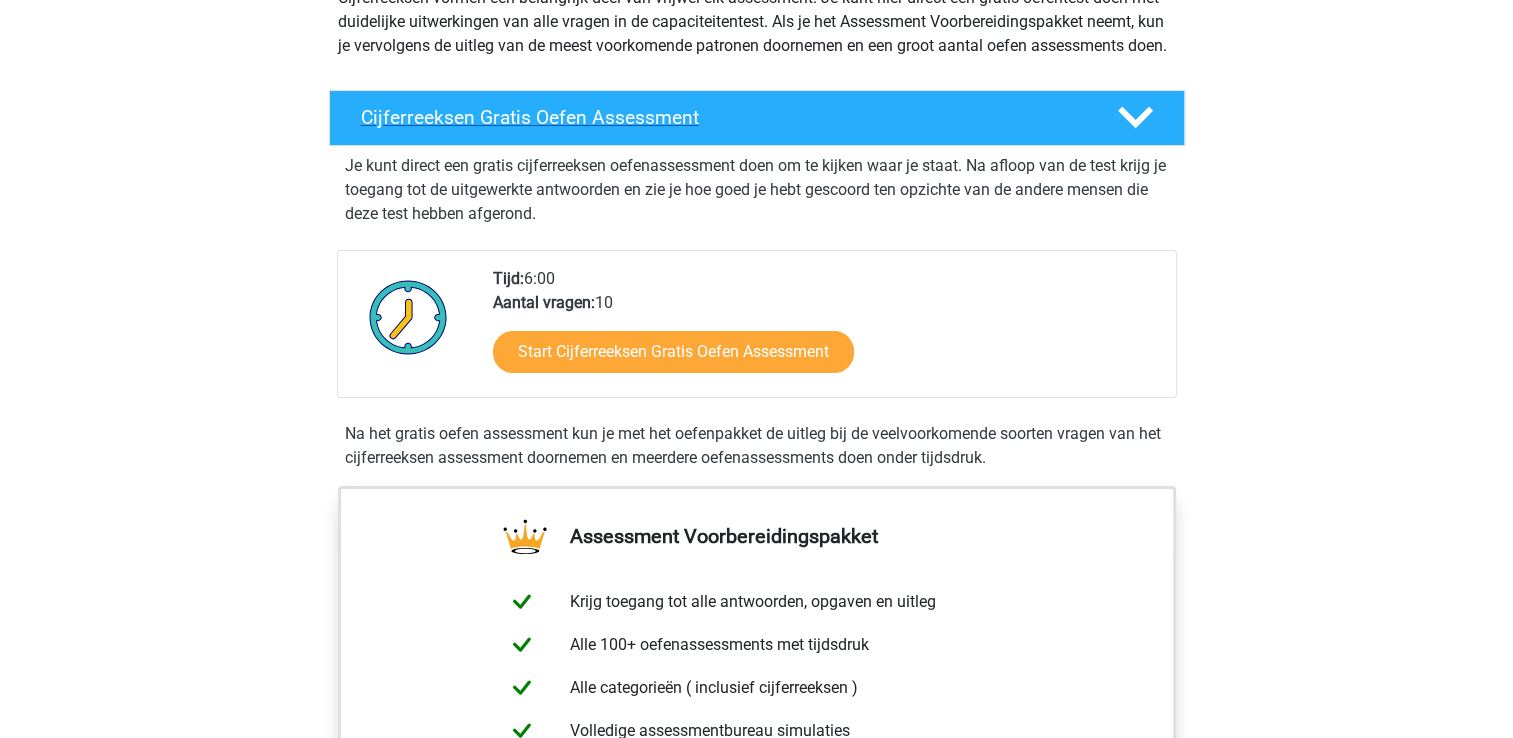click on "Cijferreeksen
Gratis Oefen Assessment" at bounding box center [723, 117] 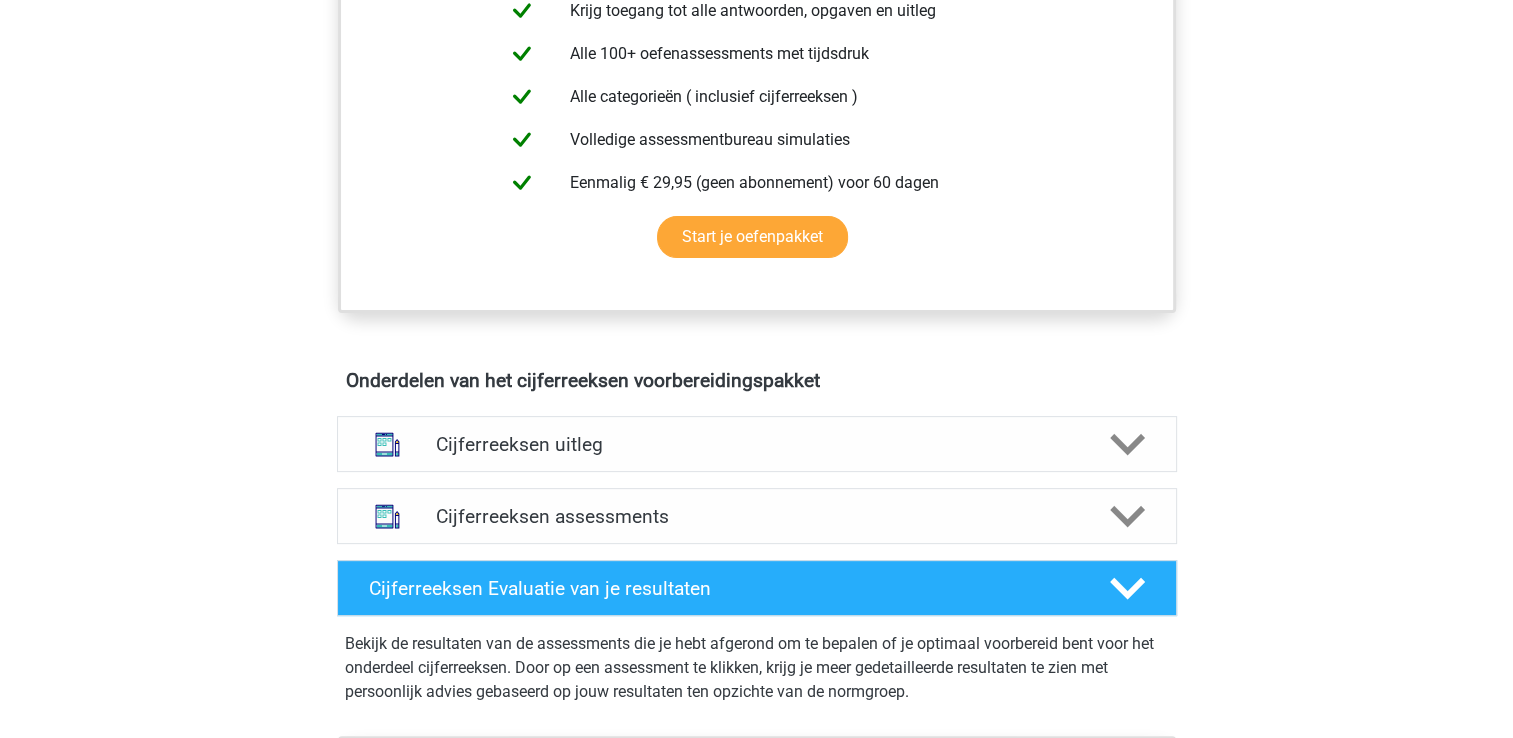 scroll, scrollTop: 534, scrollLeft: 0, axis: vertical 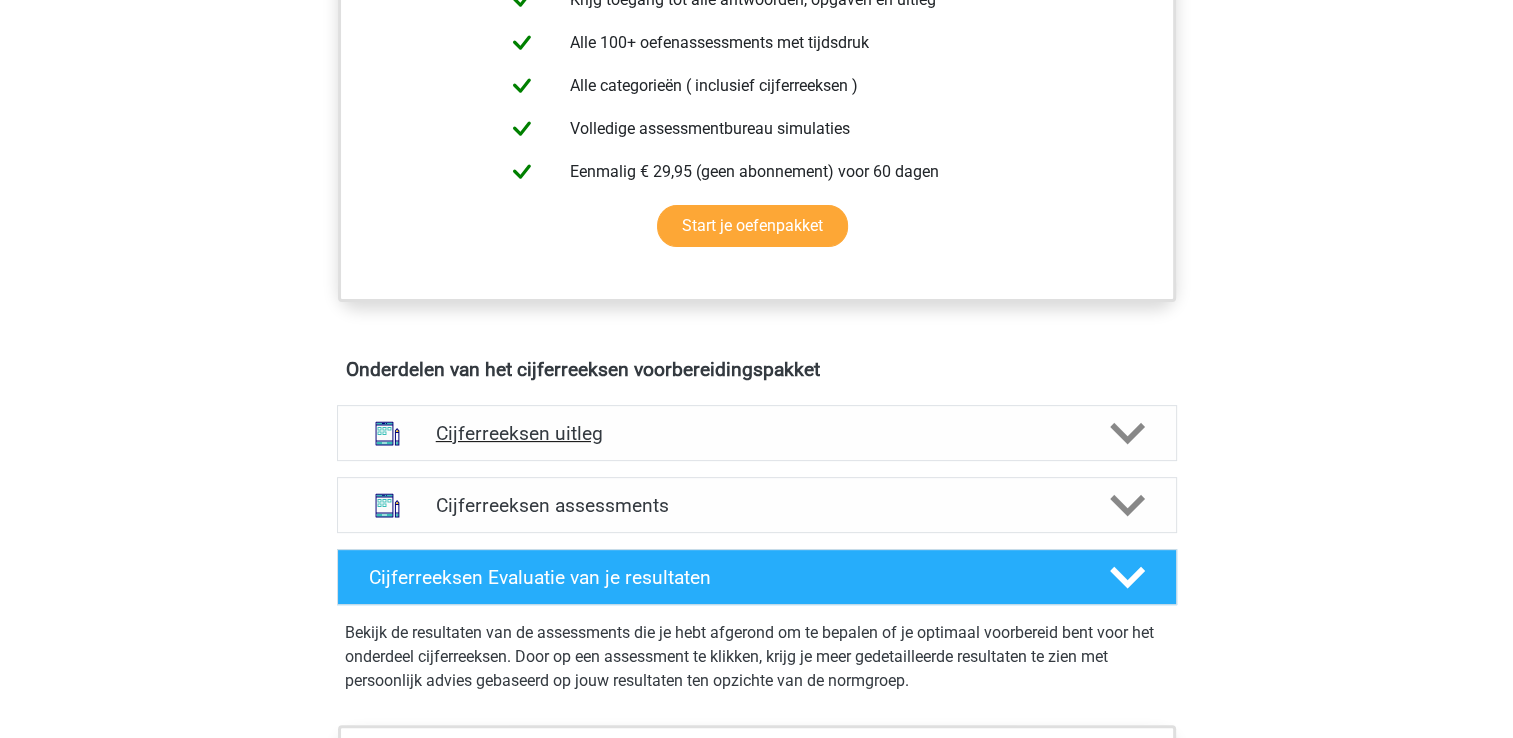 click at bounding box center [1125, 433] 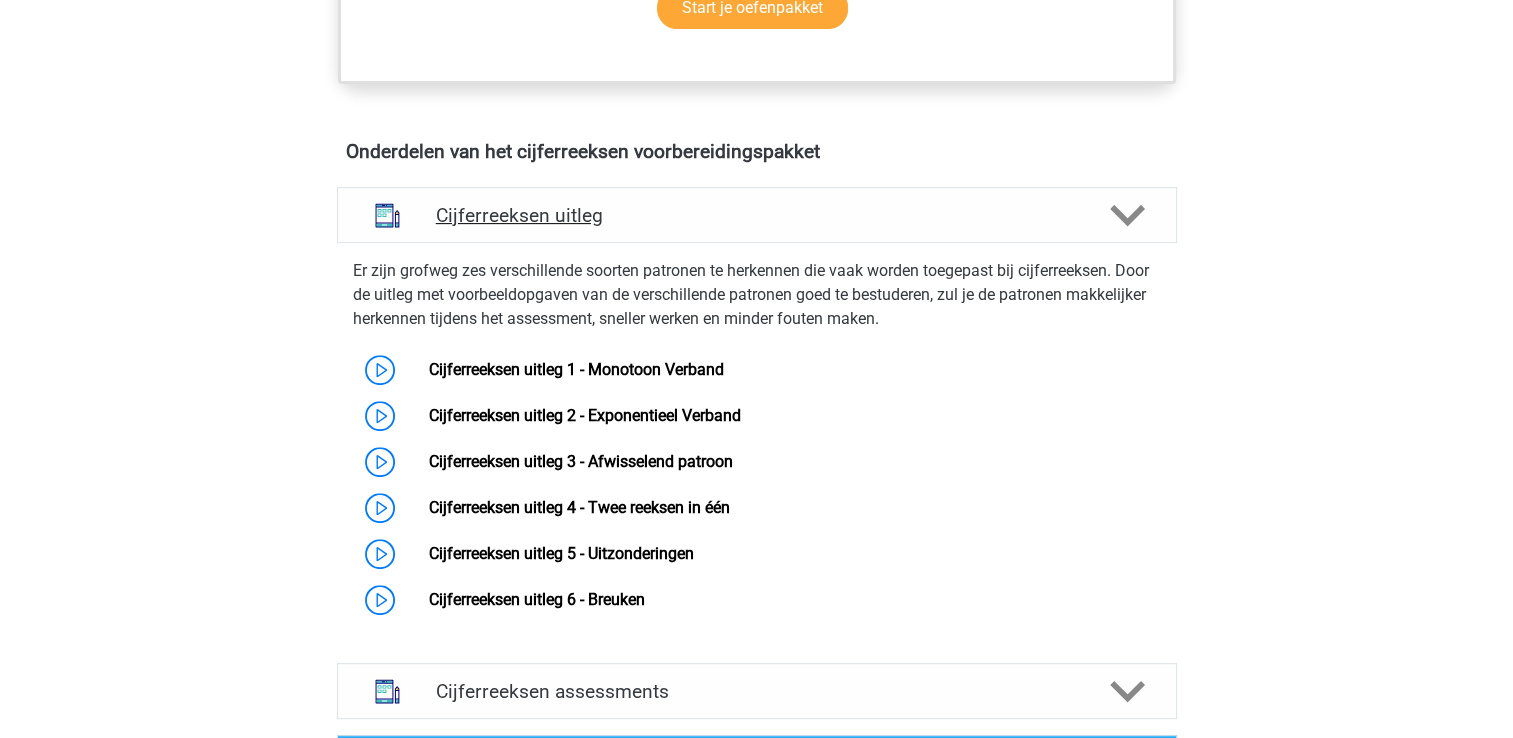 scroll, scrollTop: 754, scrollLeft: 0, axis: vertical 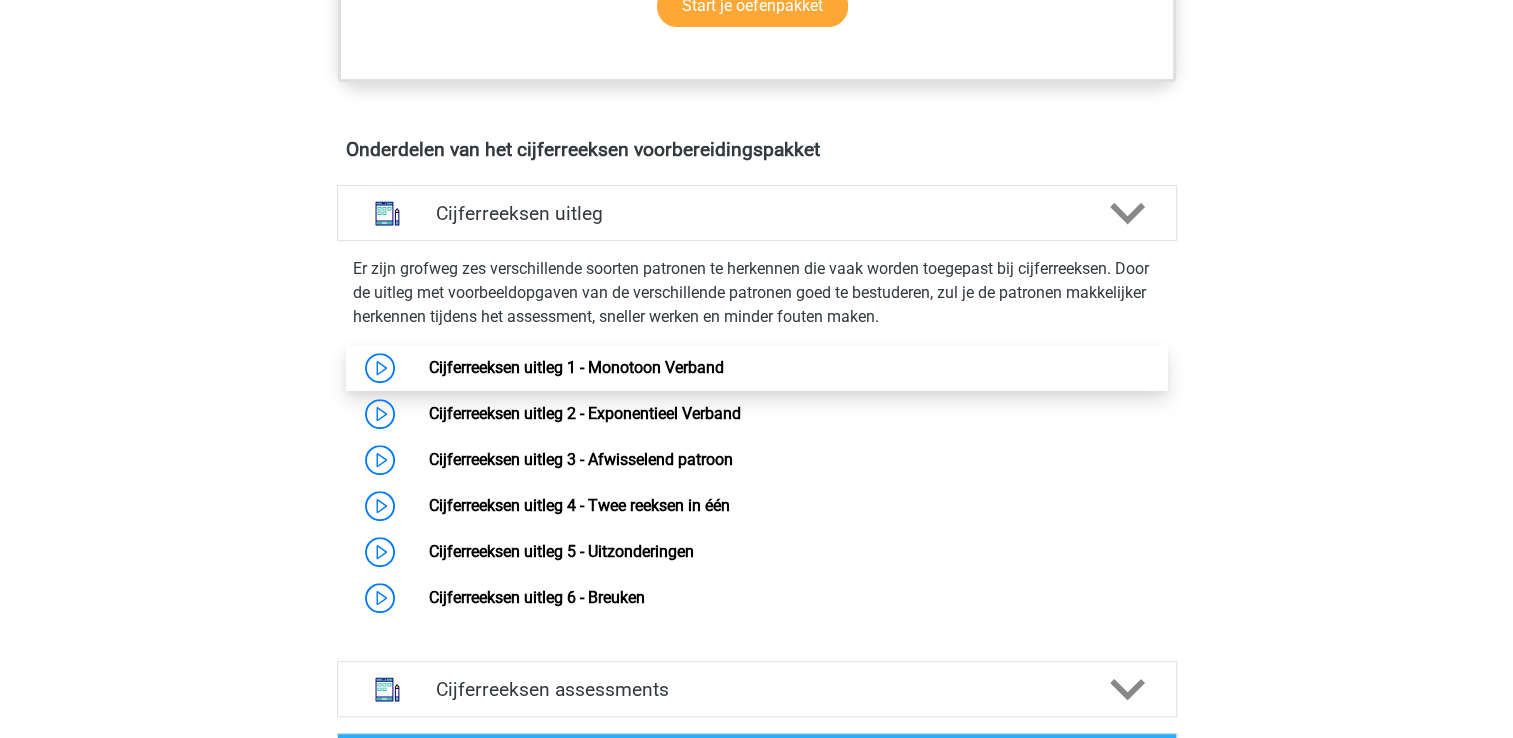 click on "Cijferreeksen uitleg 1 - Monotoon Verband" at bounding box center (576, 367) 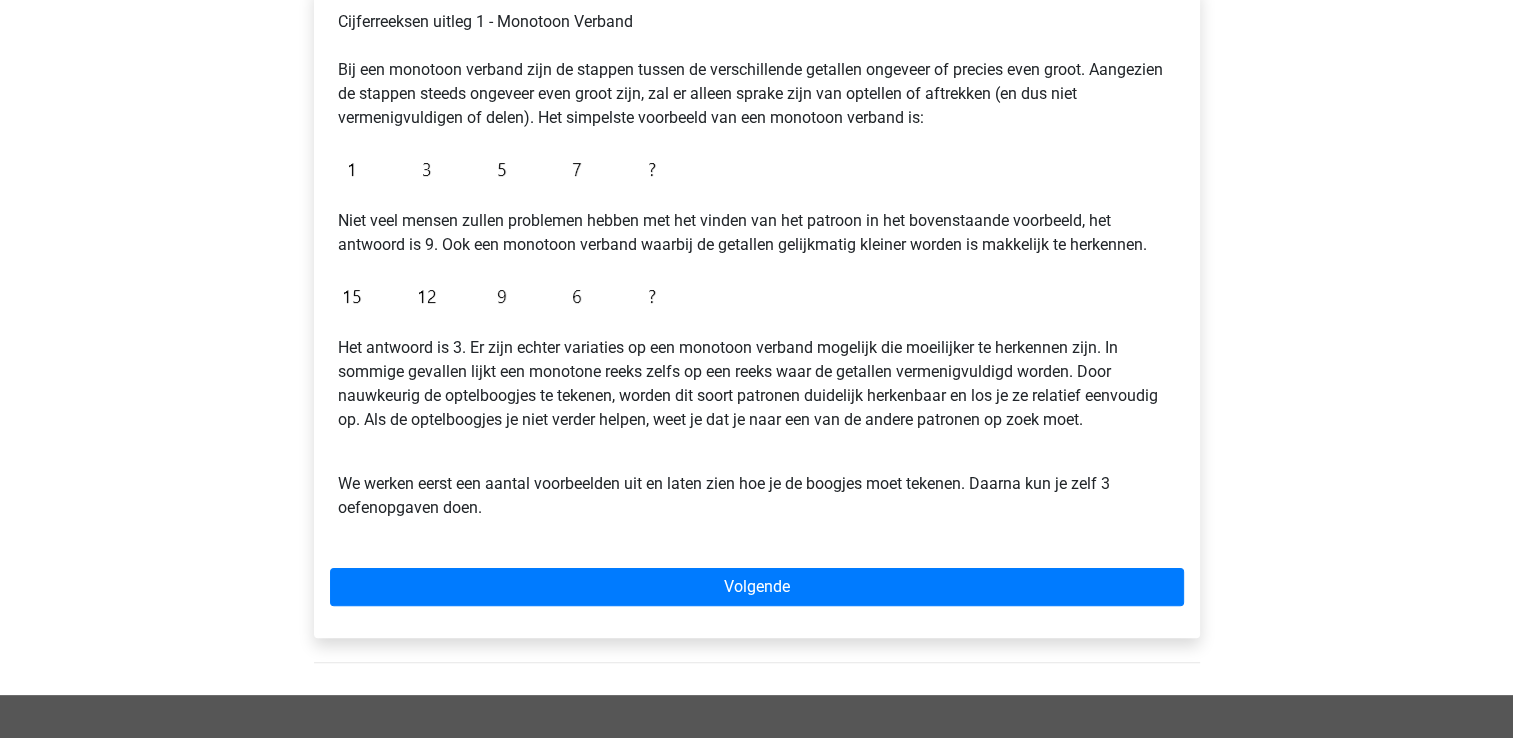 scroll, scrollTop: 363, scrollLeft: 0, axis: vertical 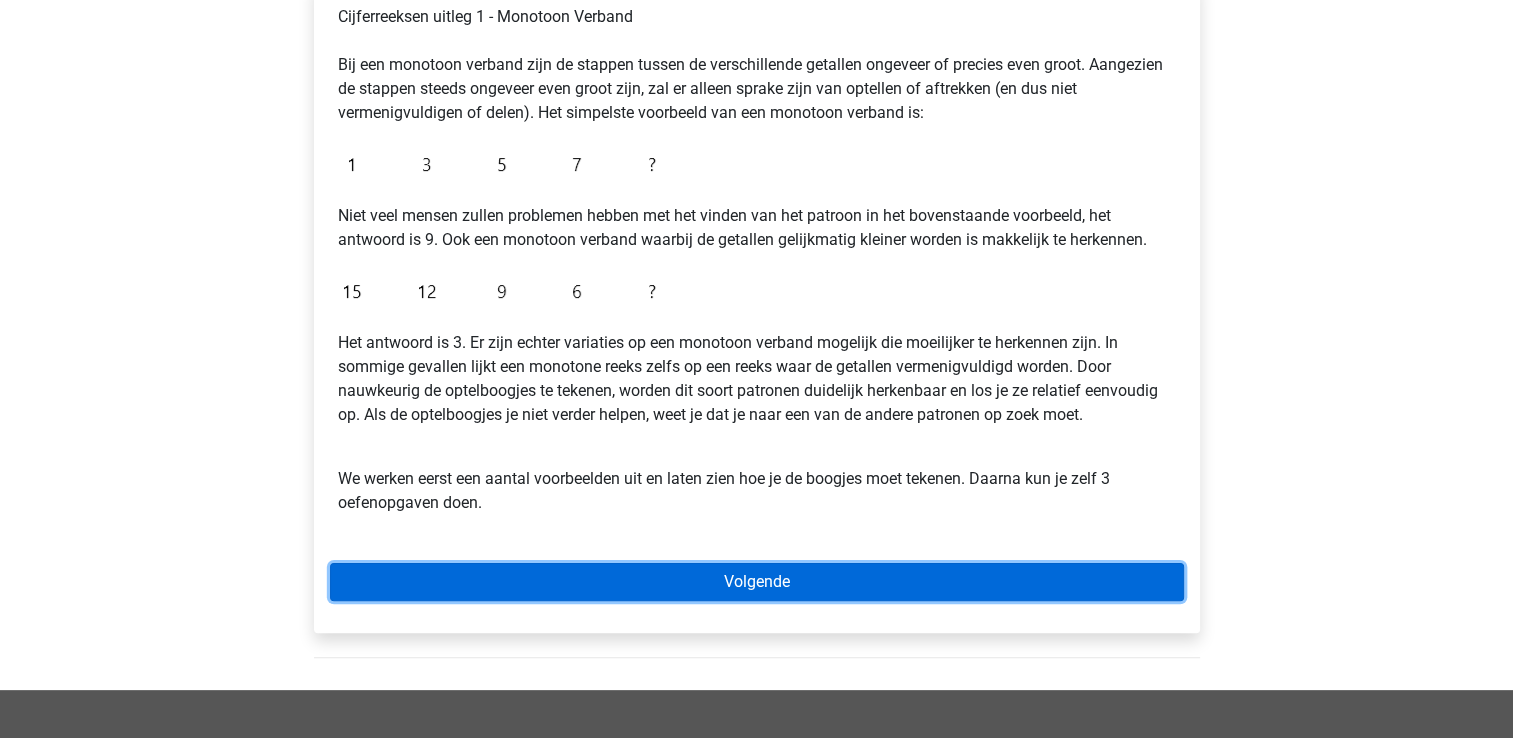 click on "Volgende" at bounding box center [757, 582] 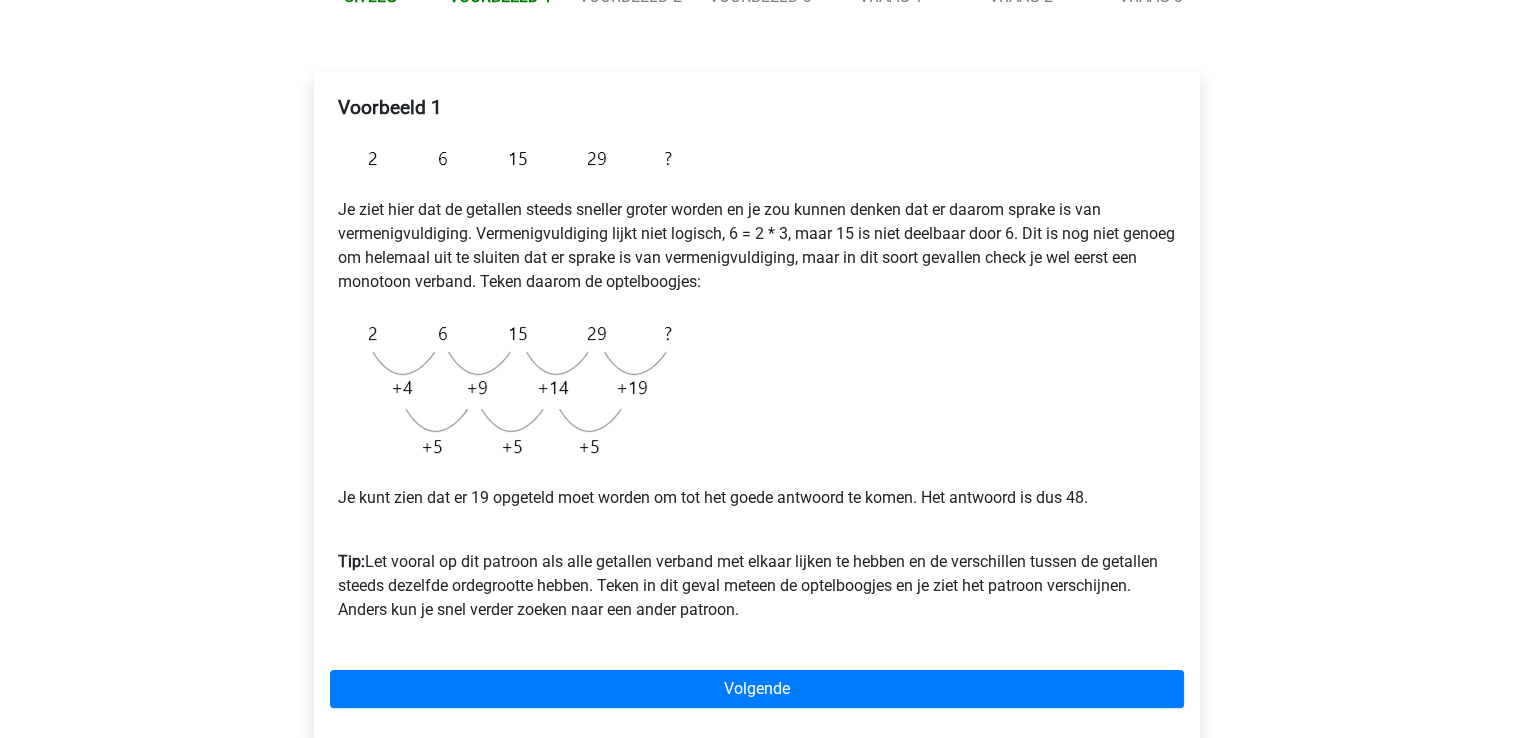 scroll, scrollTop: 270, scrollLeft: 0, axis: vertical 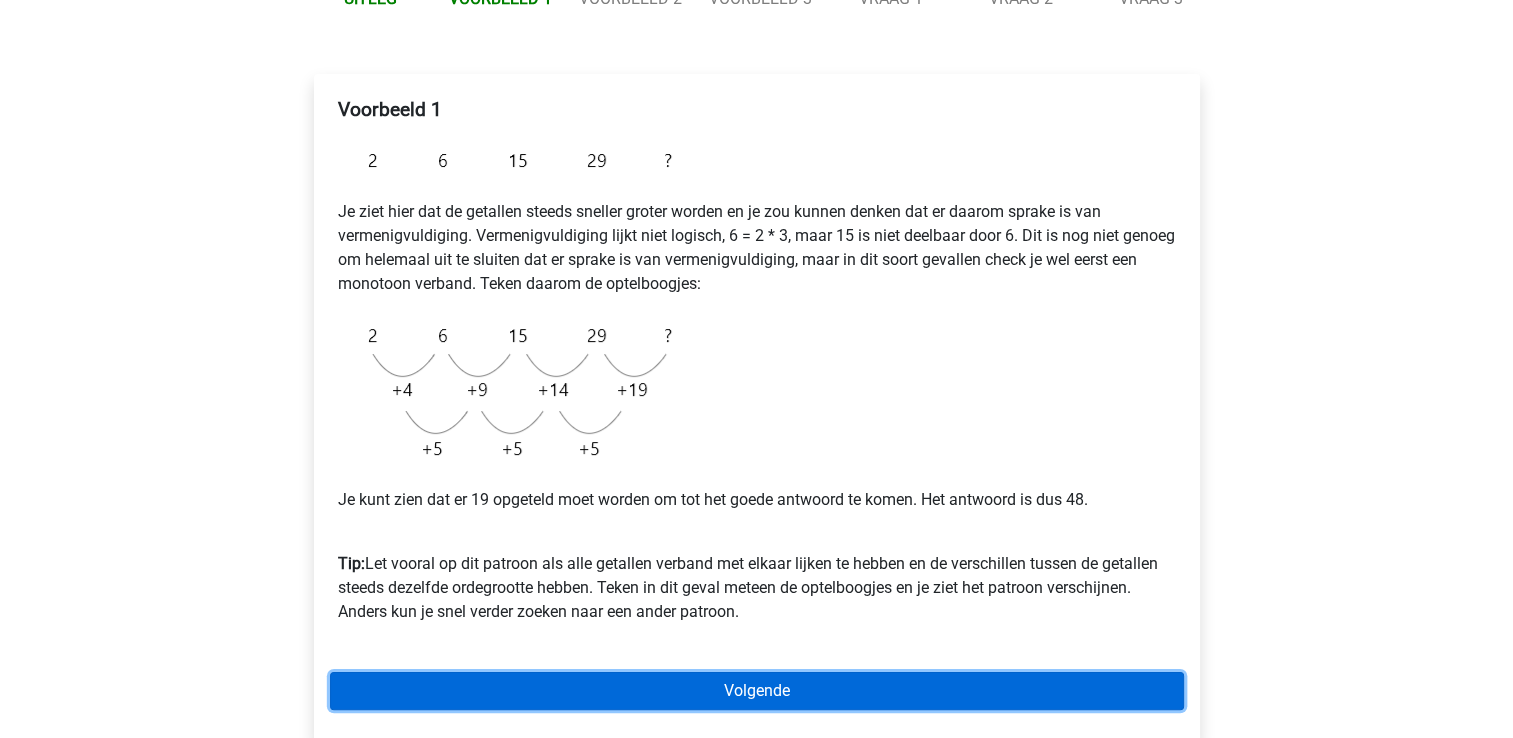 click on "Volgende" at bounding box center [757, 691] 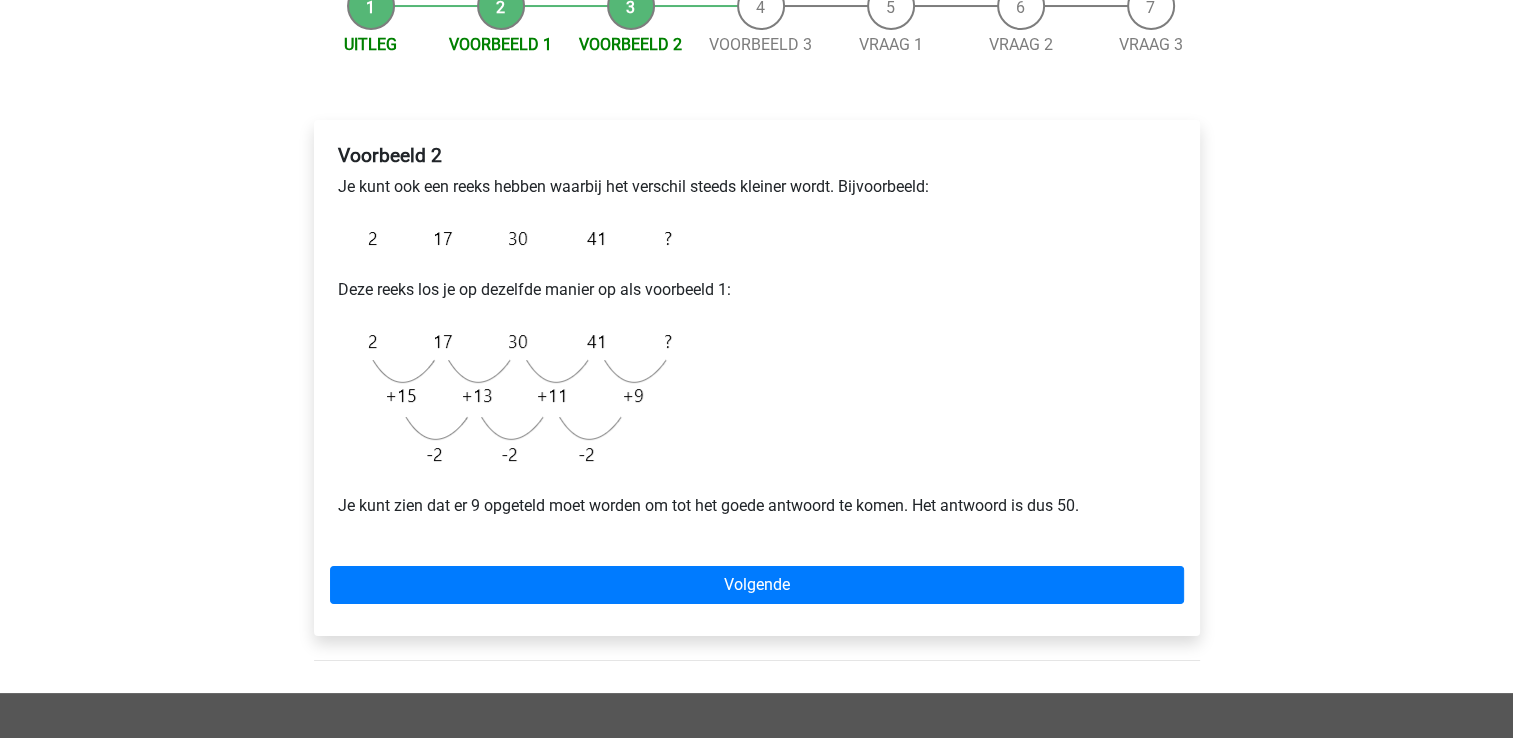 scroll, scrollTop: 264, scrollLeft: 0, axis: vertical 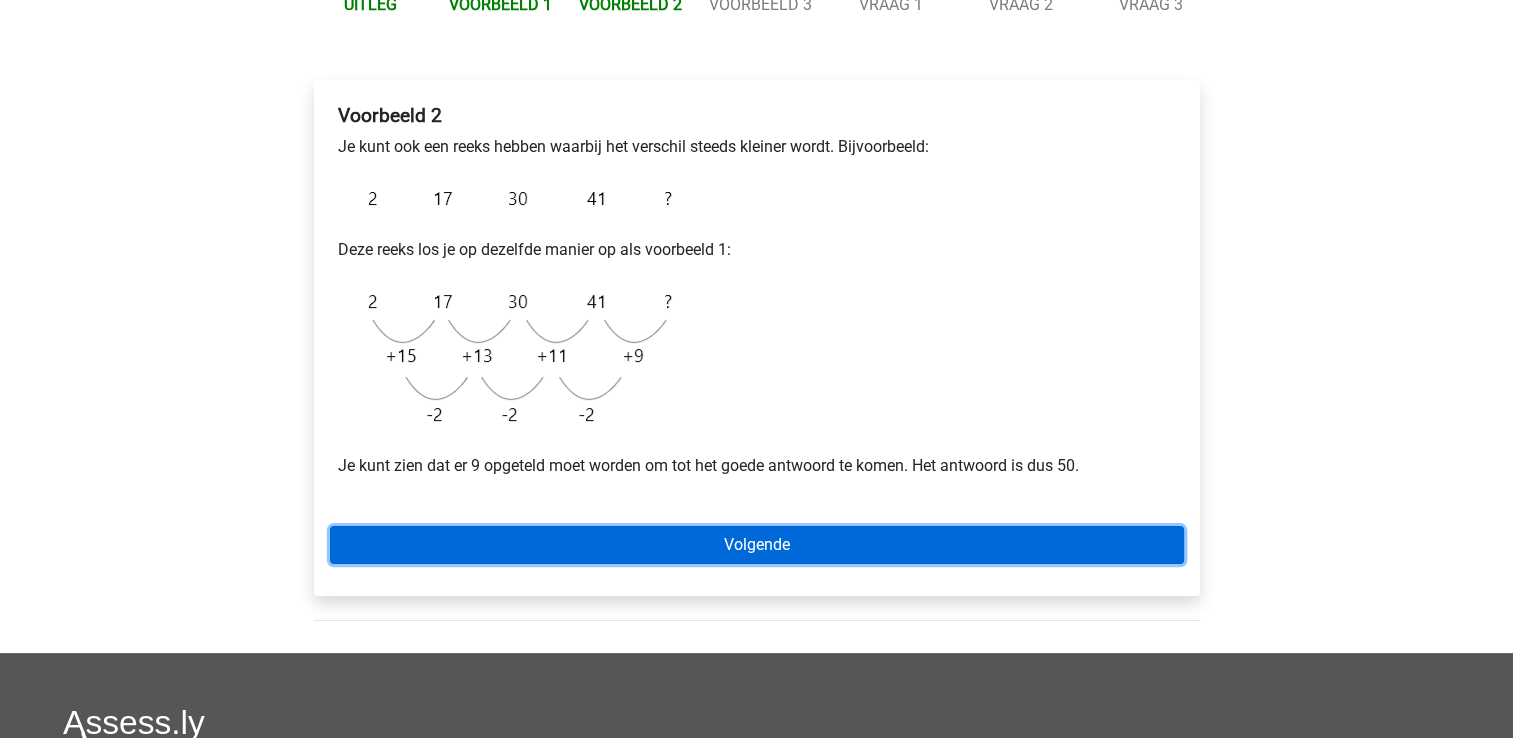 click on "Volgende" at bounding box center (757, 545) 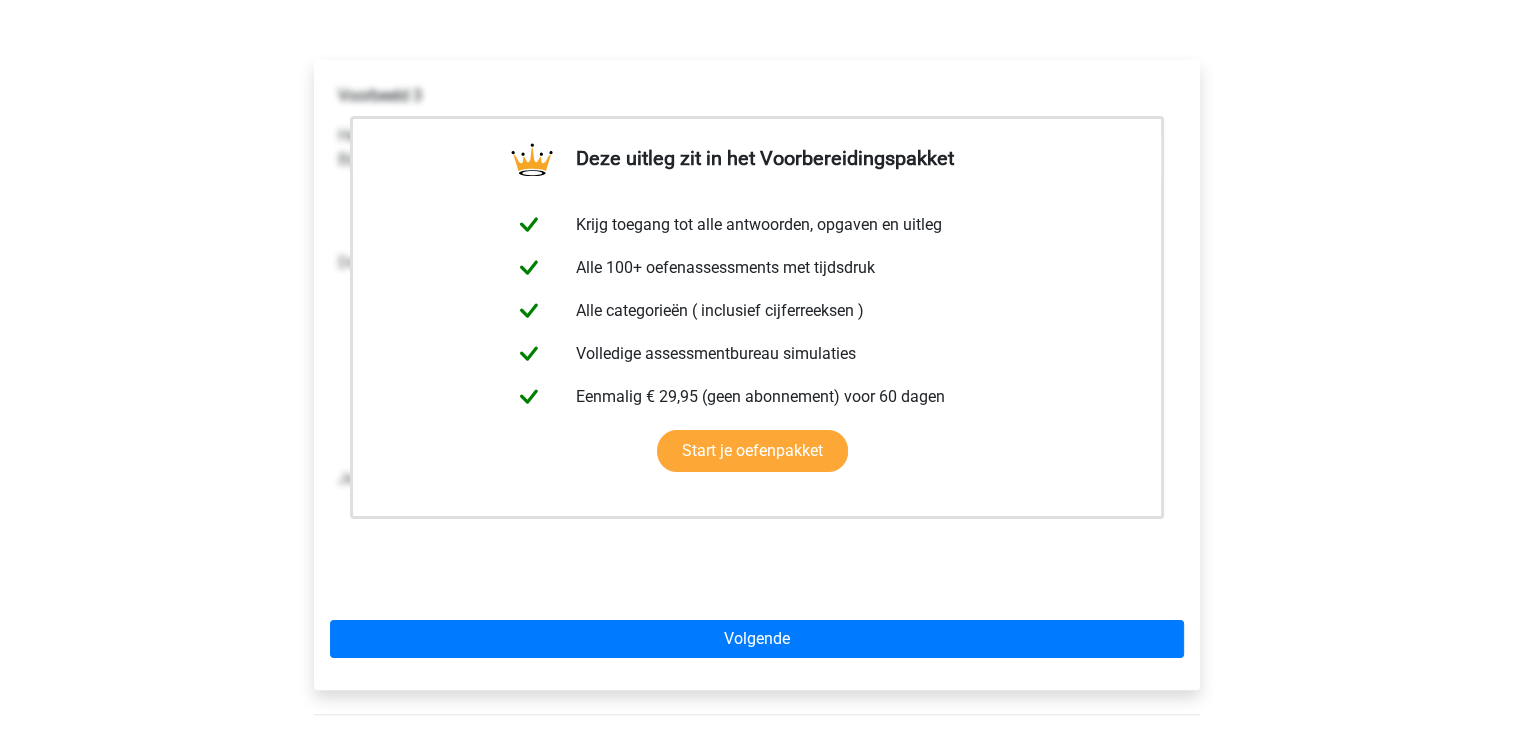 scroll, scrollTop: 334, scrollLeft: 0, axis: vertical 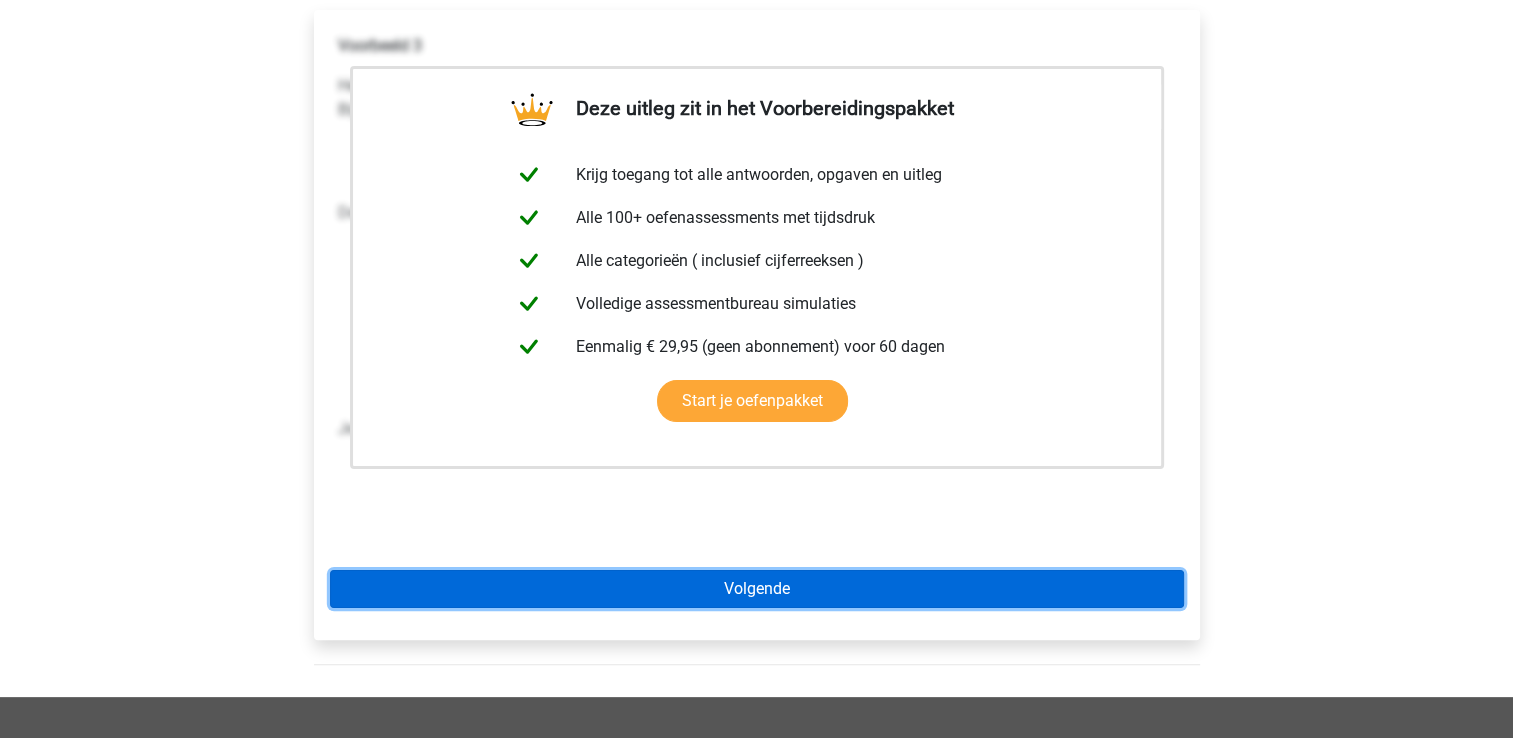 click on "Volgende" at bounding box center [757, 589] 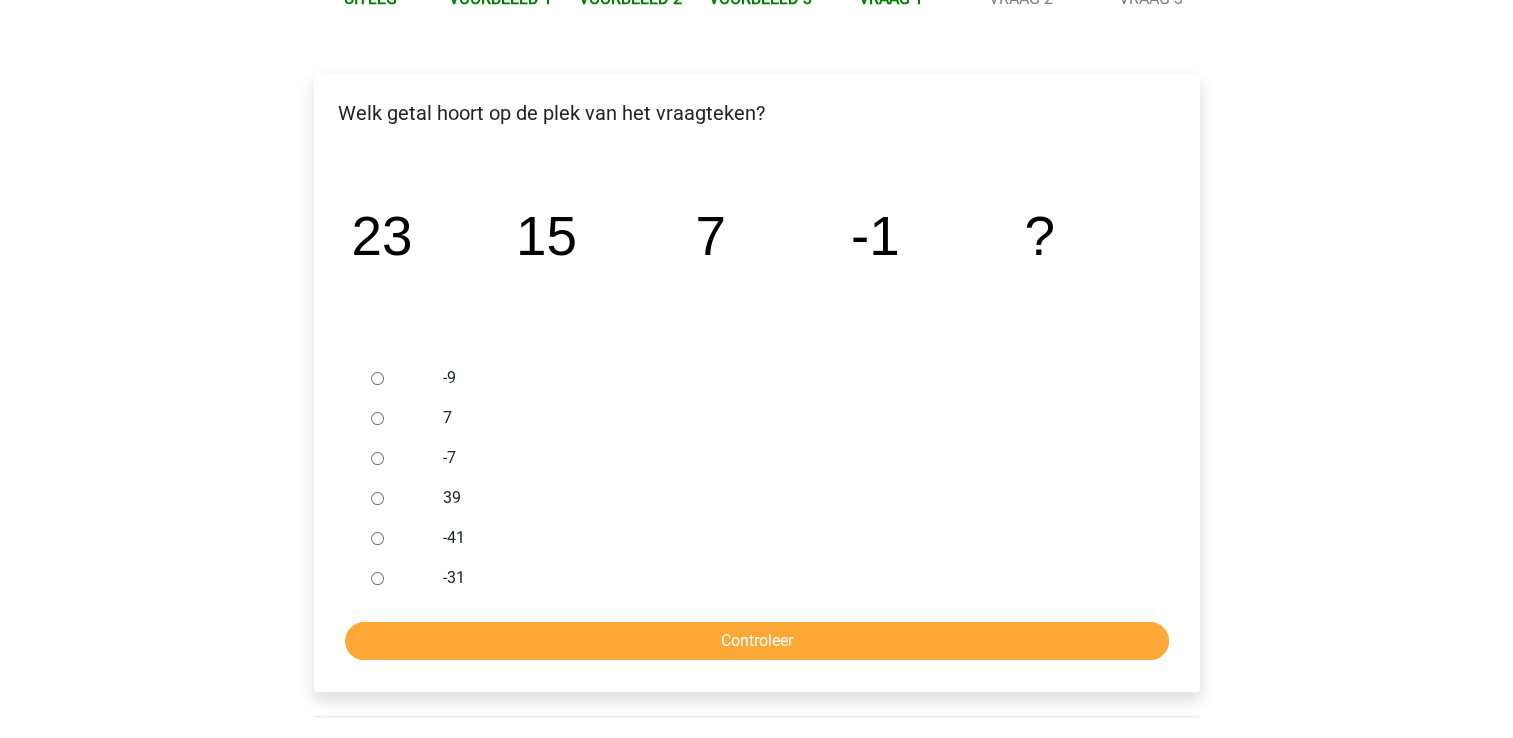 scroll, scrollTop: 280, scrollLeft: 0, axis: vertical 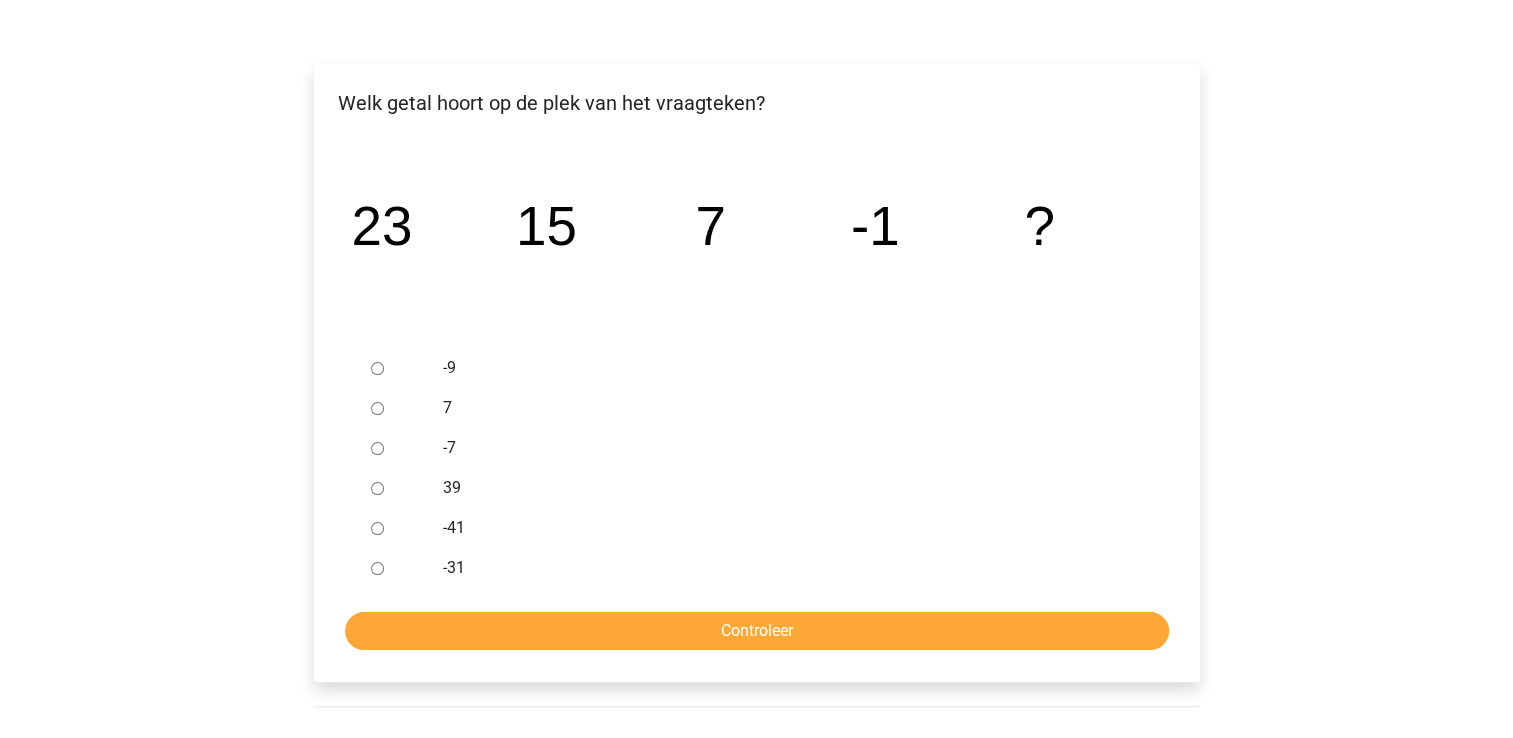 click on "-9" at bounding box center (377, 368) 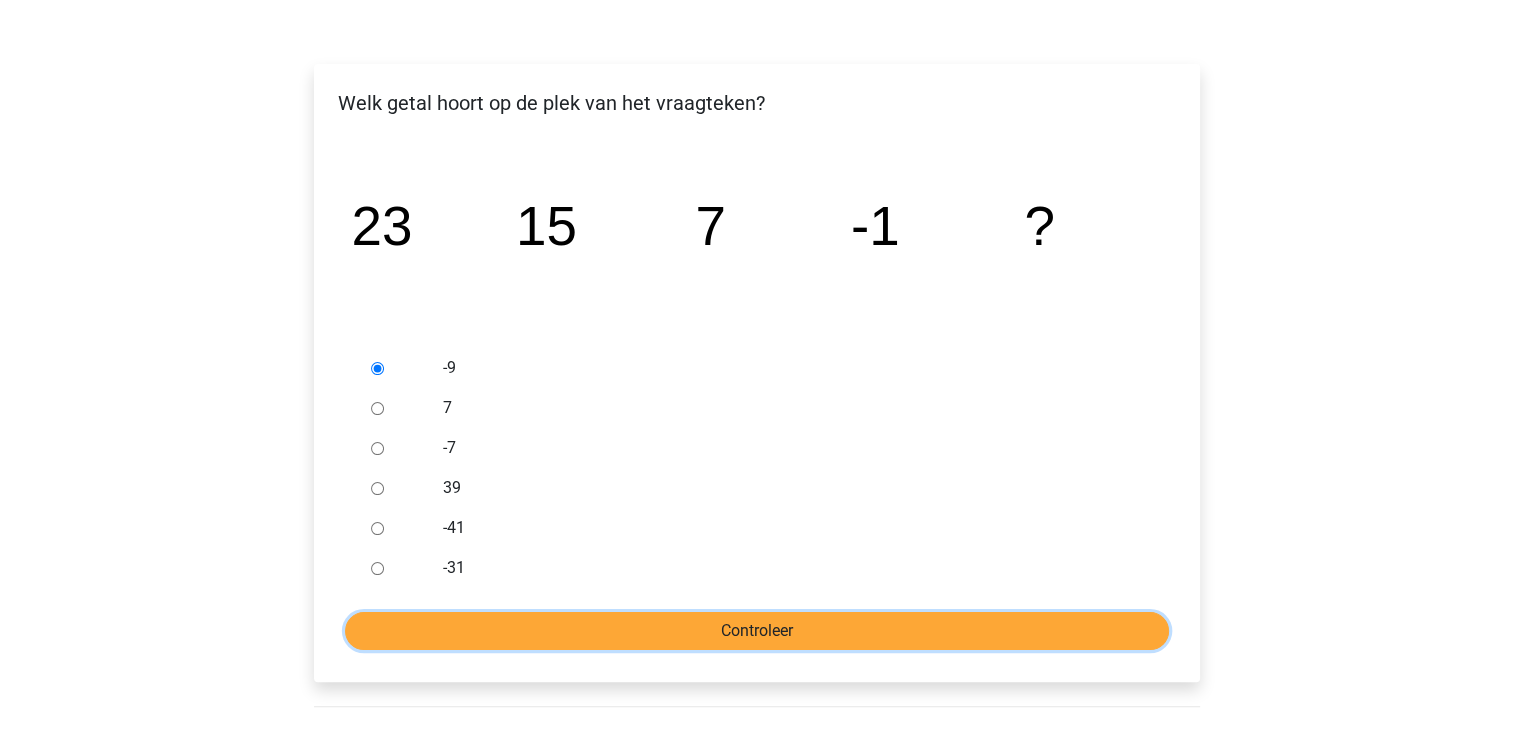 click on "Controleer" at bounding box center [757, 631] 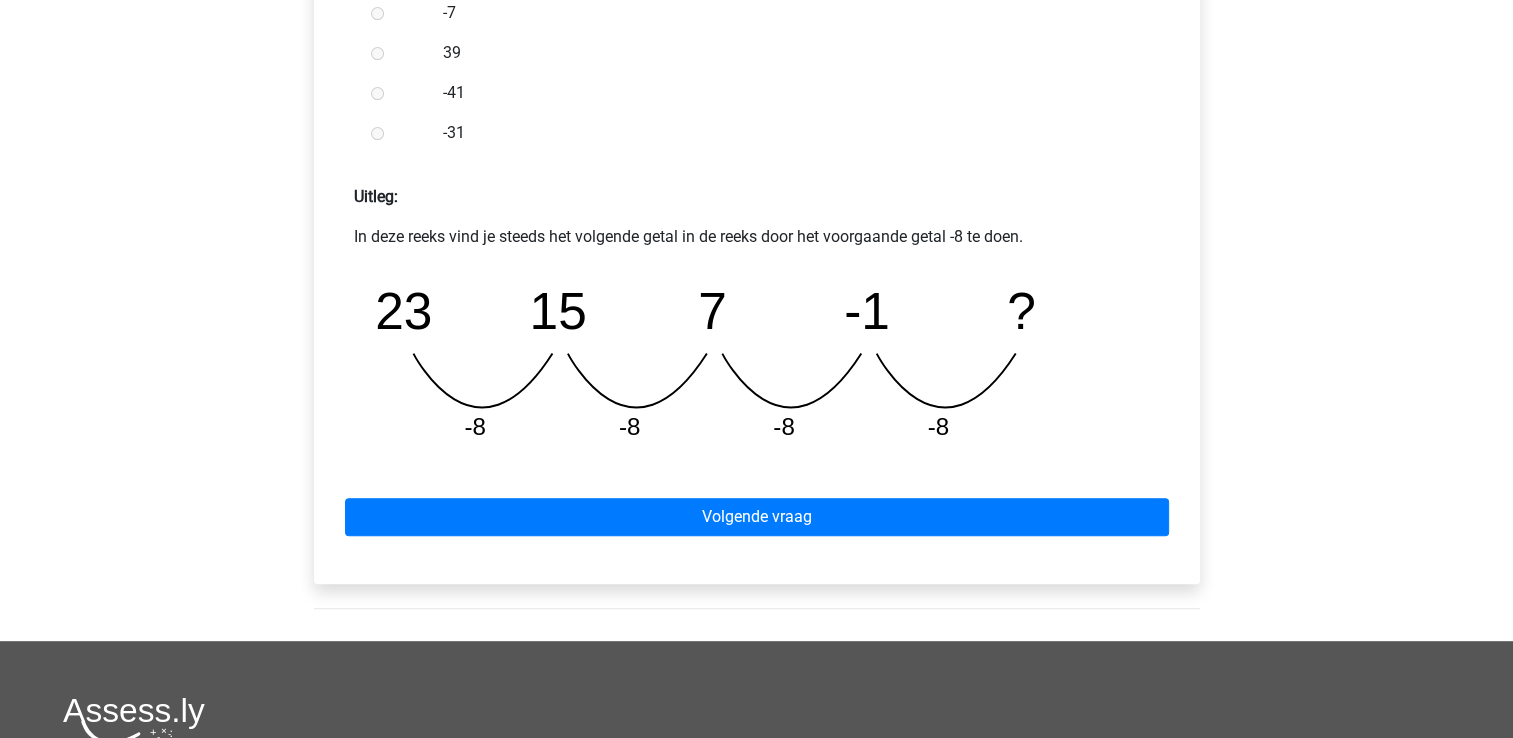 scroll, scrollTop: 743, scrollLeft: 0, axis: vertical 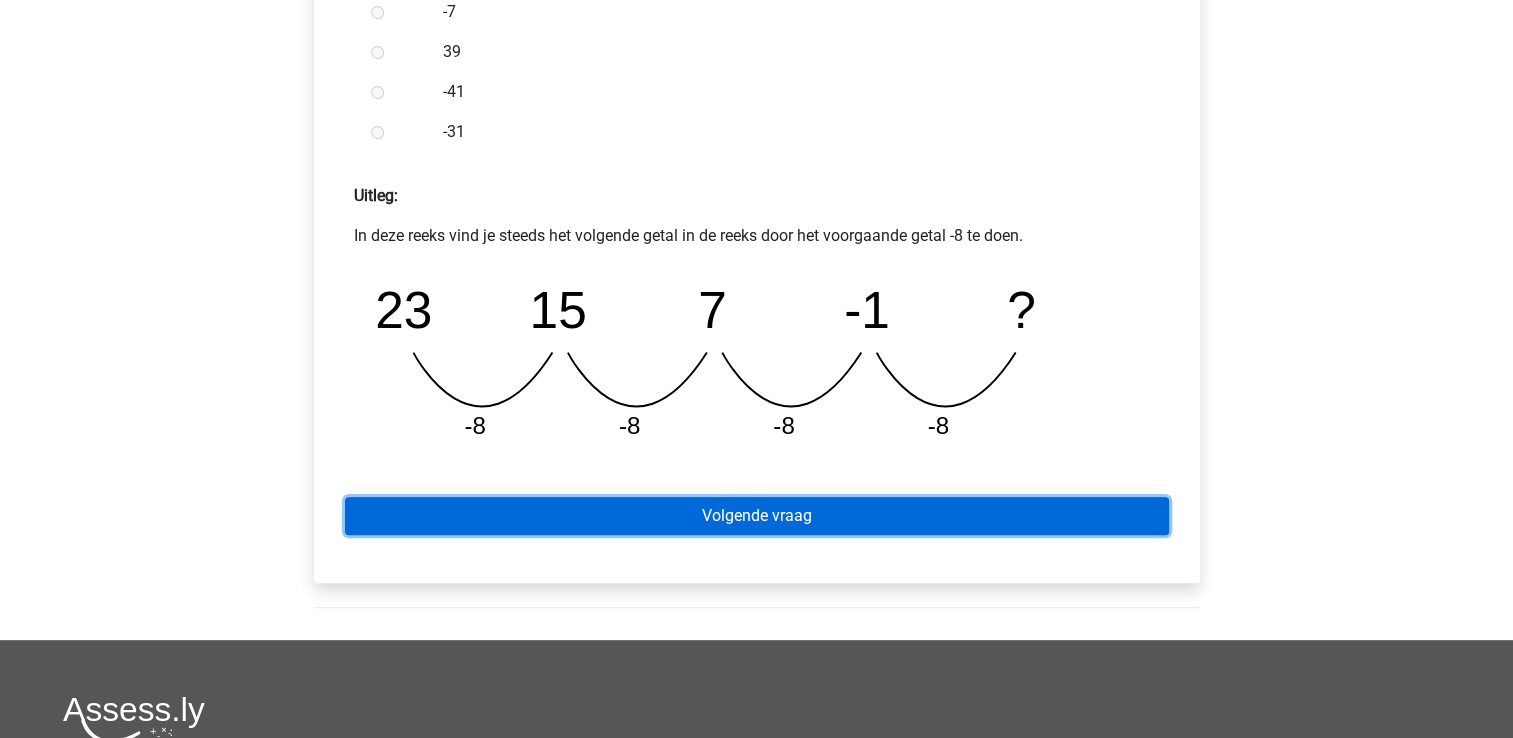 click on "Volgende vraag" at bounding box center [757, 516] 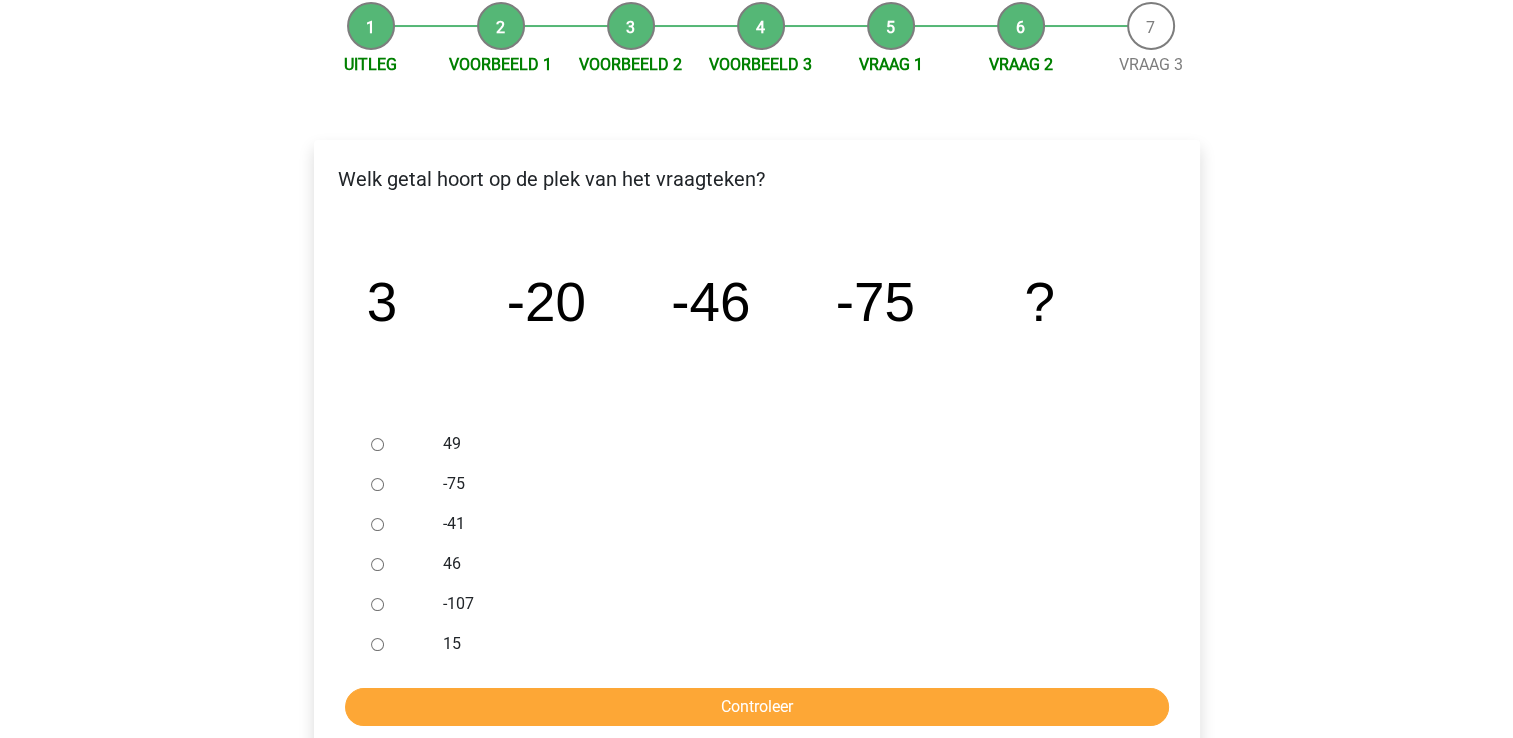 scroll, scrollTop: 207, scrollLeft: 0, axis: vertical 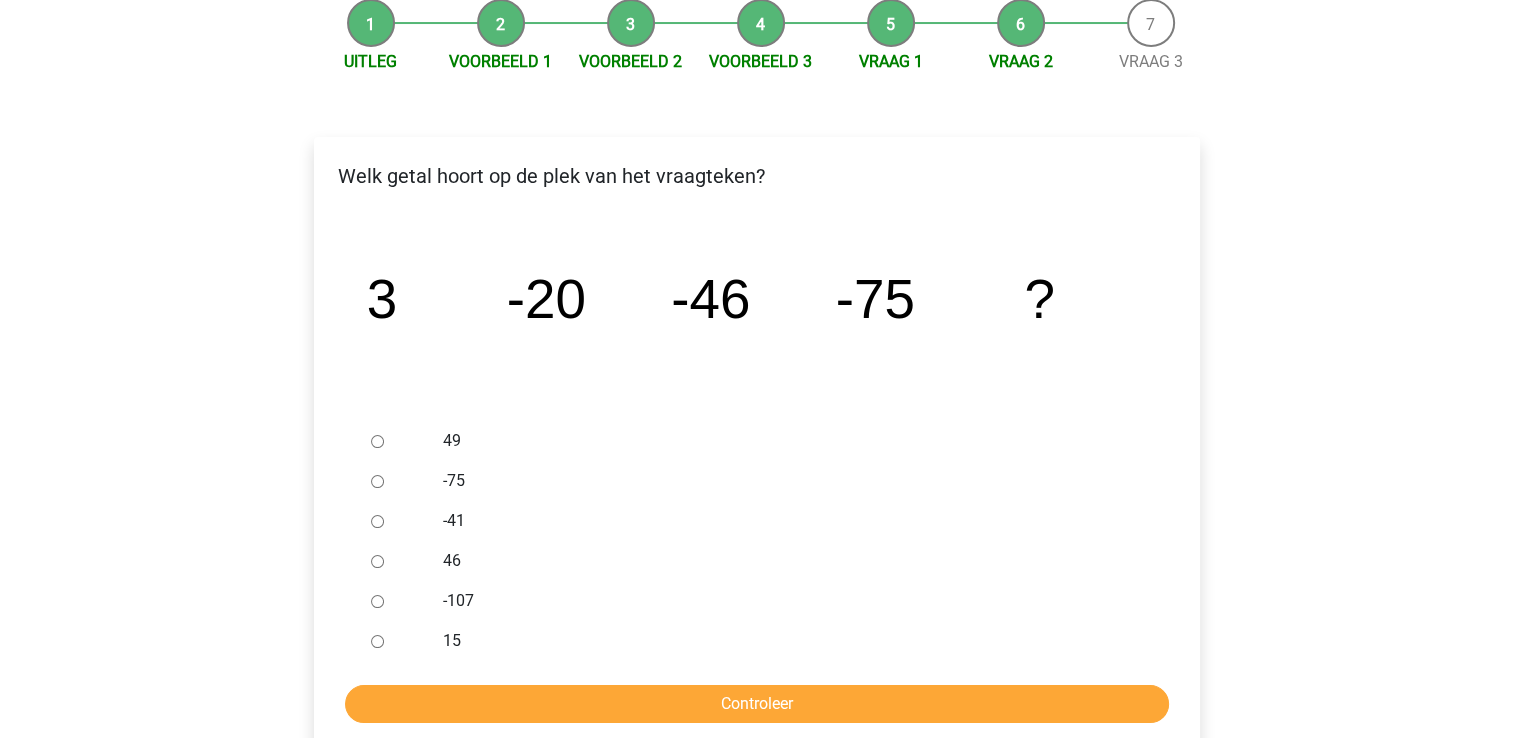 click on "-107" at bounding box center (377, 601) 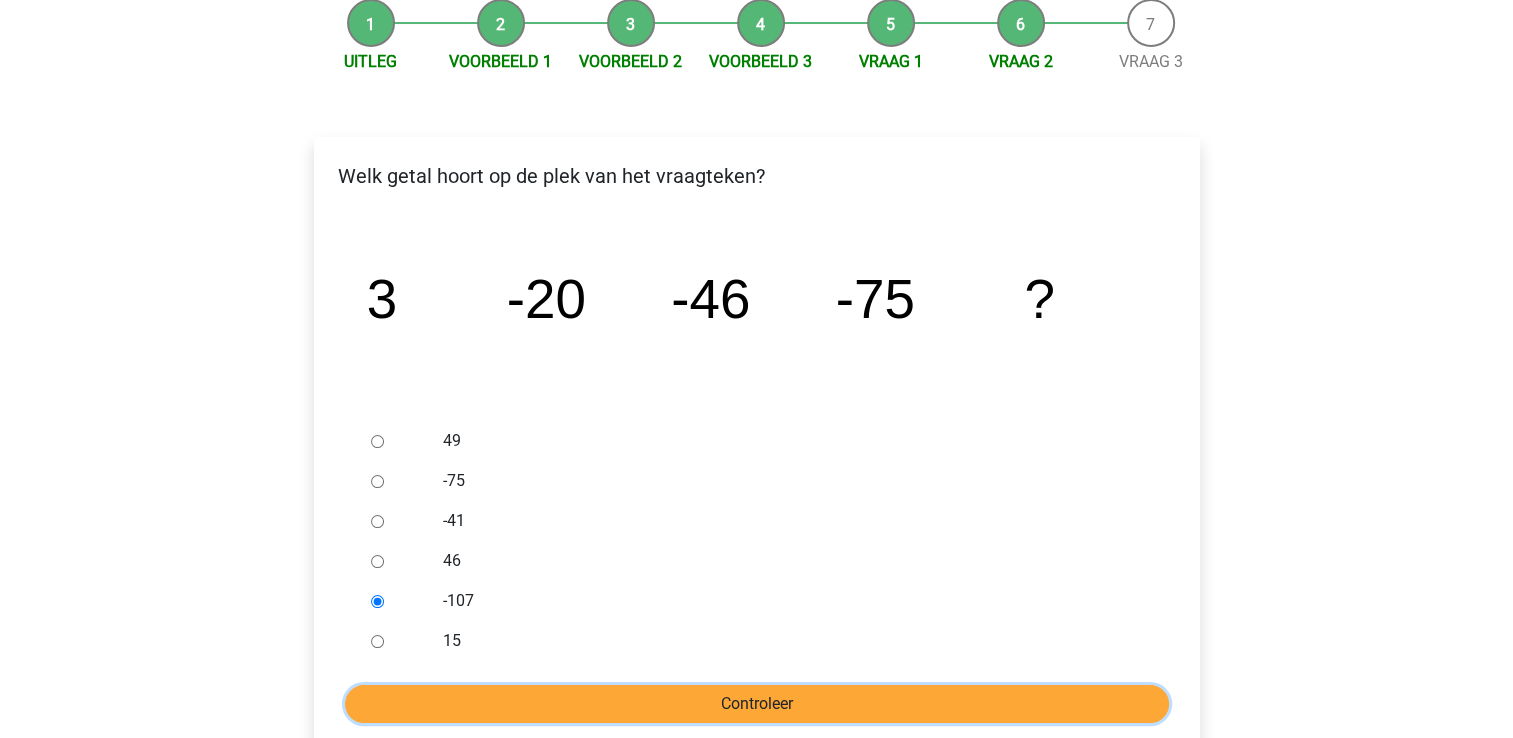 click on "Controleer" at bounding box center (757, 704) 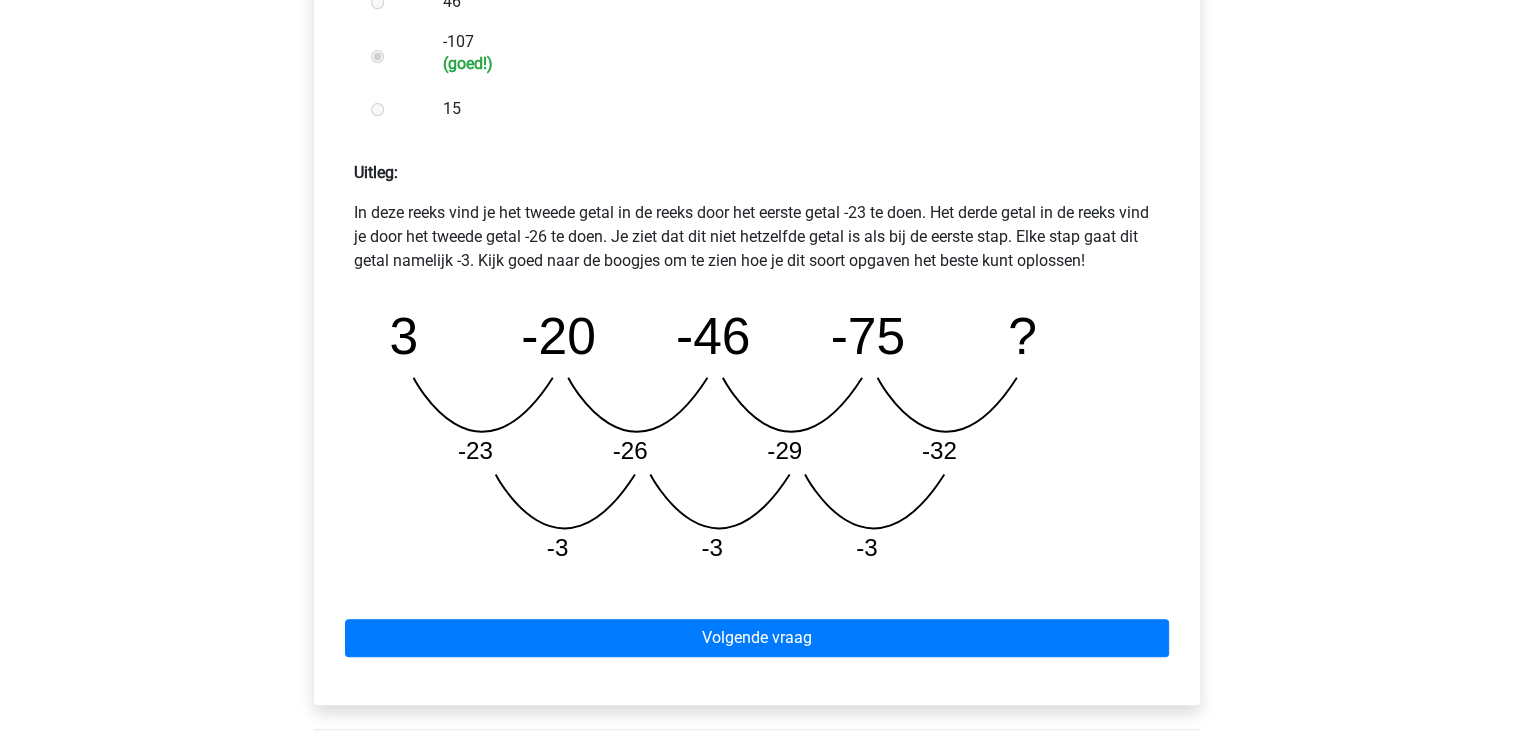 scroll, scrollTop: 767, scrollLeft: 0, axis: vertical 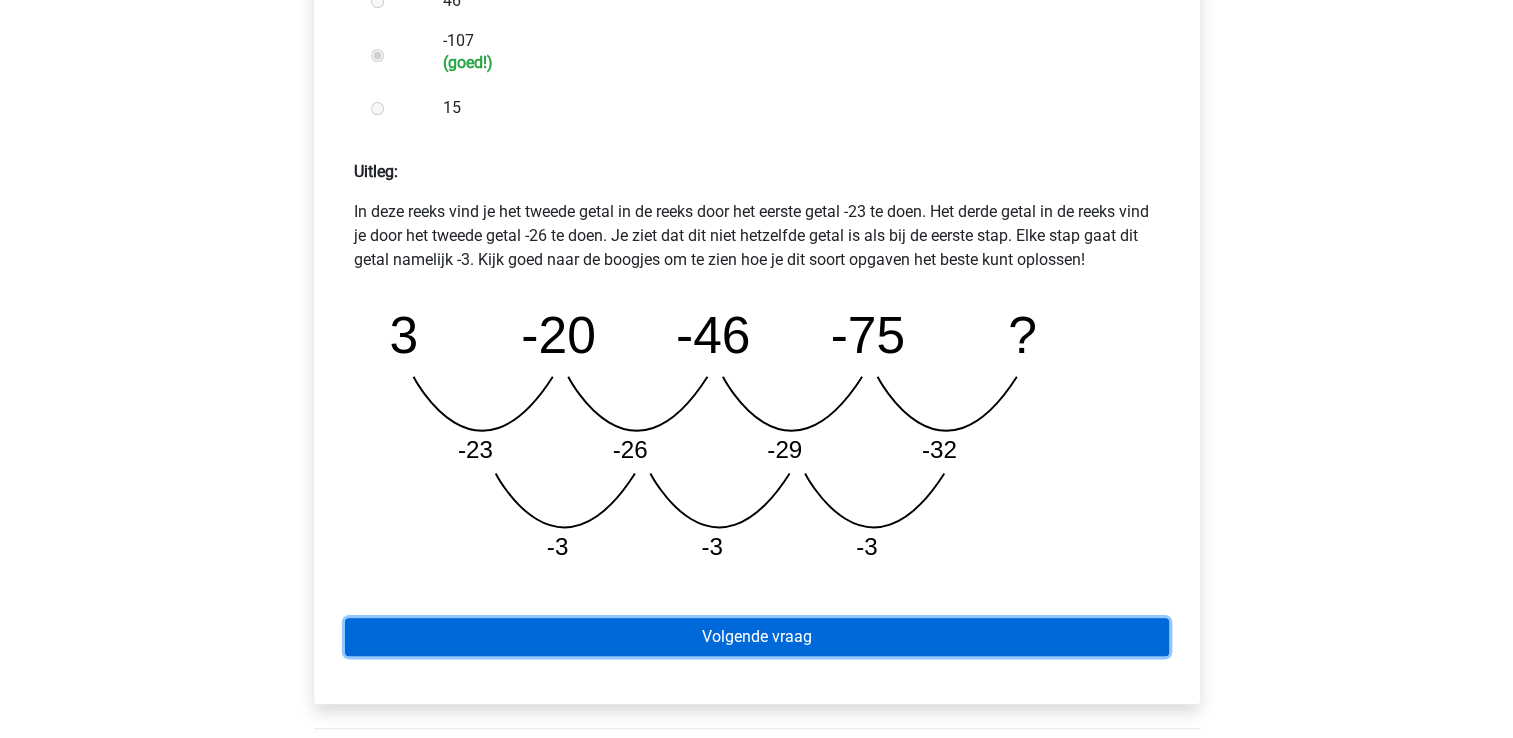 click on "Volgende vraag" at bounding box center [757, 637] 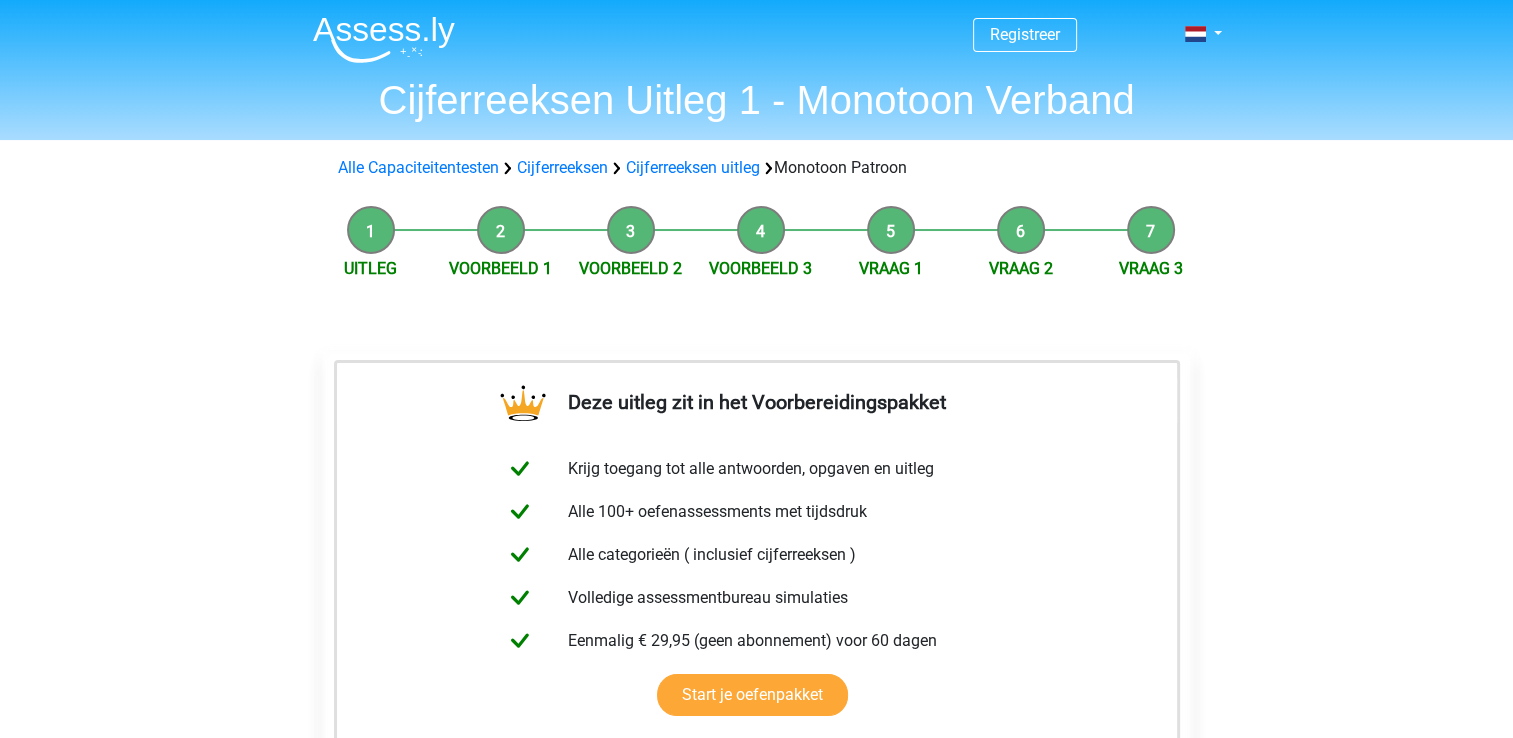 scroll, scrollTop: 380, scrollLeft: 0, axis: vertical 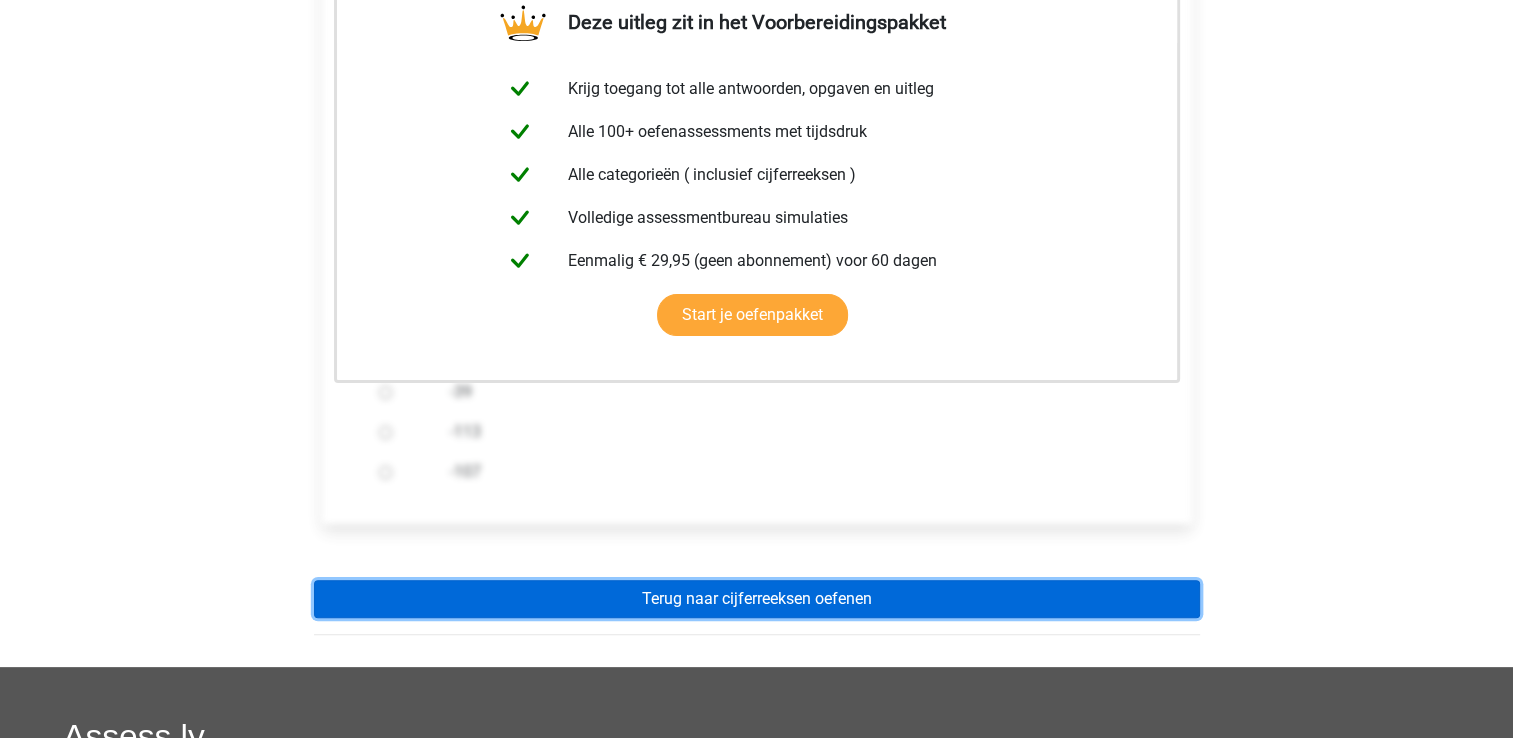 click on "Terug naar cijferreeksen oefenen" at bounding box center (757, 599) 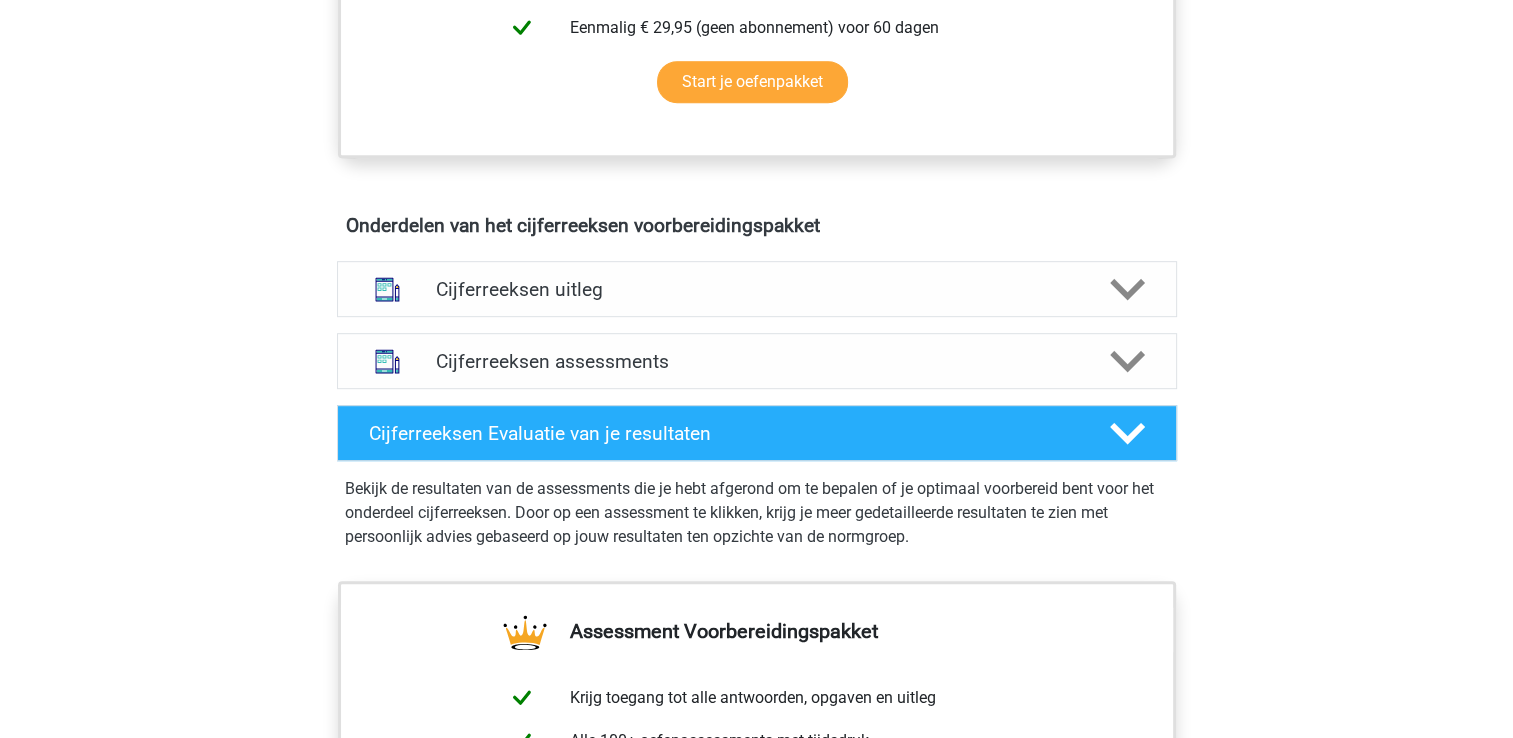 scroll, scrollTop: 947, scrollLeft: 0, axis: vertical 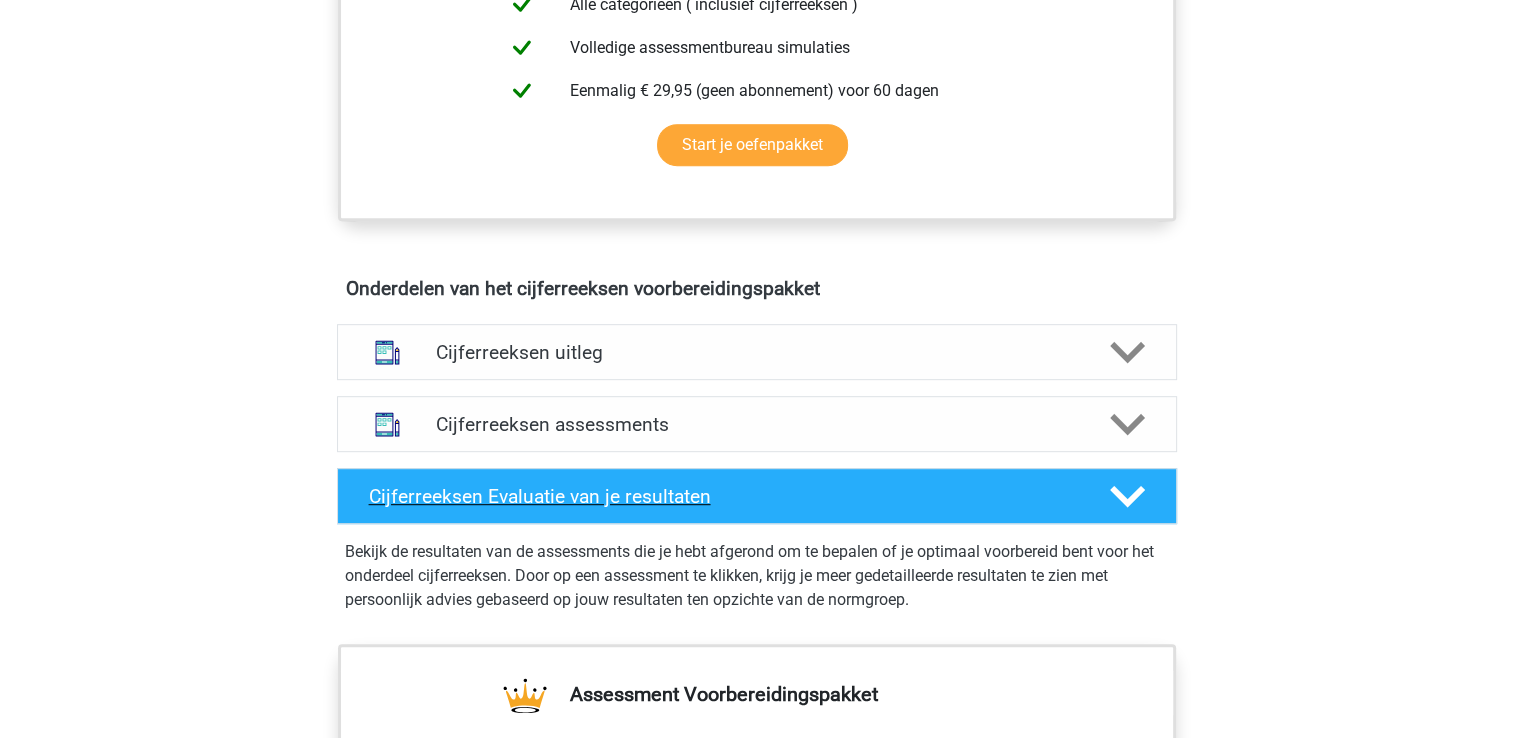 click 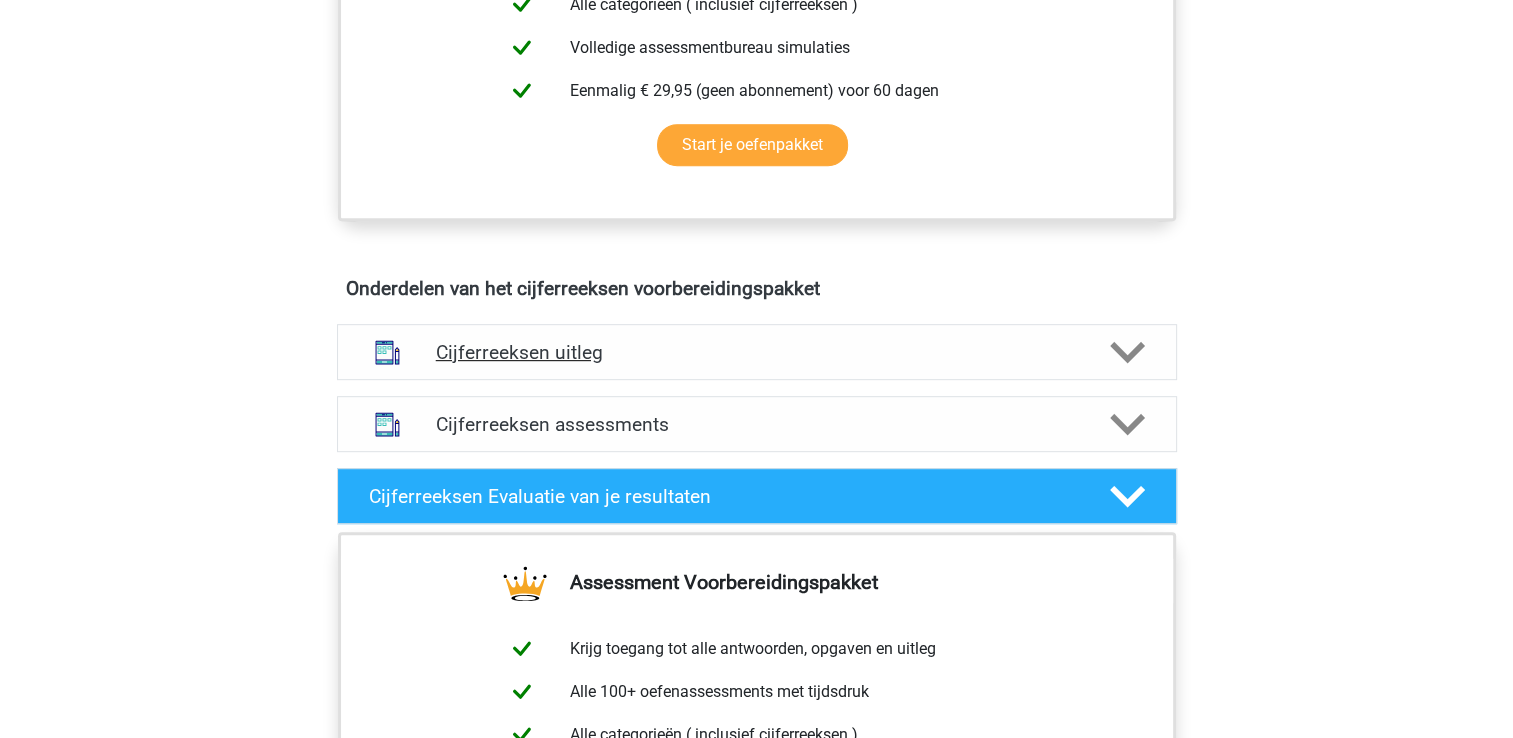 click 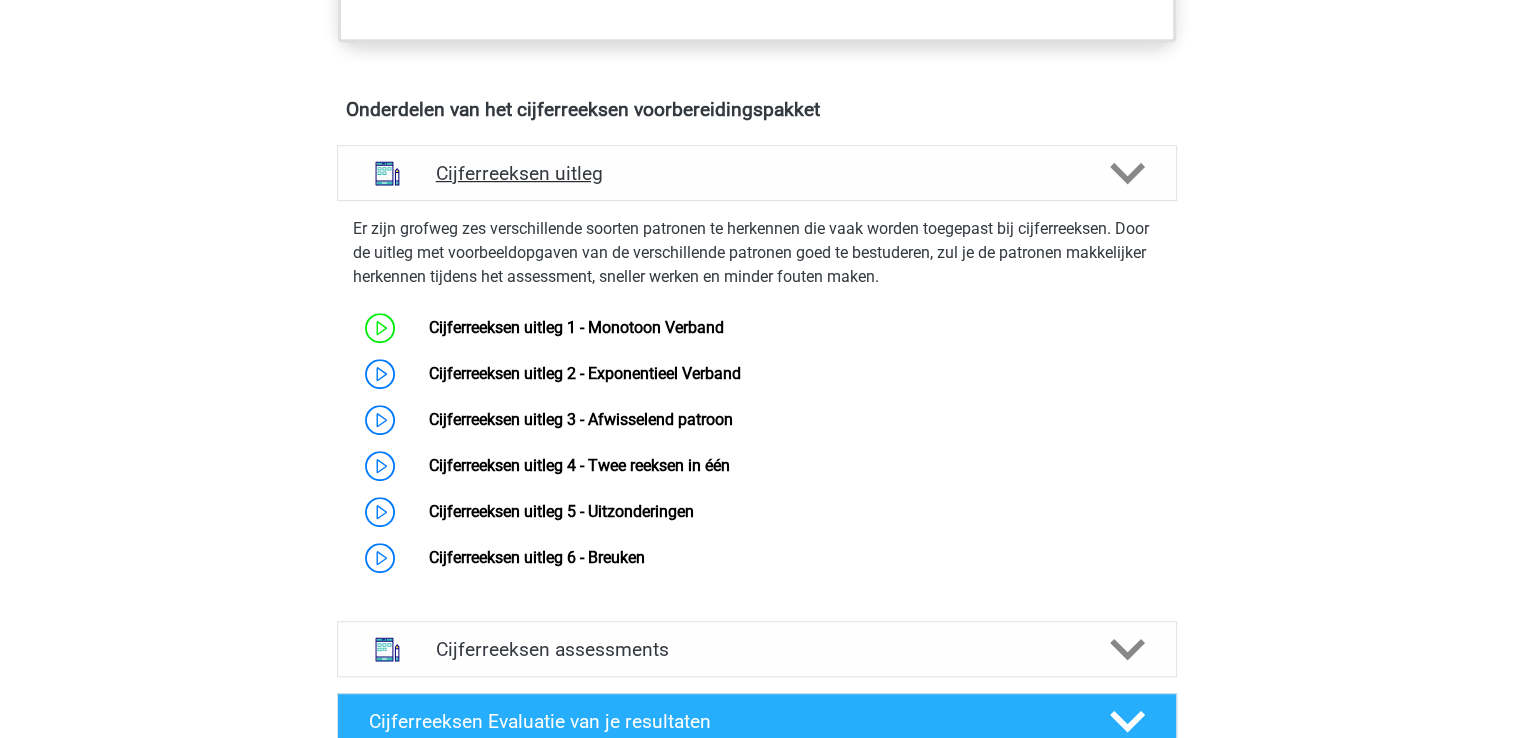 scroll, scrollTop: 1127, scrollLeft: 0, axis: vertical 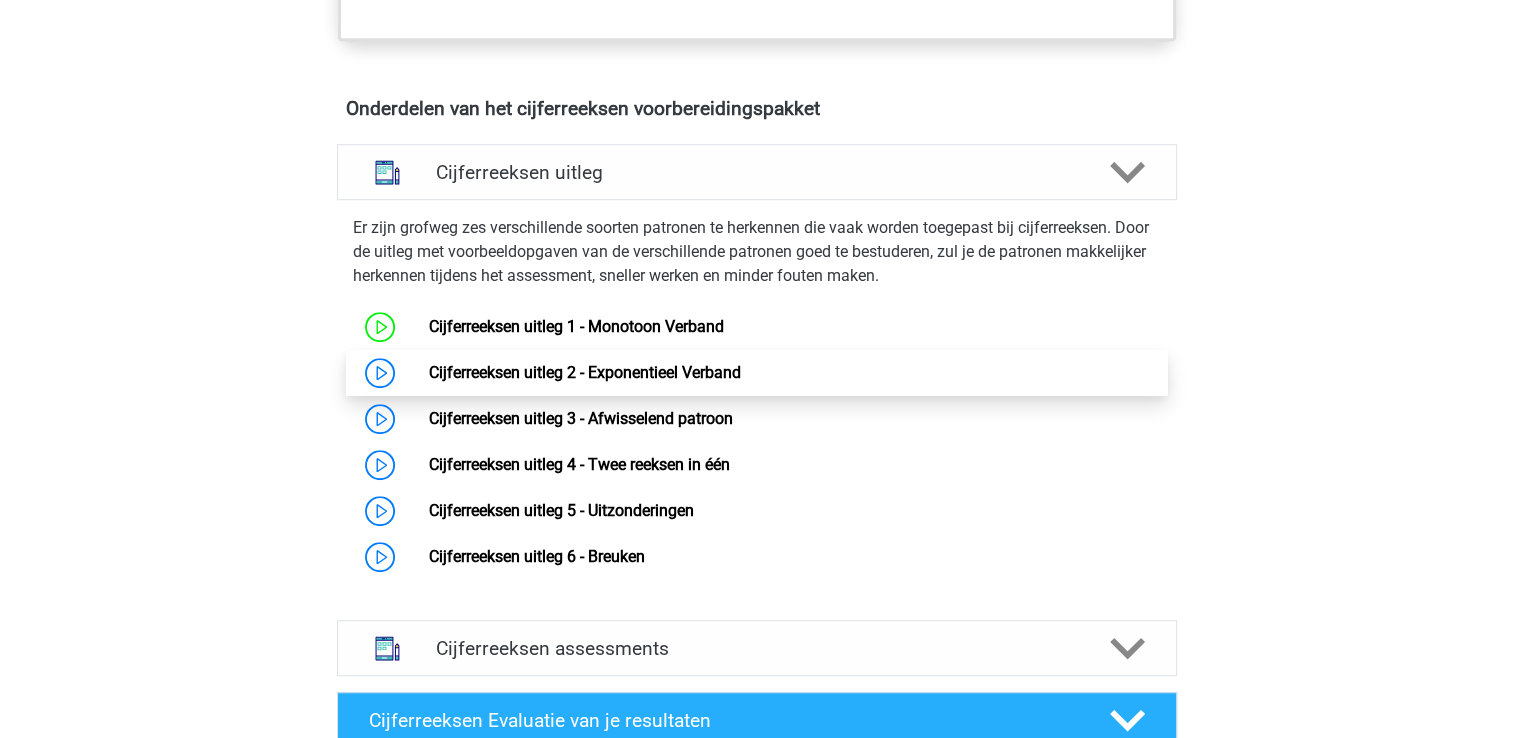 click on "Cijferreeksen uitleg 2 - Exponentieel Verband" at bounding box center (585, 372) 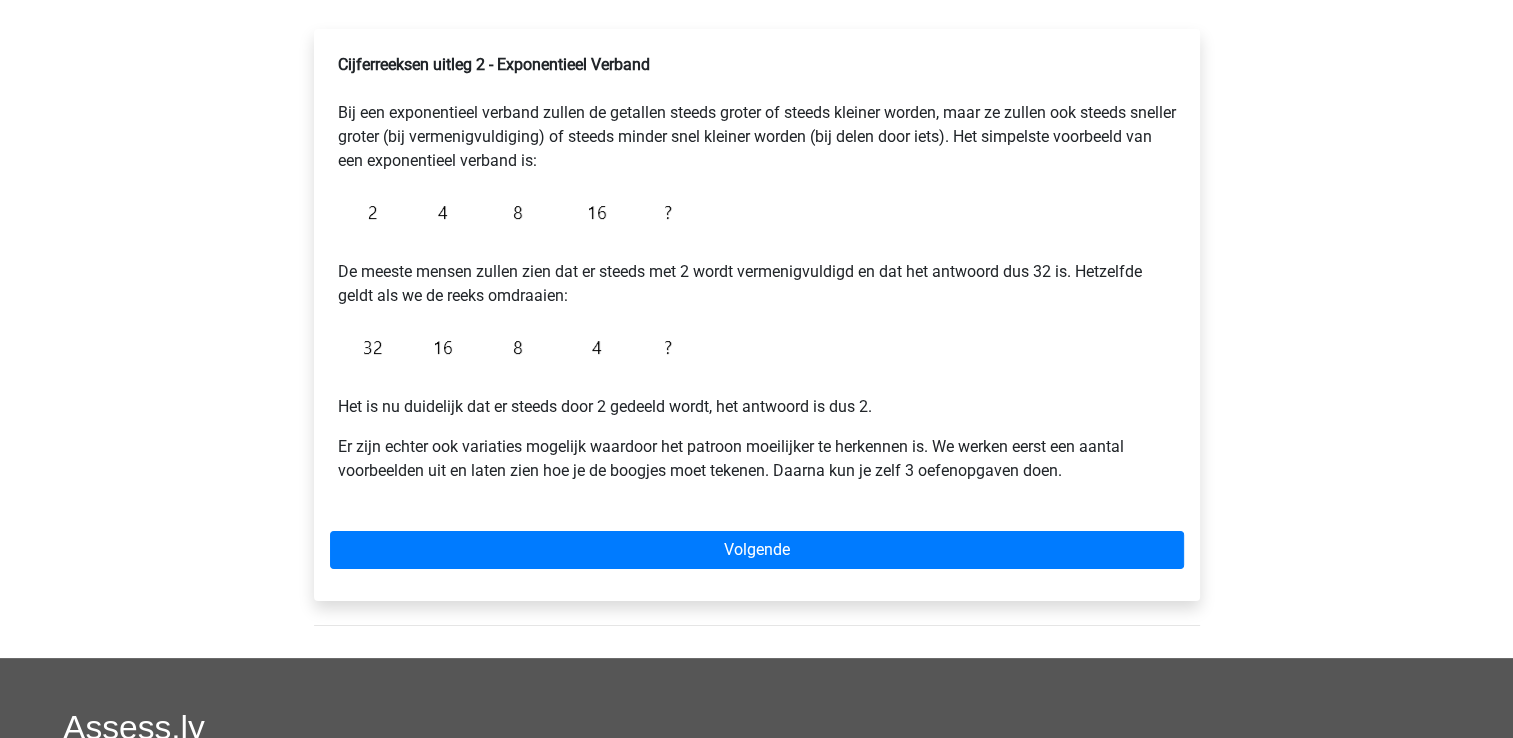 scroll, scrollTop: 316, scrollLeft: 0, axis: vertical 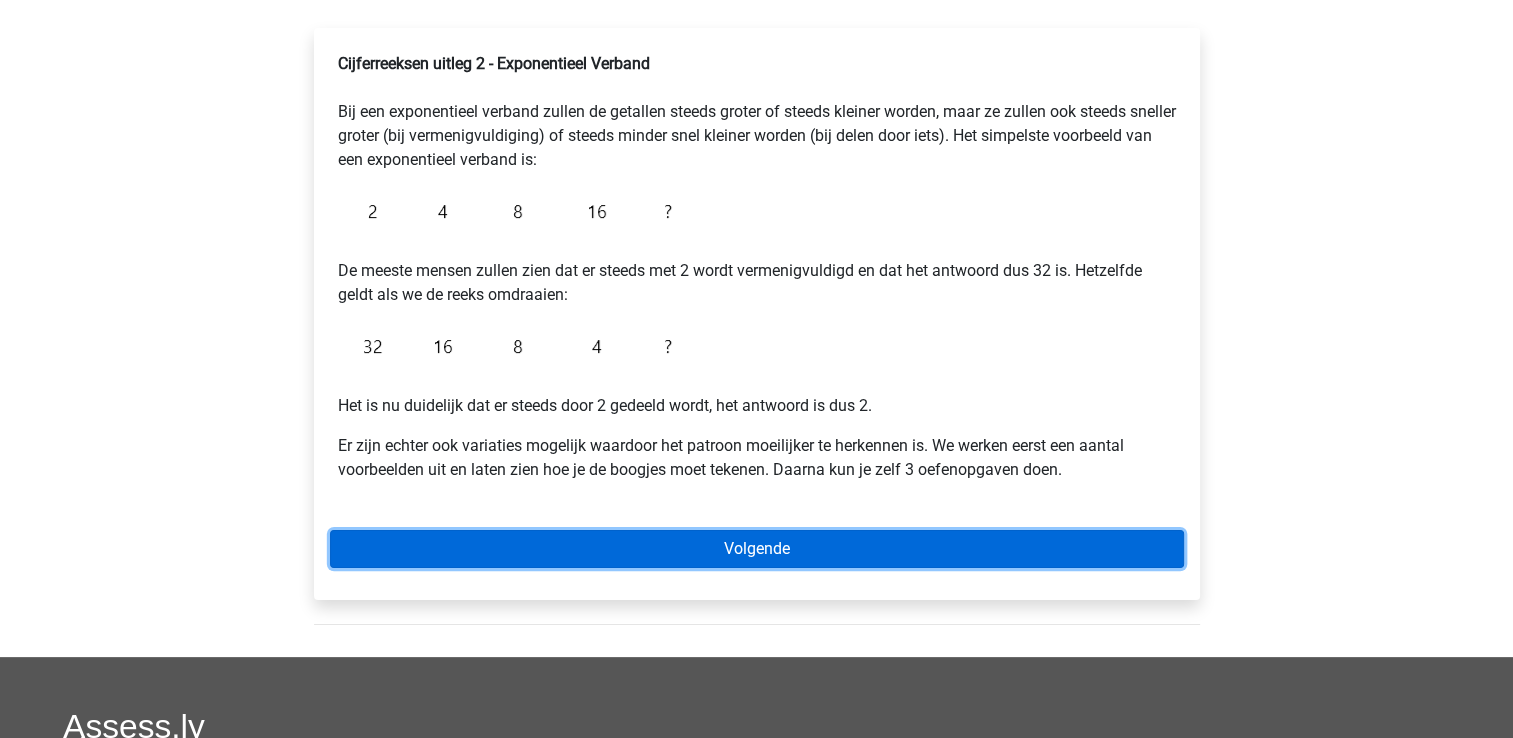 click on "Volgende" at bounding box center [757, 549] 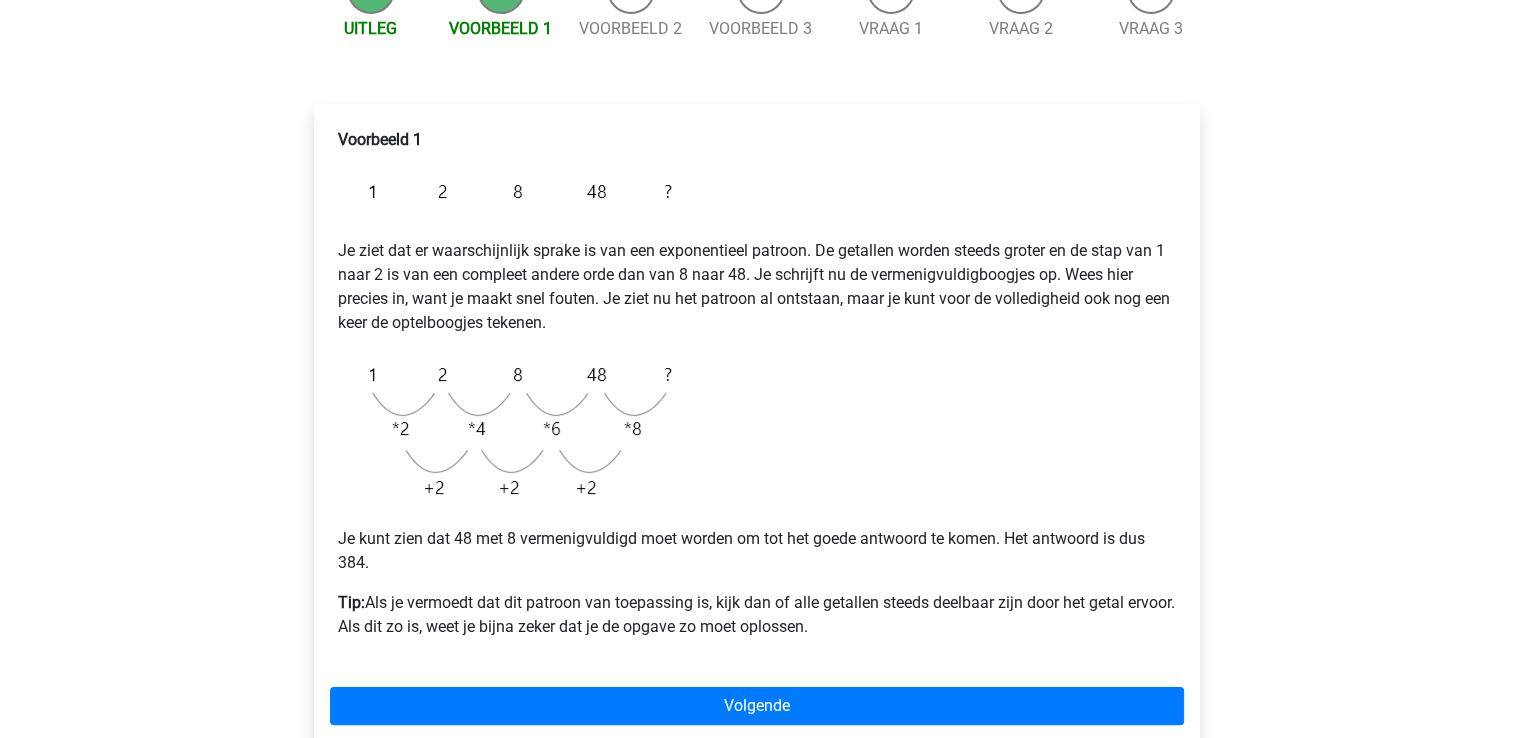 scroll, scrollTop: 250, scrollLeft: 0, axis: vertical 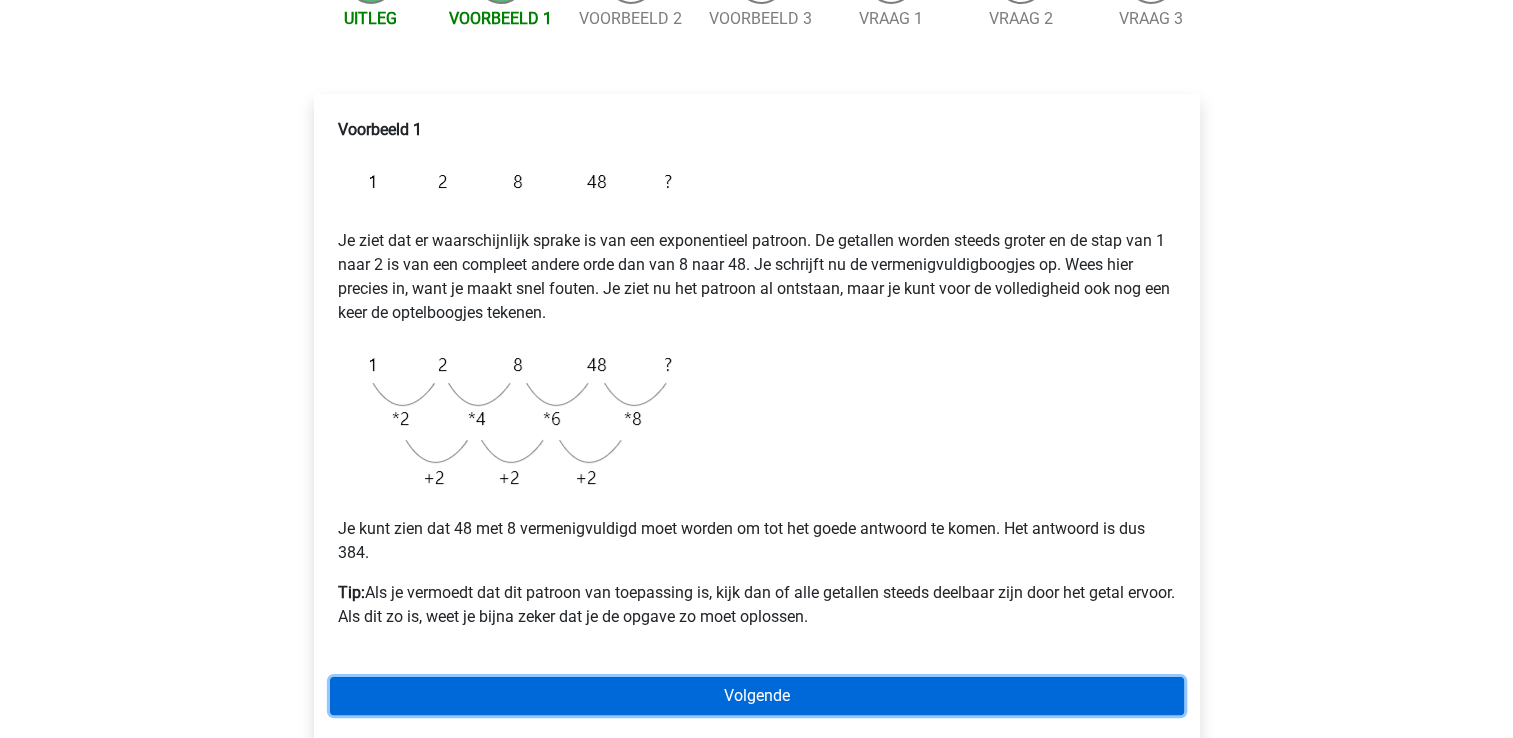 click on "Volgende" at bounding box center (757, 696) 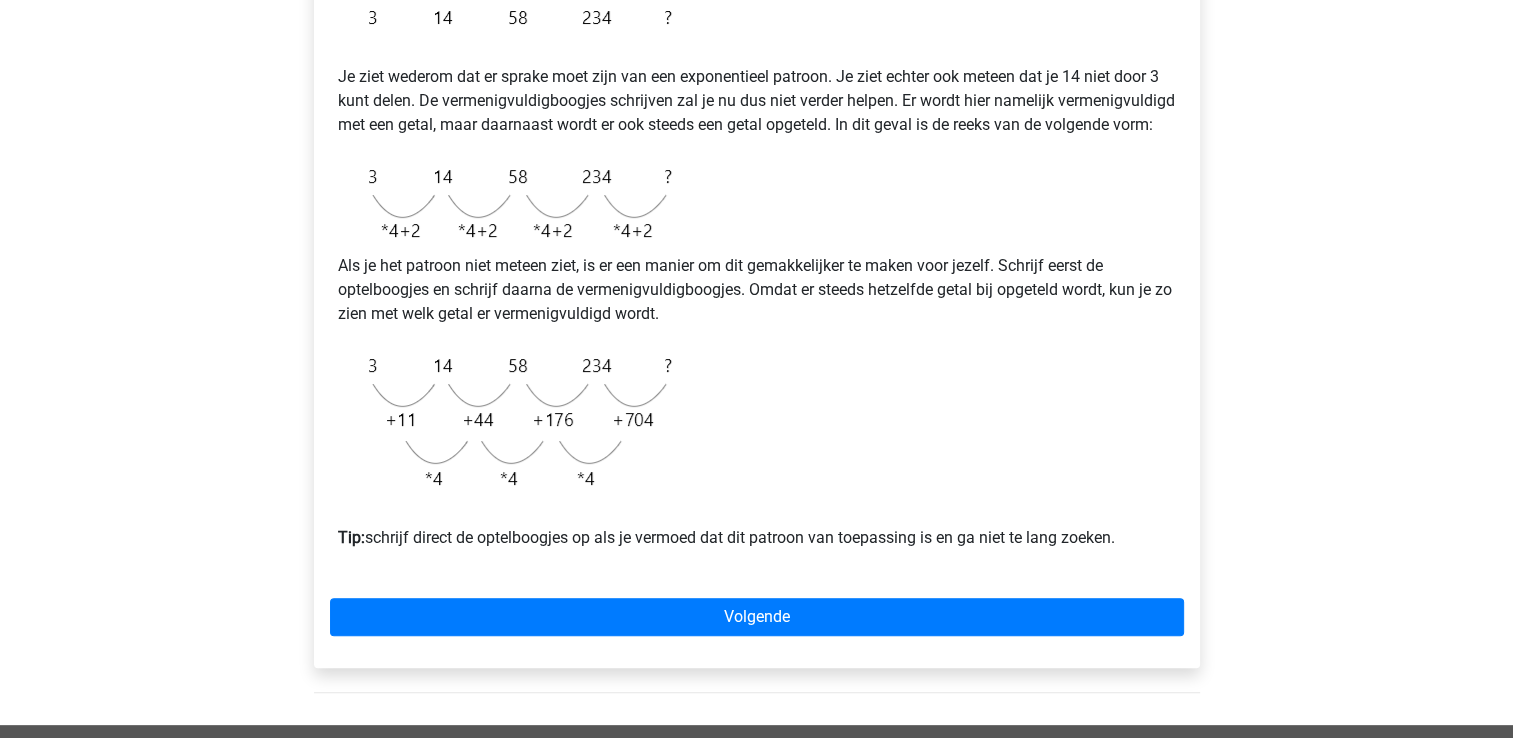 scroll, scrollTop: 416, scrollLeft: 0, axis: vertical 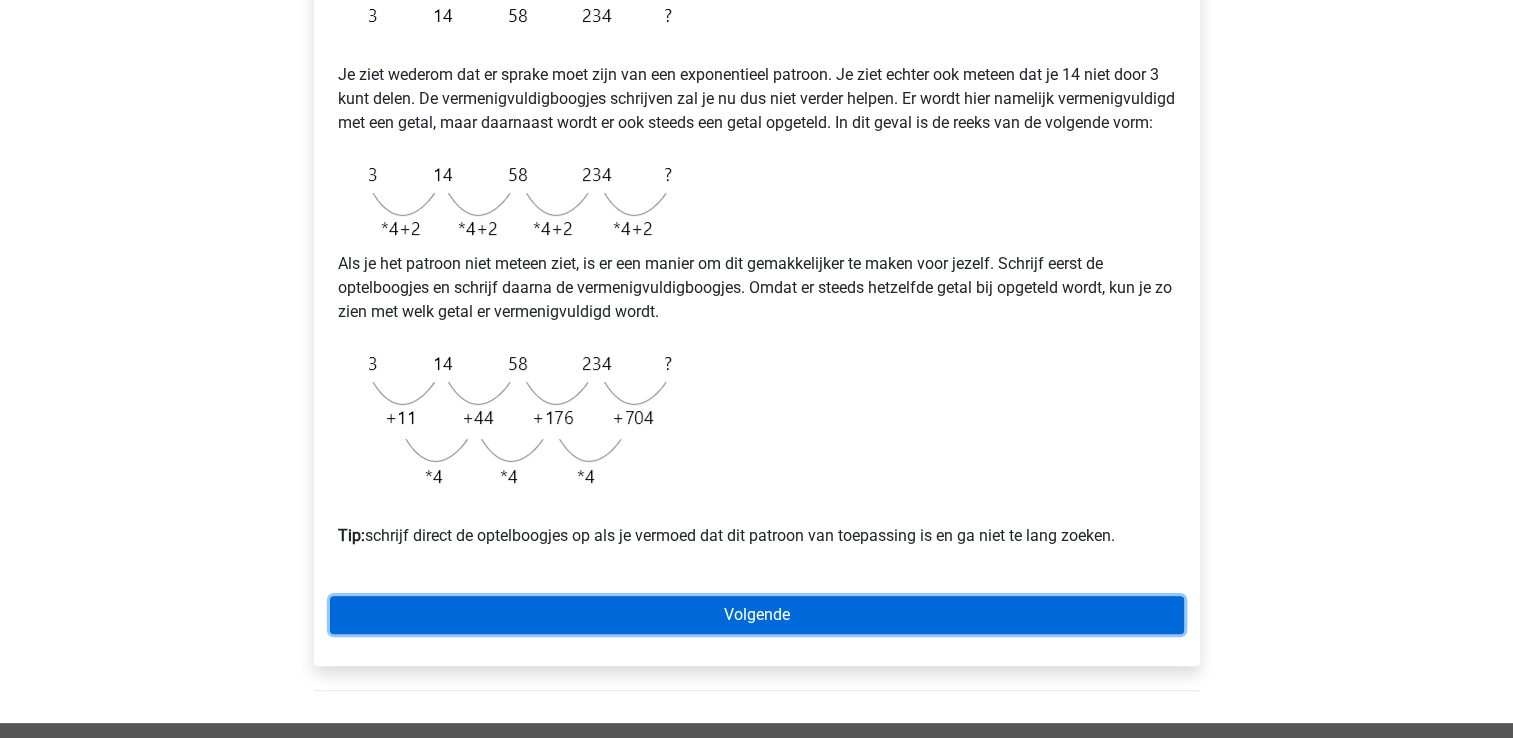 click on "Volgende" at bounding box center (757, 615) 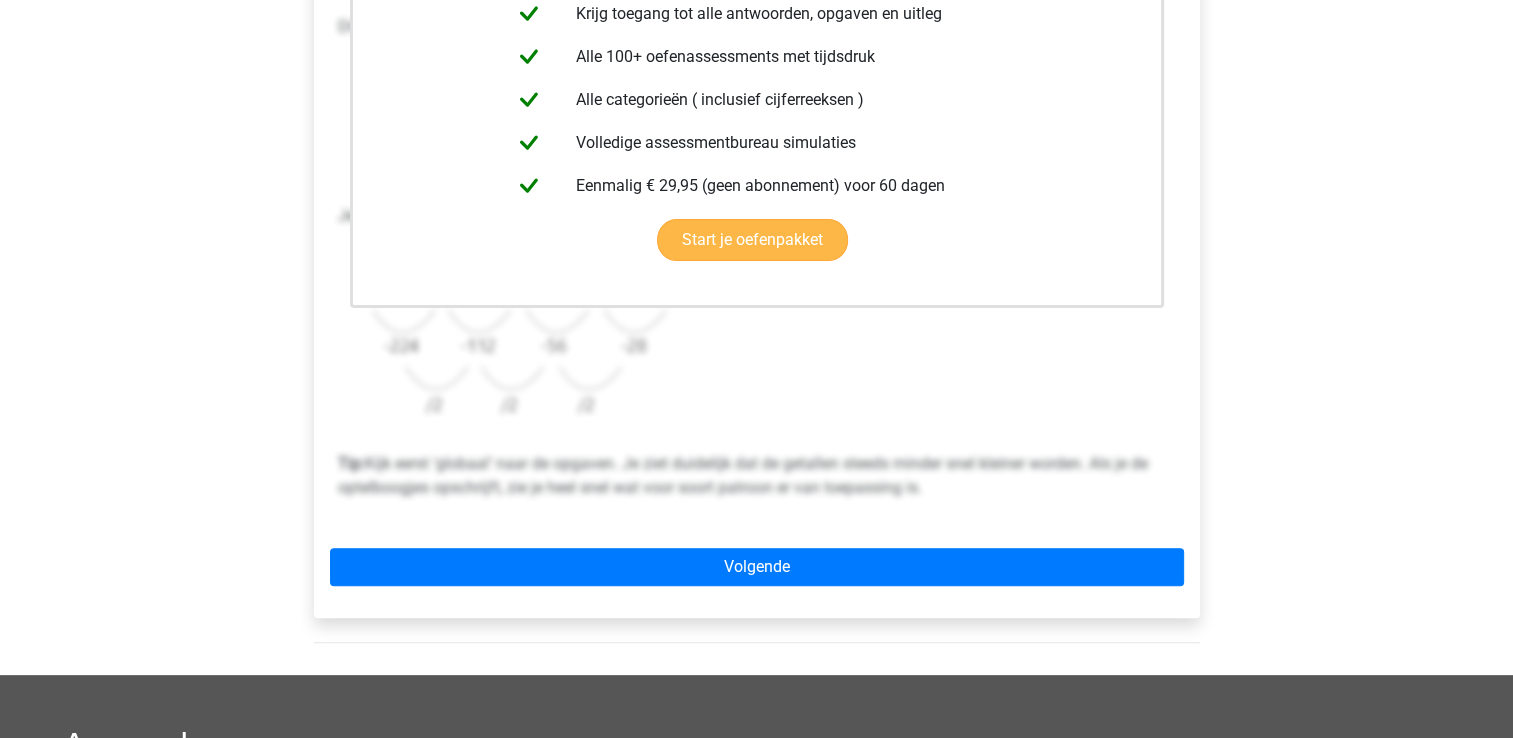 scroll, scrollTop: 504, scrollLeft: 0, axis: vertical 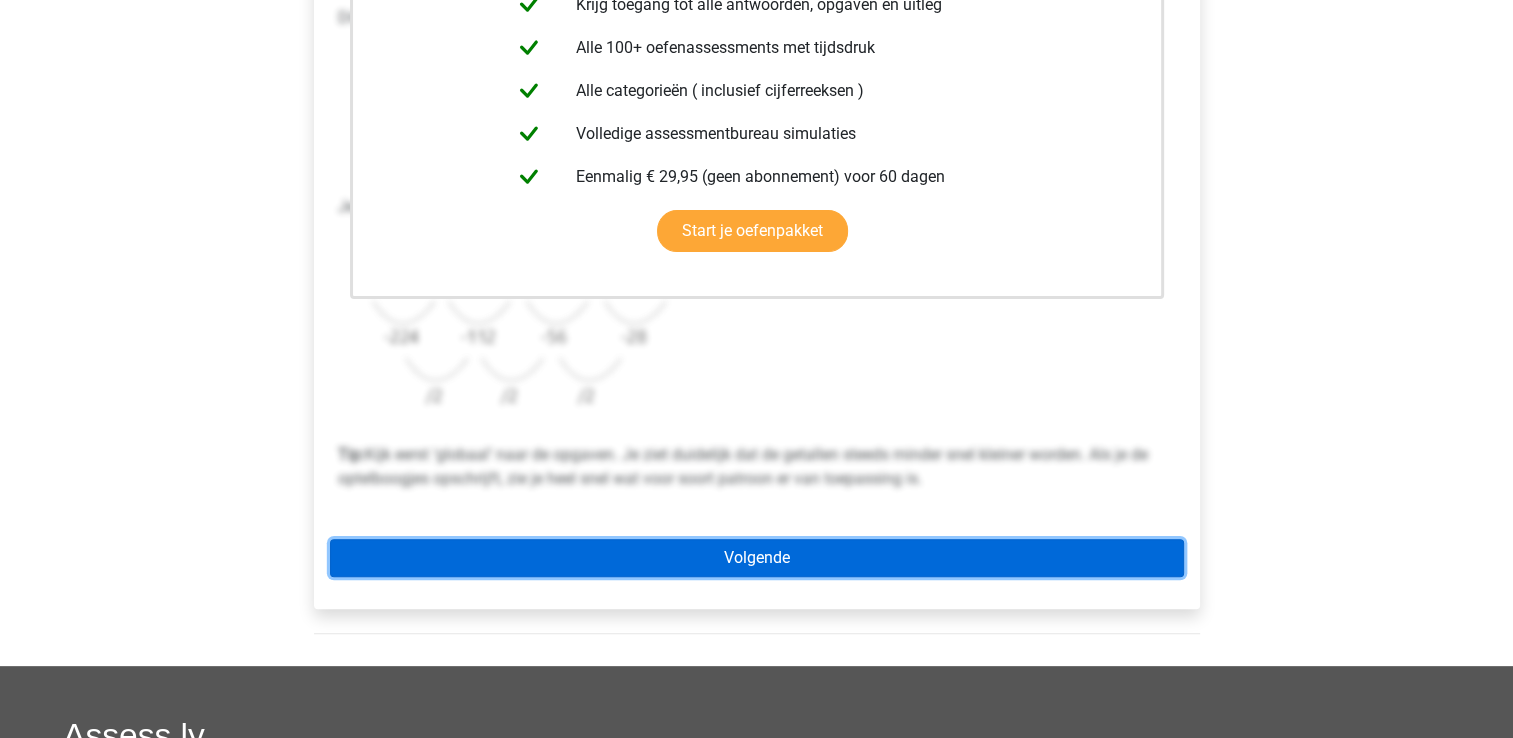 click on "Volgende" at bounding box center [757, 558] 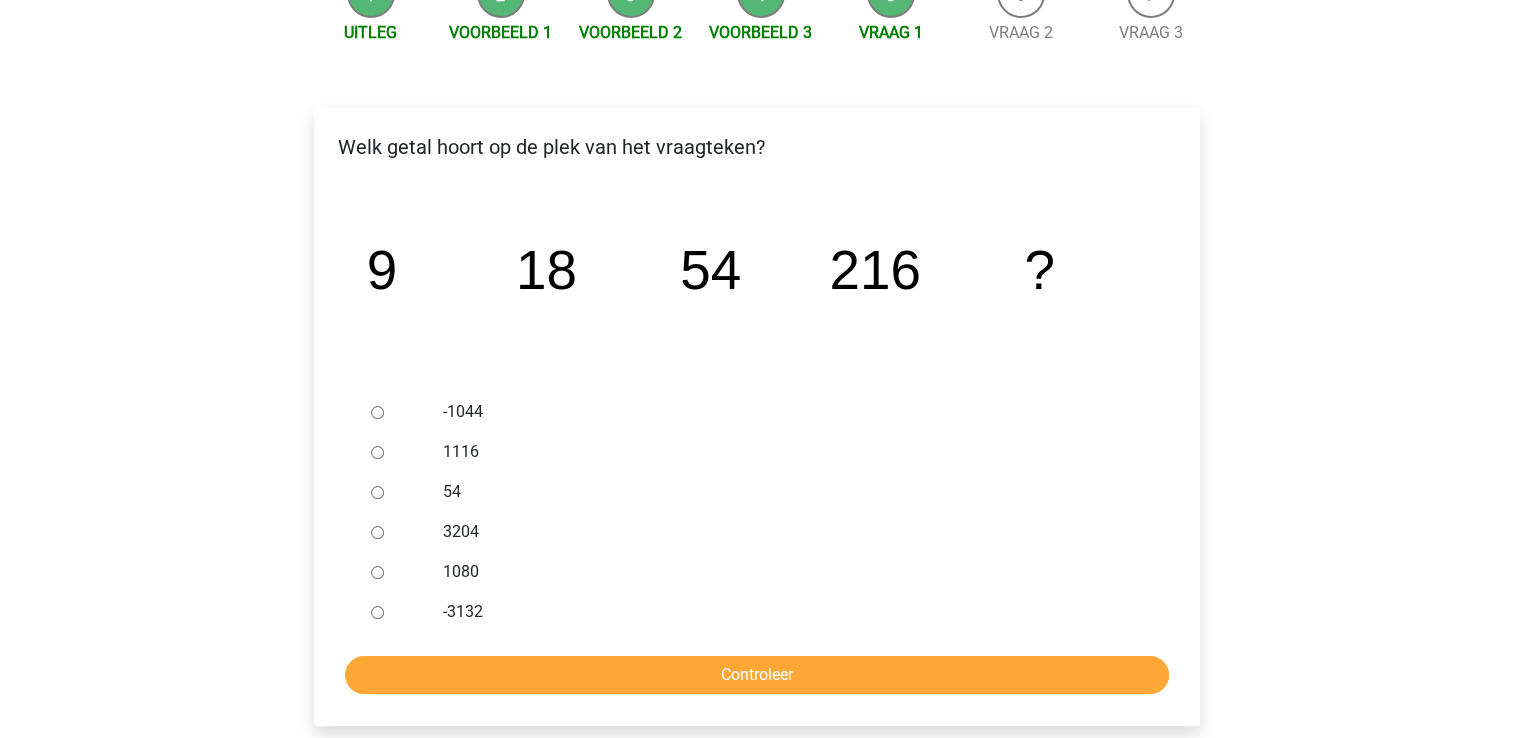scroll, scrollTop: 235, scrollLeft: 0, axis: vertical 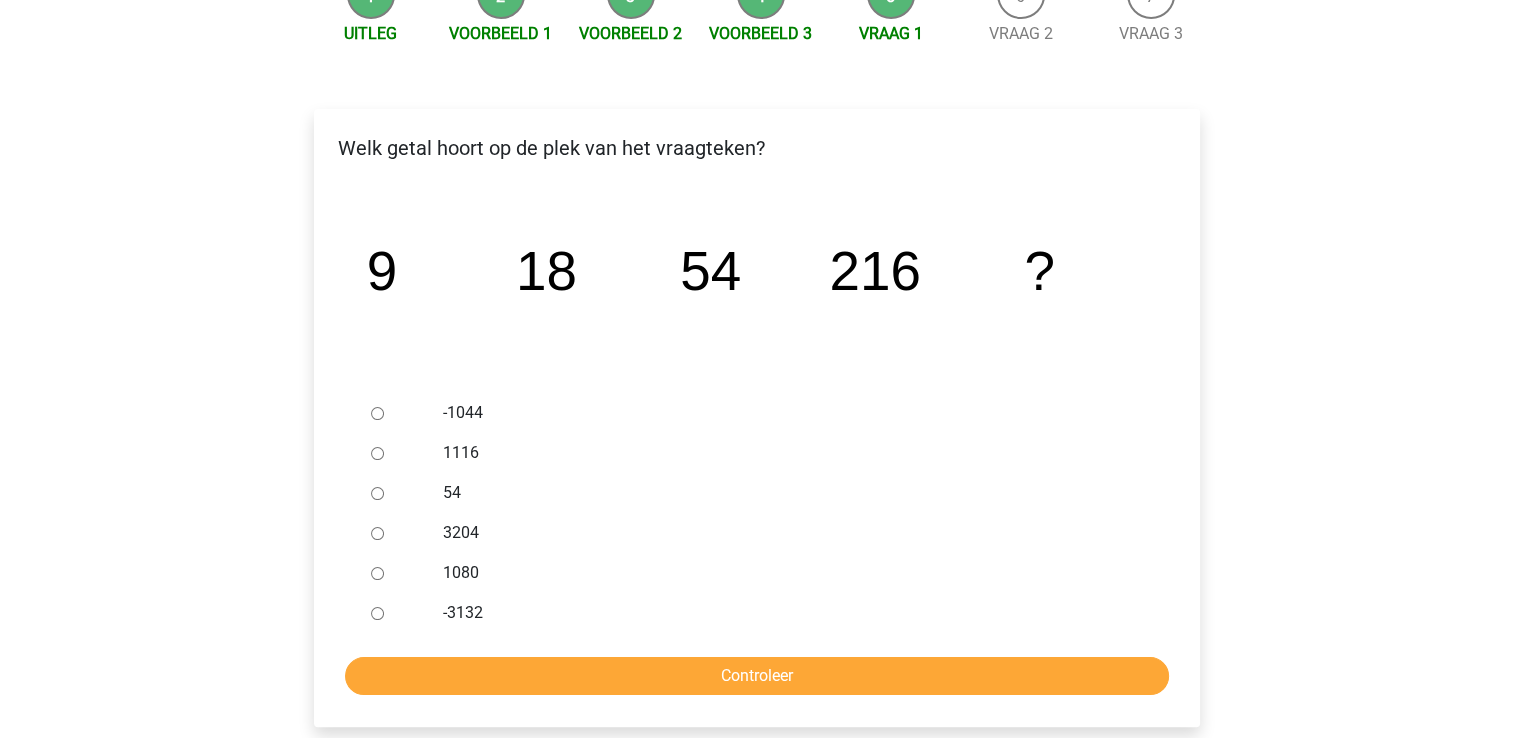 click at bounding box center (396, 573) 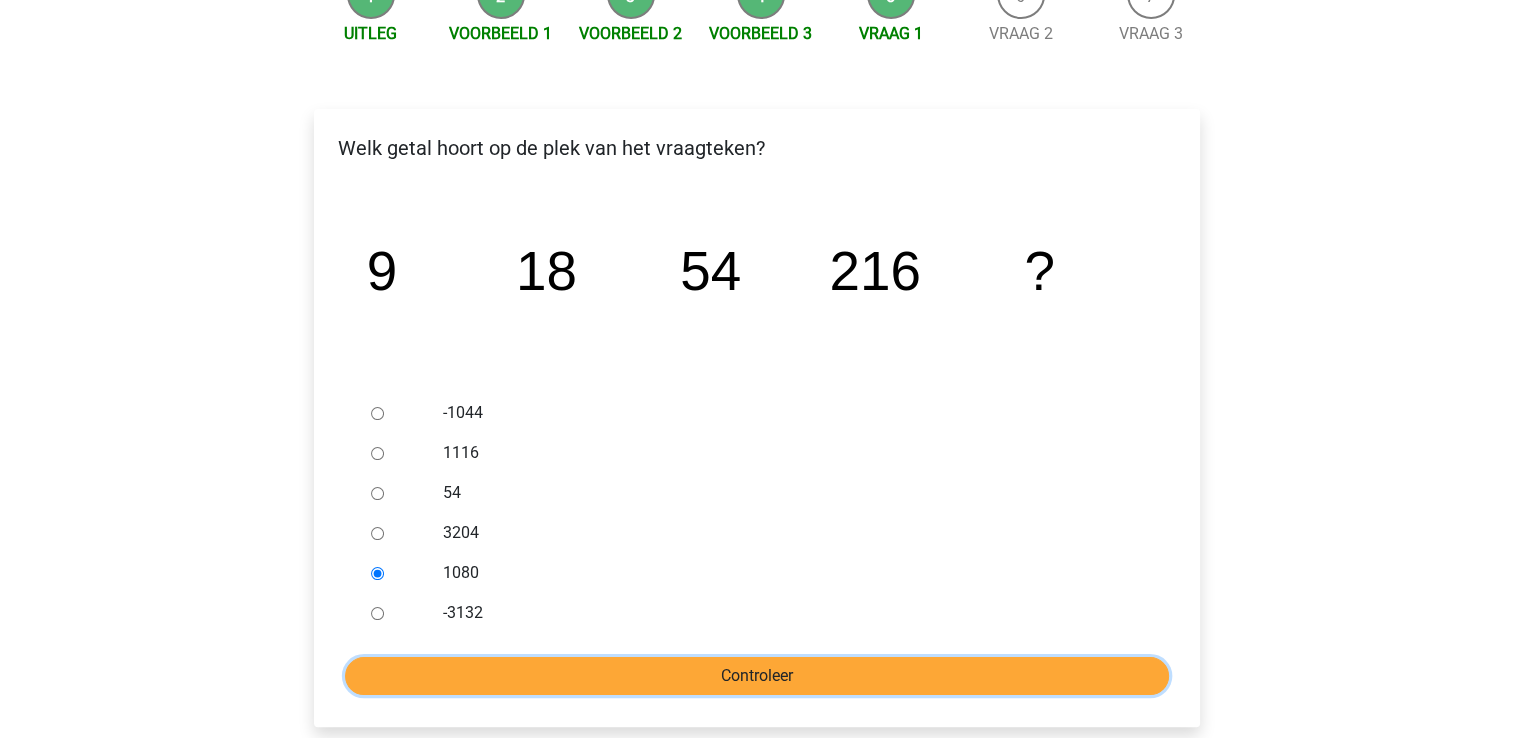 click on "Controleer" at bounding box center (757, 676) 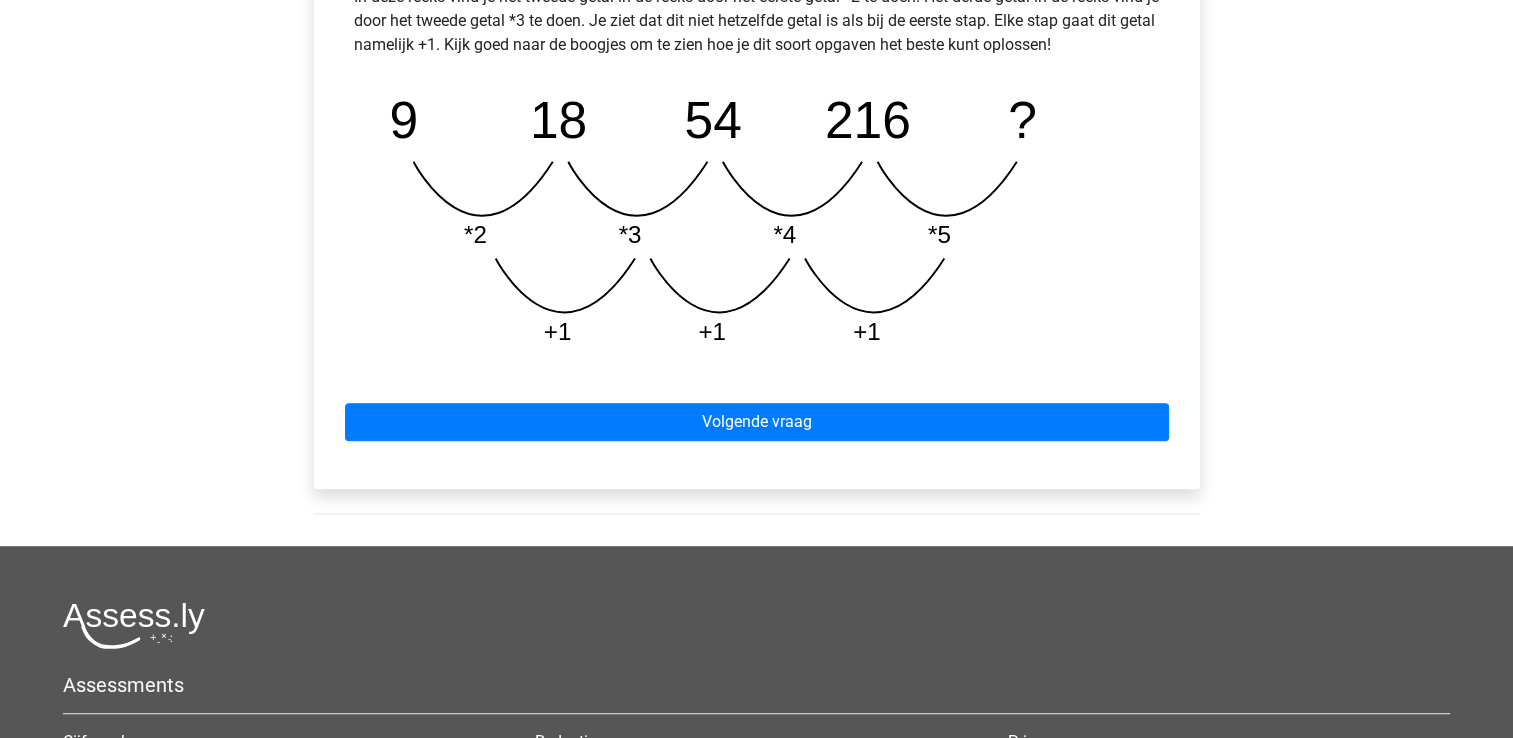 scroll, scrollTop: 976, scrollLeft: 0, axis: vertical 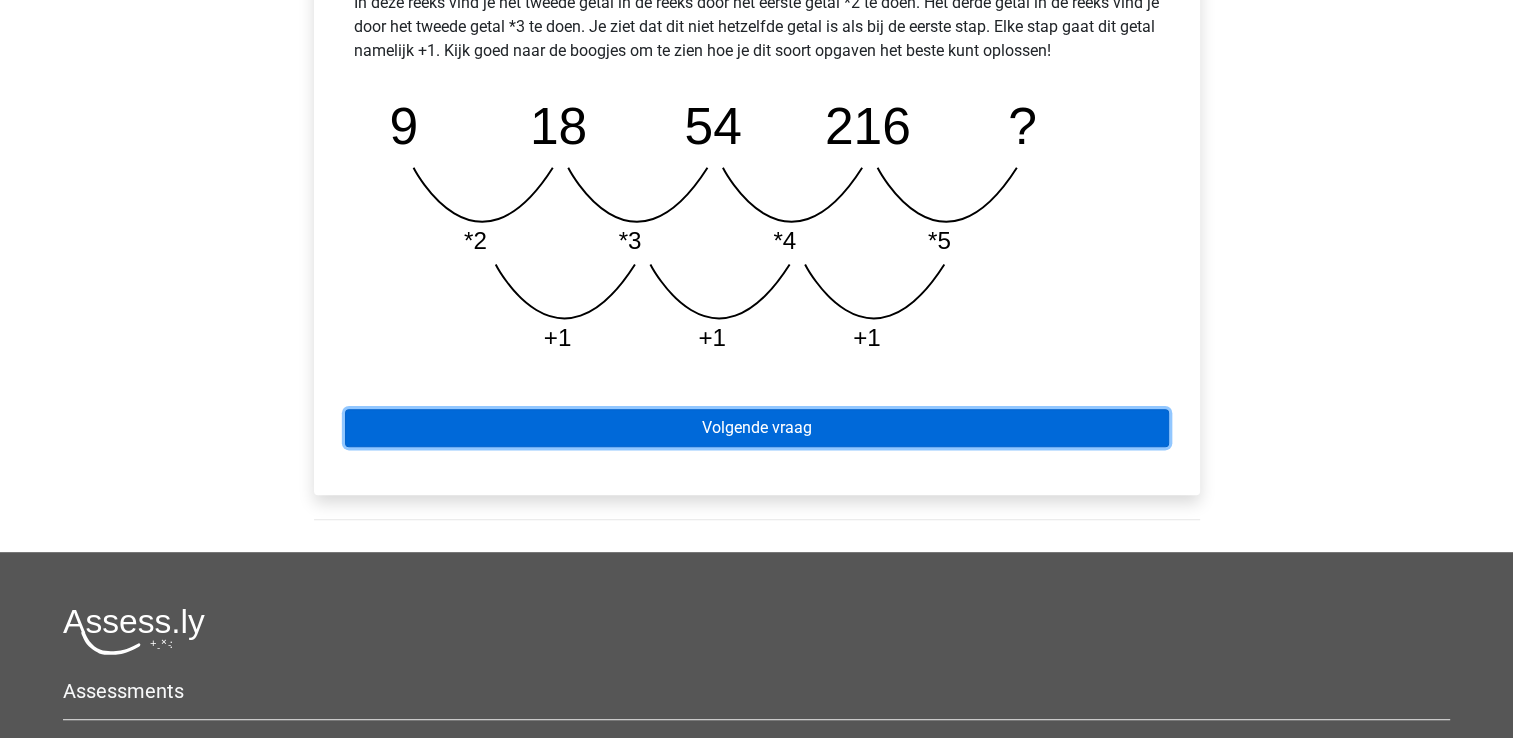 click on "Volgende vraag" at bounding box center [757, 428] 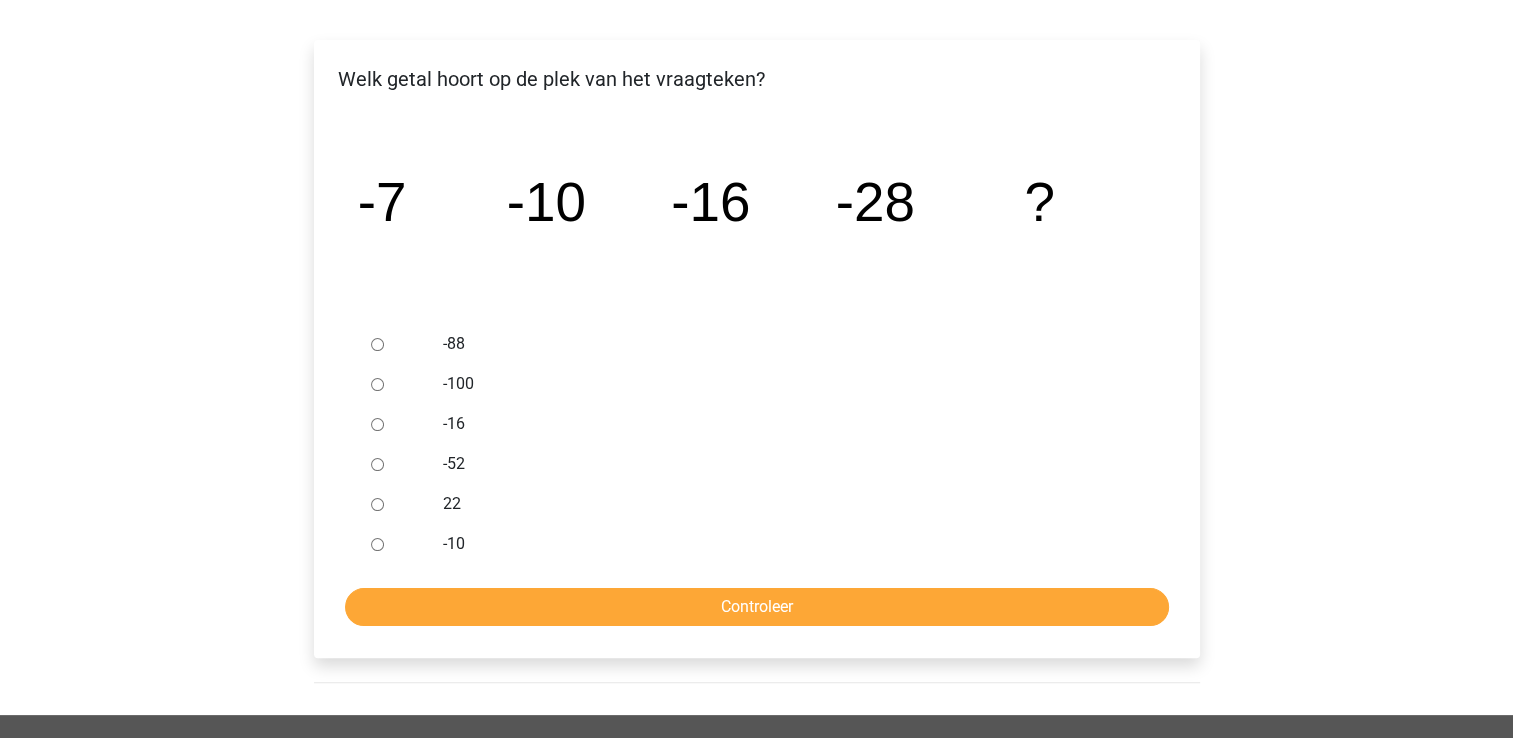scroll, scrollTop: 306, scrollLeft: 0, axis: vertical 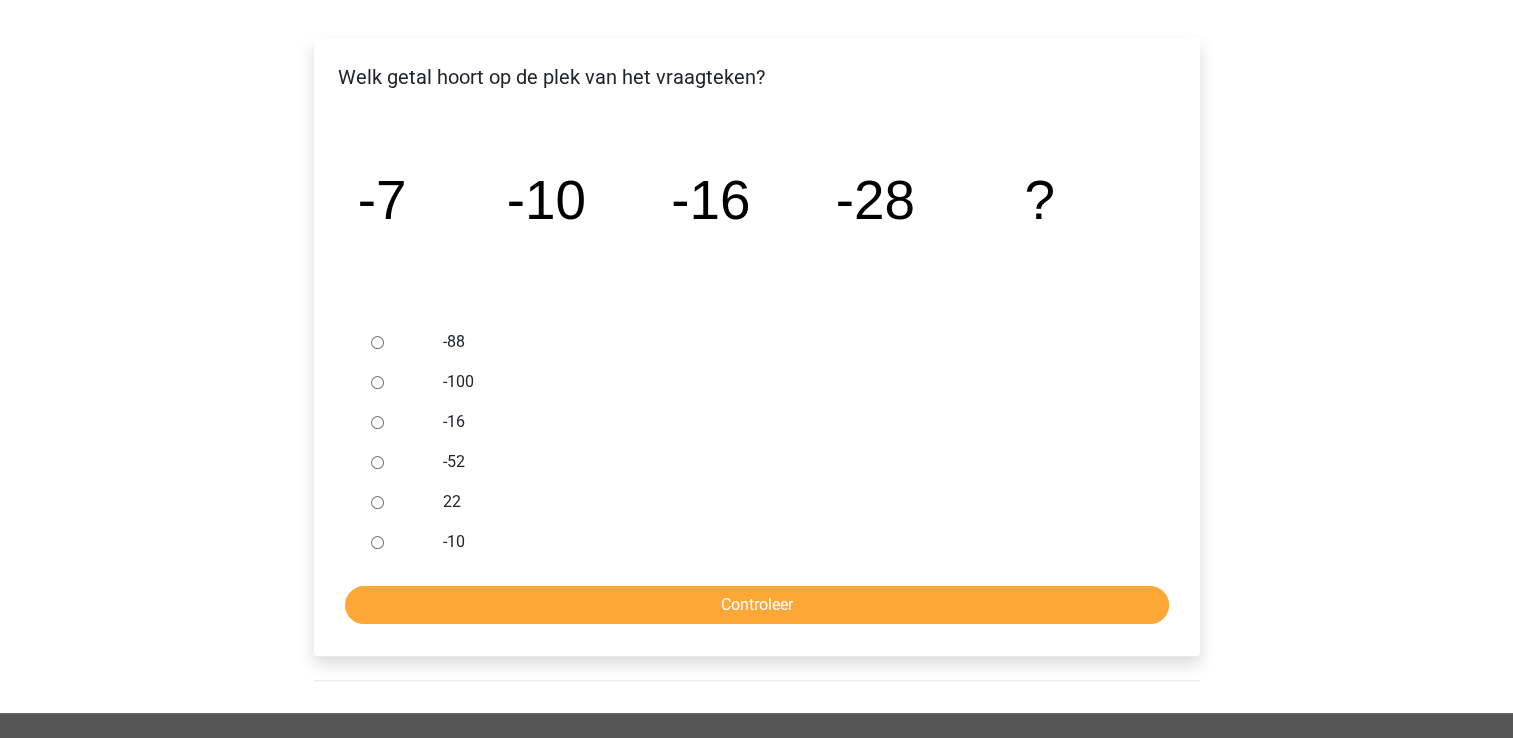 click on "-52" at bounding box center [377, 462] 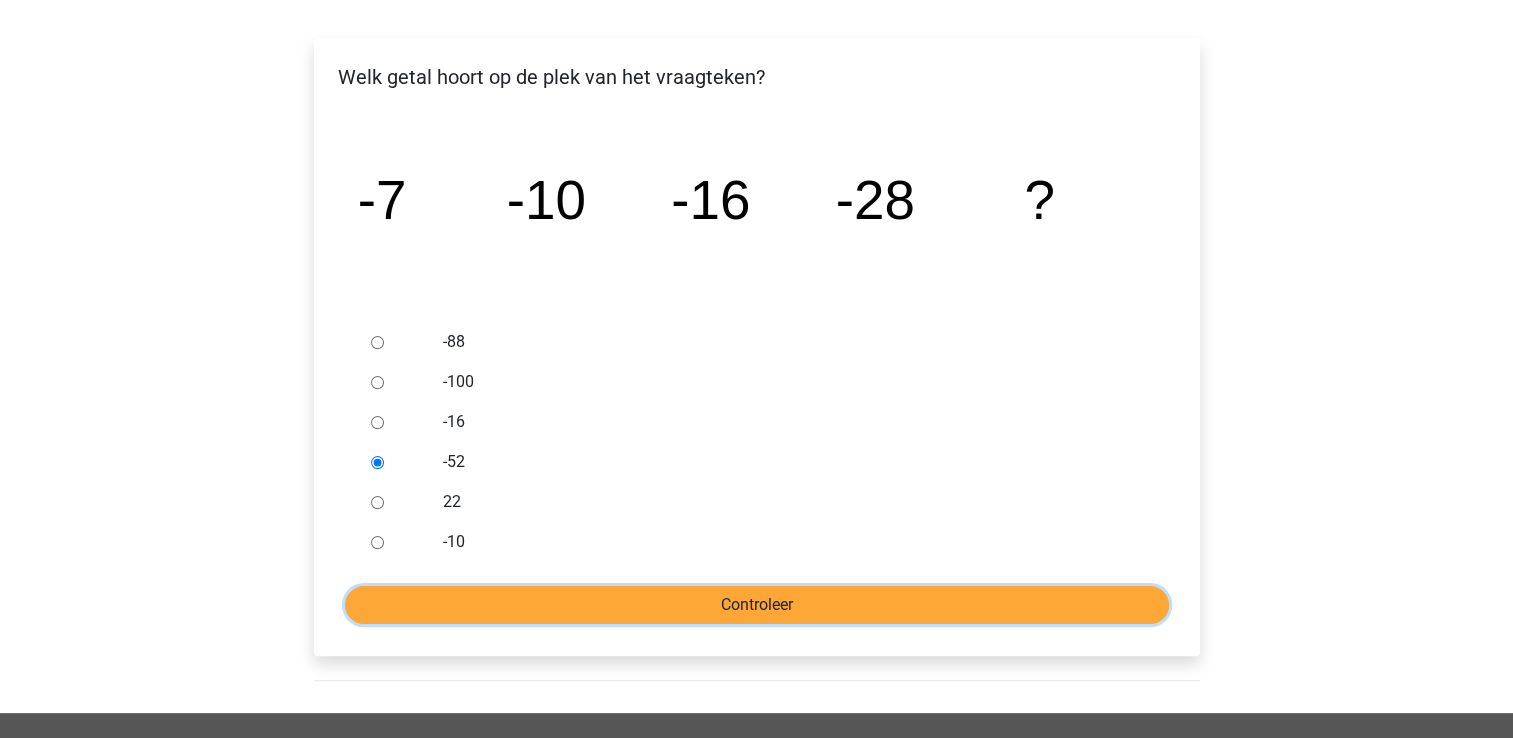 click on "Controleer" at bounding box center [757, 605] 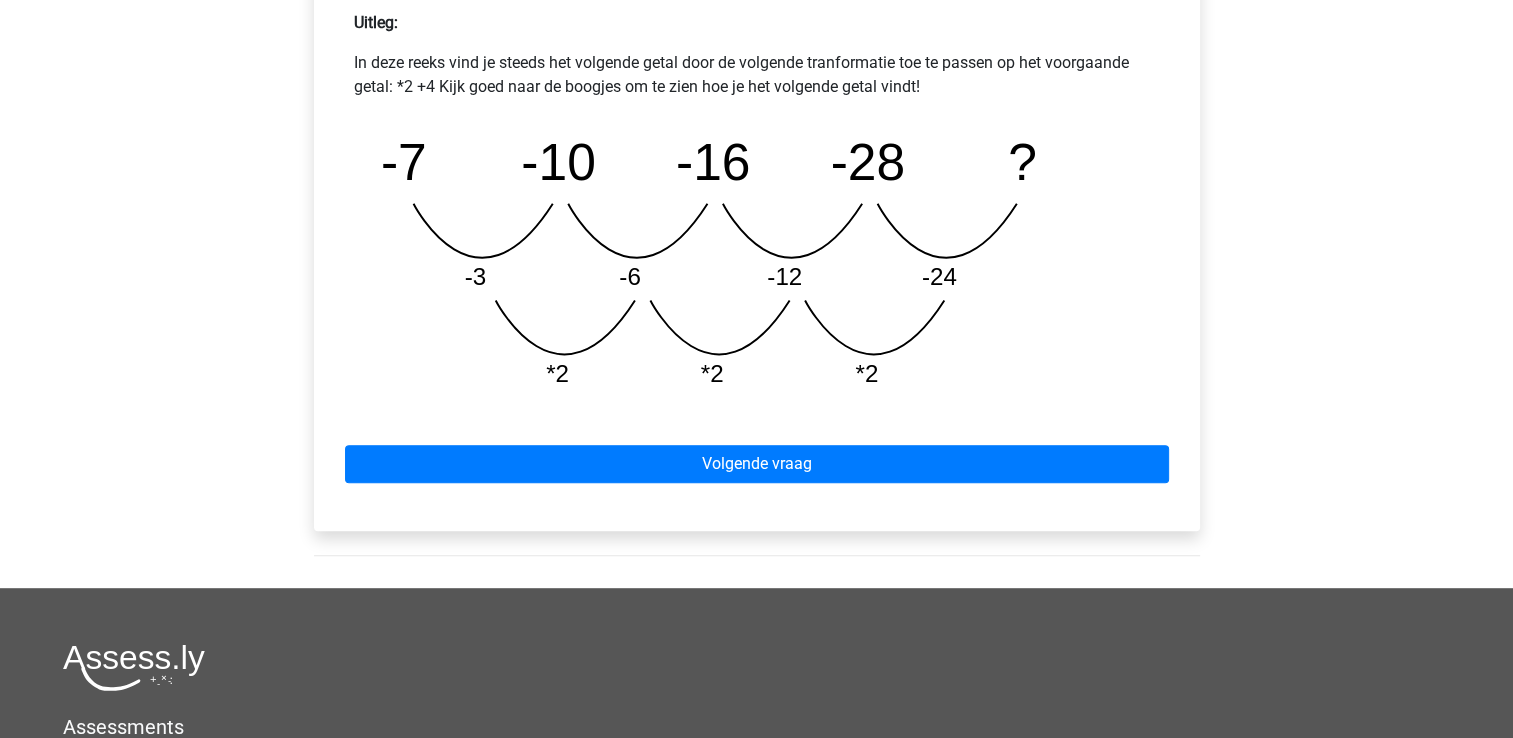 scroll, scrollTop: 942, scrollLeft: 0, axis: vertical 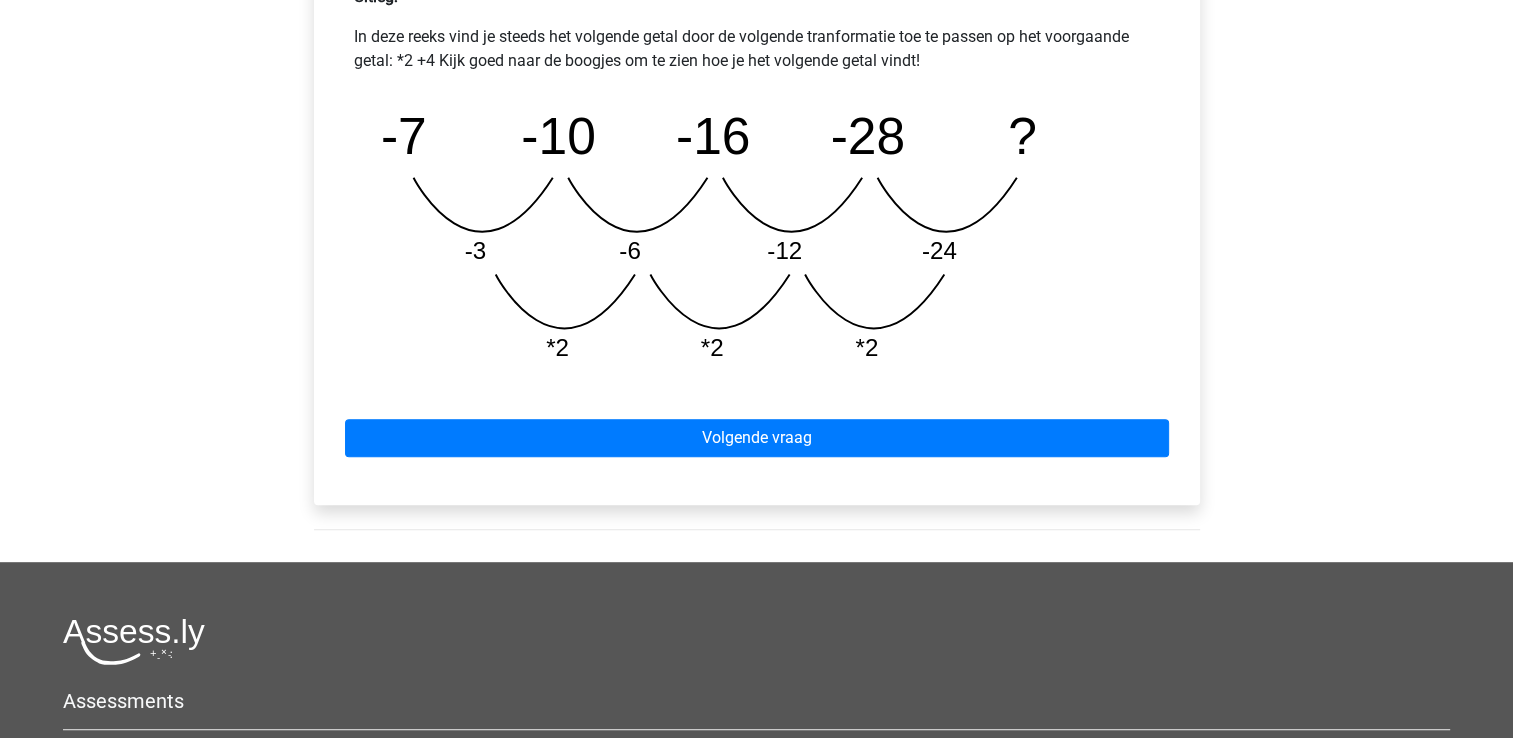click on "Volgende vraag" at bounding box center (757, 434) 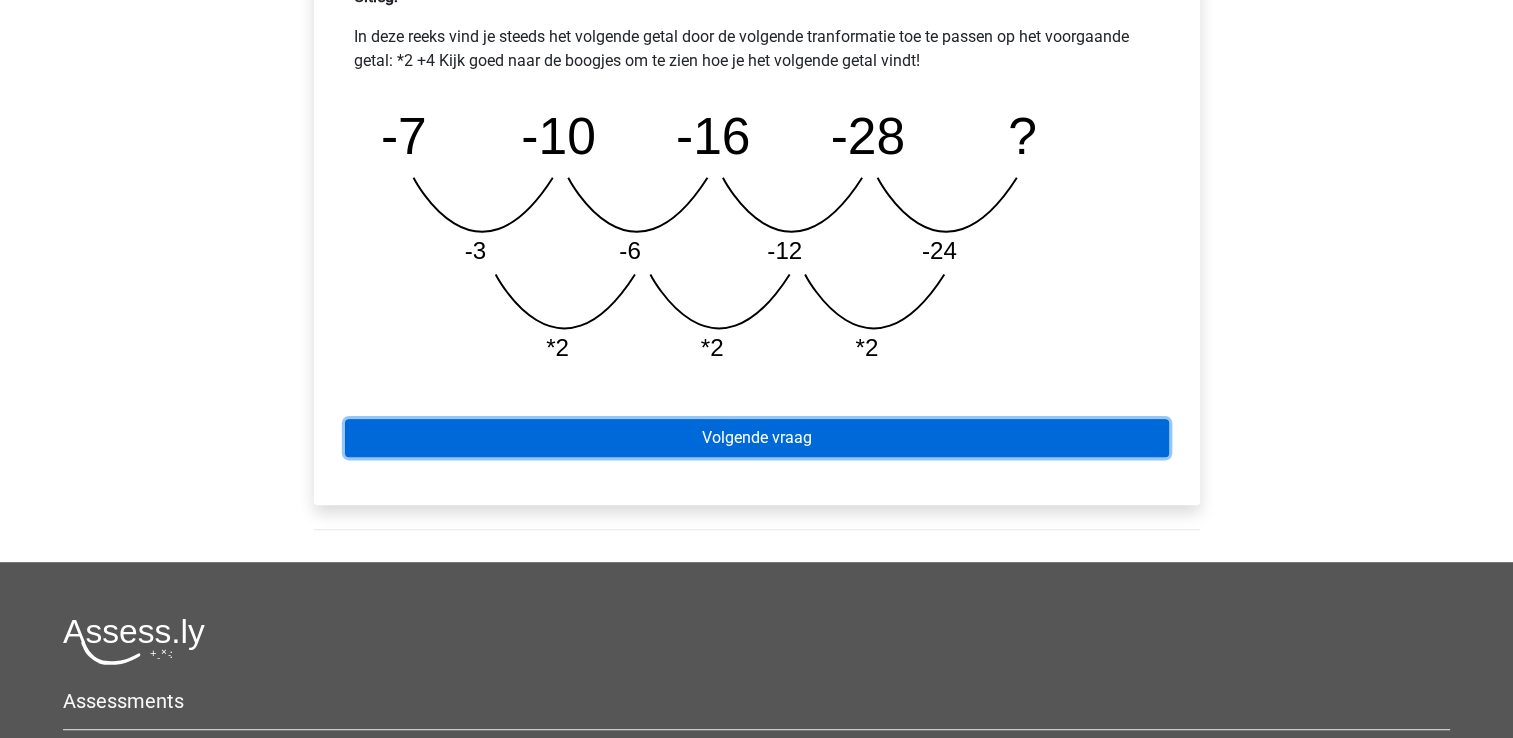 click on "Volgende vraag" at bounding box center [757, 438] 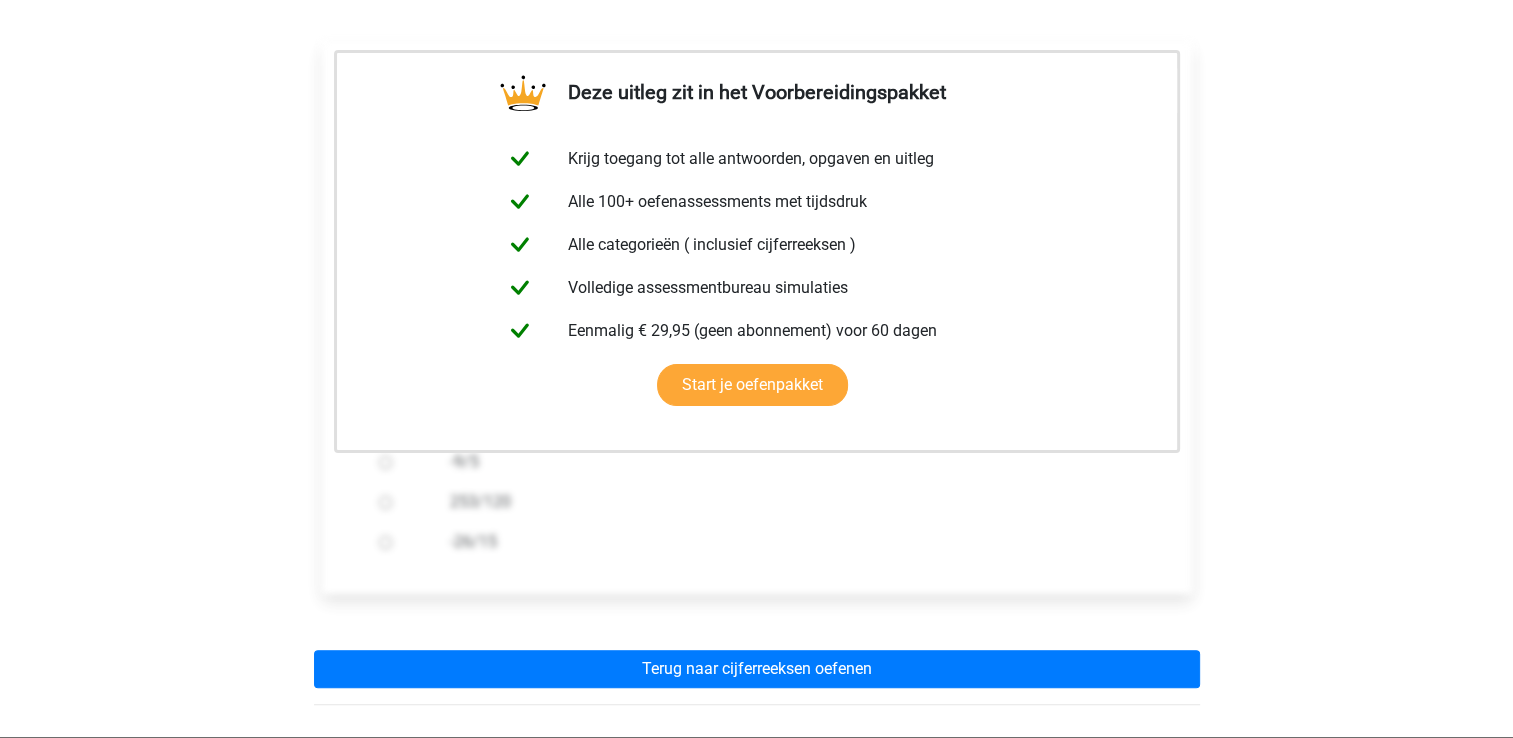 scroll, scrollTop: 428, scrollLeft: 0, axis: vertical 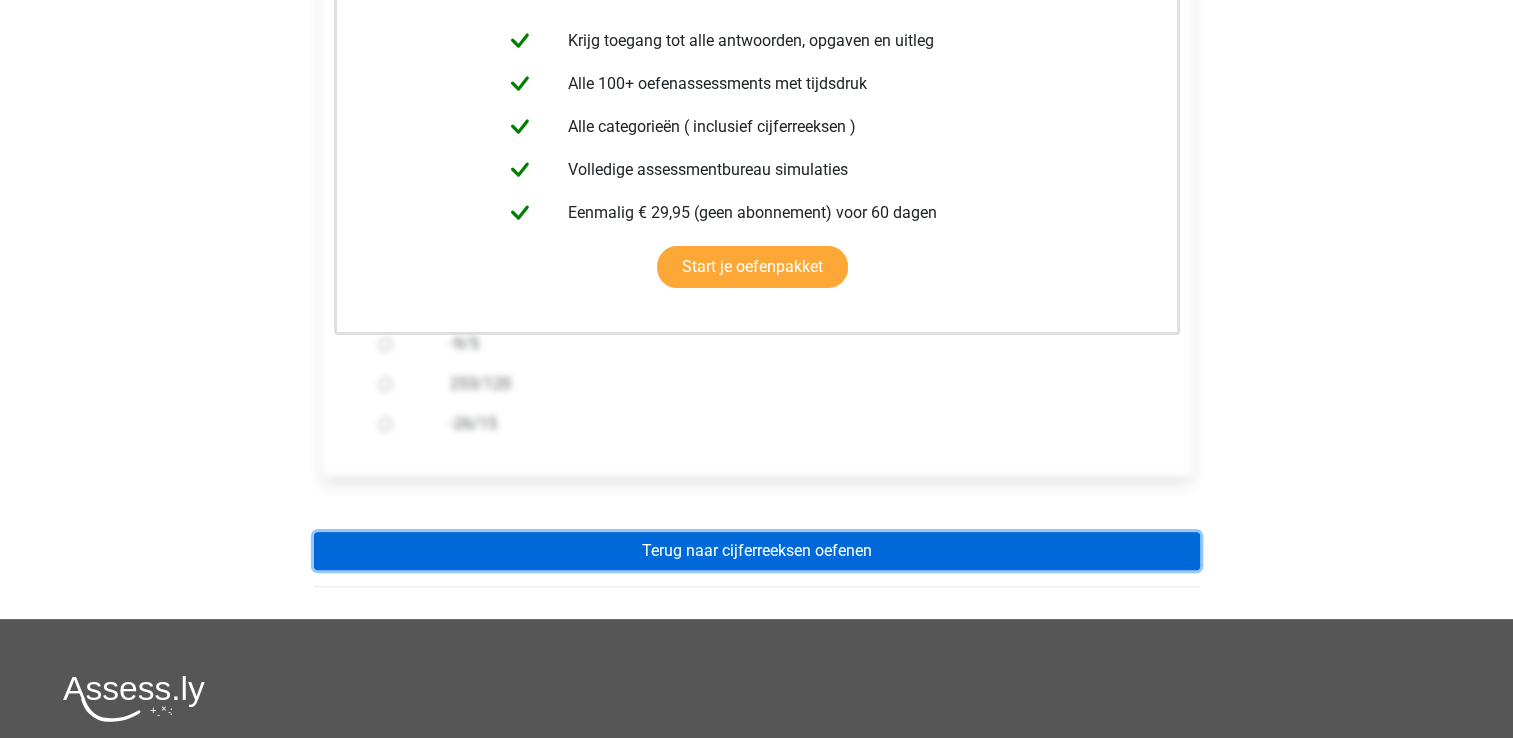 click on "Terug naar cijferreeksen oefenen" at bounding box center [757, 551] 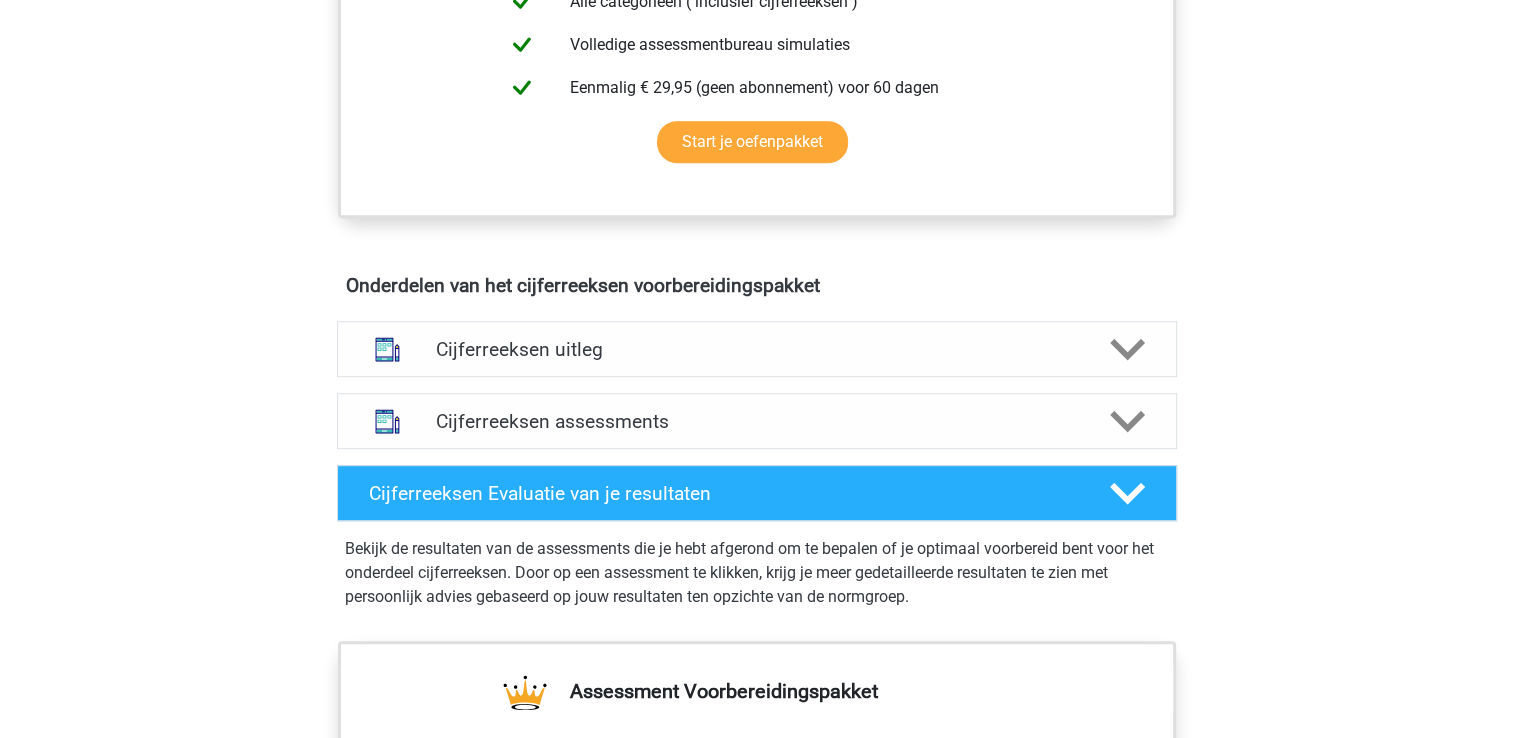 scroll, scrollTop: 951, scrollLeft: 0, axis: vertical 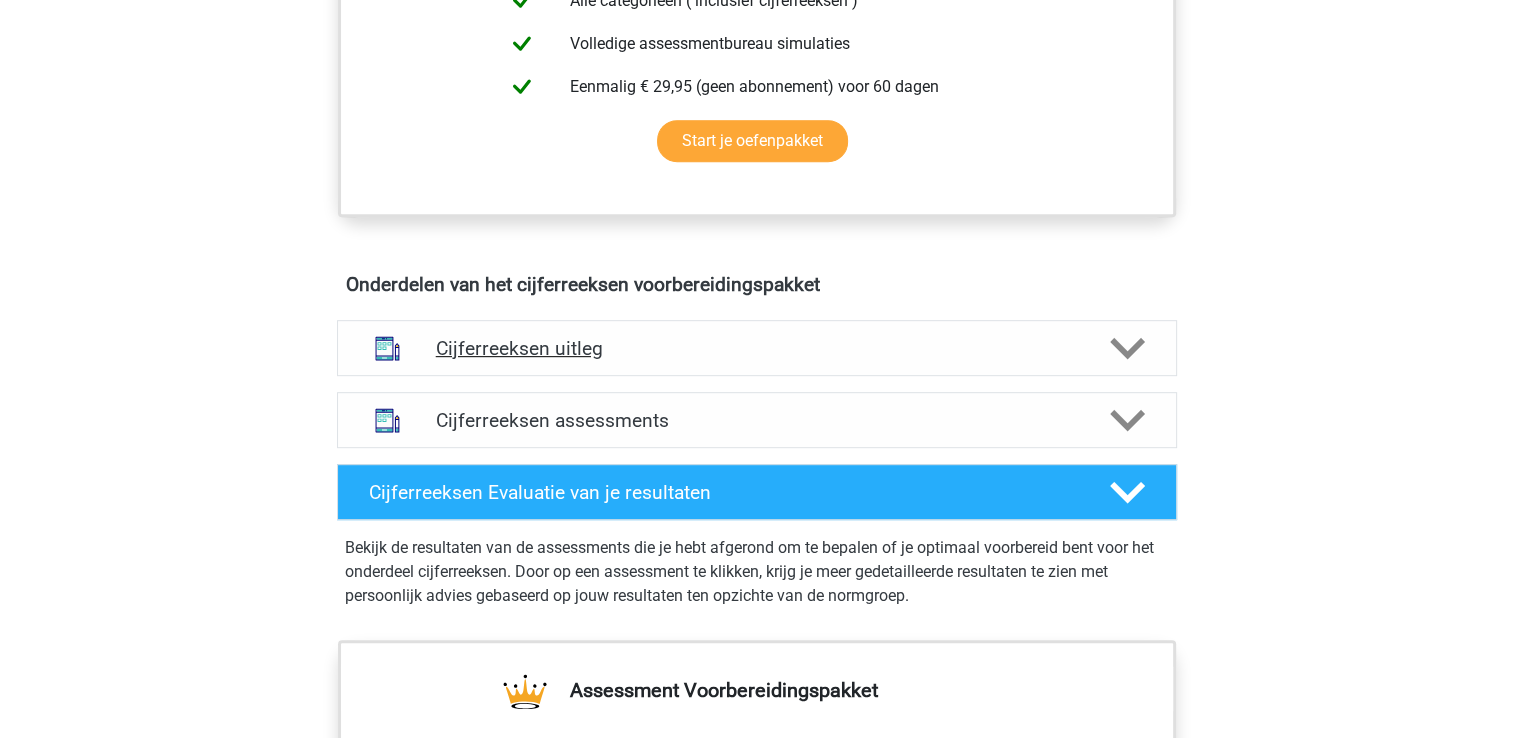 click 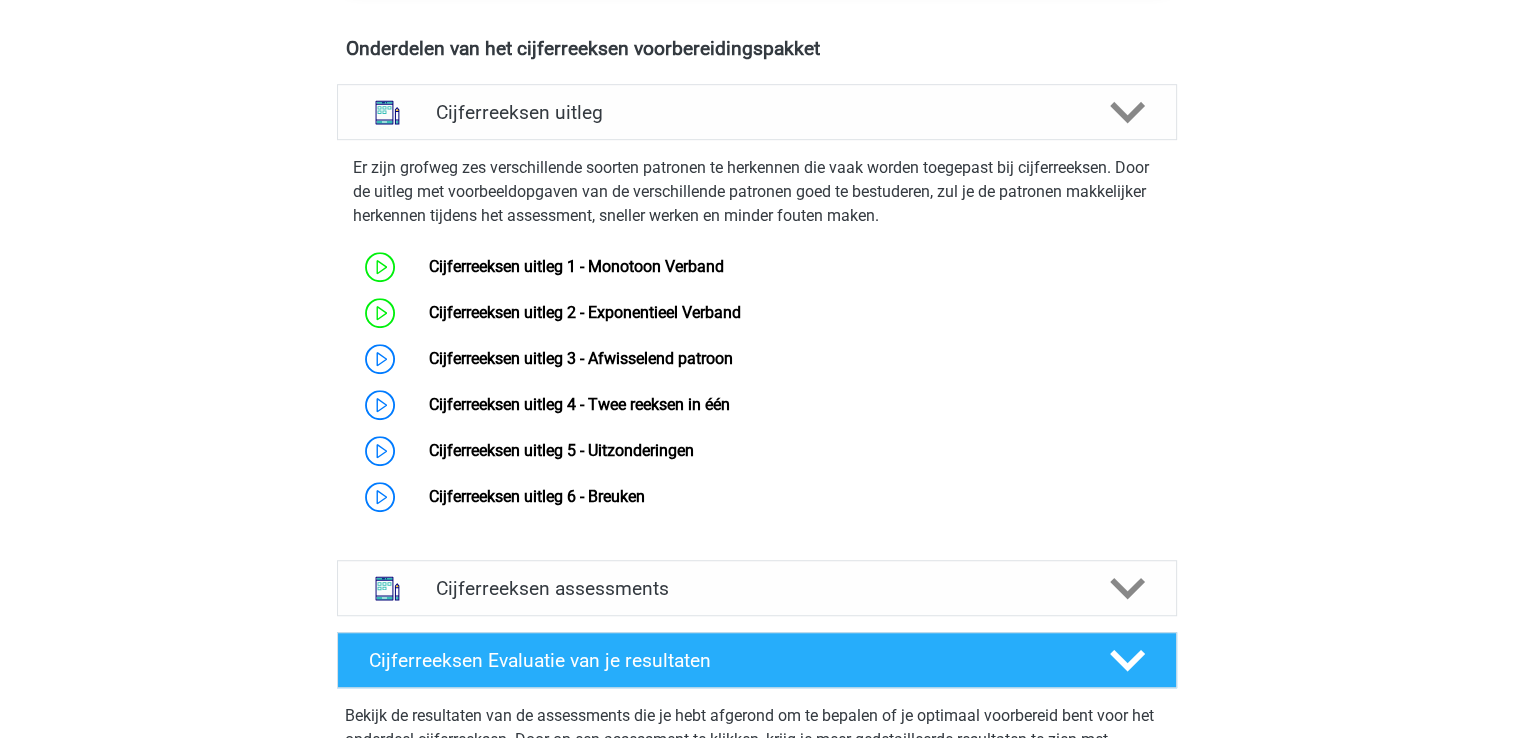 scroll, scrollTop: 1196, scrollLeft: 0, axis: vertical 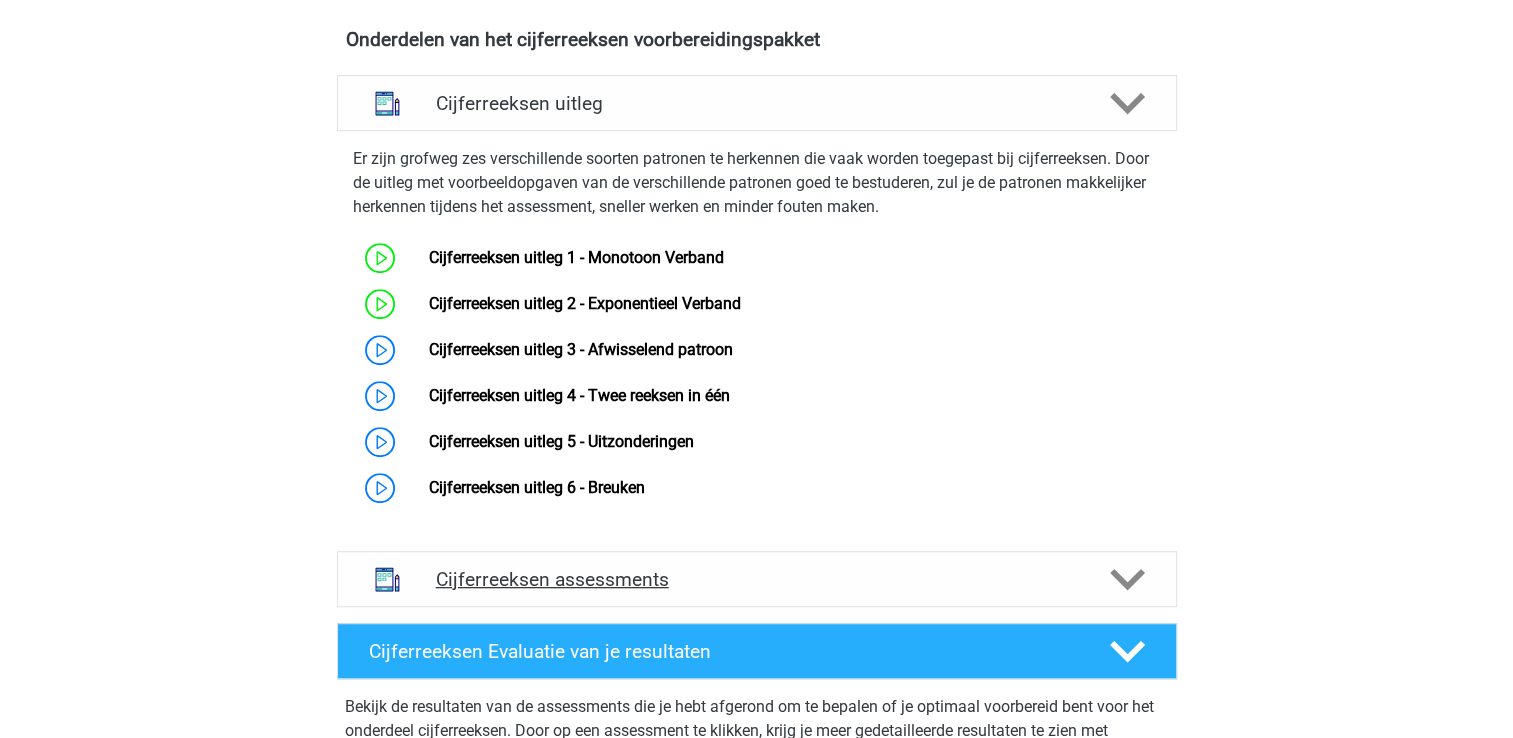click 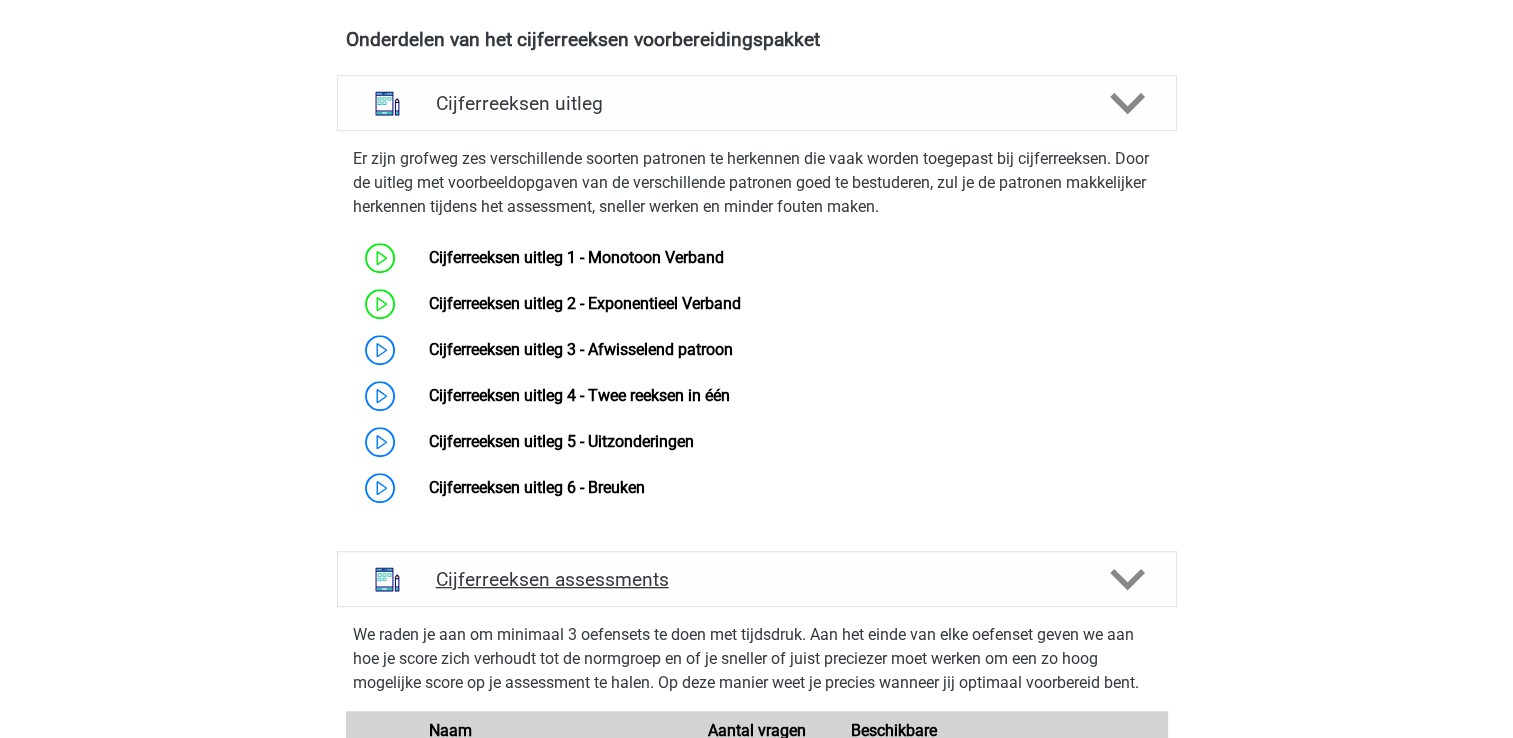 scroll, scrollTop: 1194, scrollLeft: 0, axis: vertical 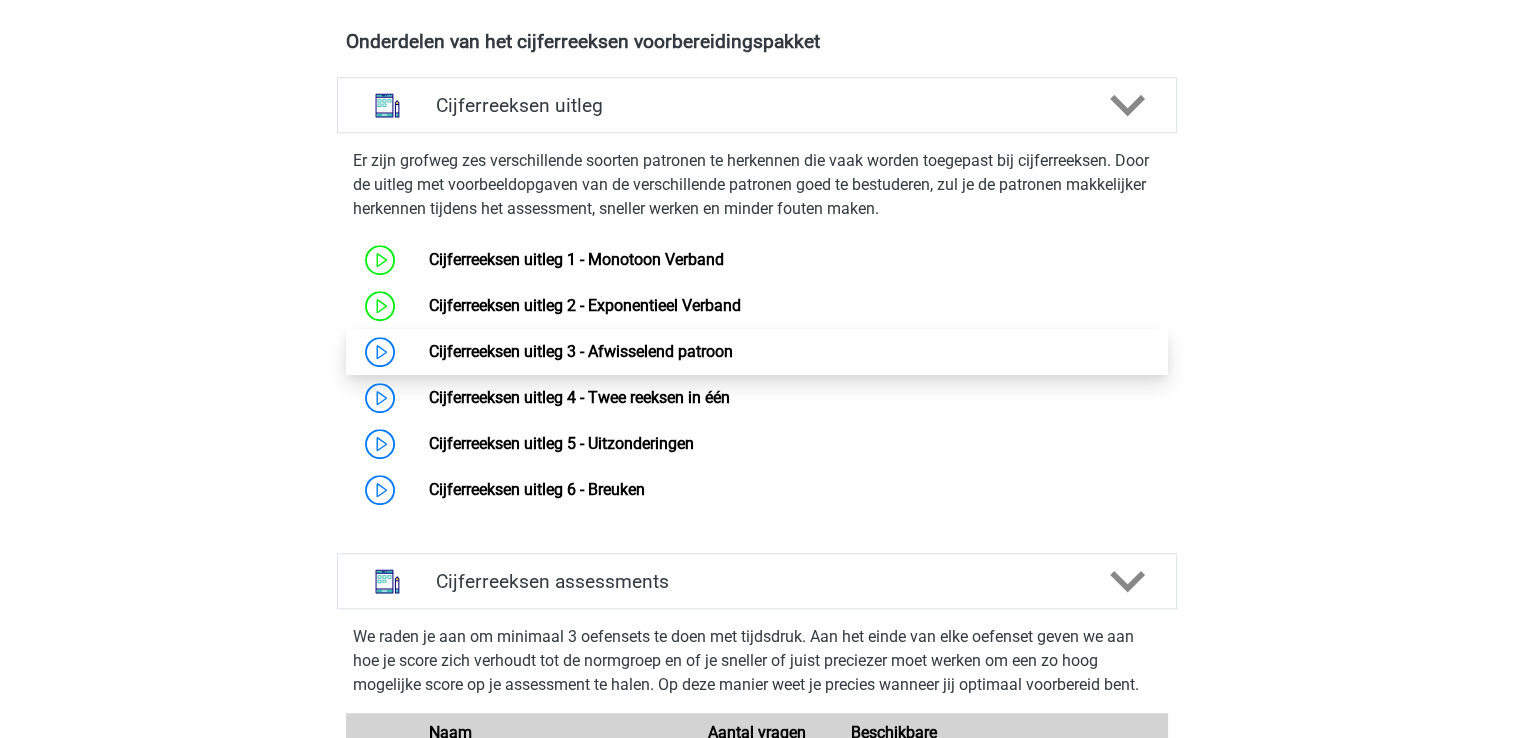 click on "Cijferreeksen uitleg 3 - Afwisselend patroon" at bounding box center (581, 351) 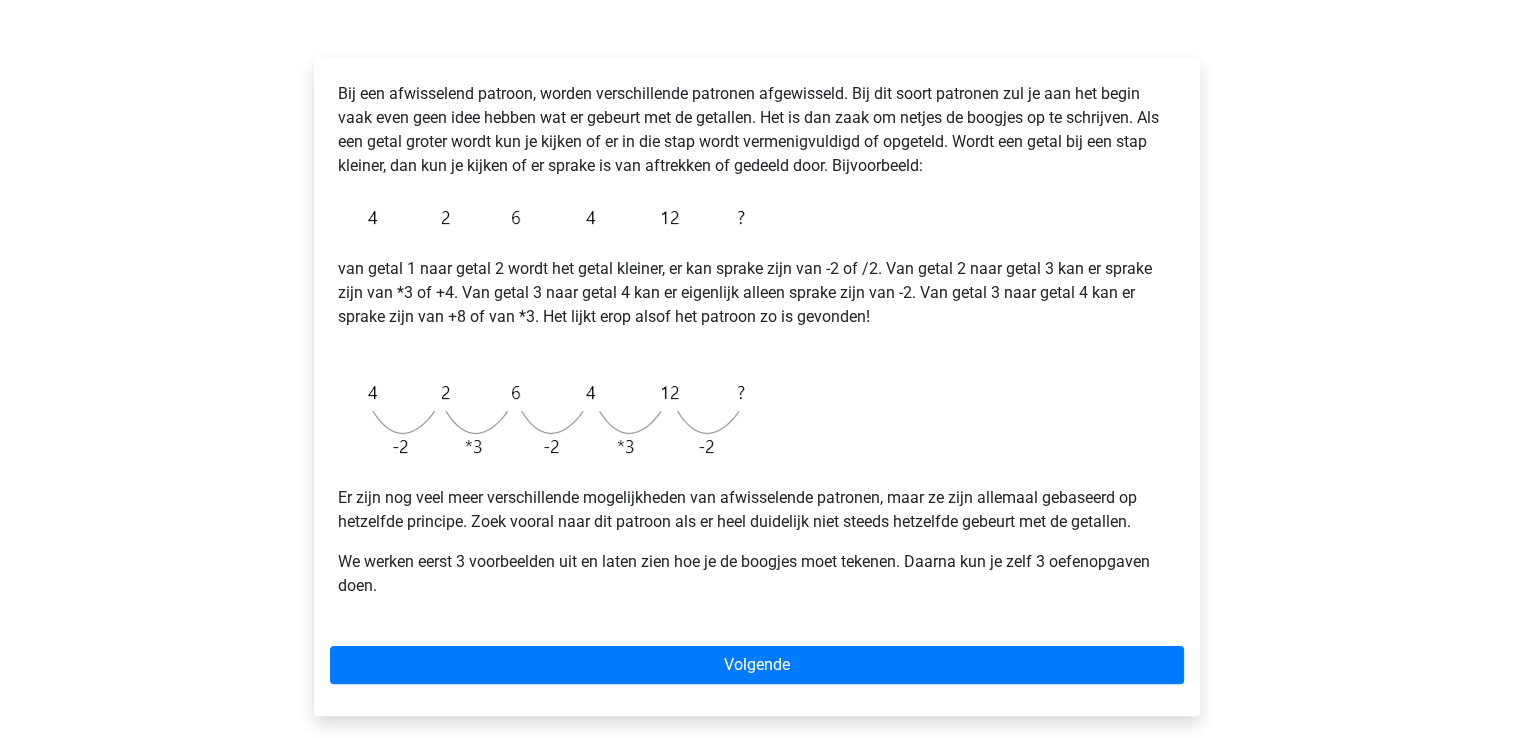 scroll, scrollTop: 292, scrollLeft: 0, axis: vertical 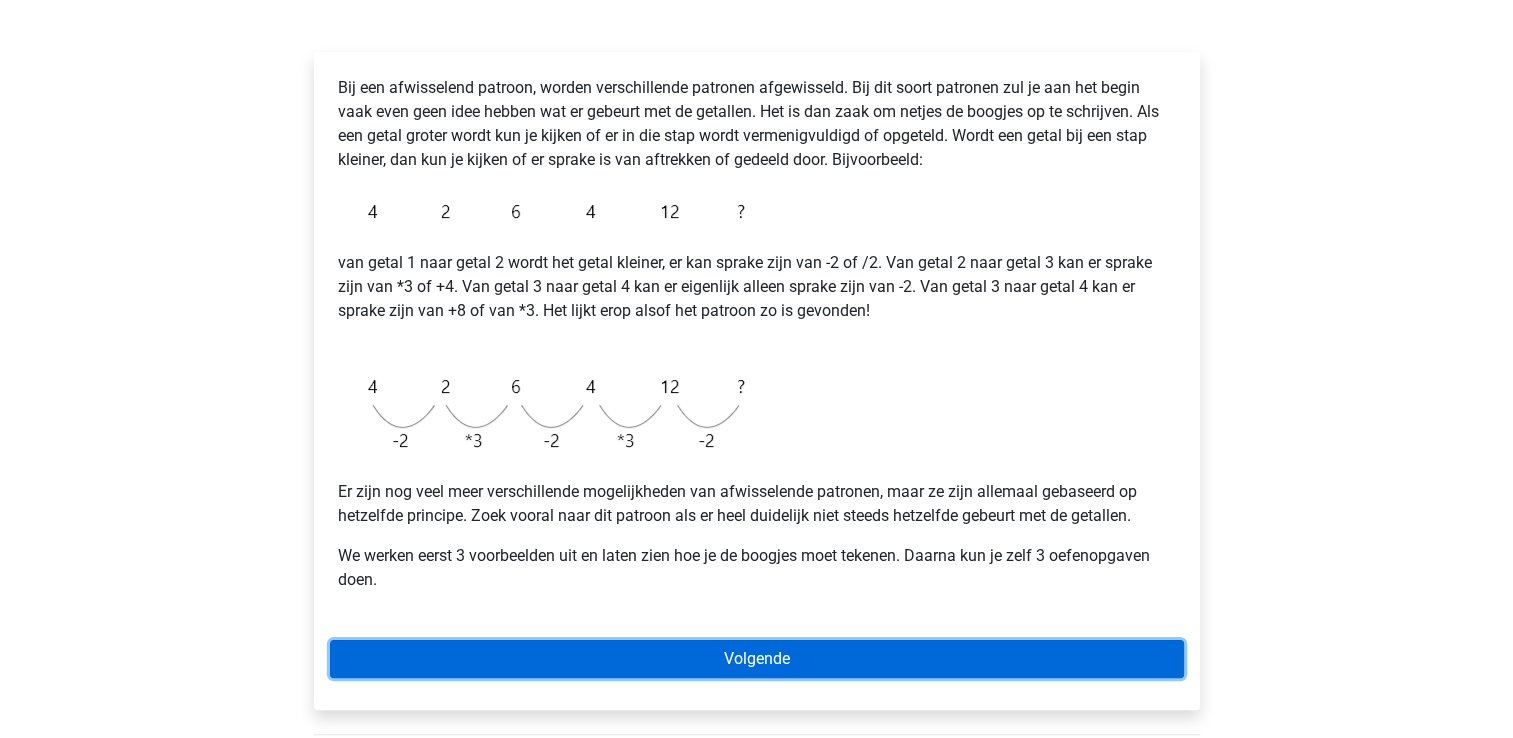 click on "Volgende" at bounding box center [757, 659] 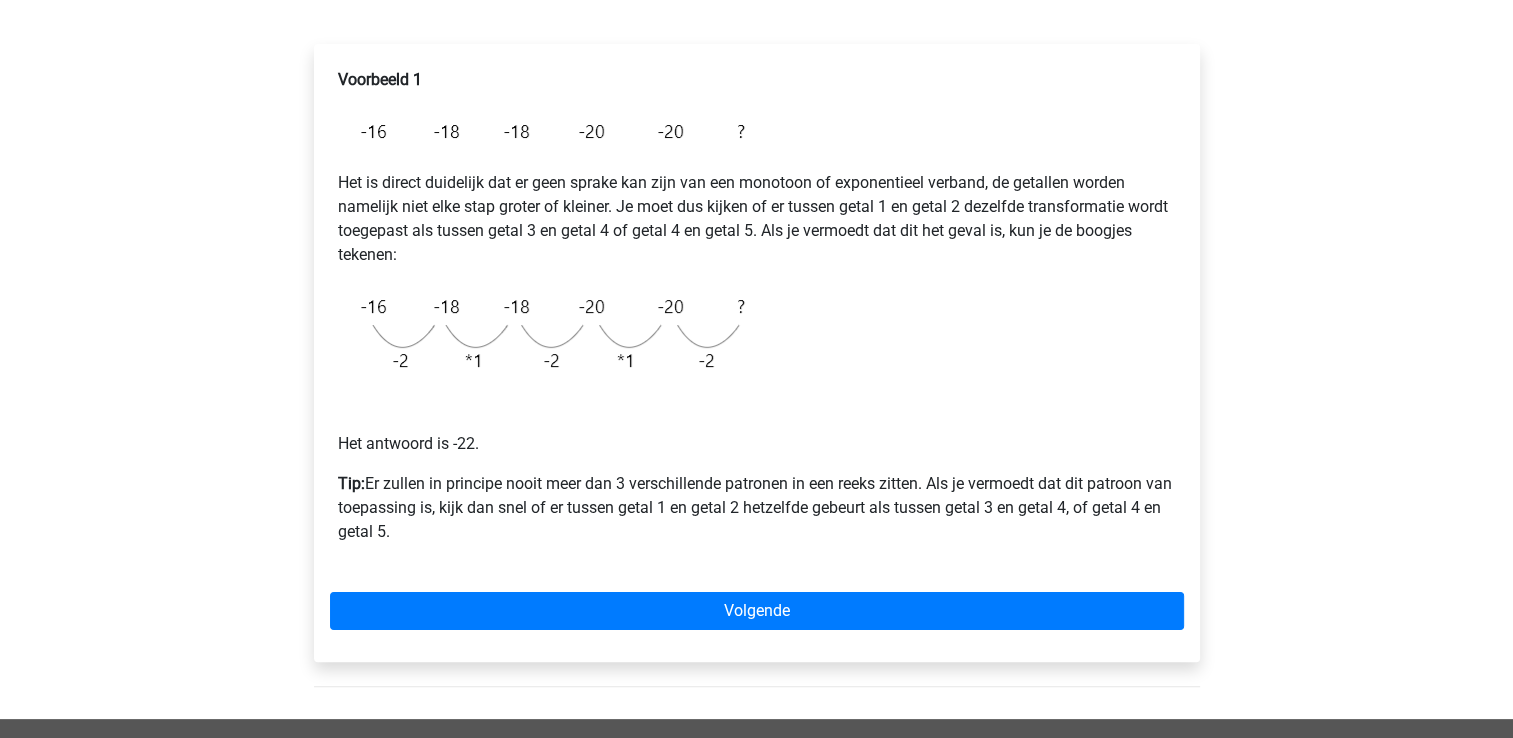 scroll, scrollTop: 304, scrollLeft: 0, axis: vertical 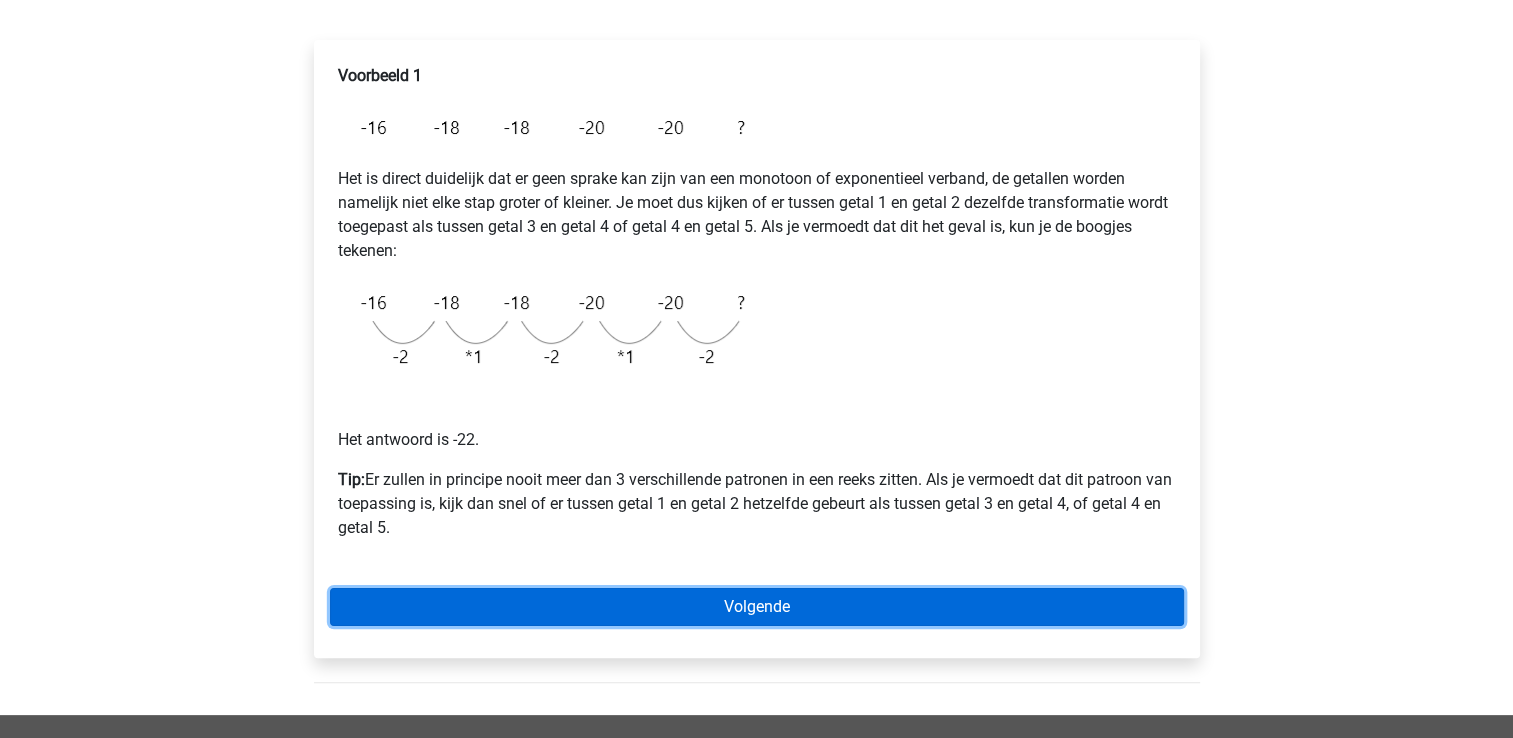 click on "Volgende" at bounding box center (757, 607) 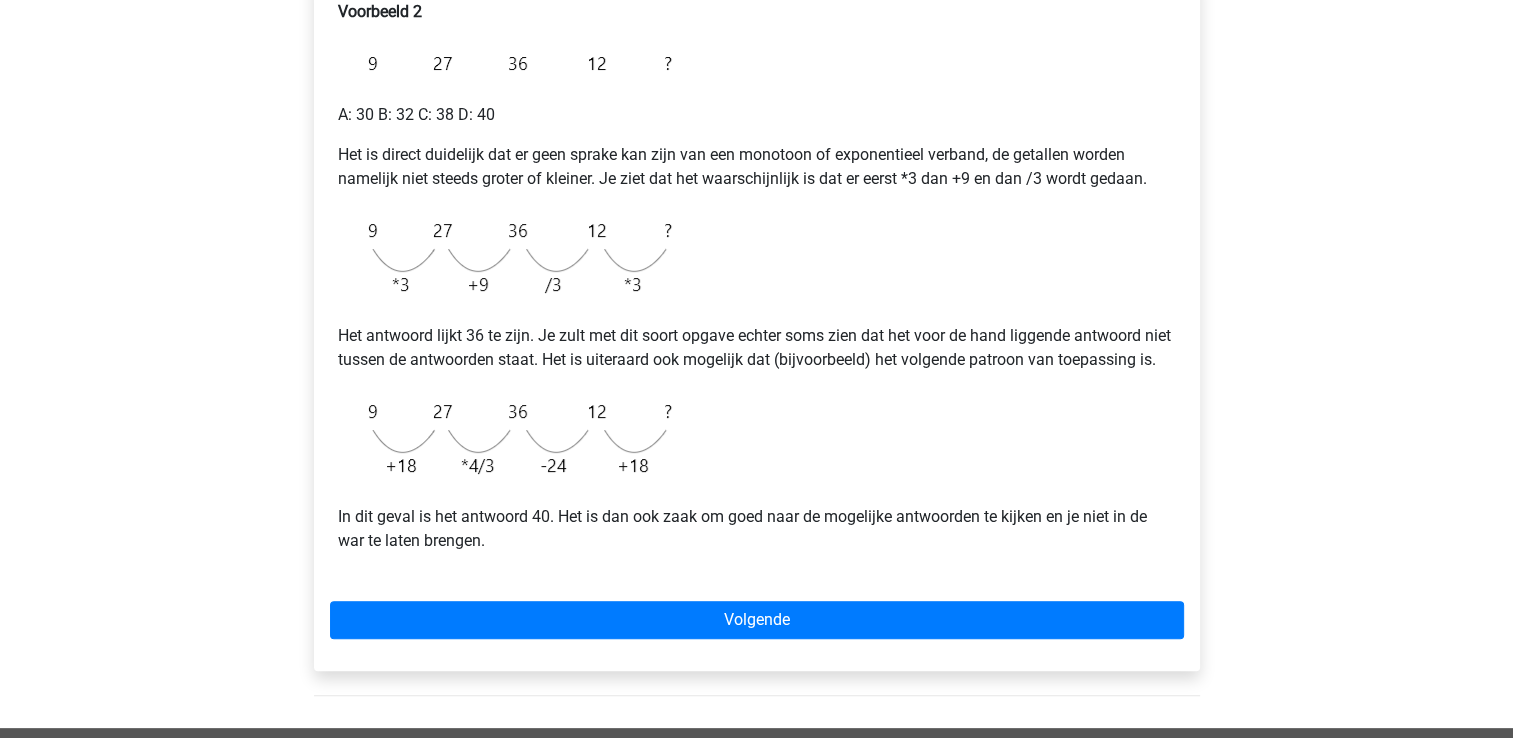 scroll, scrollTop: 376, scrollLeft: 0, axis: vertical 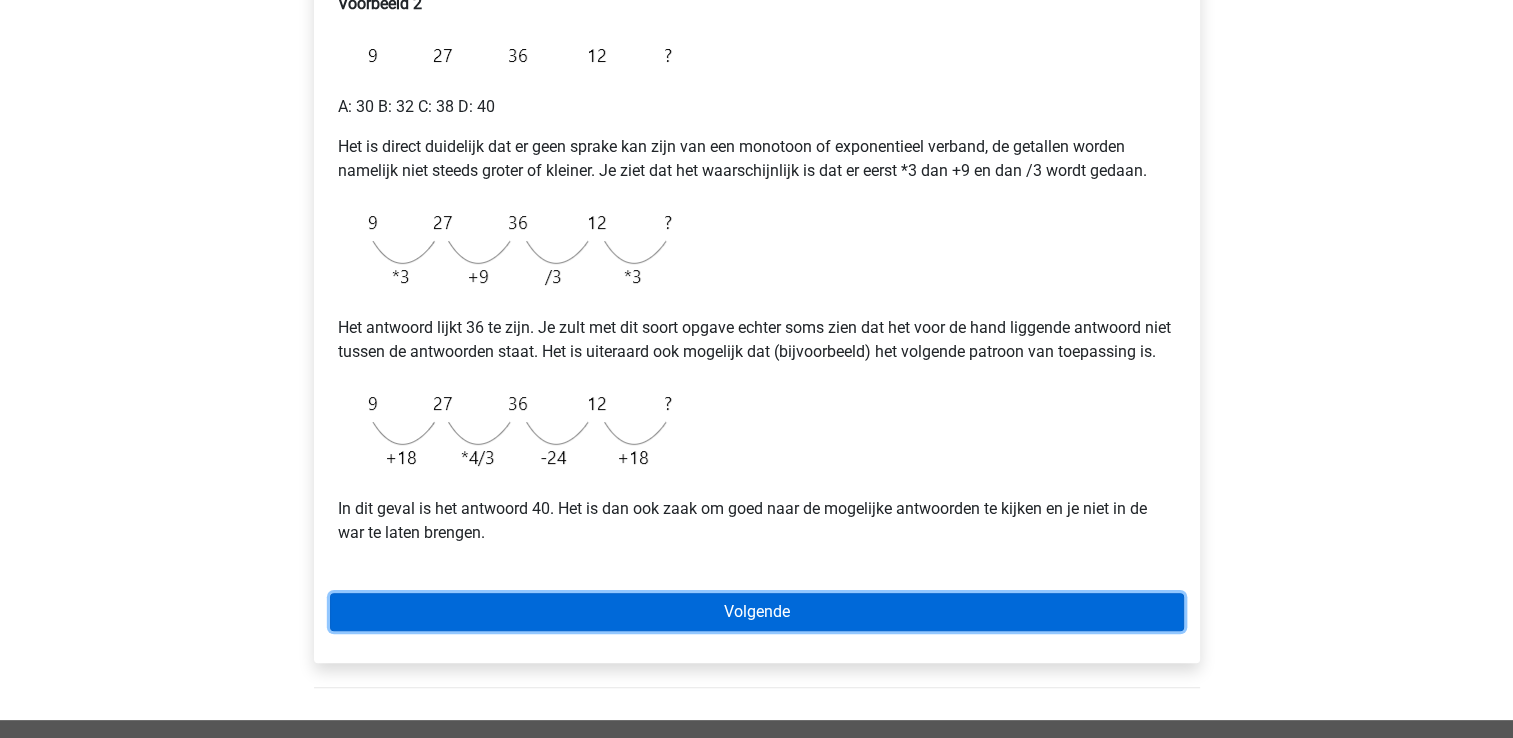 click on "Volgende" at bounding box center (757, 612) 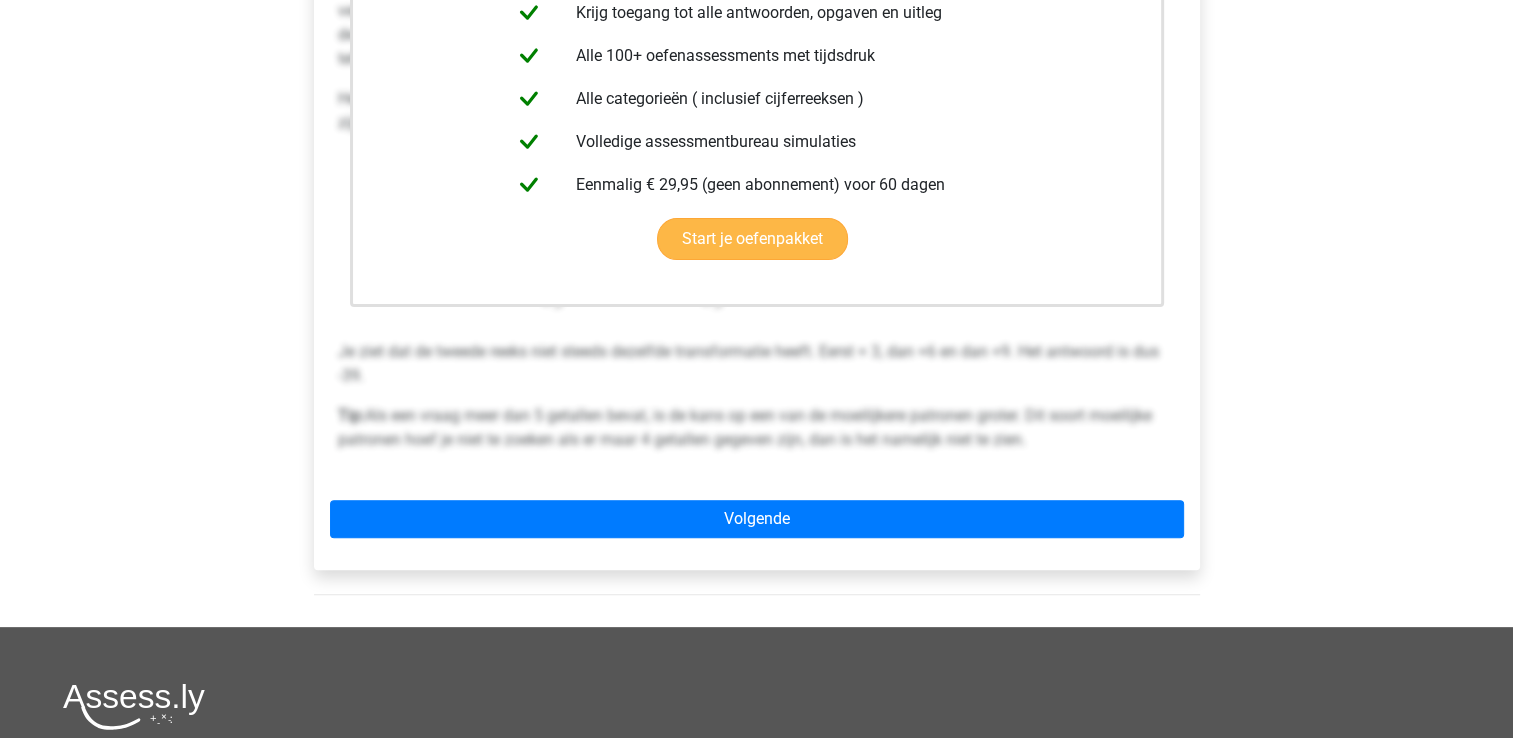 scroll, scrollTop: 500, scrollLeft: 0, axis: vertical 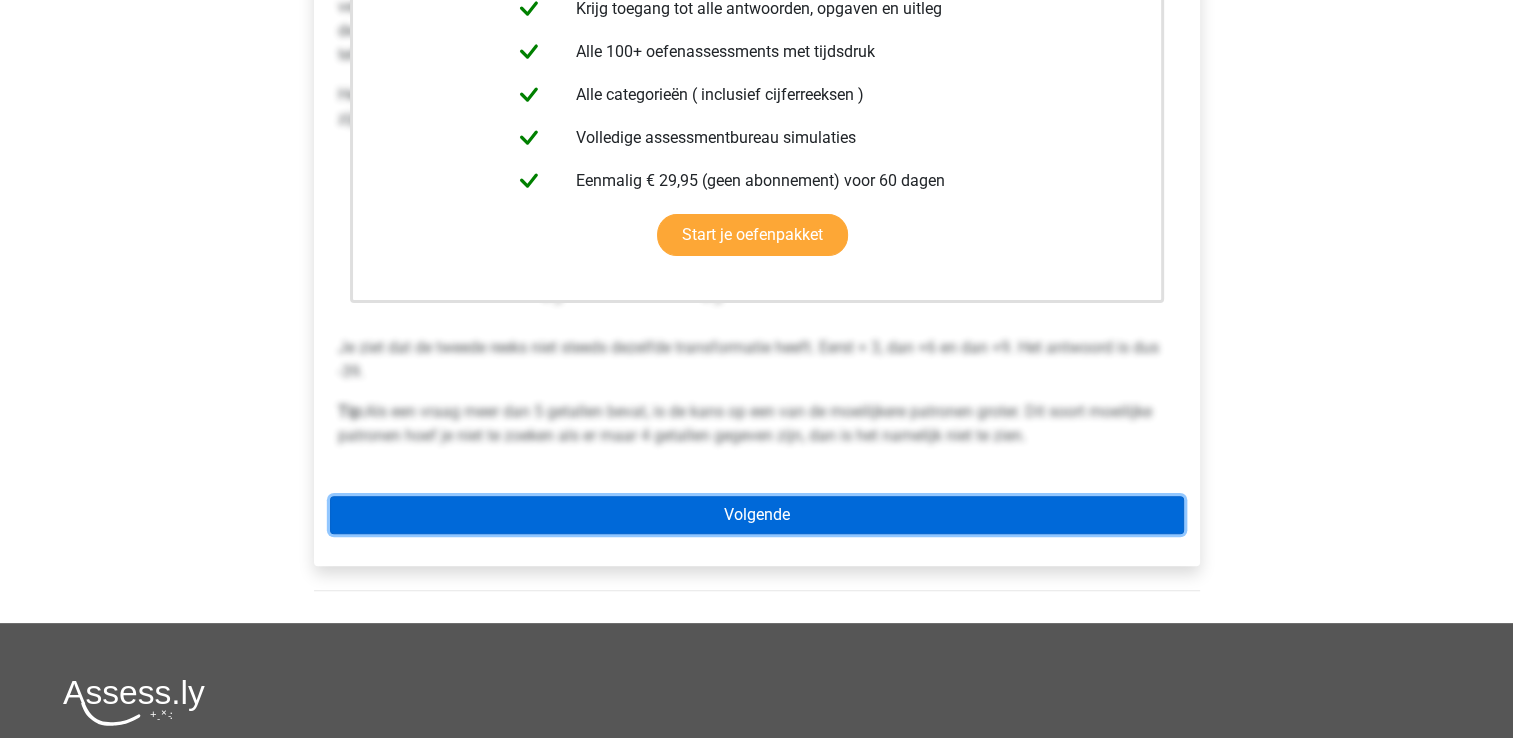 click on "Volgende" at bounding box center [757, 515] 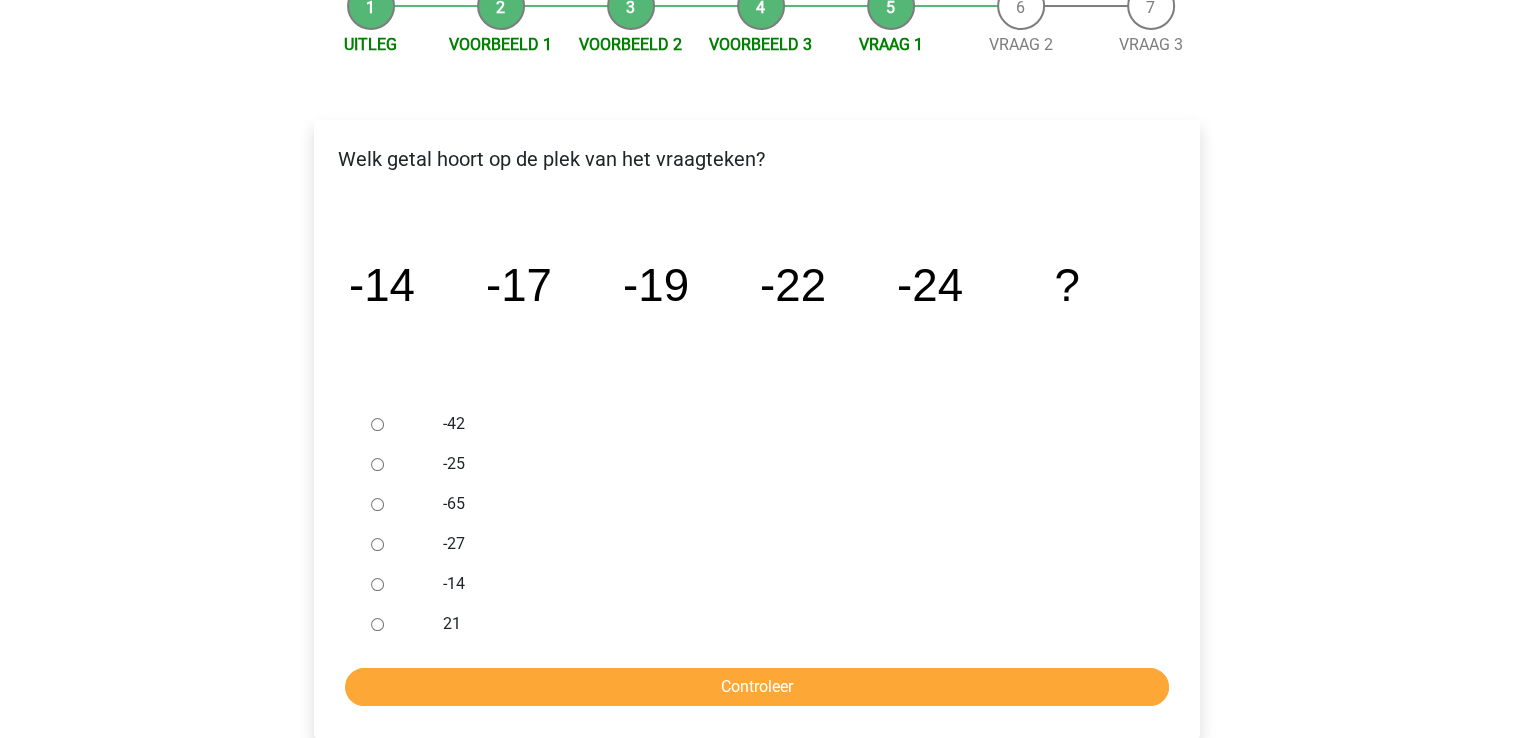 scroll, scrollTop: 272, scrollLeft: 0, axis: vertical 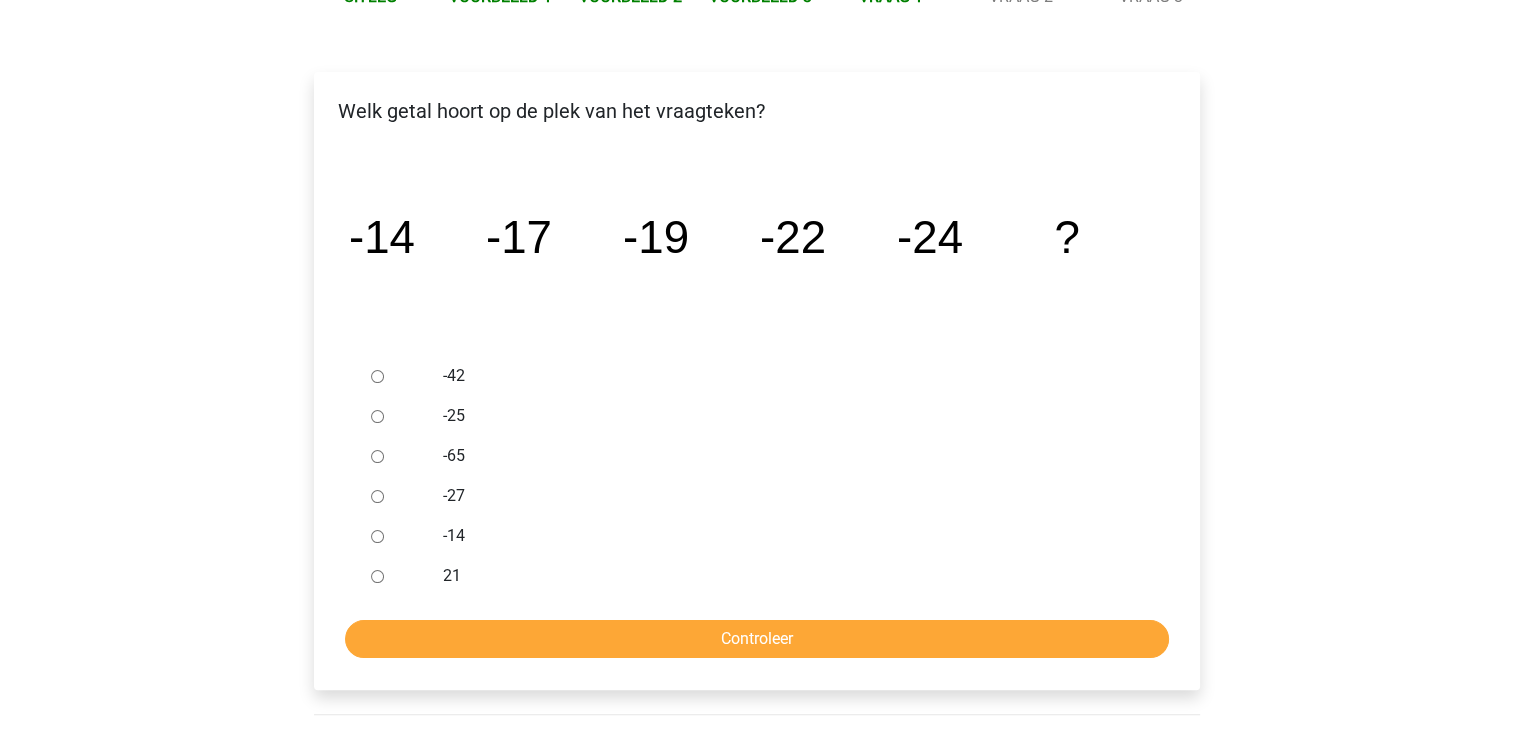 click on "-27" at bounding box center (377, 496) 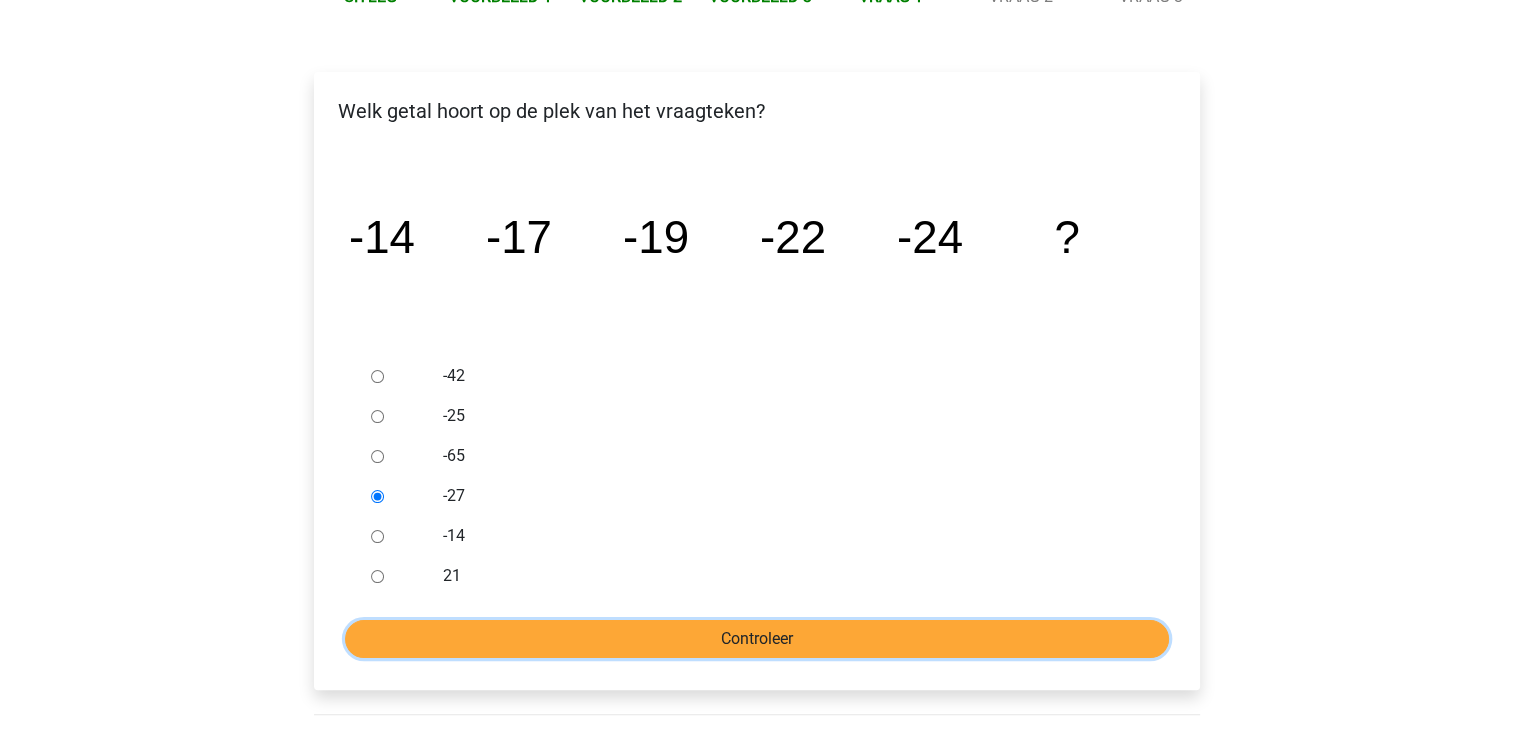 click on "Controleer" at bounding box center [757, 639] 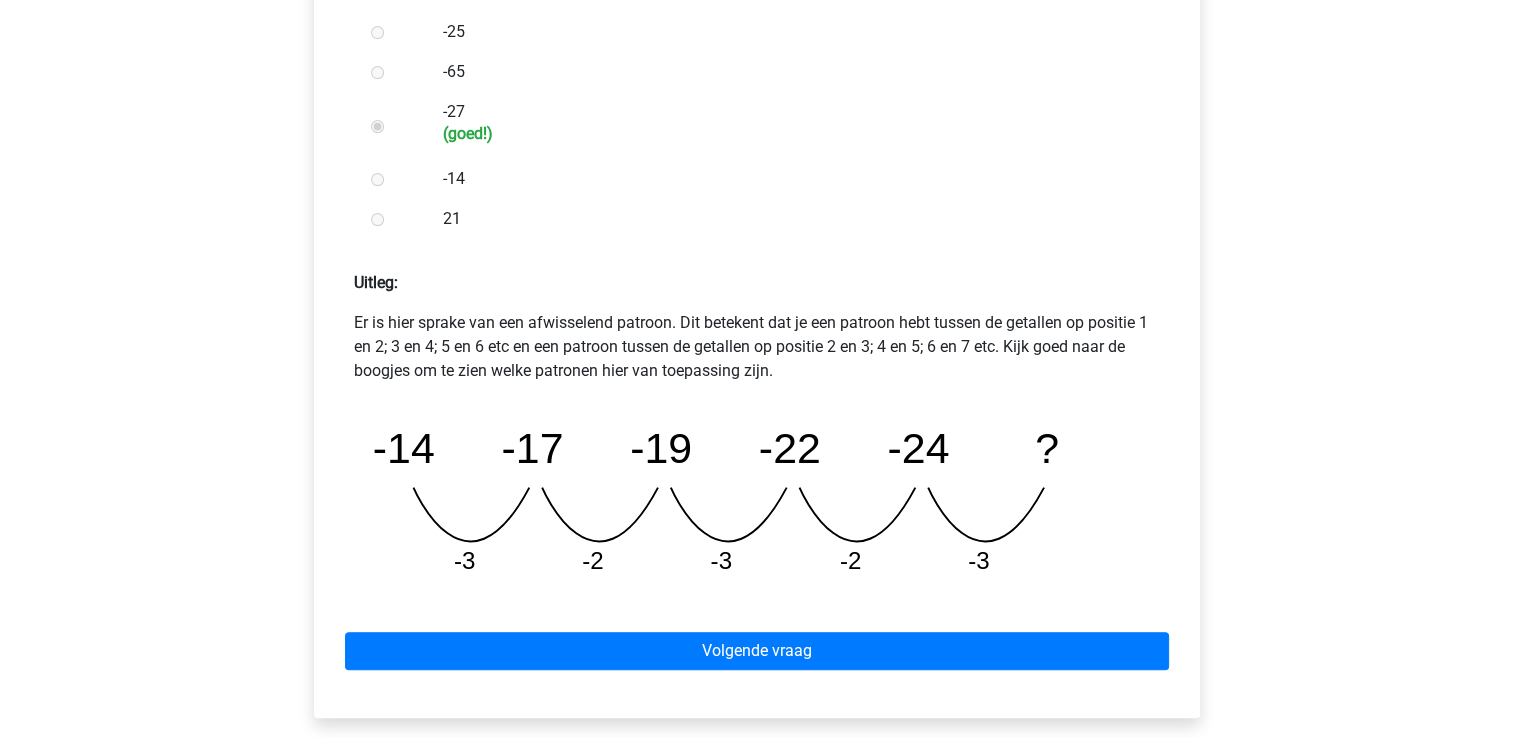 scroll, scrollTop: 666, scrollLeft: 0, axis: vertical 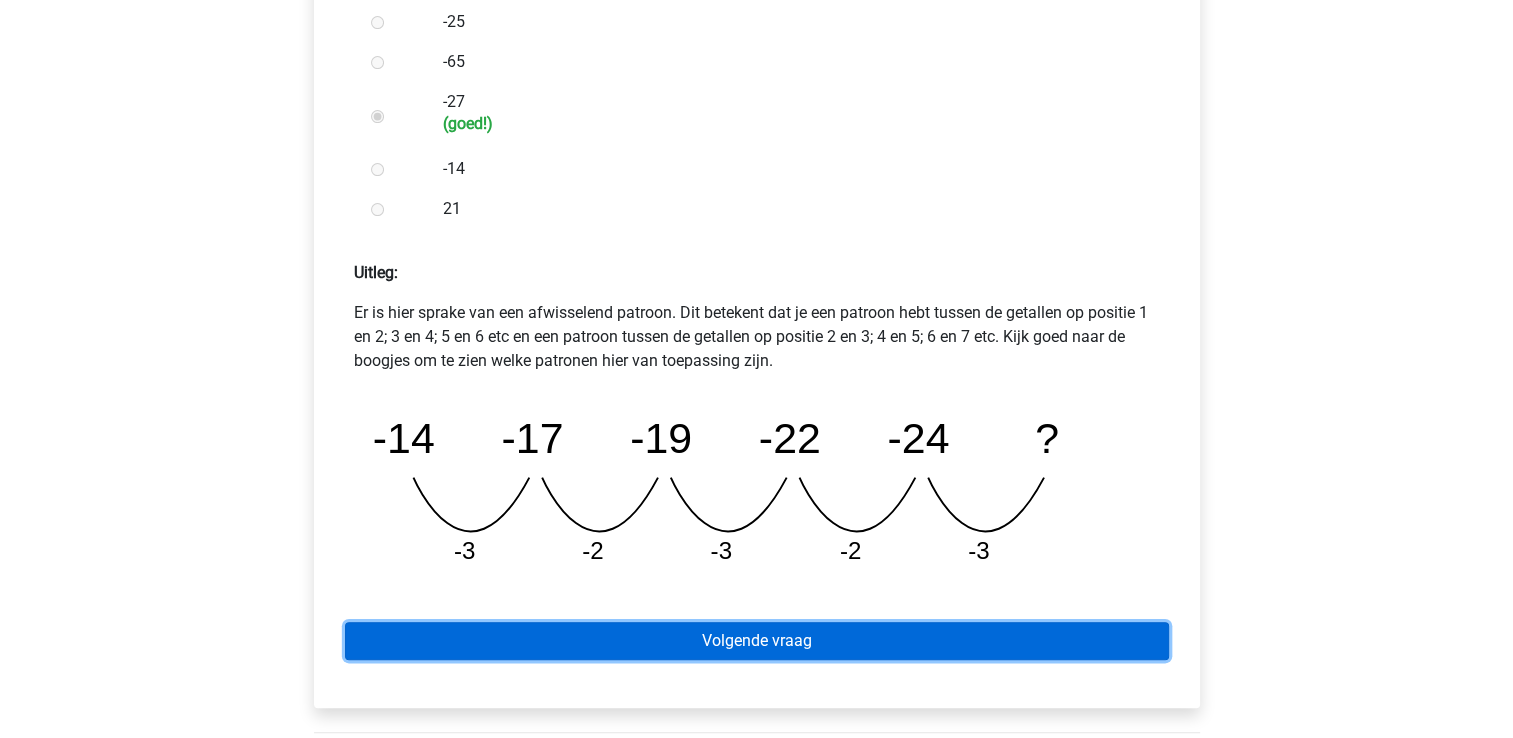 click on "Volgende vraag" at bounding box center [757, 641] 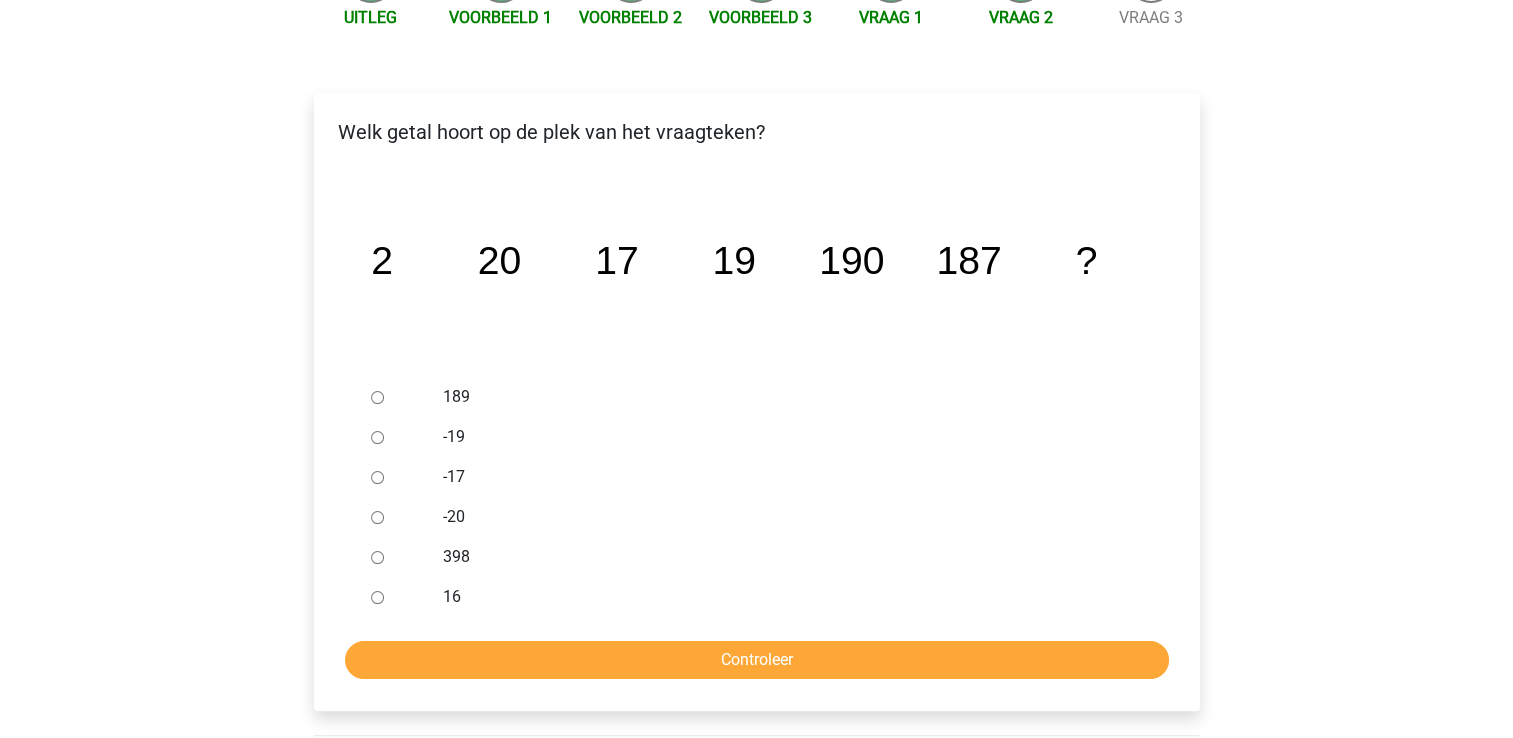 scroll, scrollTop: 252, scrollLeft: 0, axis: vertical 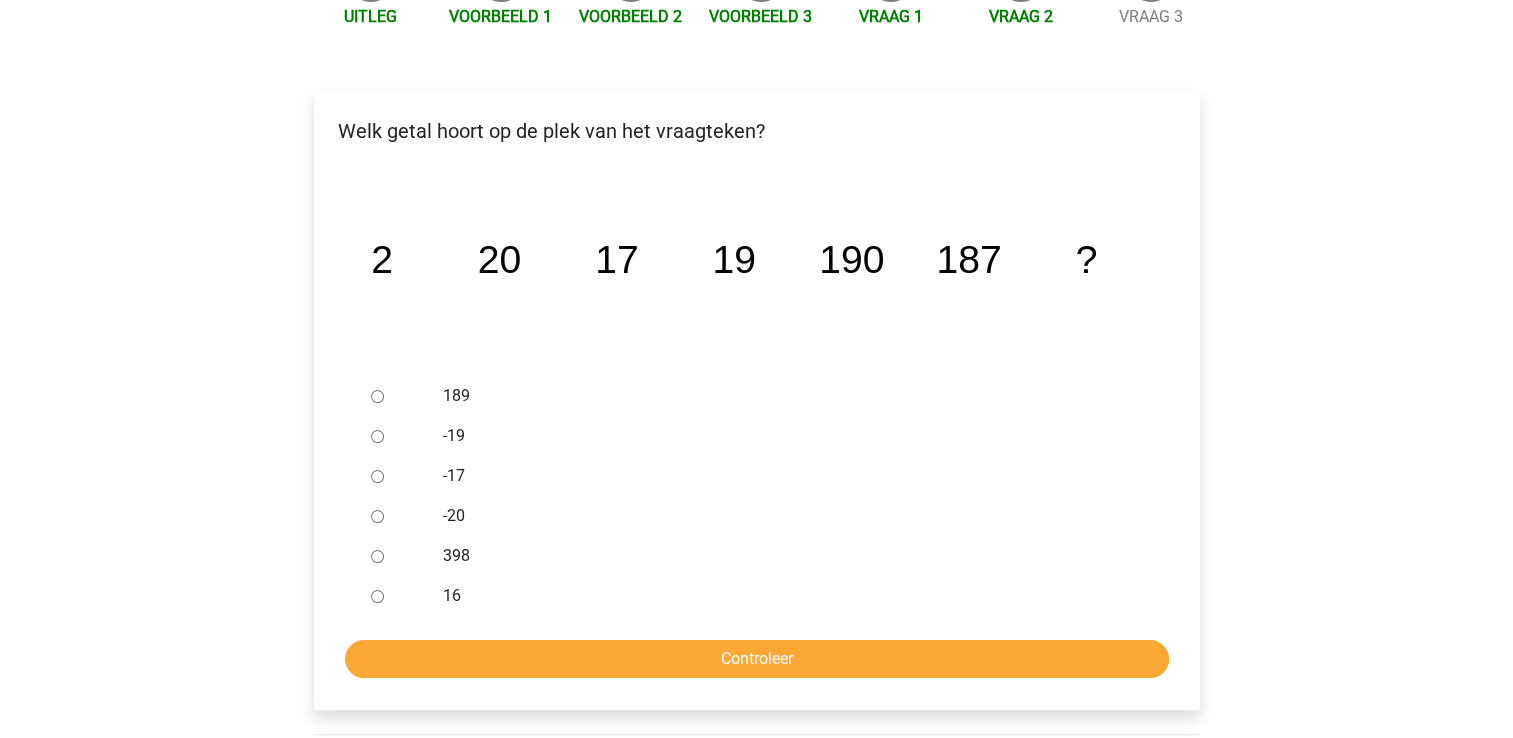 click on "189" at bounding box center (377, 396) 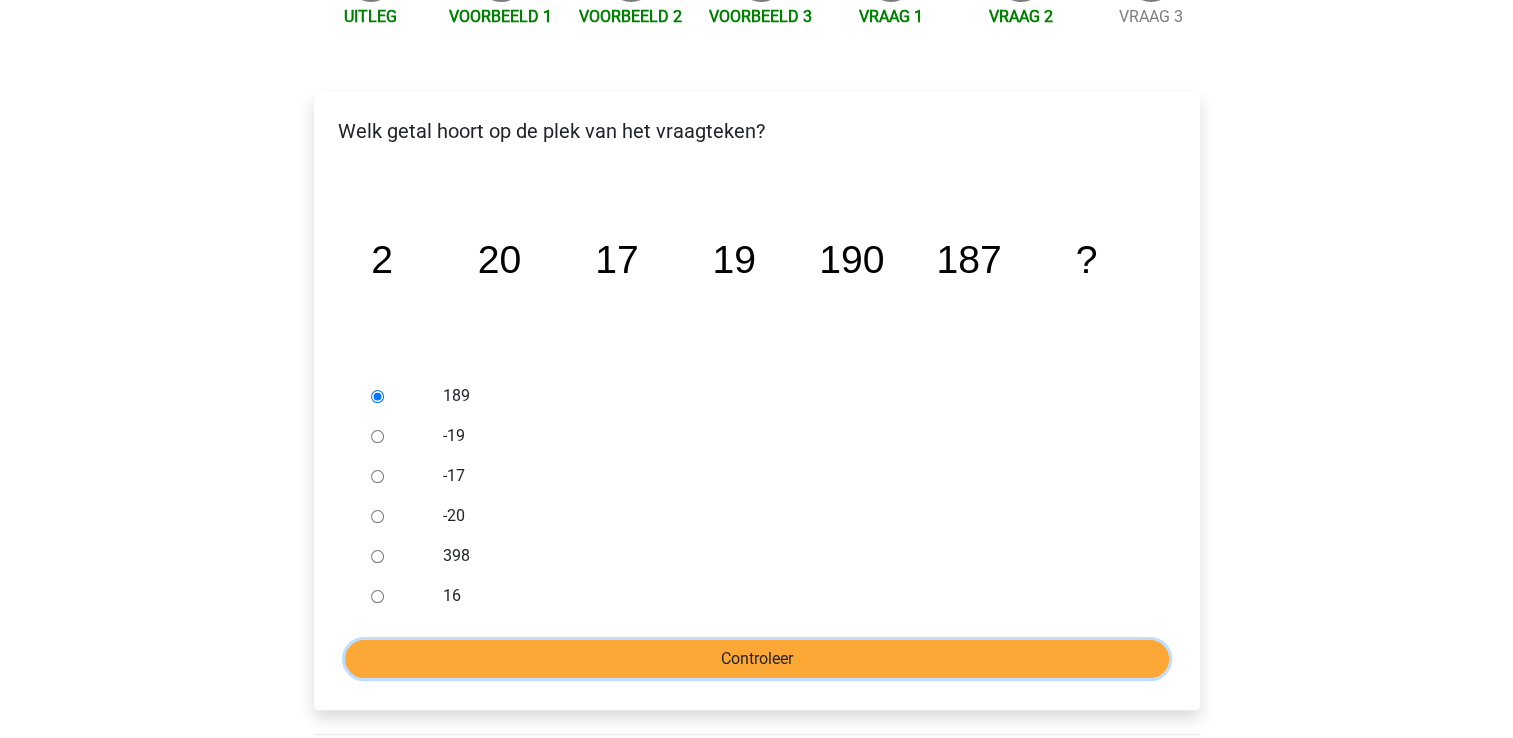 click on "Controleer" at bounding box center (757, 659) 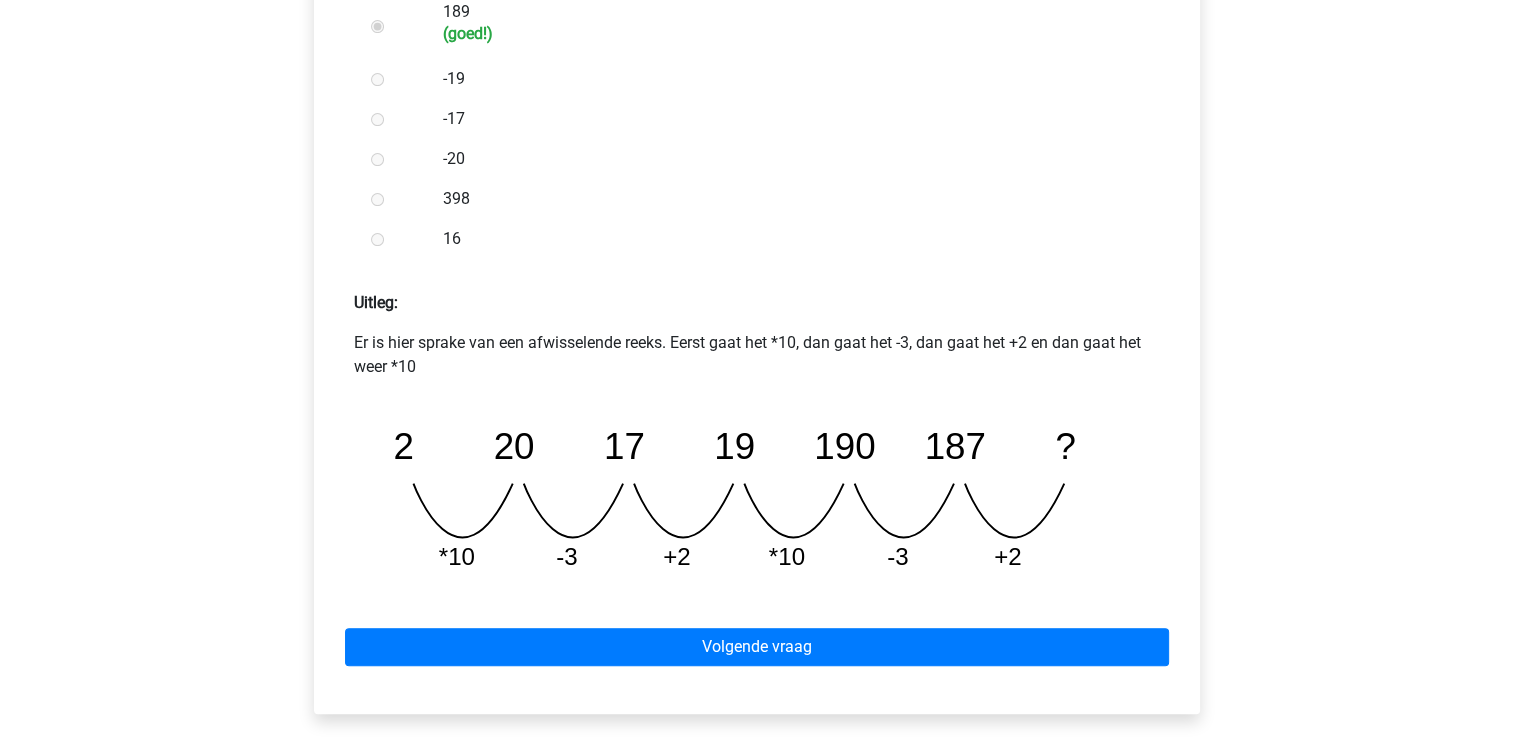scroll, scrollTop: 663, scrollLeft: 0, axis: vertical 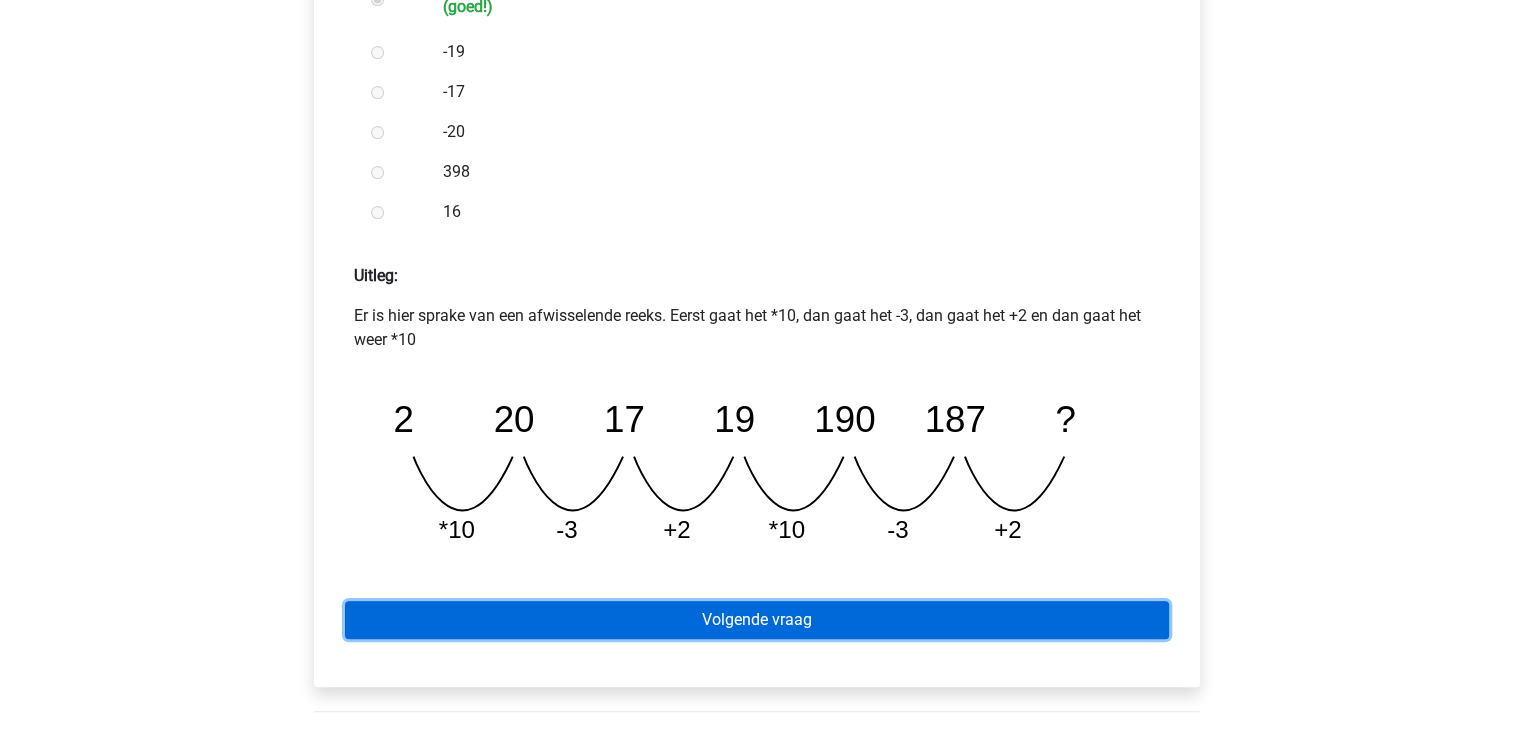 click on "Volgende vraag" at bounding box center (757, 620) 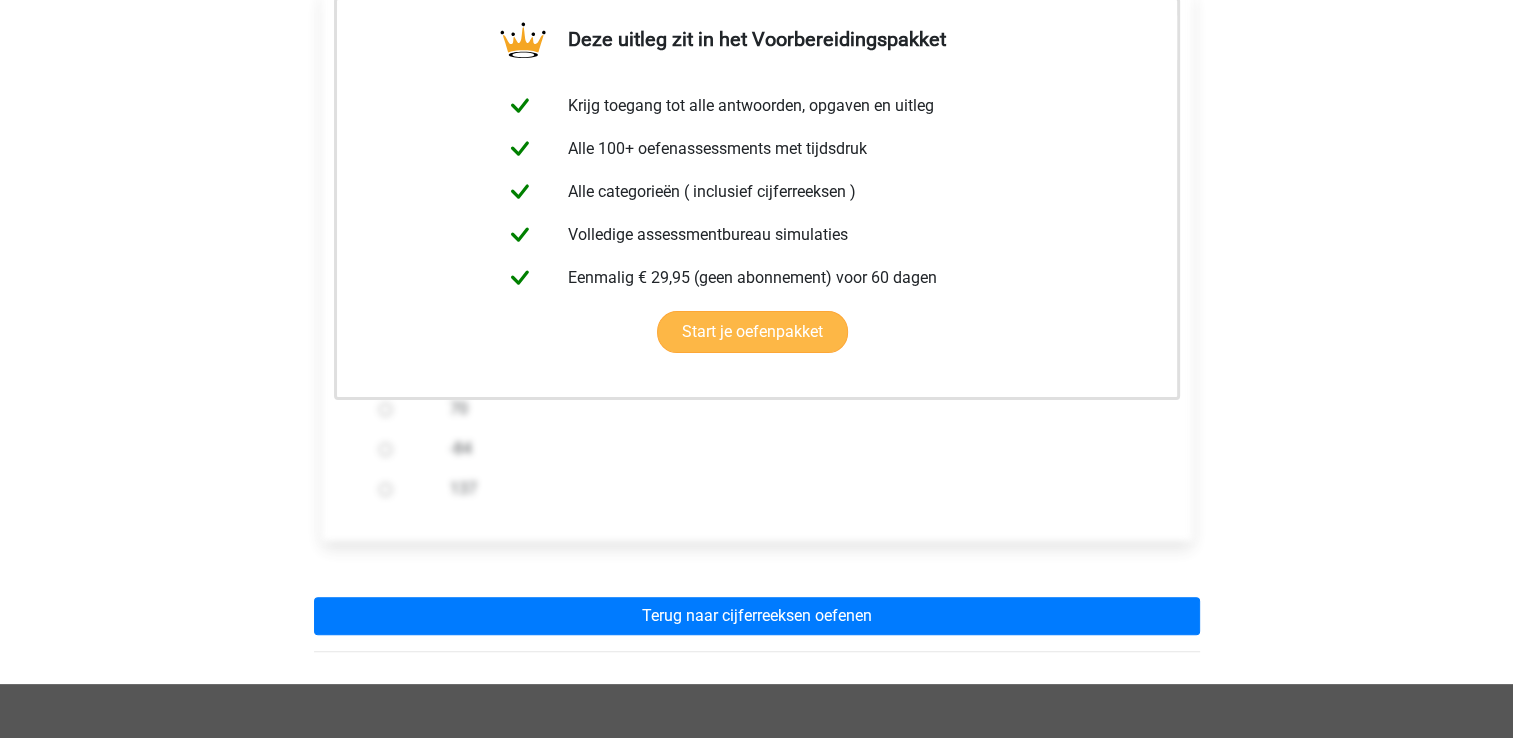 scroll, scrollTop: 388, scrollLeft: 0, axis: vertical 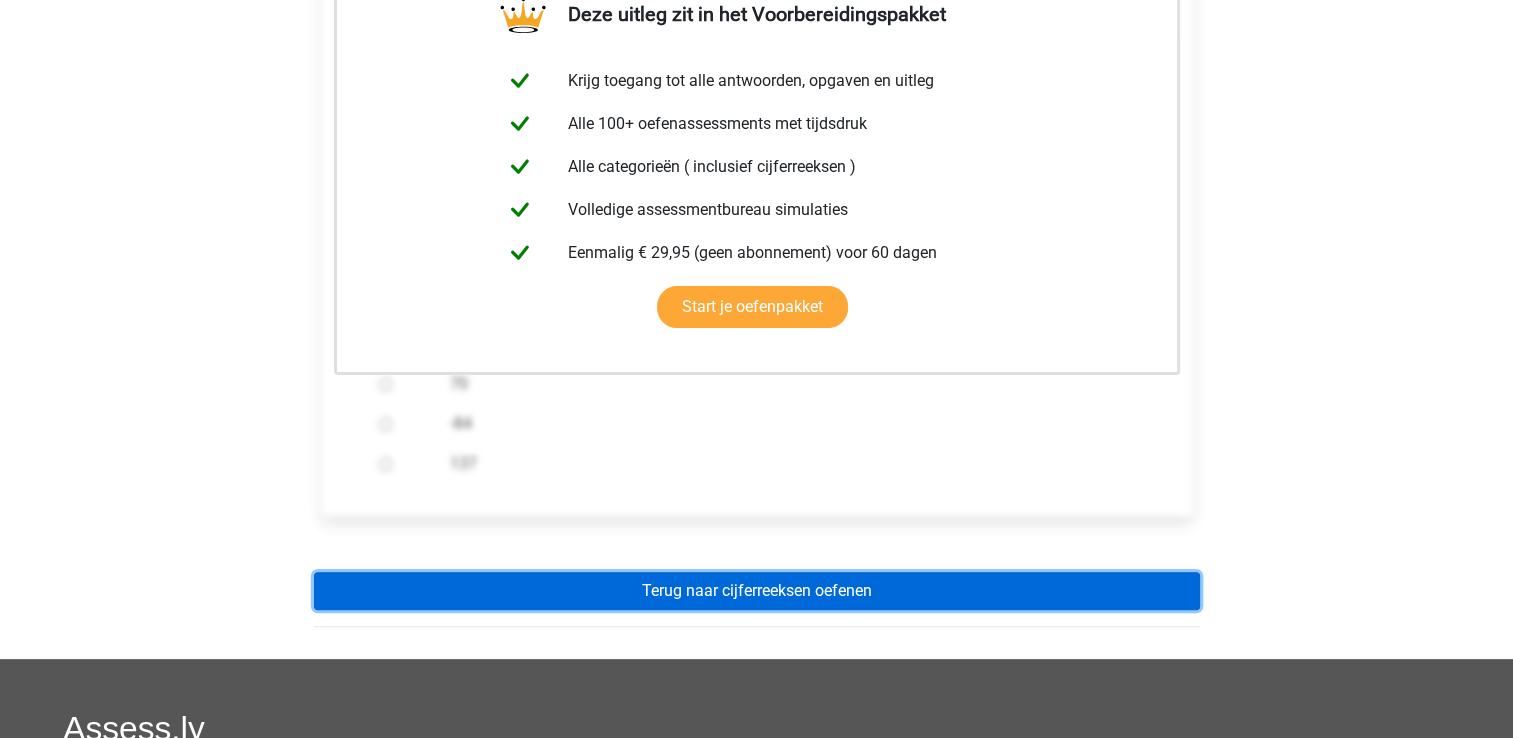 click on "Terug naar cijferreeksen oefenen" at bounding box center [757, 591] 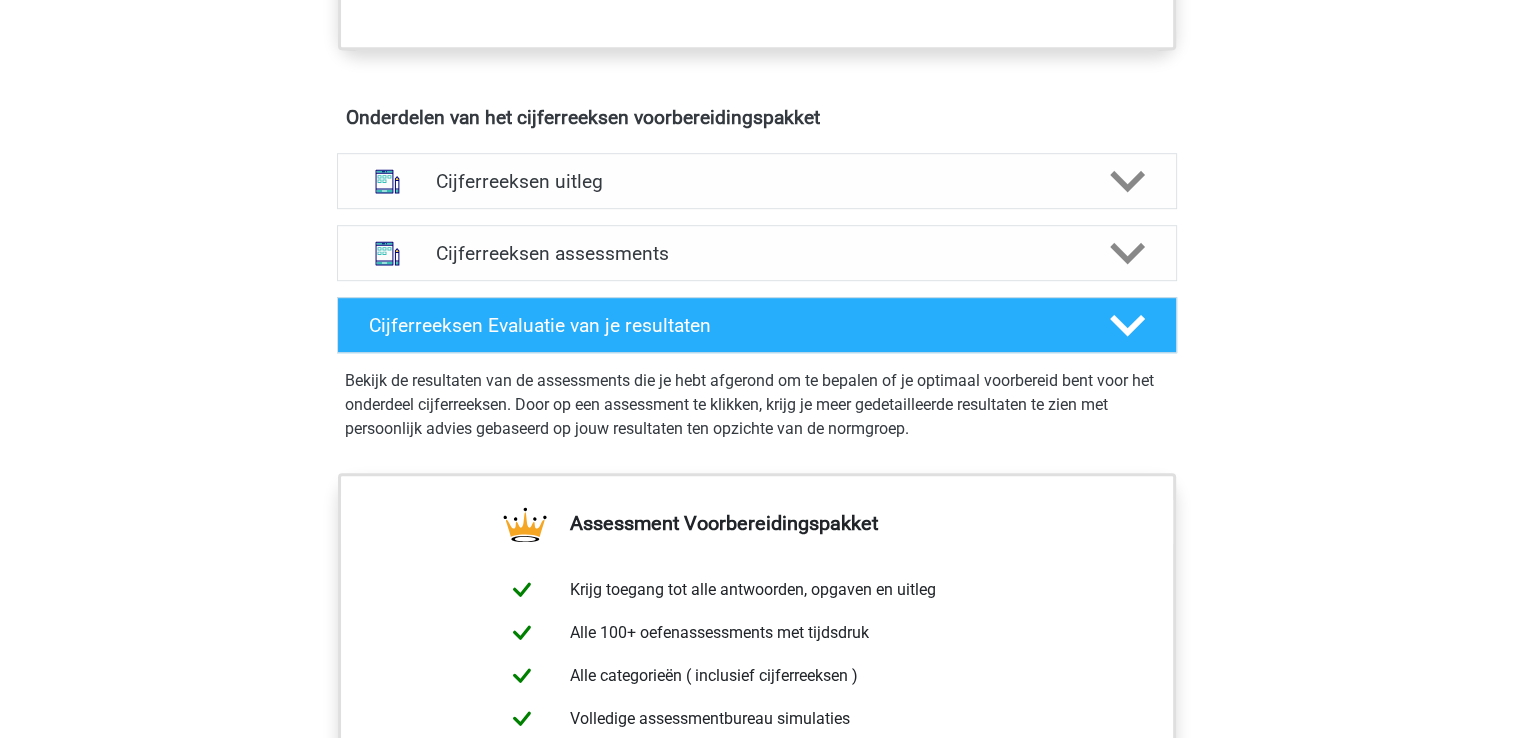 scroll, scrollTop: 1115, scrollLeft: 0, axis: vertical 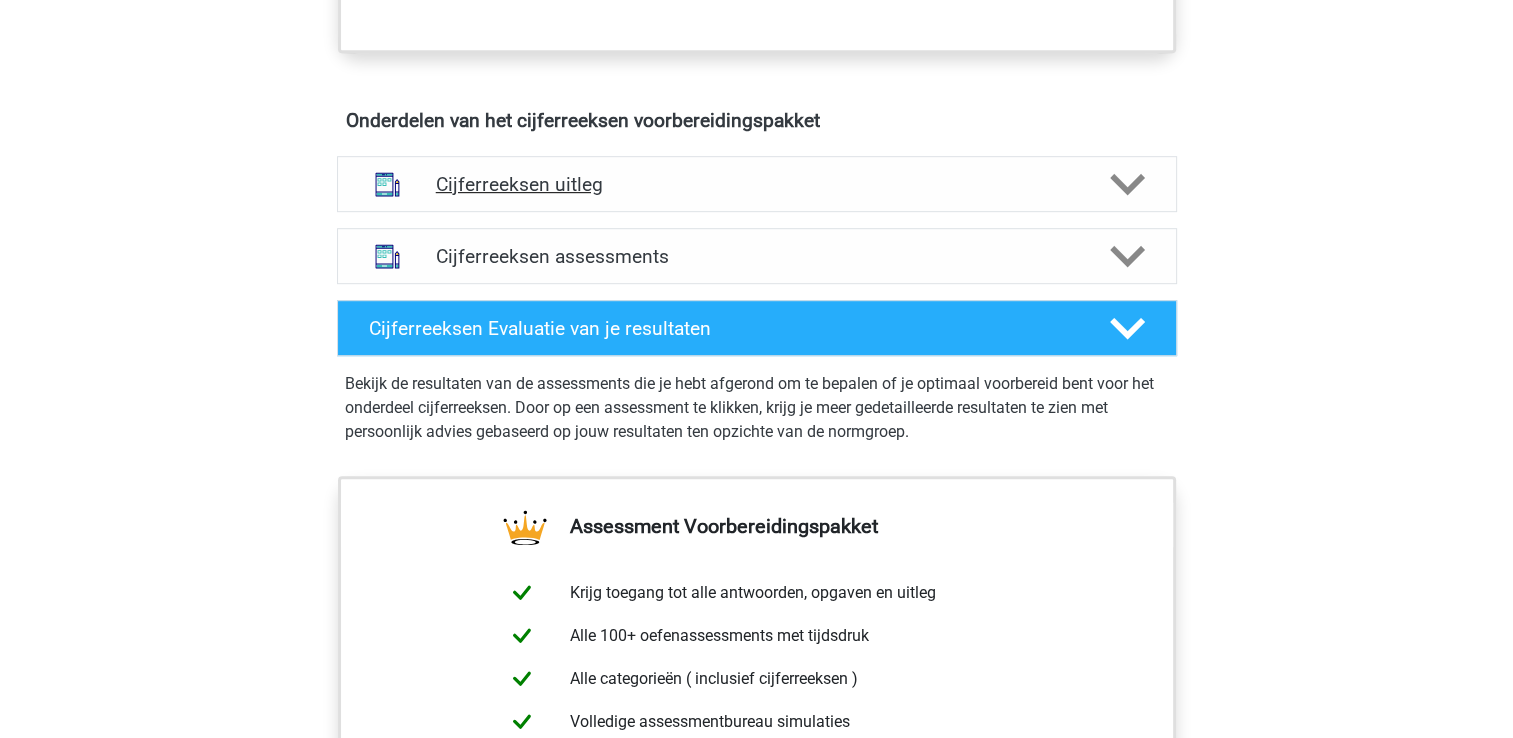 click 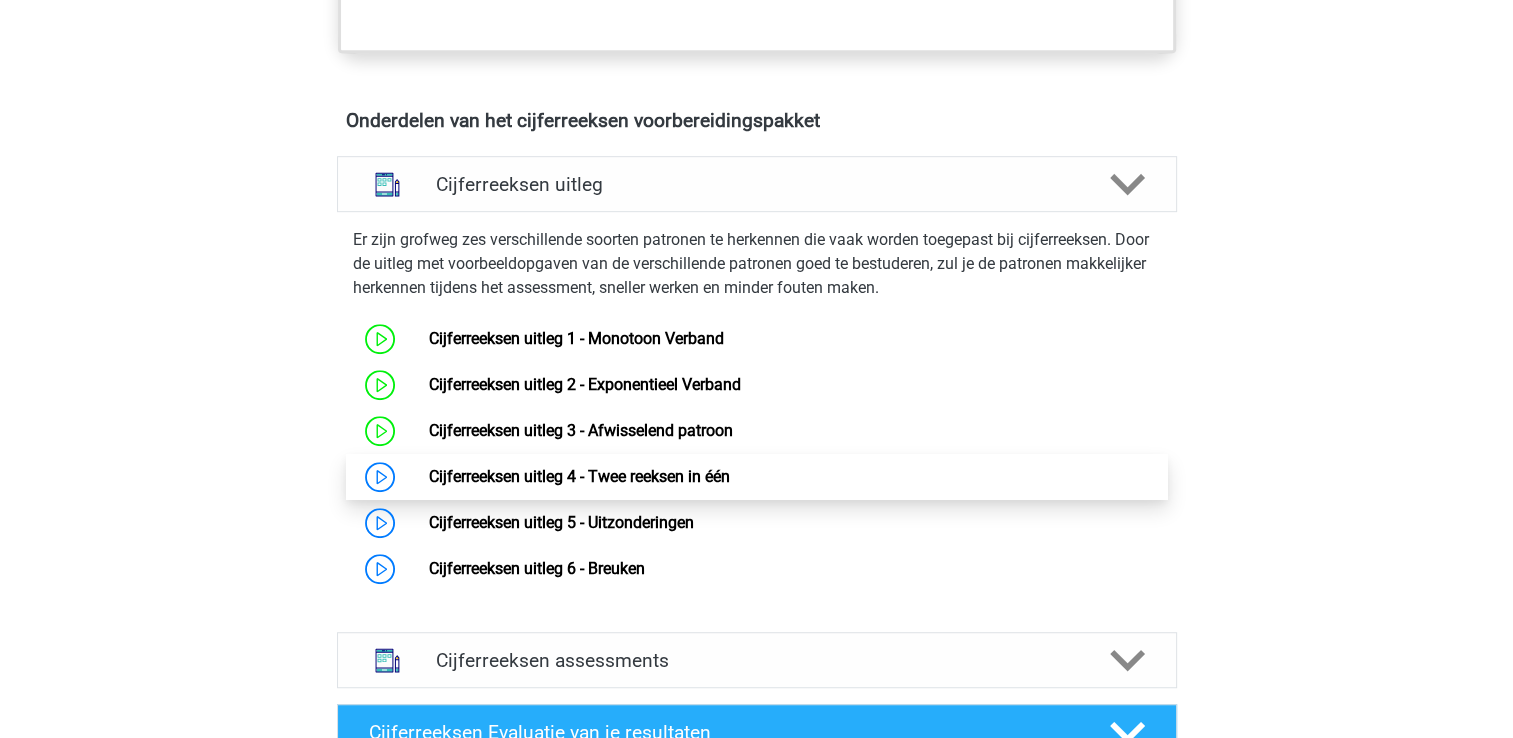 click on "Cijferreeksen uitleg 4 - Twee reeksen in één" at bounding box center [579, 476] 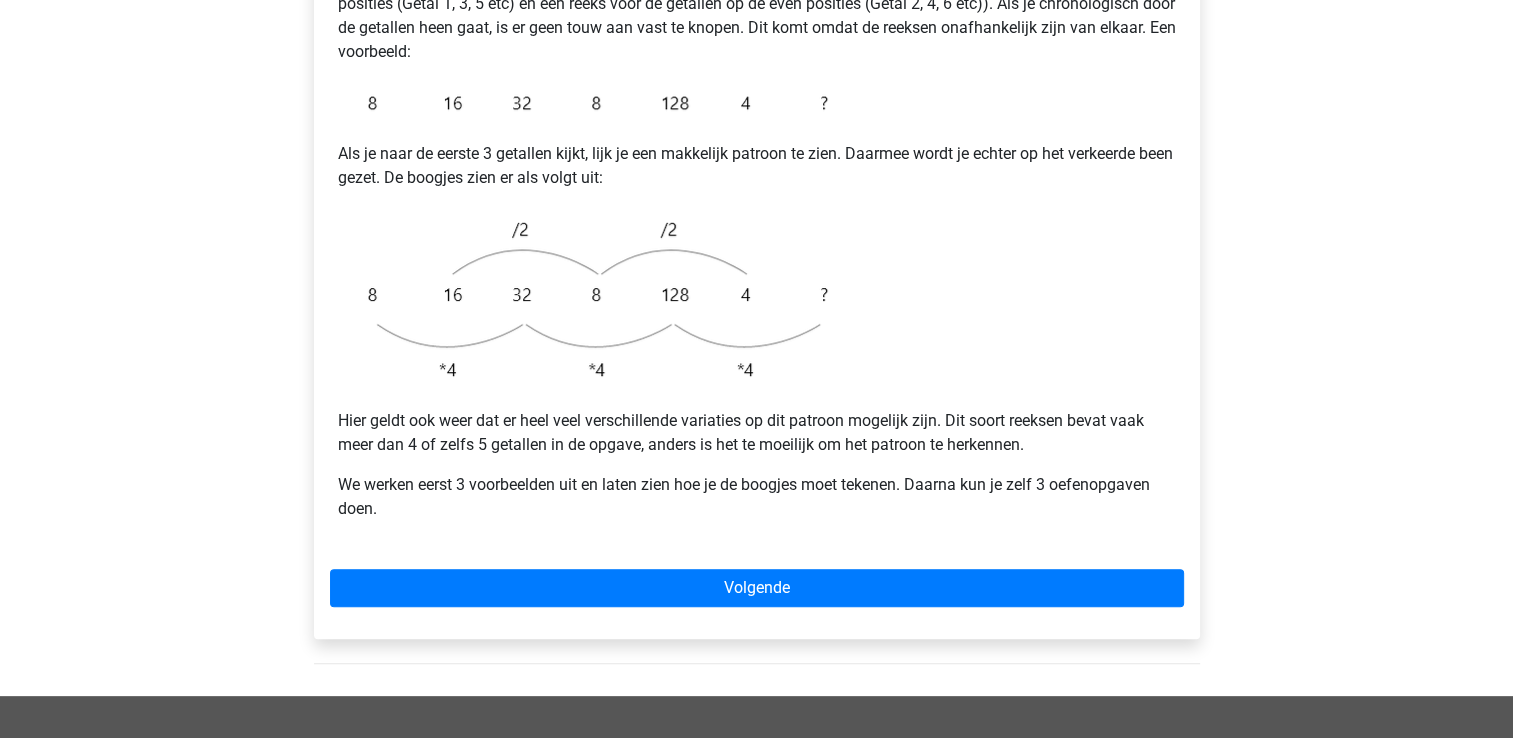 scroll, scrollTop: 418, scrollLeft: 0, axis: vertical 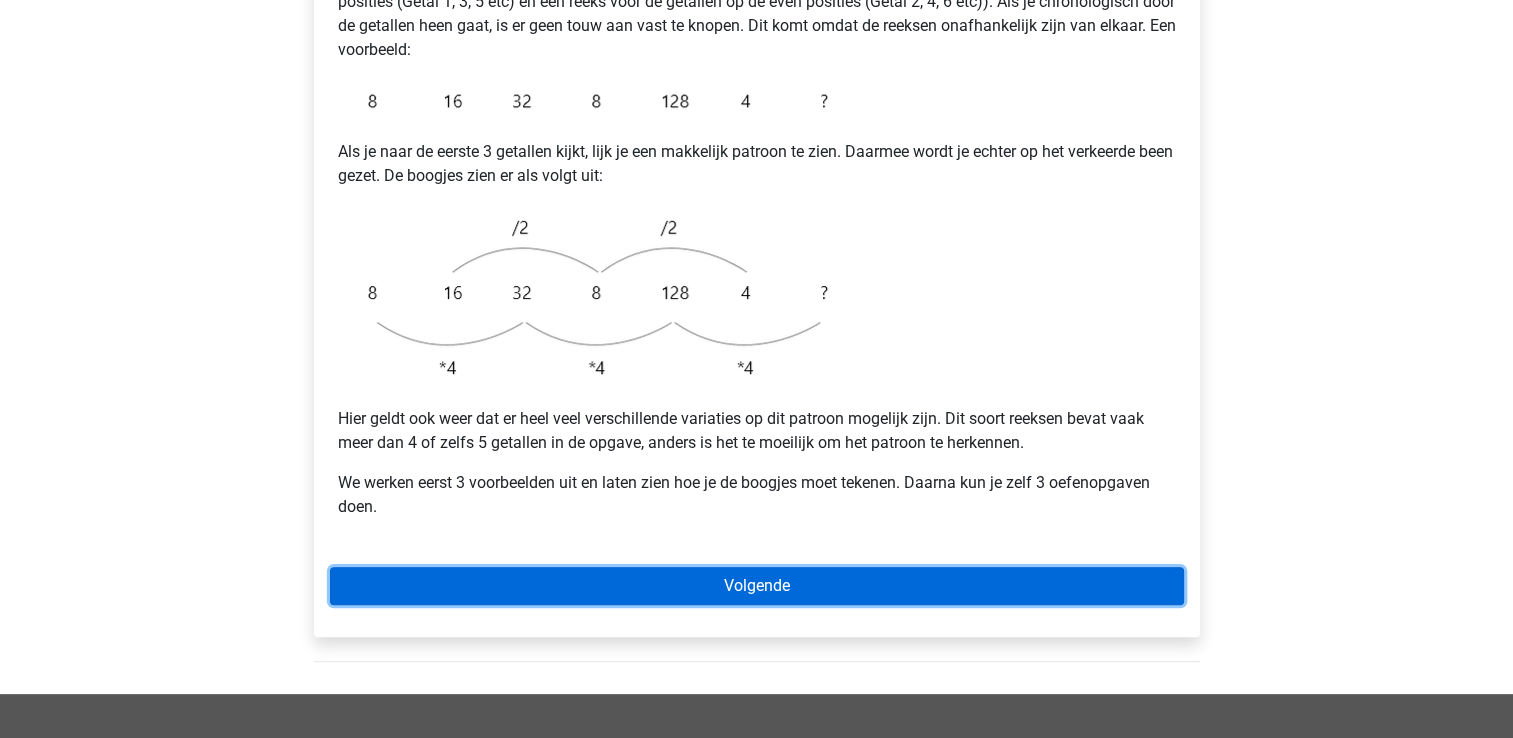 click on "Volgende" at bounding box center (757, 586) 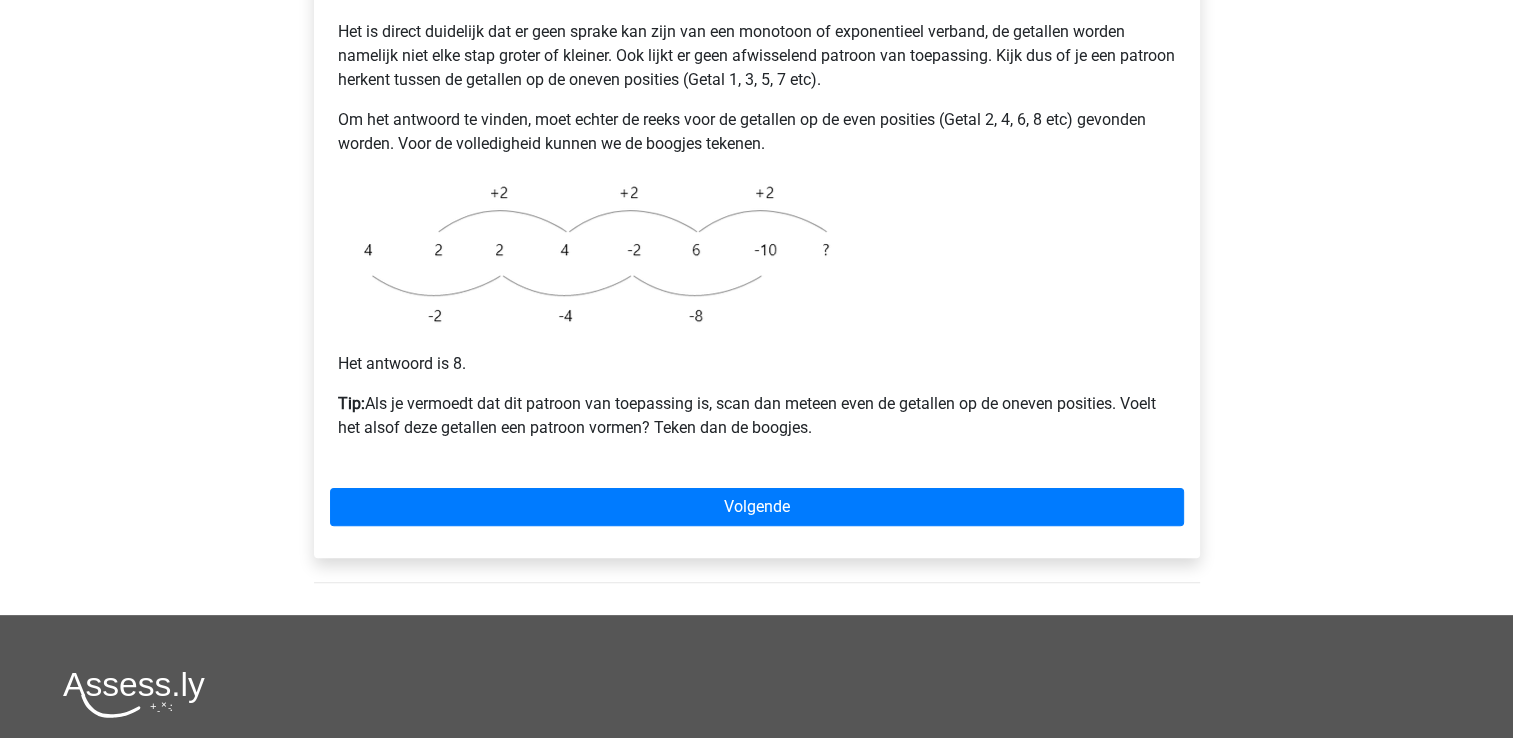 scroll, scrollTop: 444, scrollLeft: 0, axis: vertical 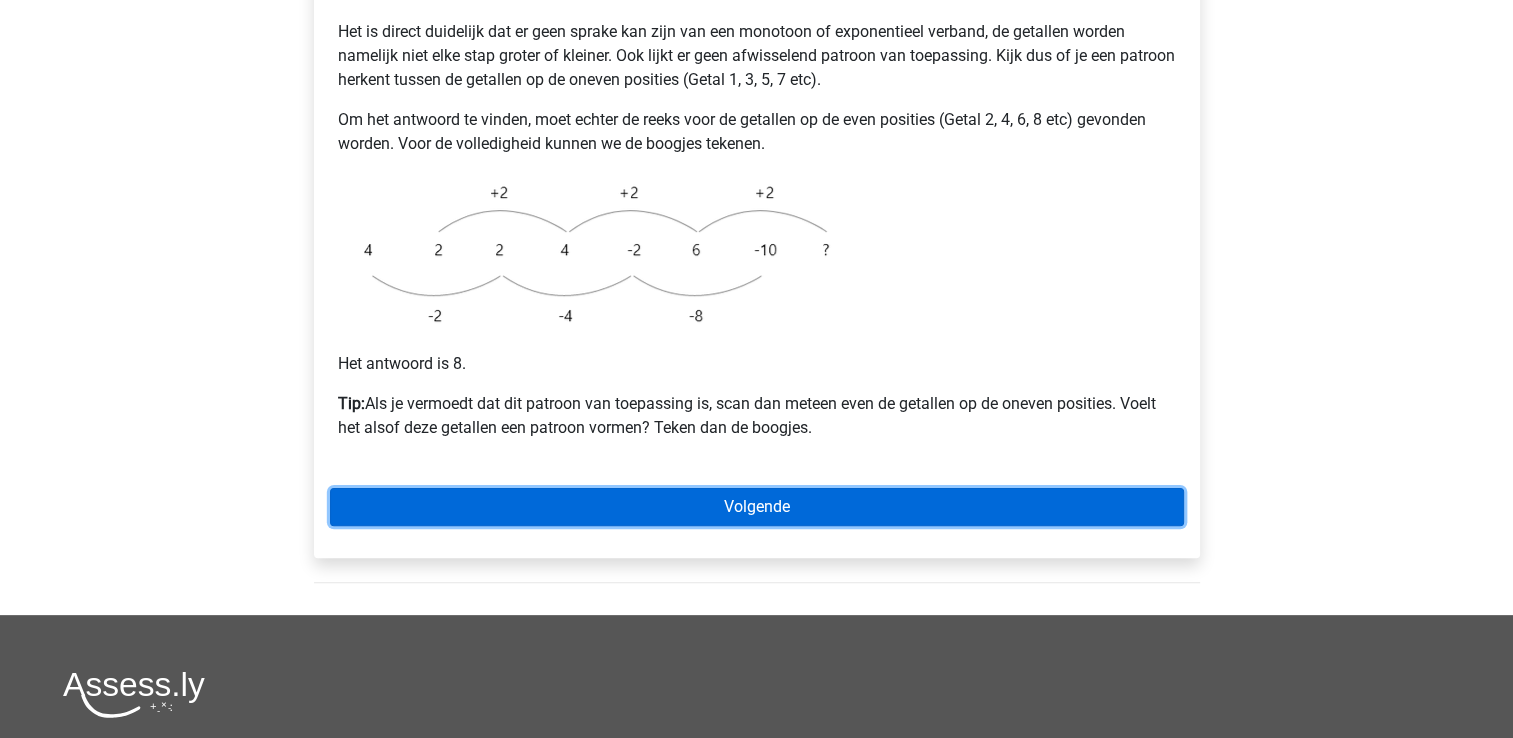 click on "Volgende" at bounding box center [757, 507] 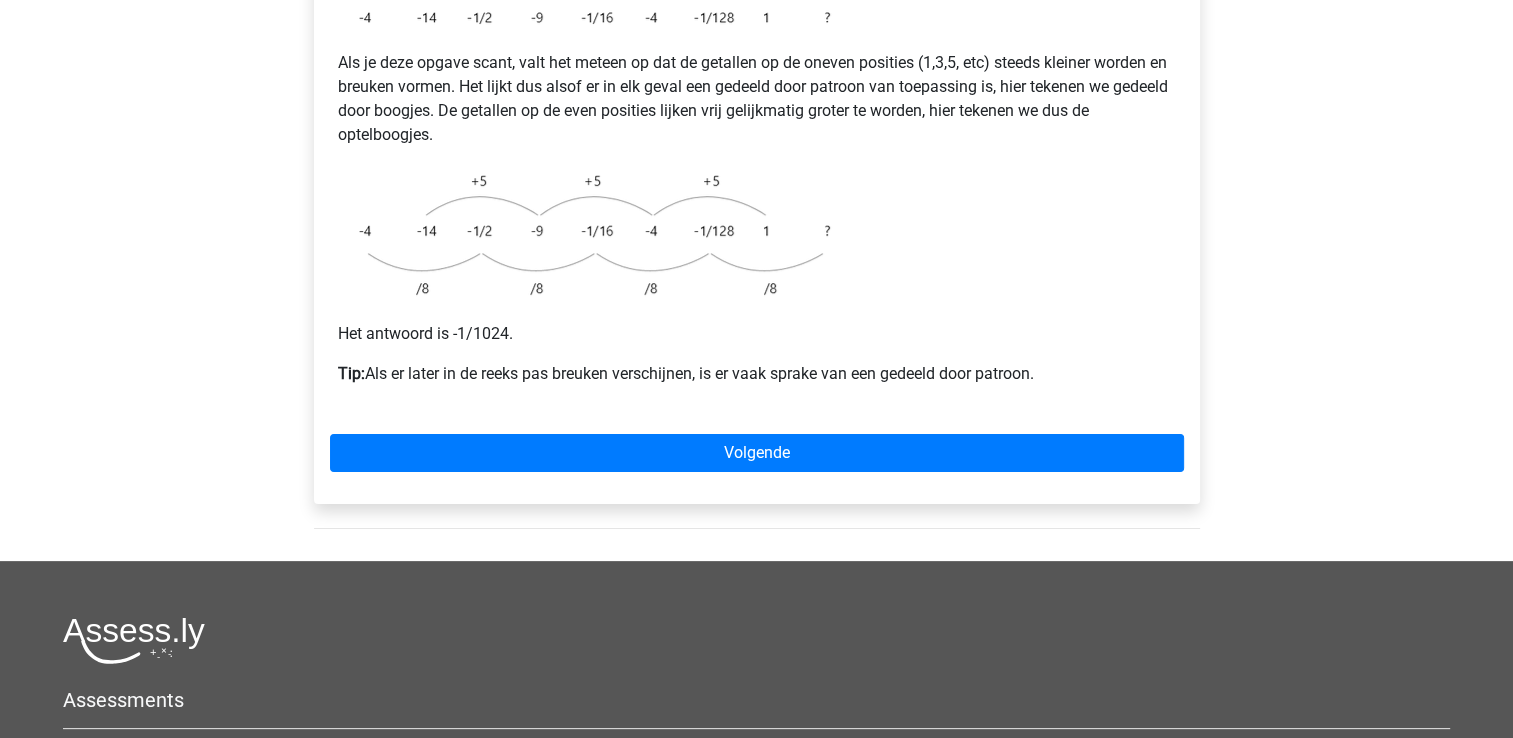 scroll, scrollTop: 410, scrollLeft: 0, axis: vertical 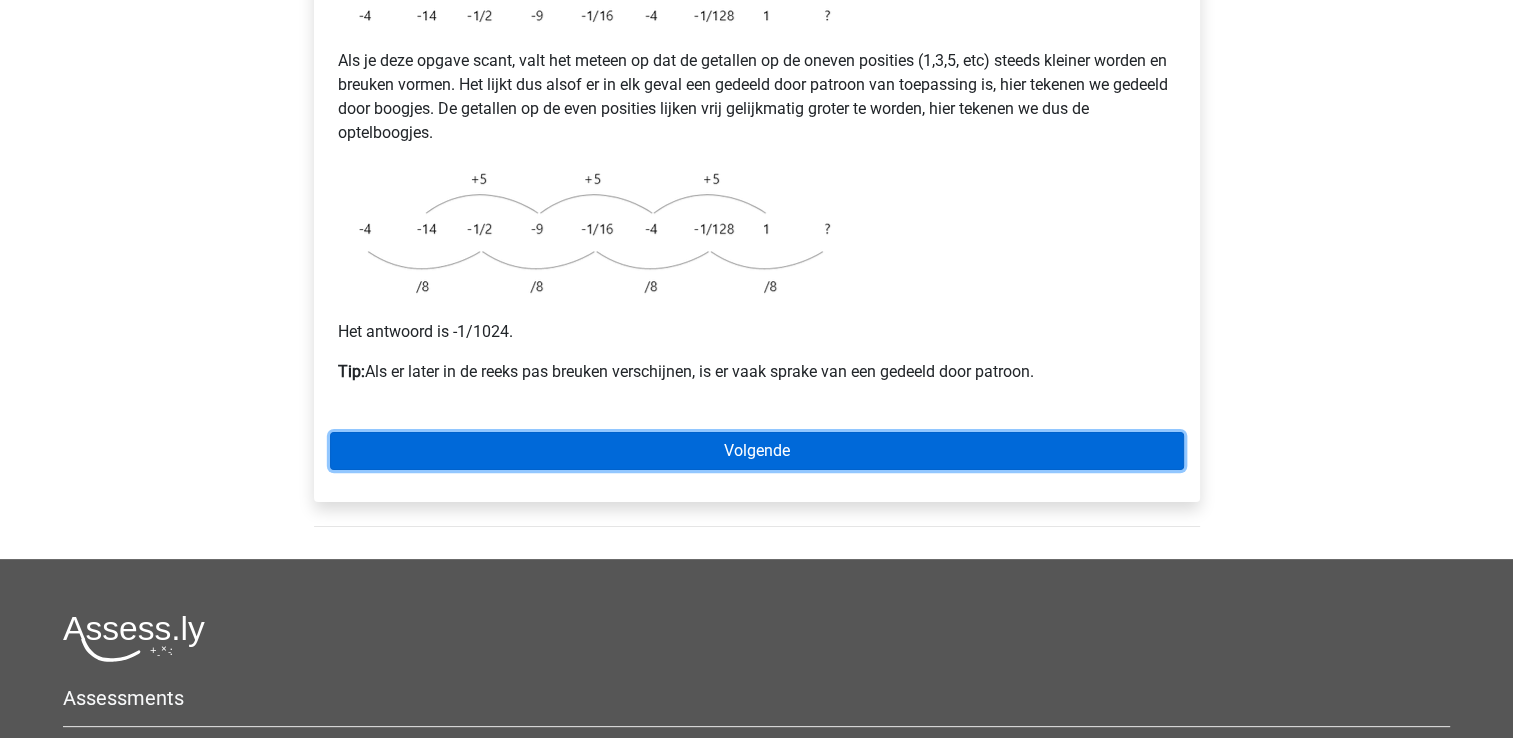 click on "Volgende" at bounding box center (757, 451) 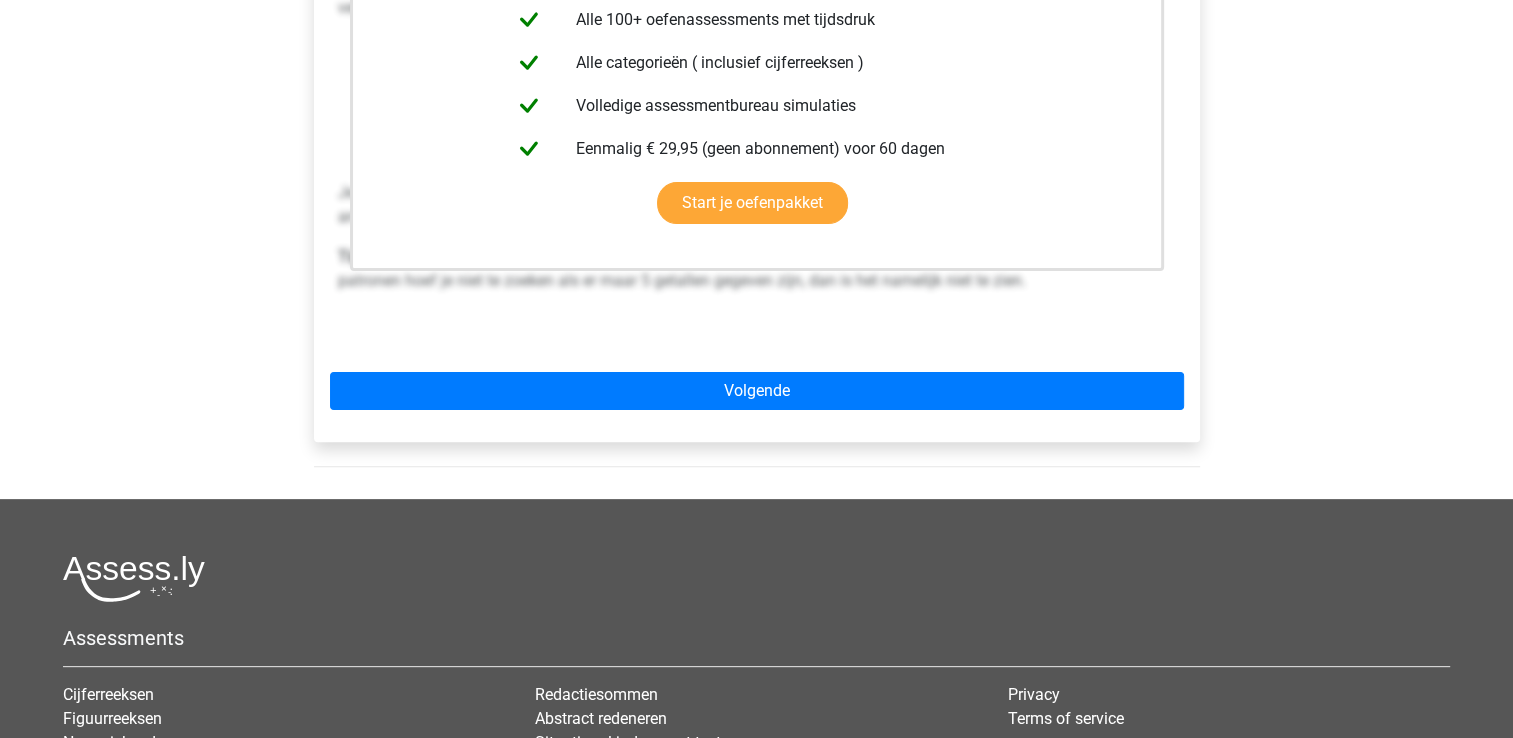 scroll, scrollTop: 534, scrollLeft: 0, axis: vertical 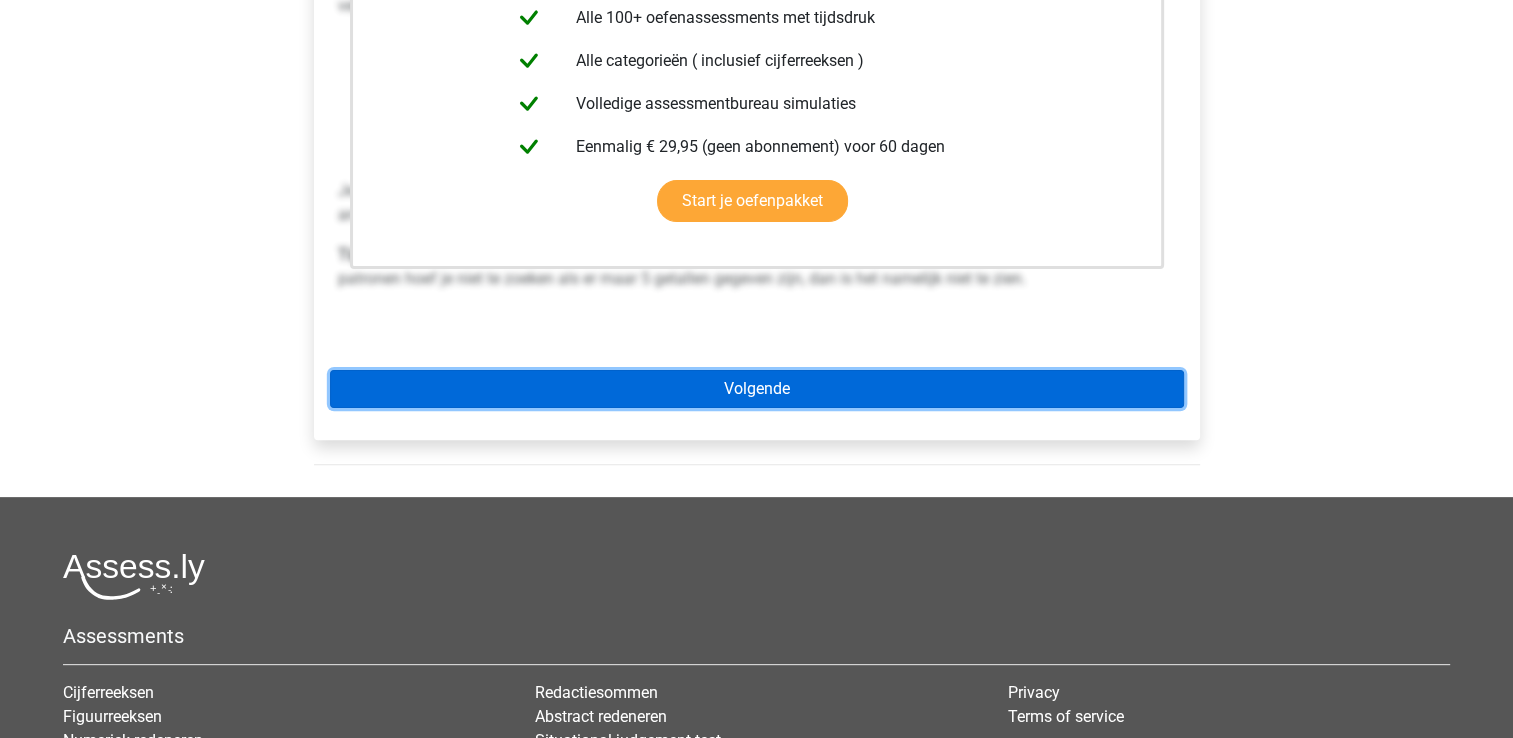 click on "Volgende" at bounding box center [757, 389] 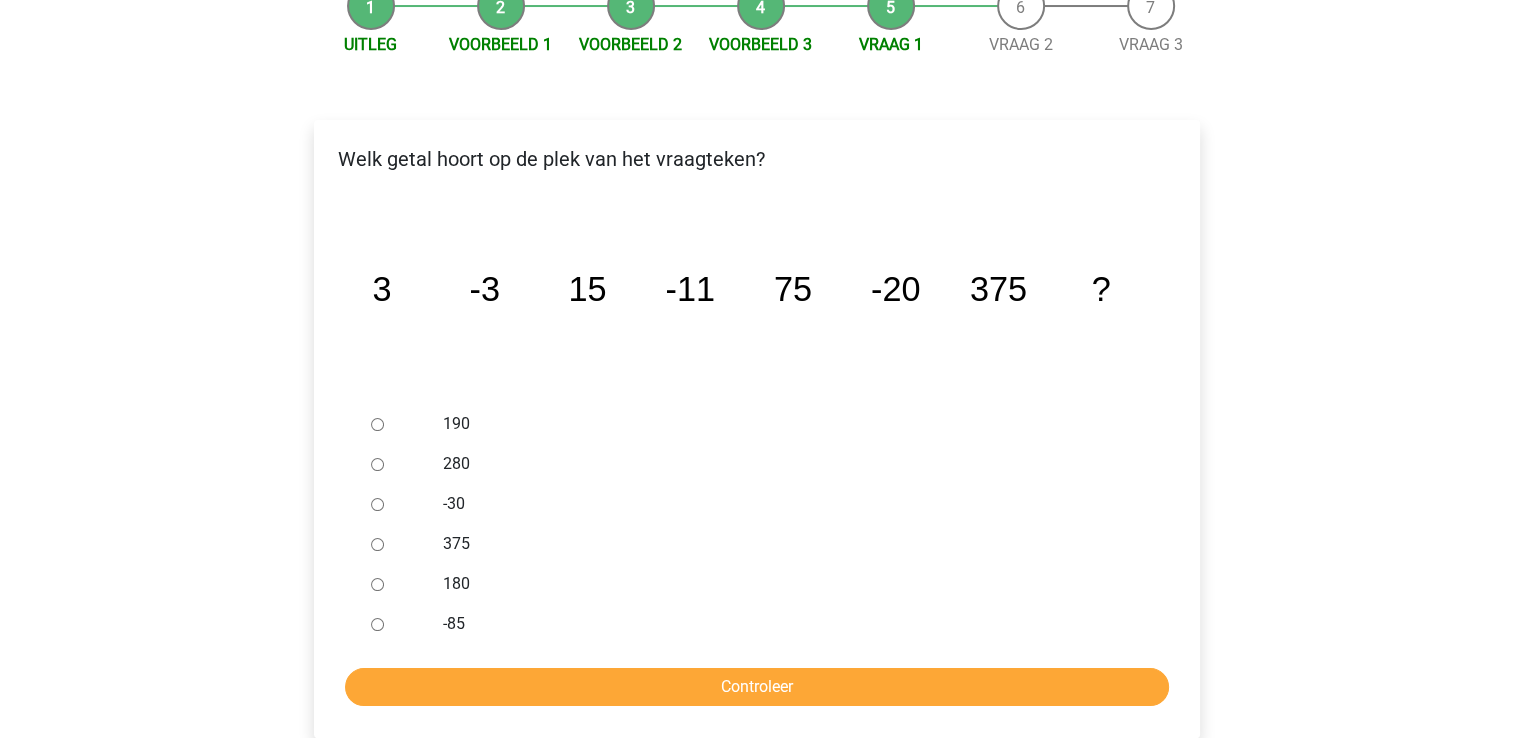 scroll, scrollTop: 238, scrollLeft: 0, axis: vertical 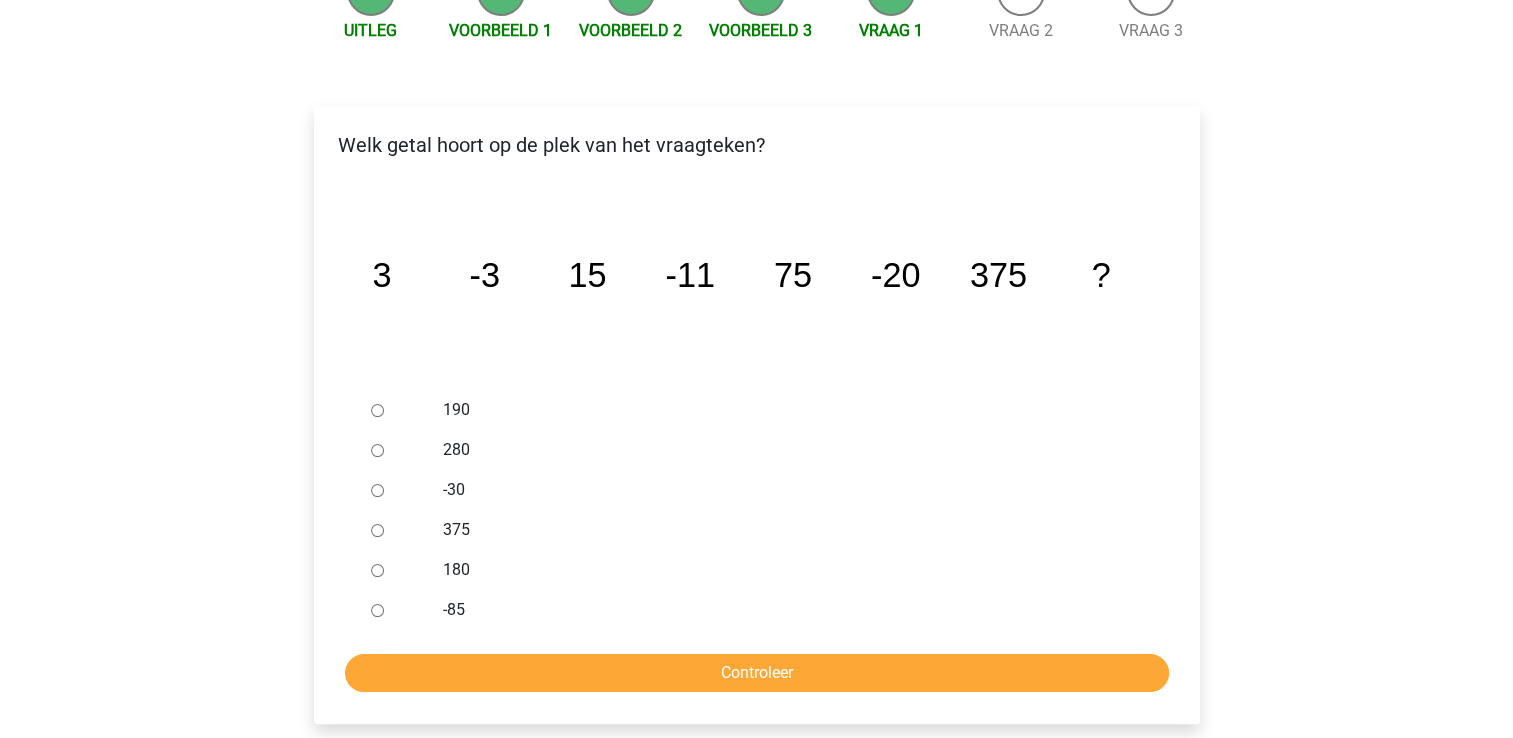 click on "-30" at bounding box center [377, 490] 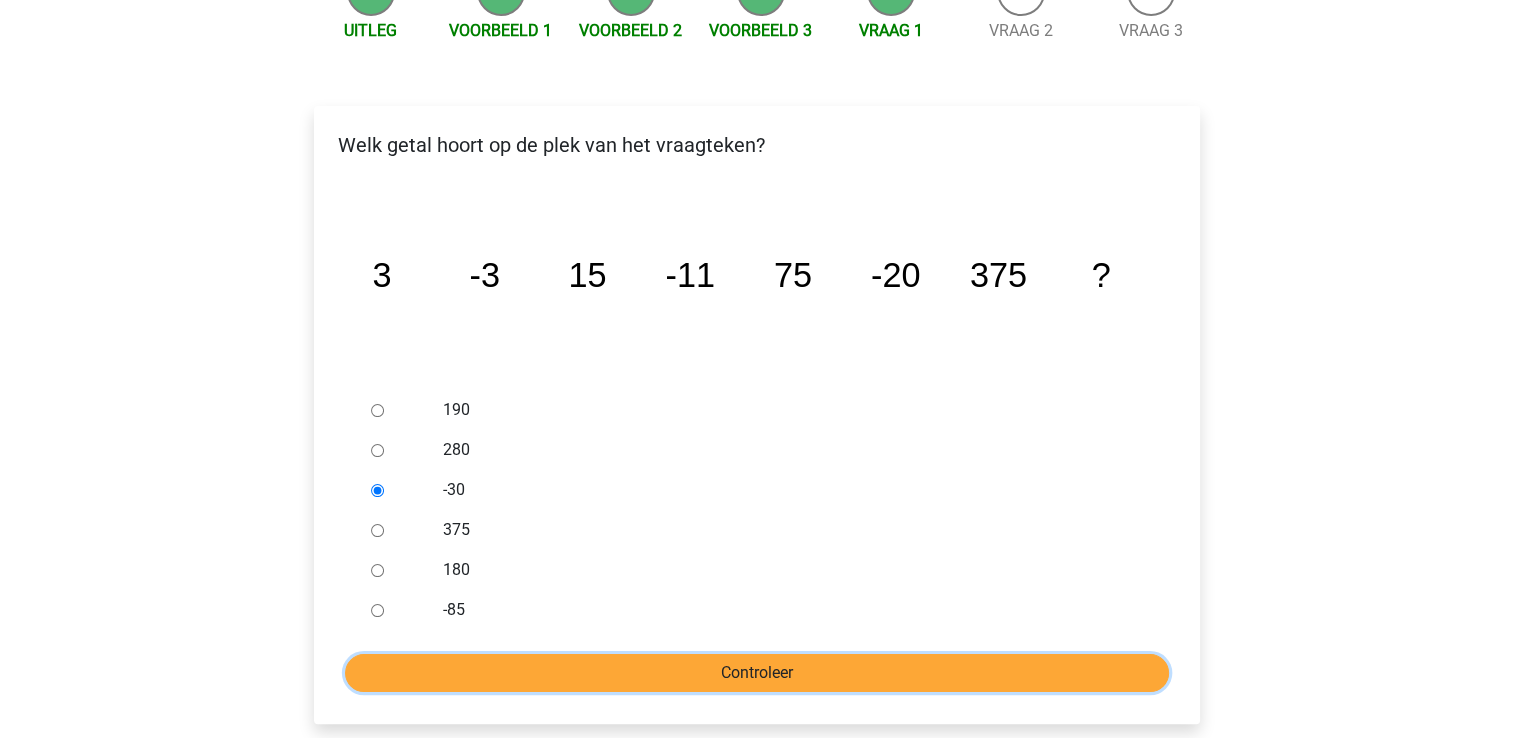 click on "Controleer" at bounding box center [757, 673] 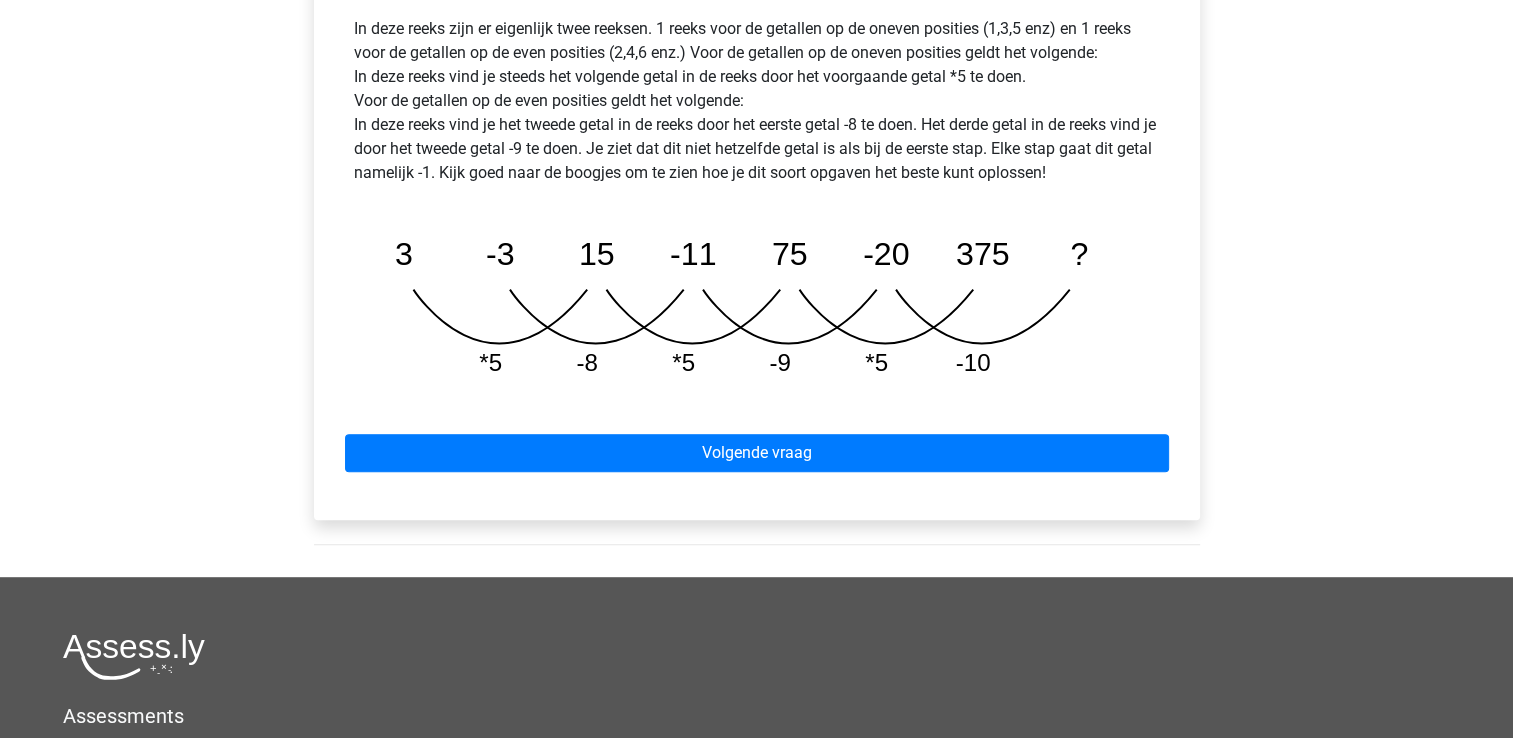scroll, scrollTop: 951, scrollLeft: 0, axis: vertical 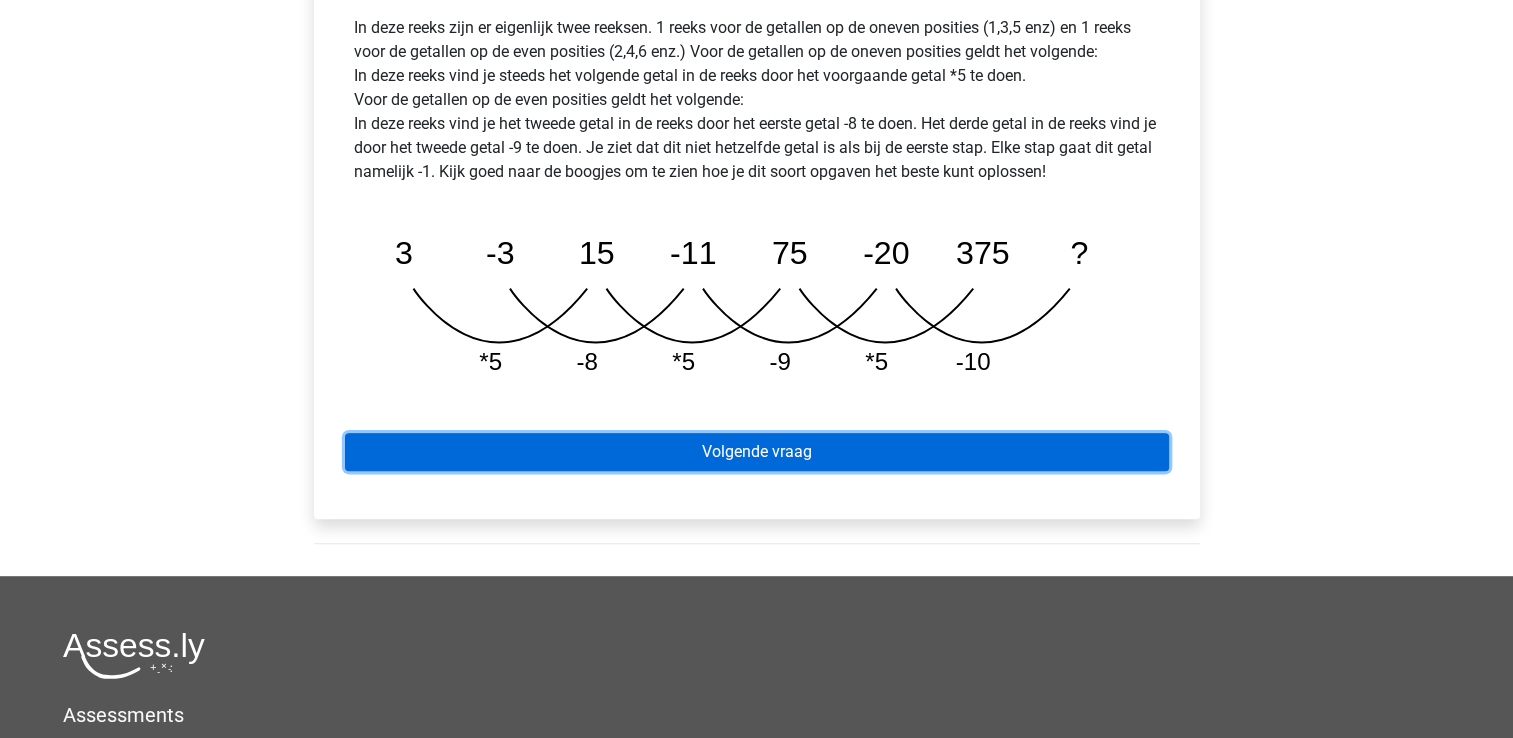 click on "Volgende vraag" at bounding box center [757, 452] 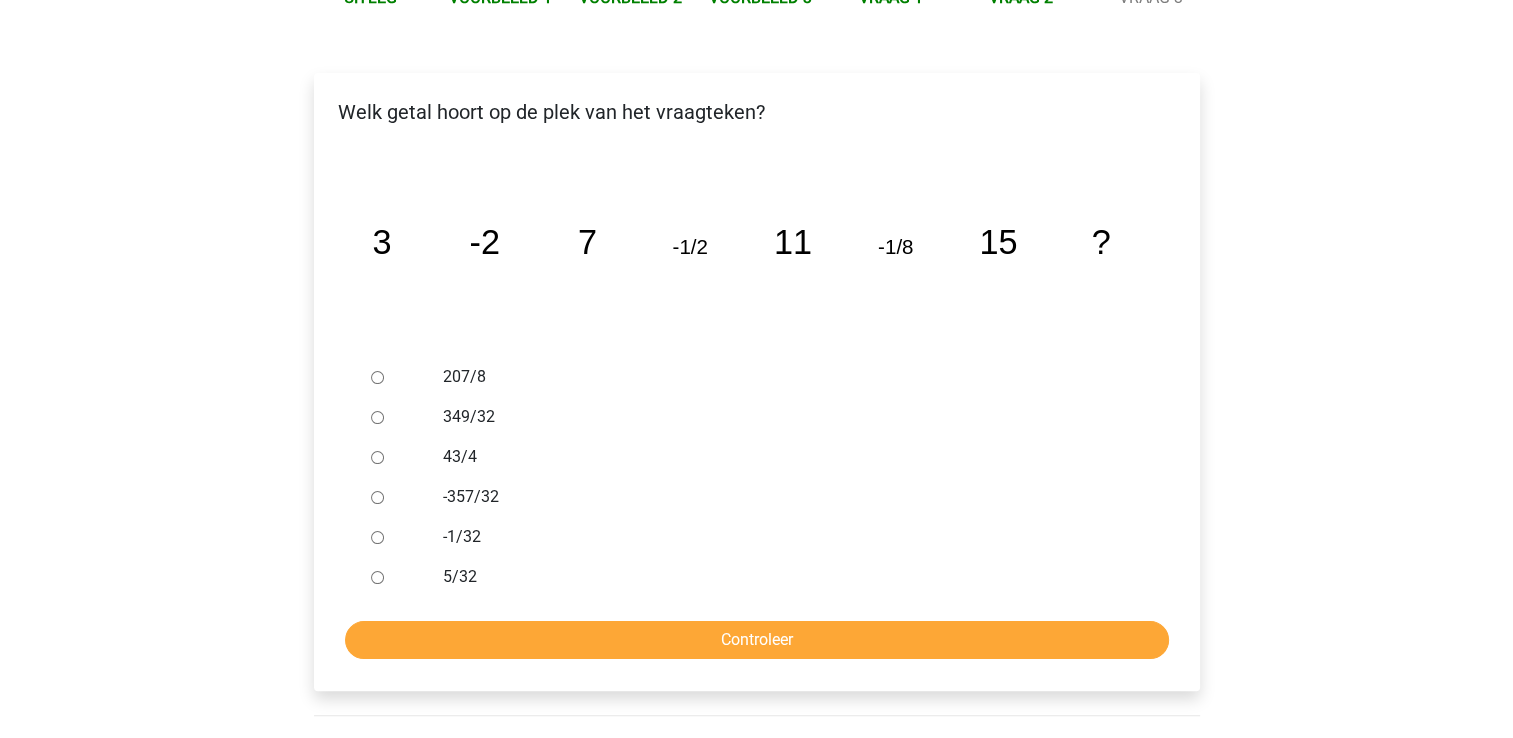 scroll, scrollTop: 270, scrollLeft: 0, axis: vertical 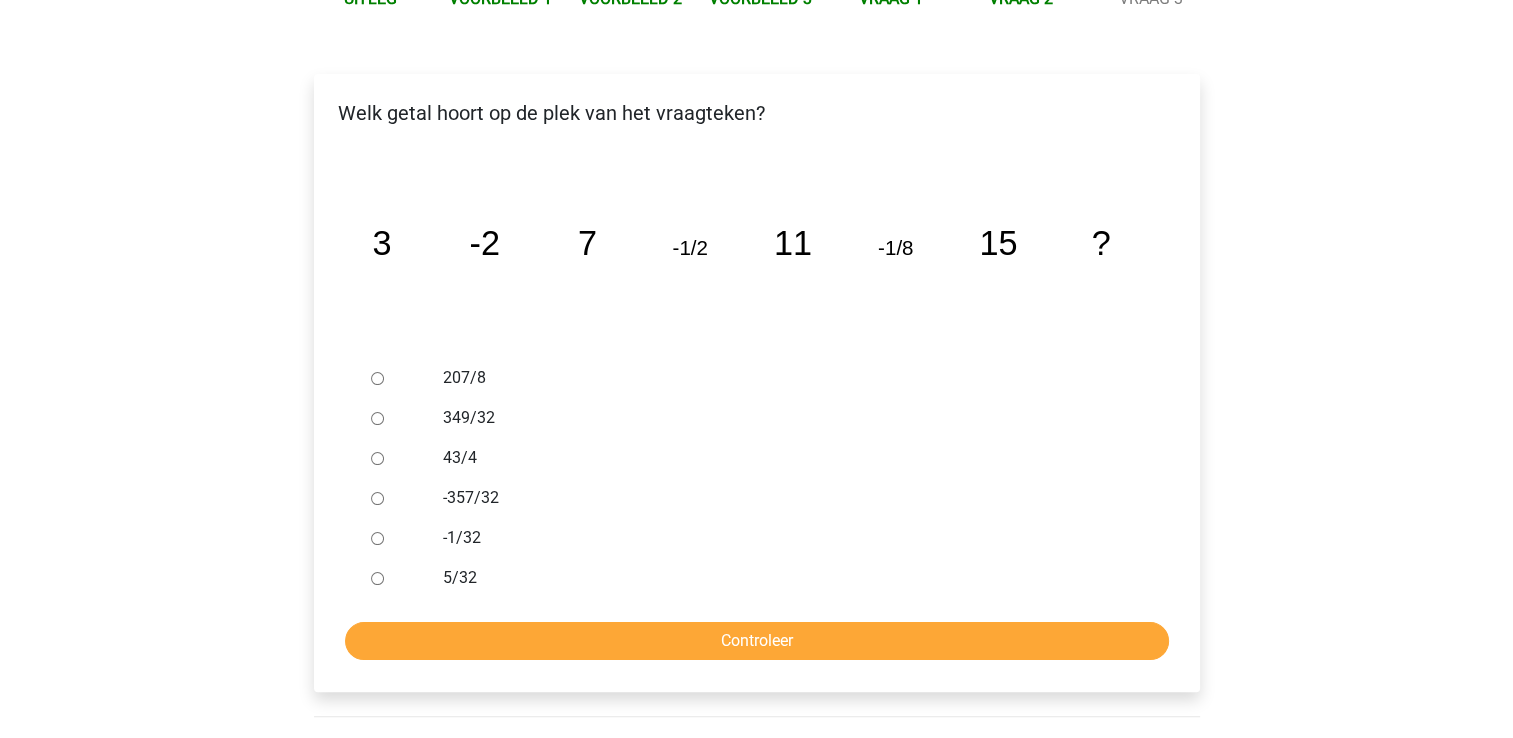 click on "-1/32" at bounding box center [377, 538] 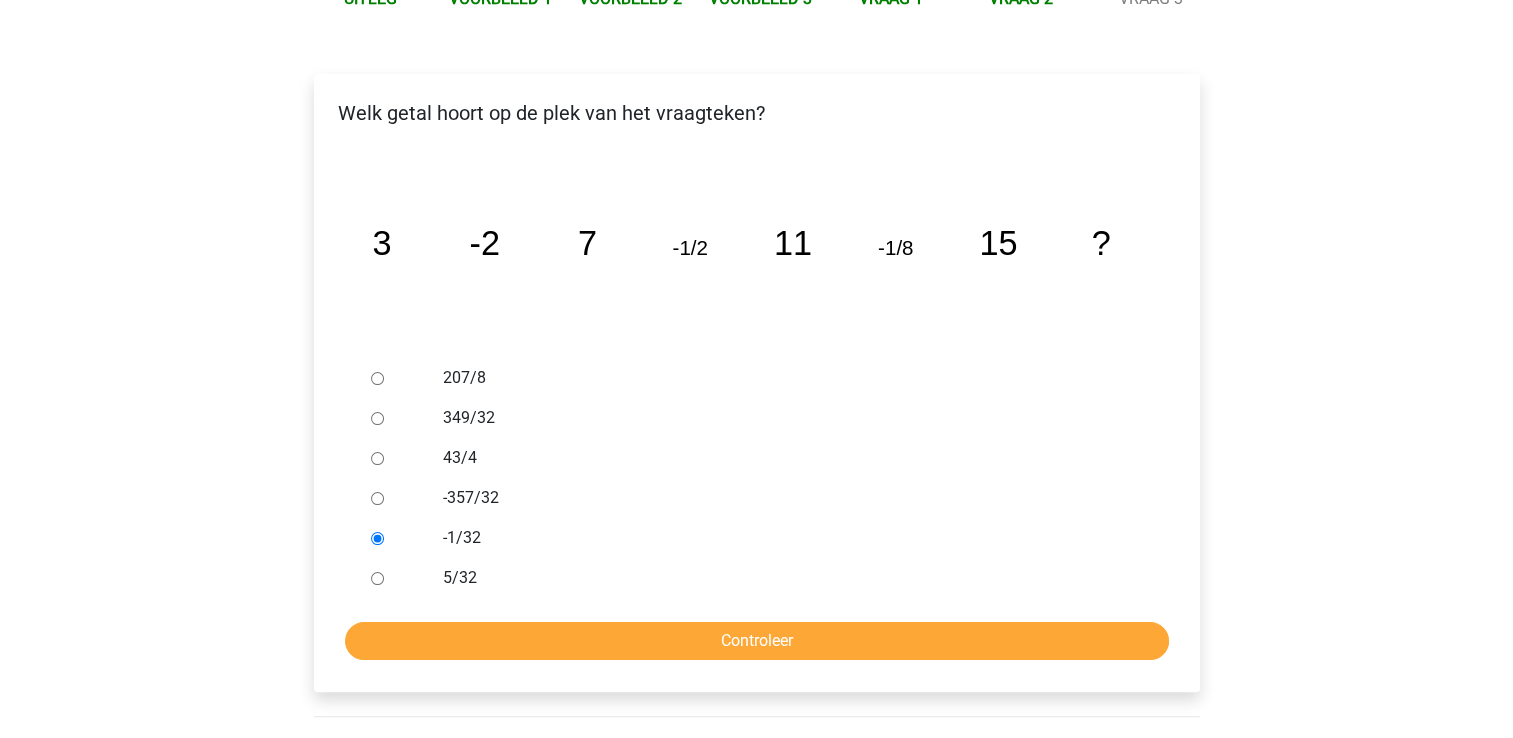 click on "207/8
349/32
43/4
-357/32
-1/32
5/32
Controleer" at bounding box center [757, 509] 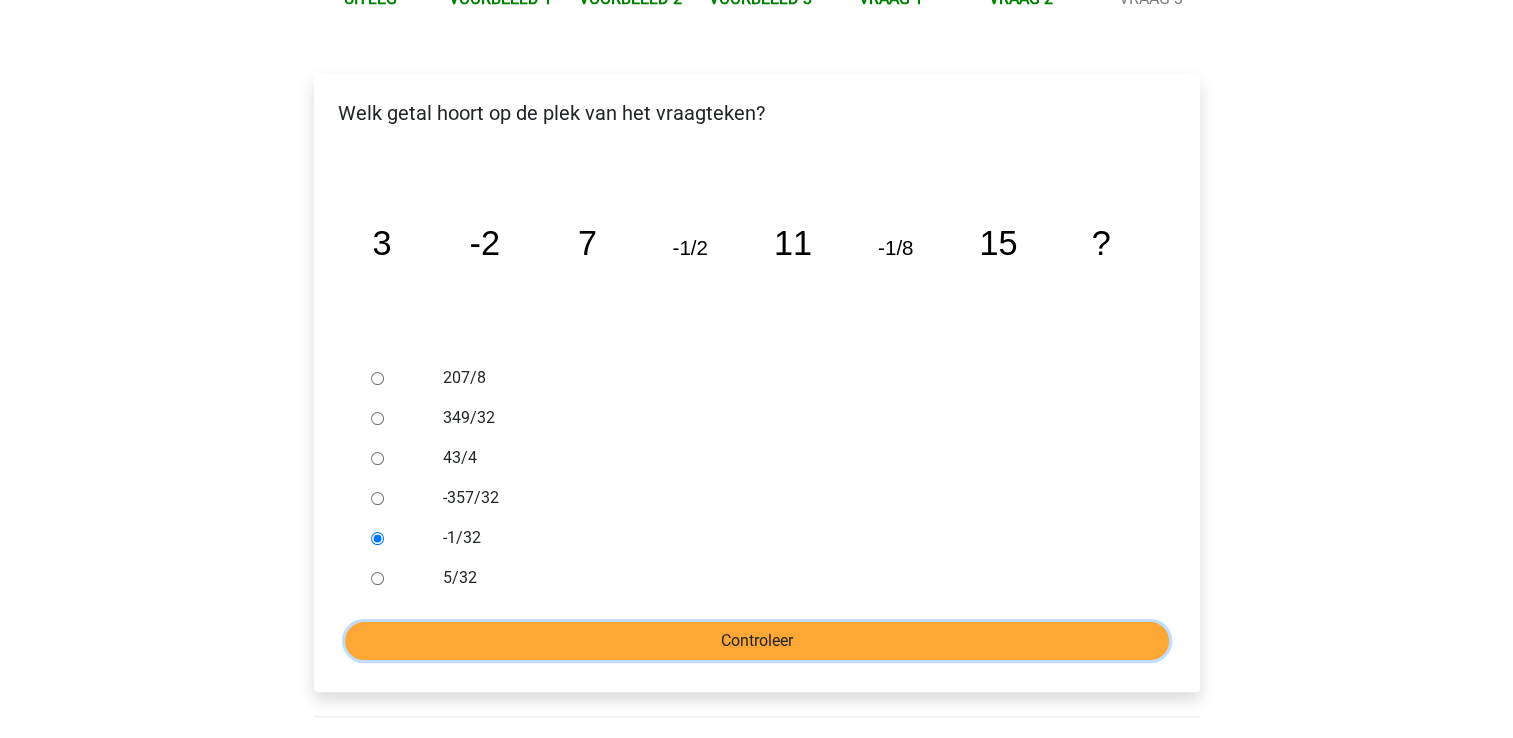 click on "Controleer" at bounding box center [757, 641] 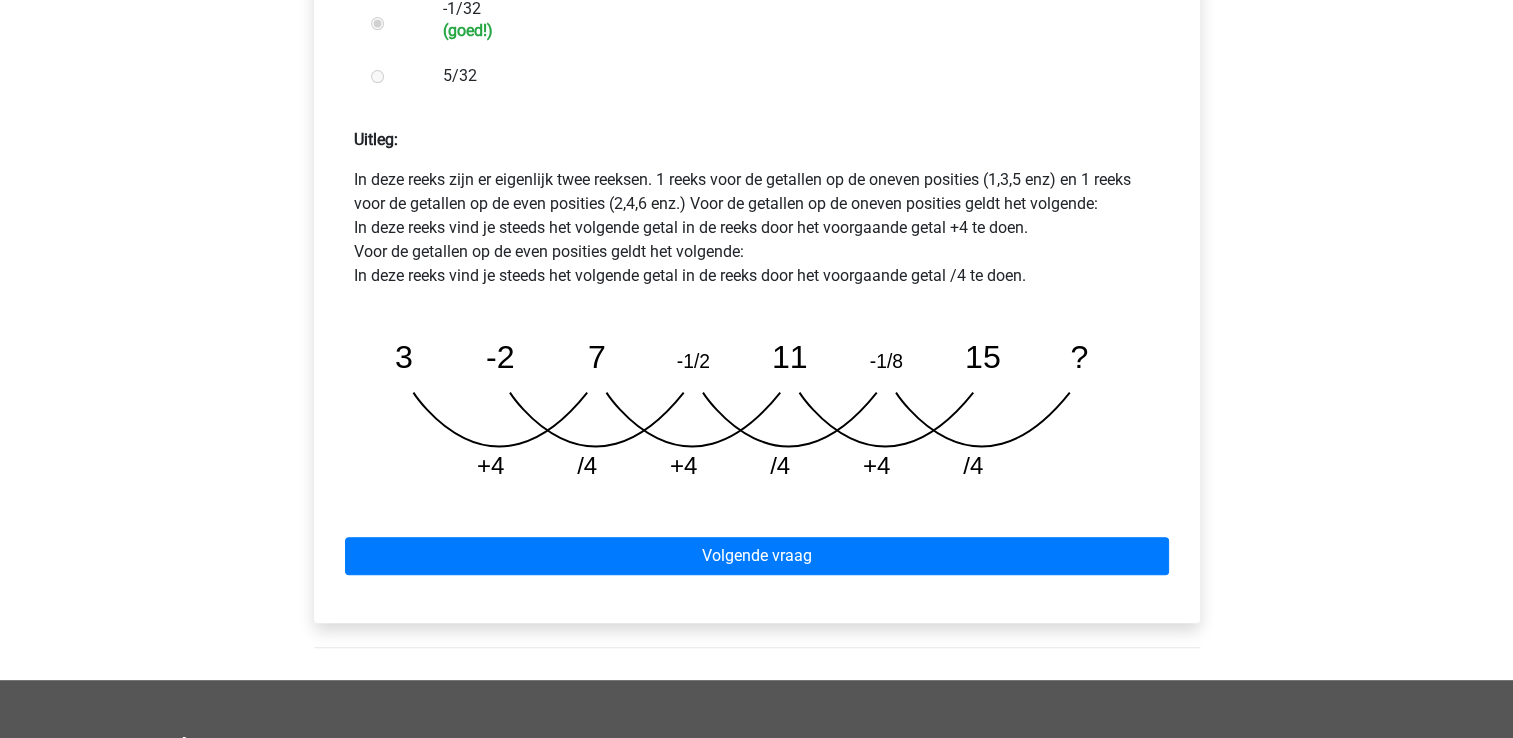 scroll, scrollTop: 800, scrollLeft: 0, axis: vertical 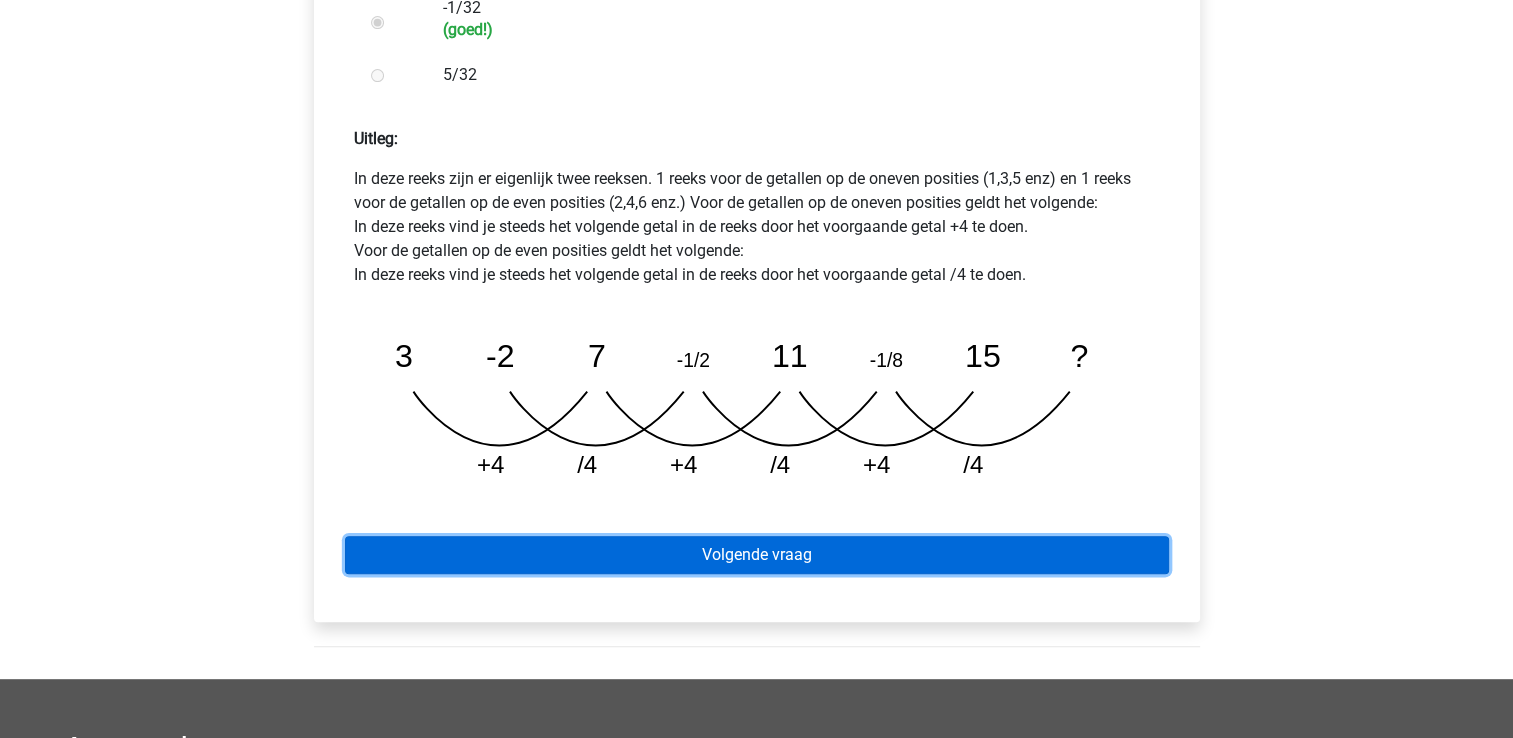 click on "Volgende vraag" at bounding box center [757, 555] 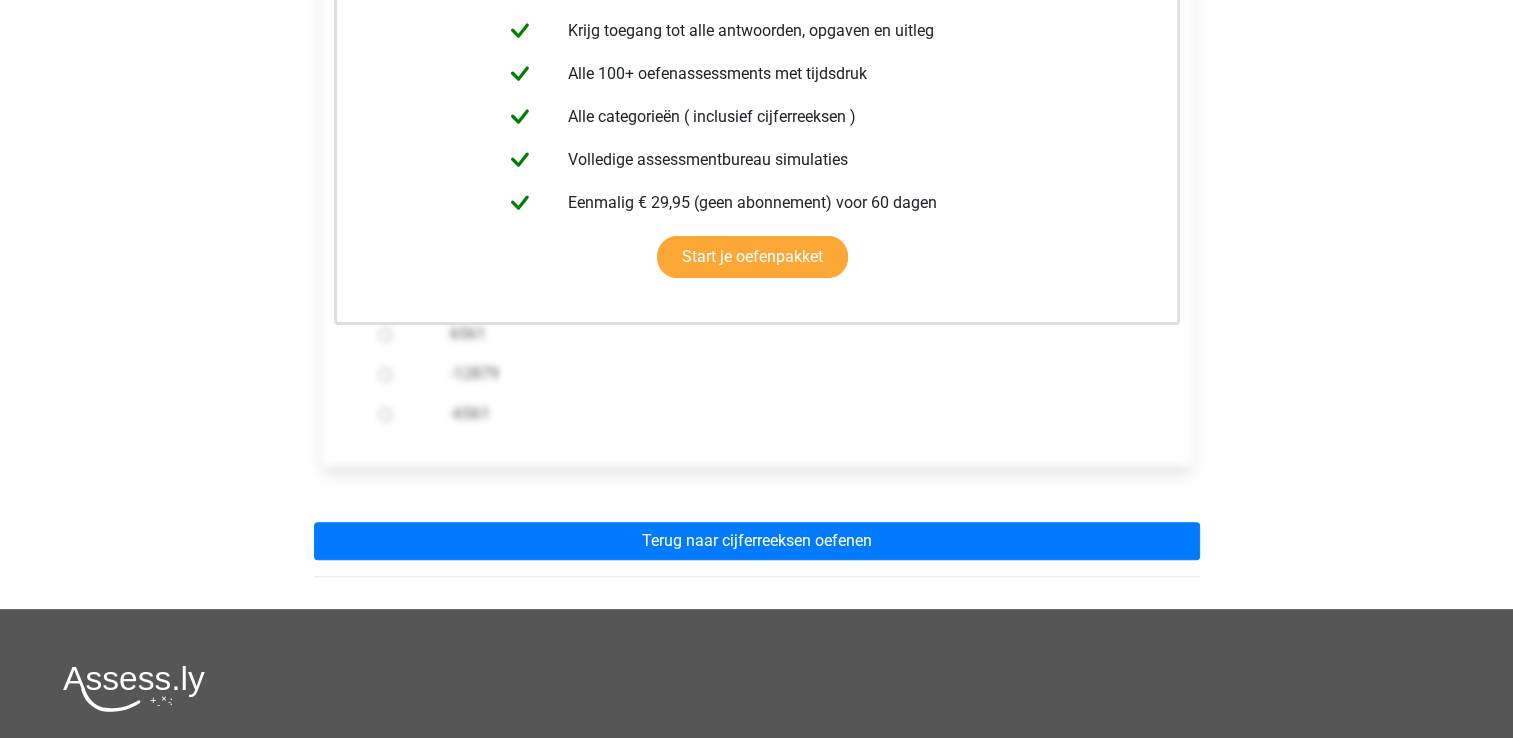 scroll, scrollTop: 430, scrollLeft: 0, axis: vertical 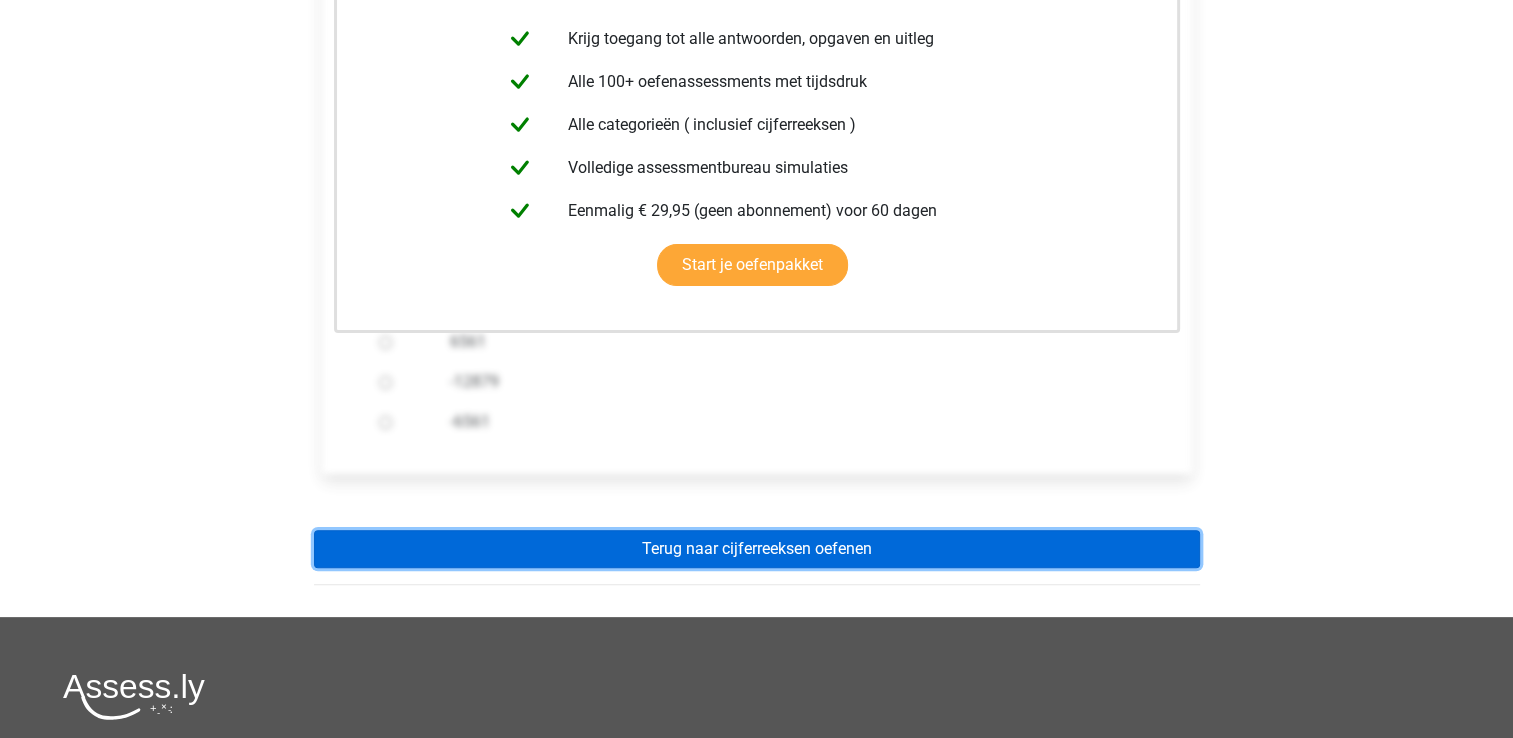 click on "Terug naar cijferreeksen oefenen" at bounding box center [757, 549] 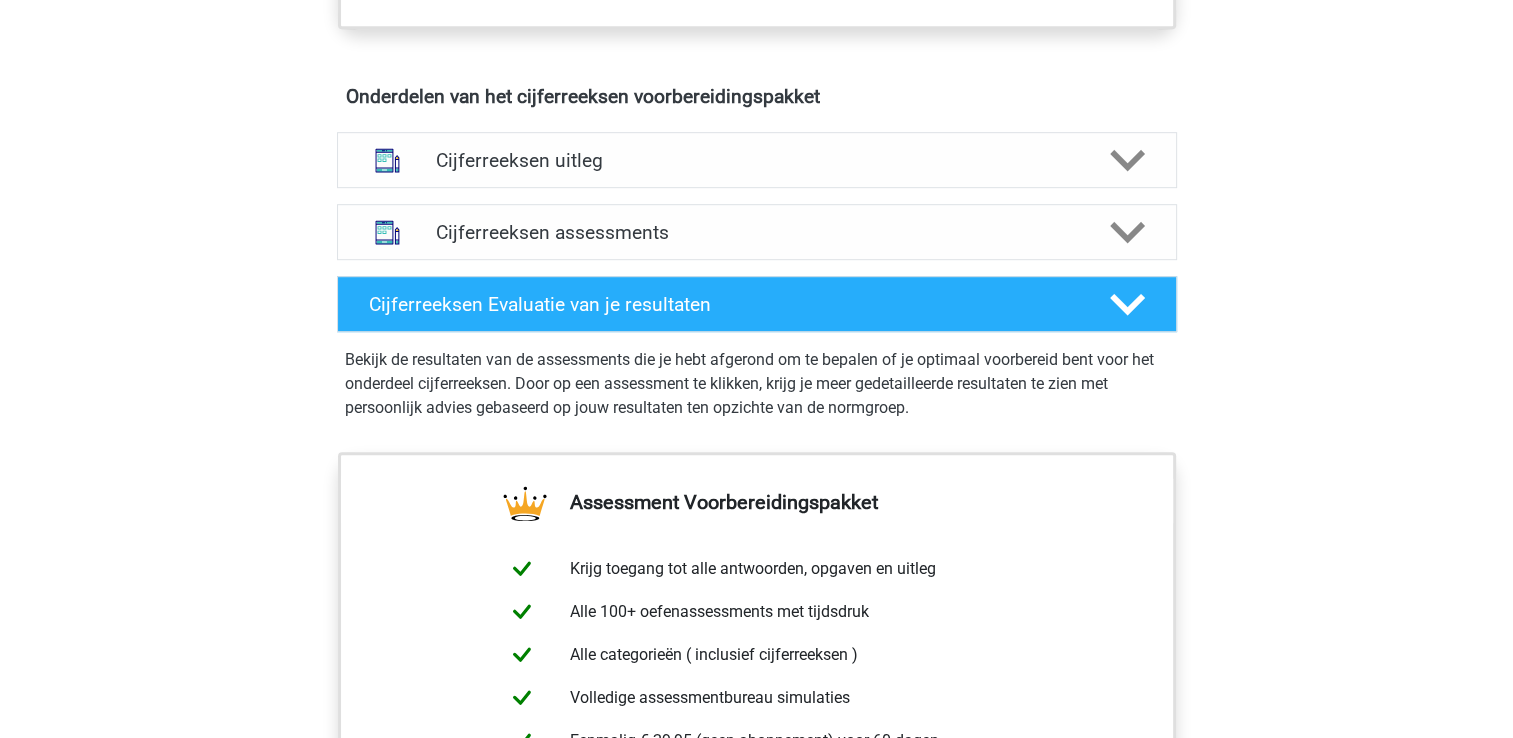 scroll, scrollTop: 1138, scrollLeft: 0, axis: vertical 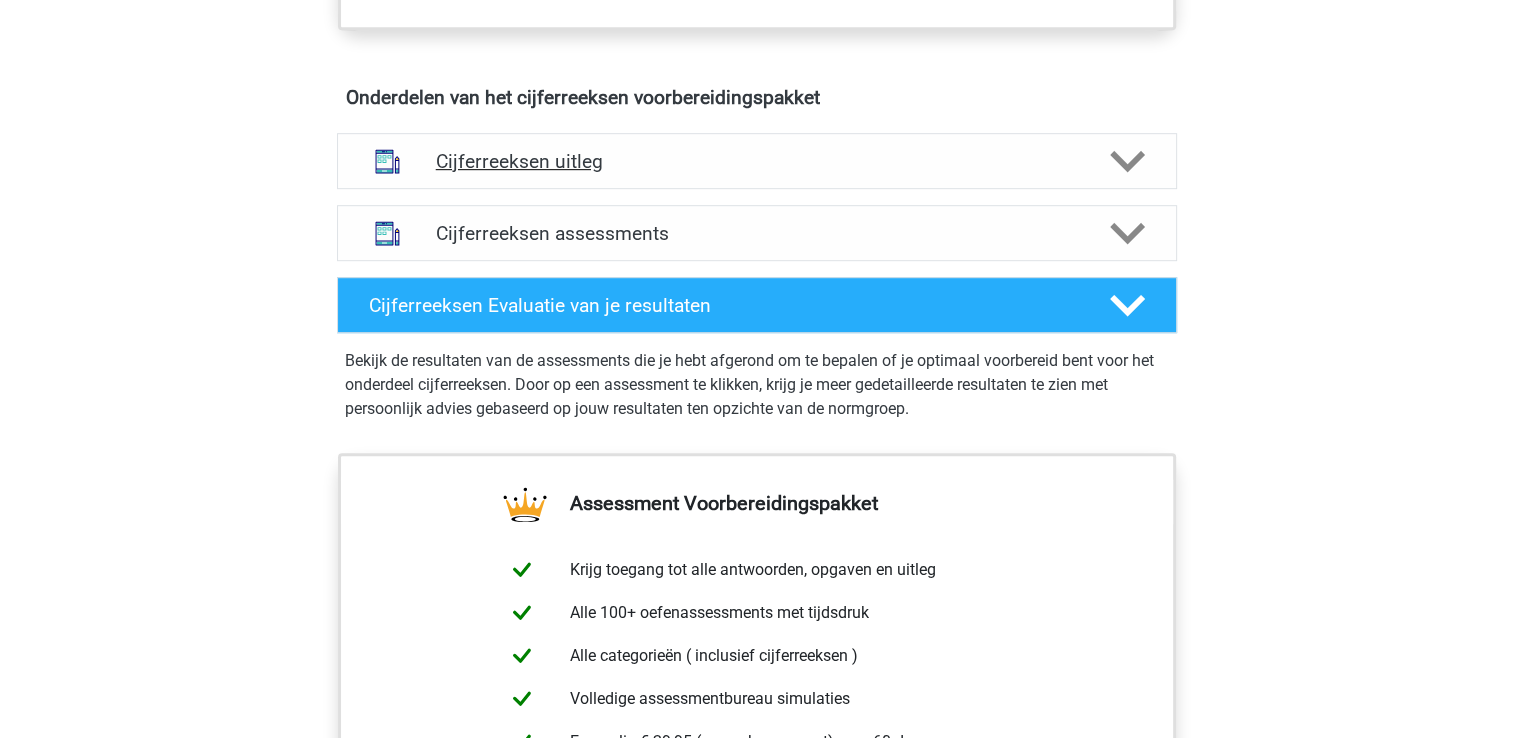 click on "Cijferreeksen uitleg" at bounding box center (757, 161) 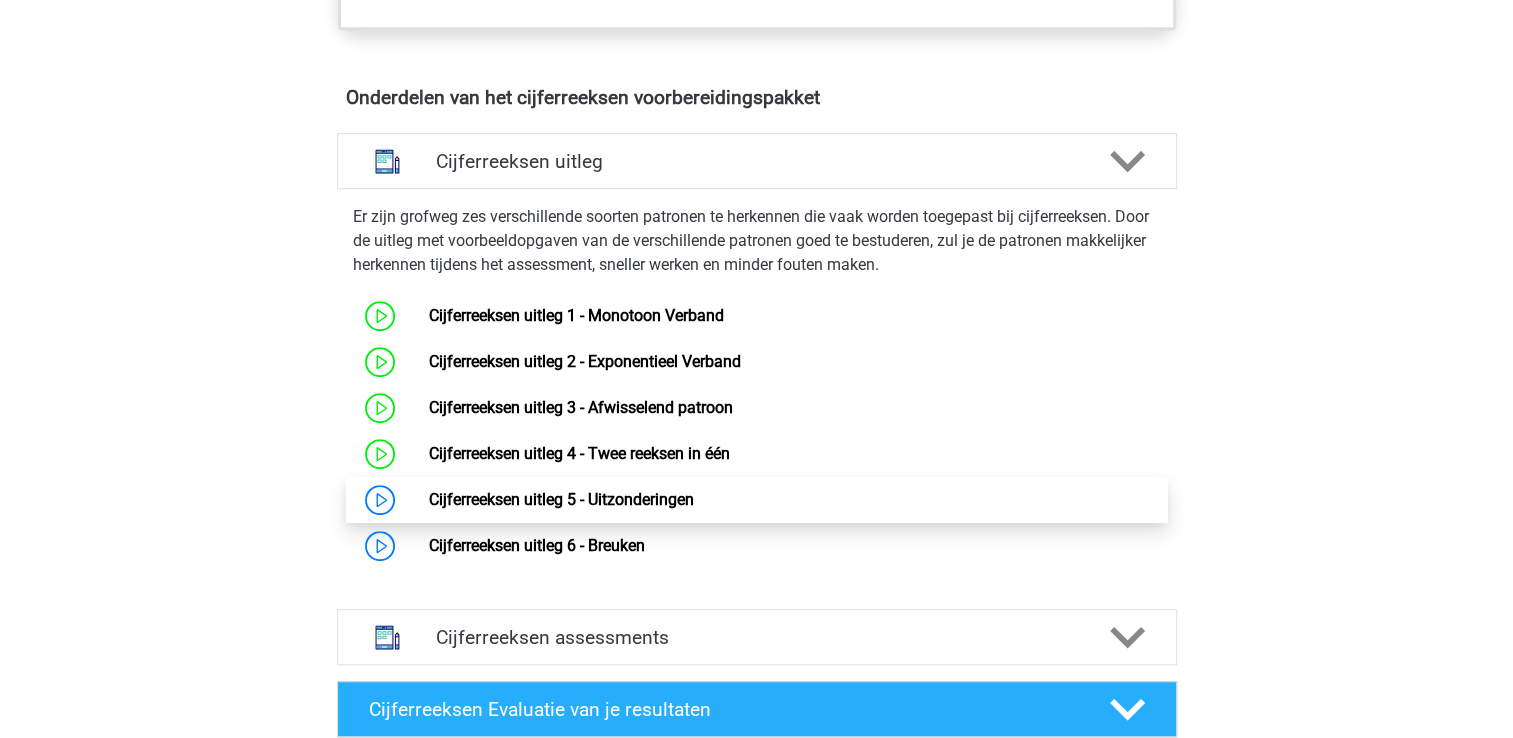 click on "Cijferreeksen uitleg 5 - Uitzonderingen" at bounding box center [561, 499] 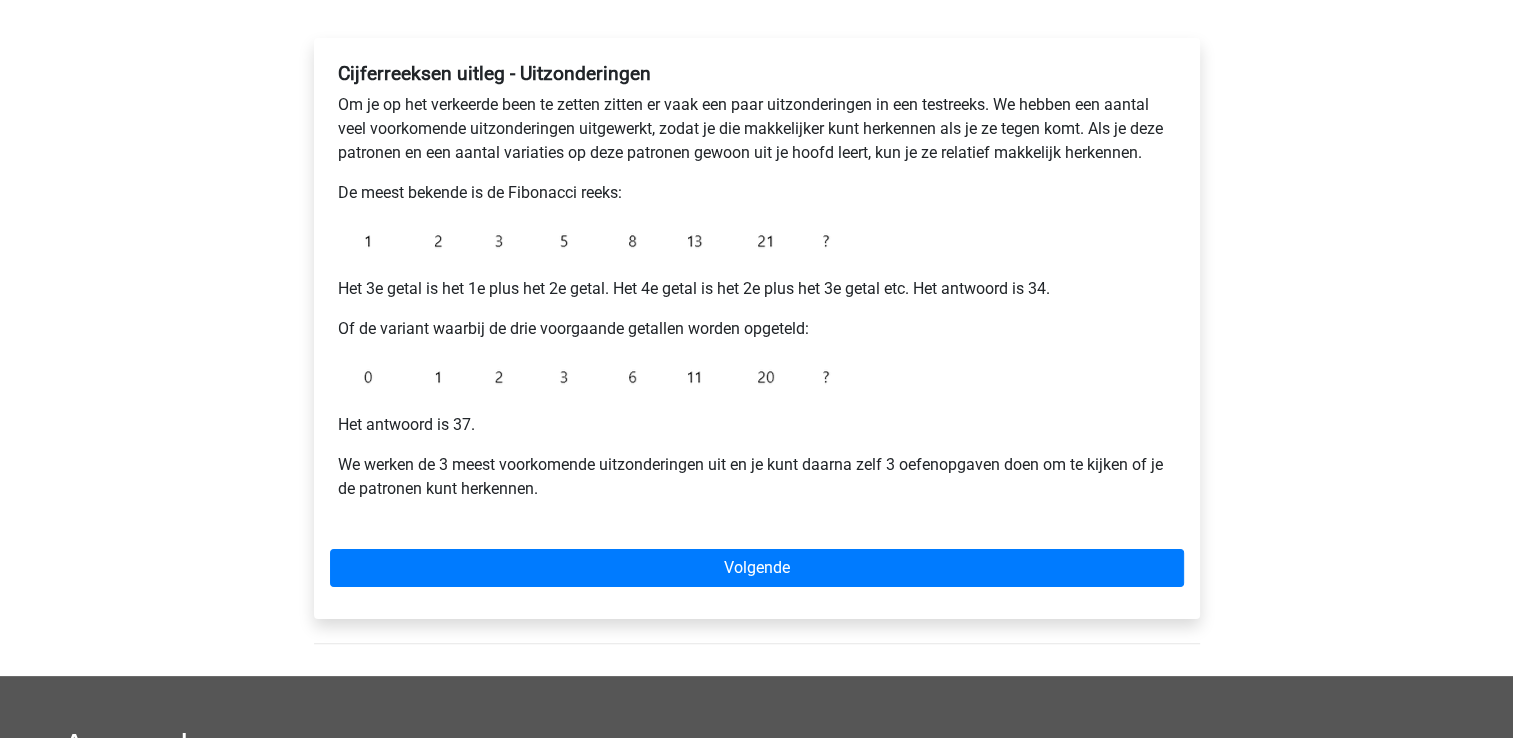 scroll, scrollTop: 304, scrollLeft: 0, axis: vertical 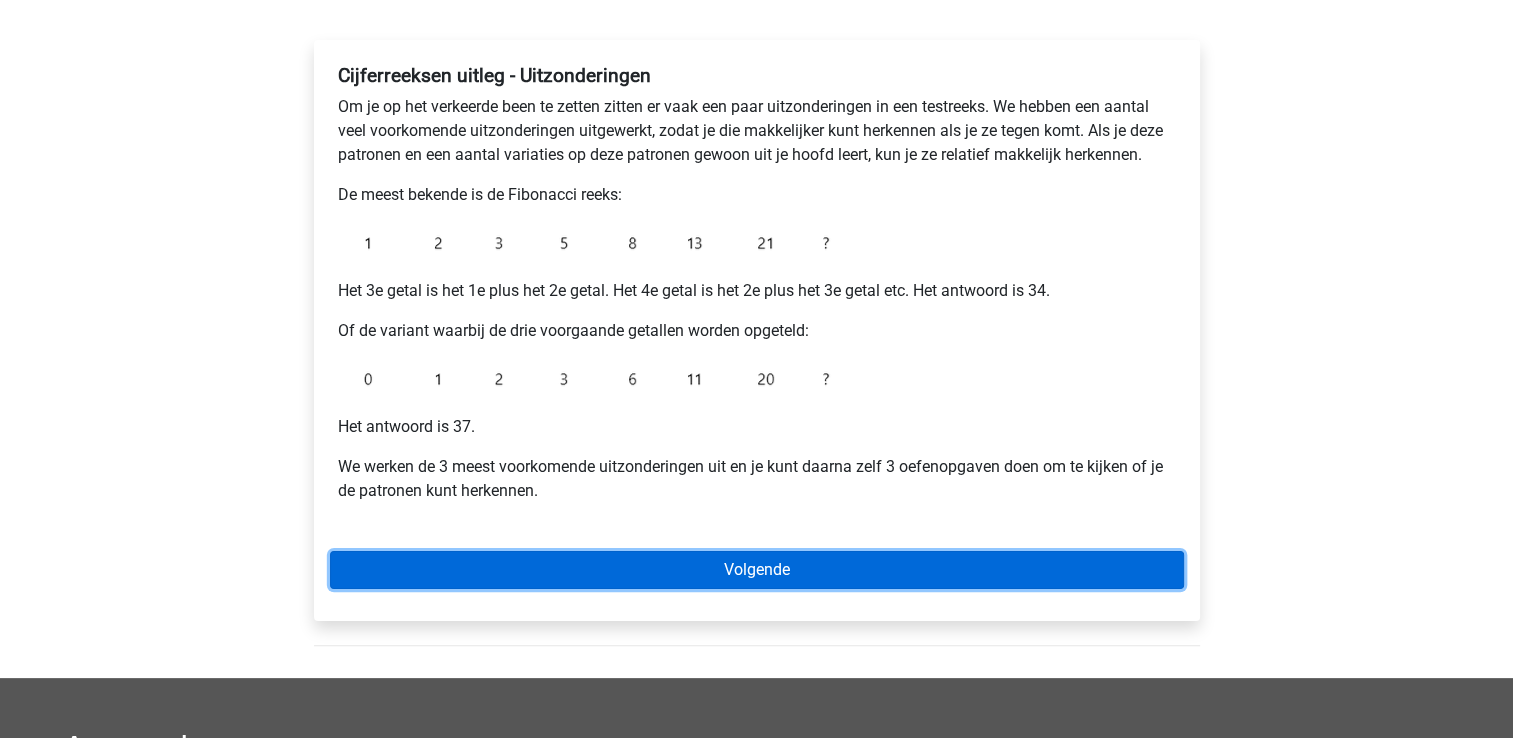 click on "Volgende" at bounding box center (757, 570) 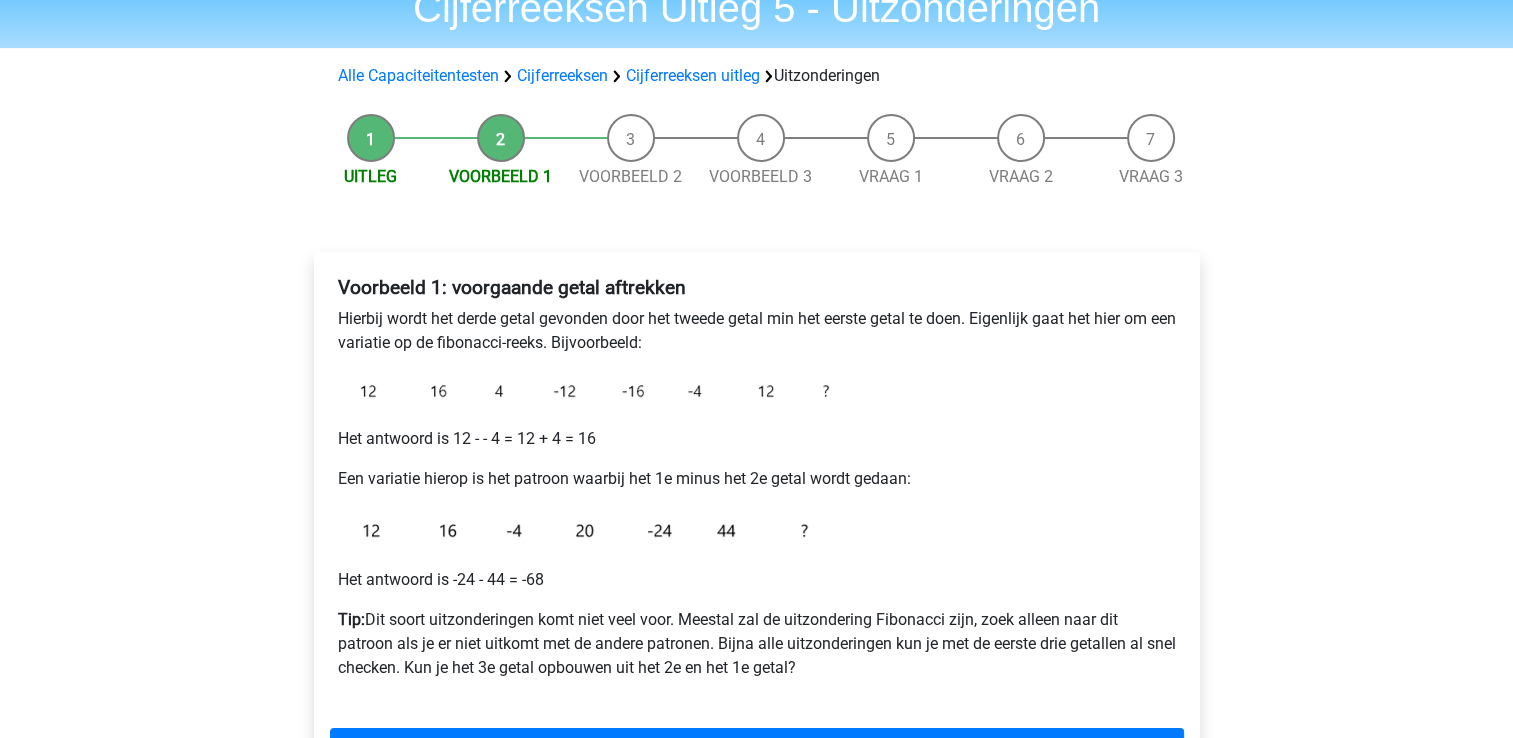 scroll, scrollTop: 92, scrollLeft: 0, axis: vertical 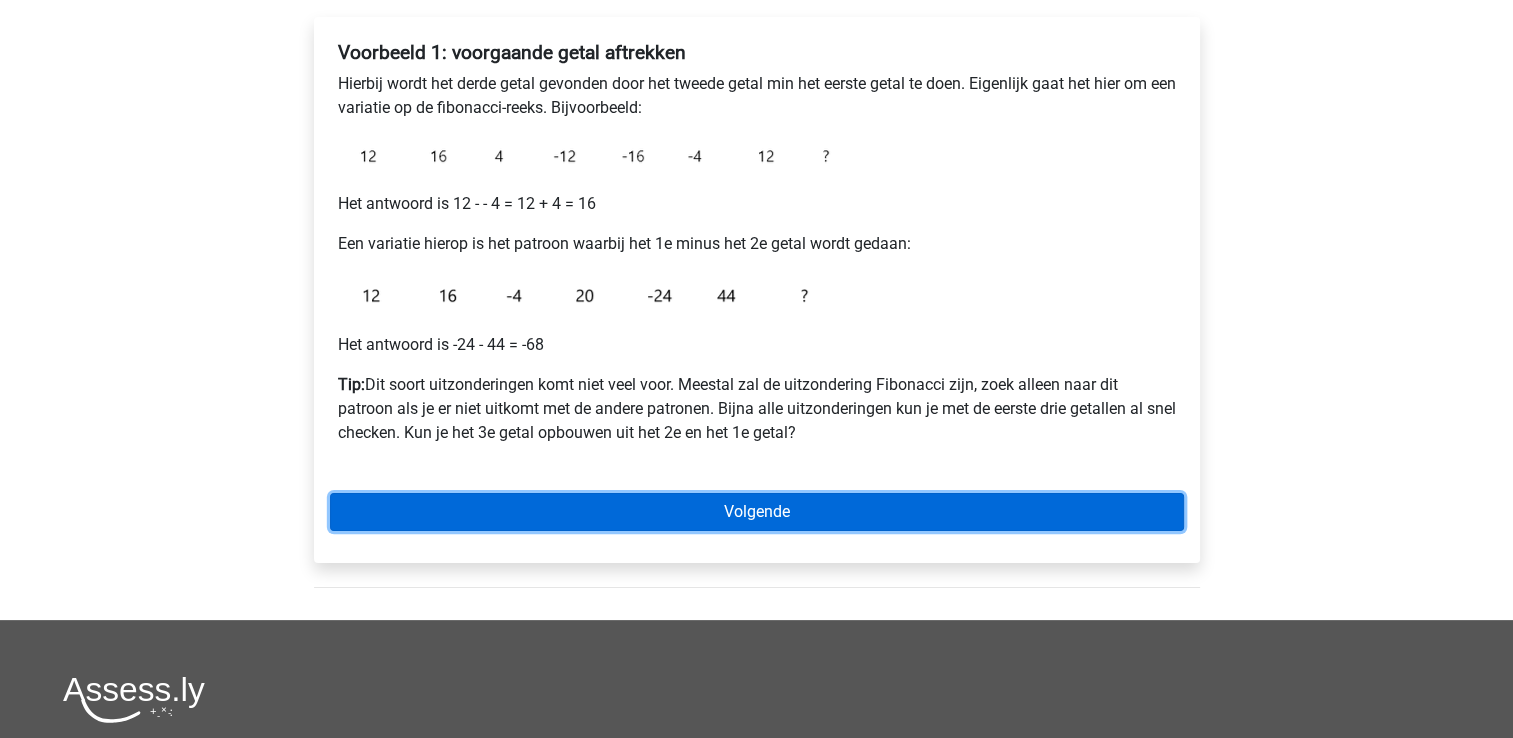 click on "Volgende" at bounding box center (757, 512) 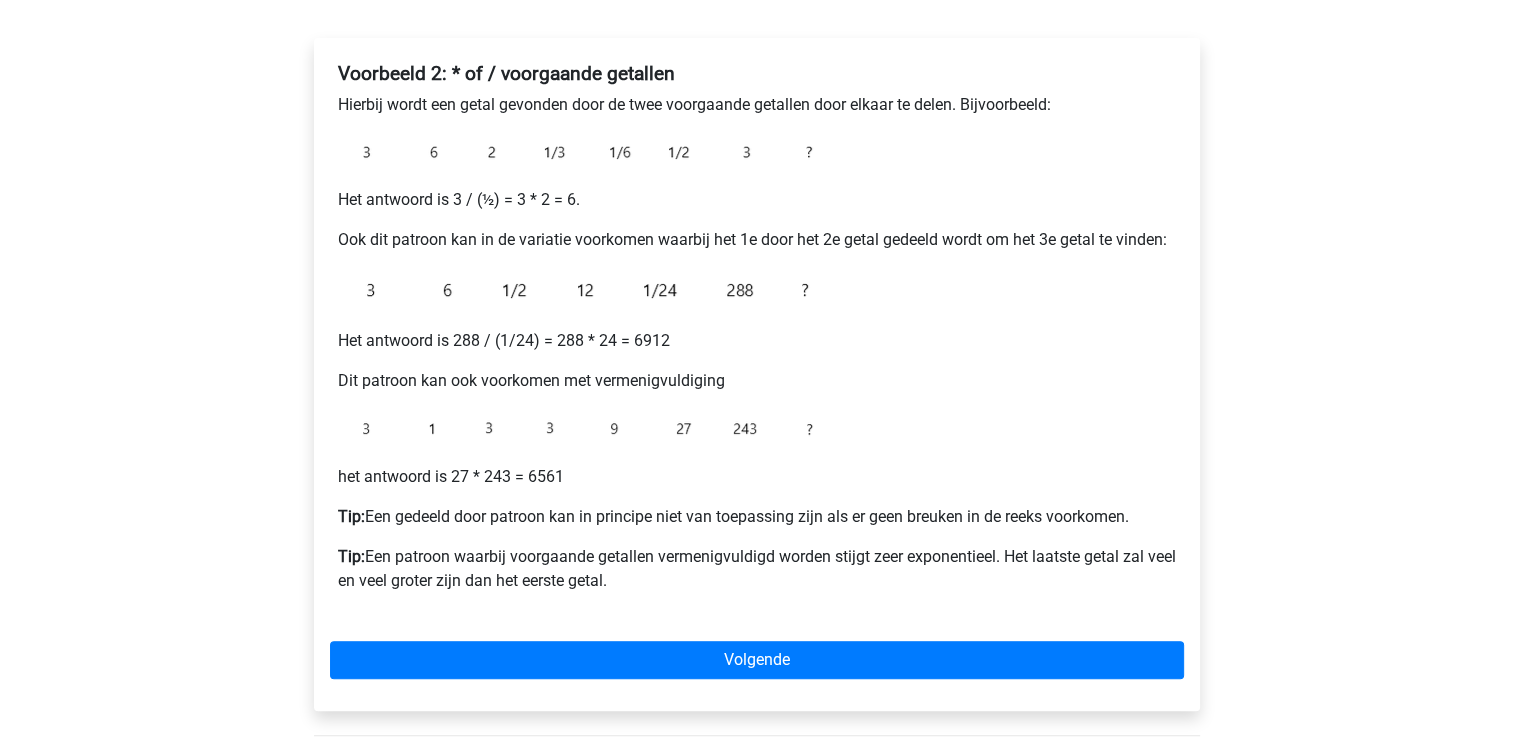 scroll, scrollTop: 304, scrollLeft: 0, axis: vertical 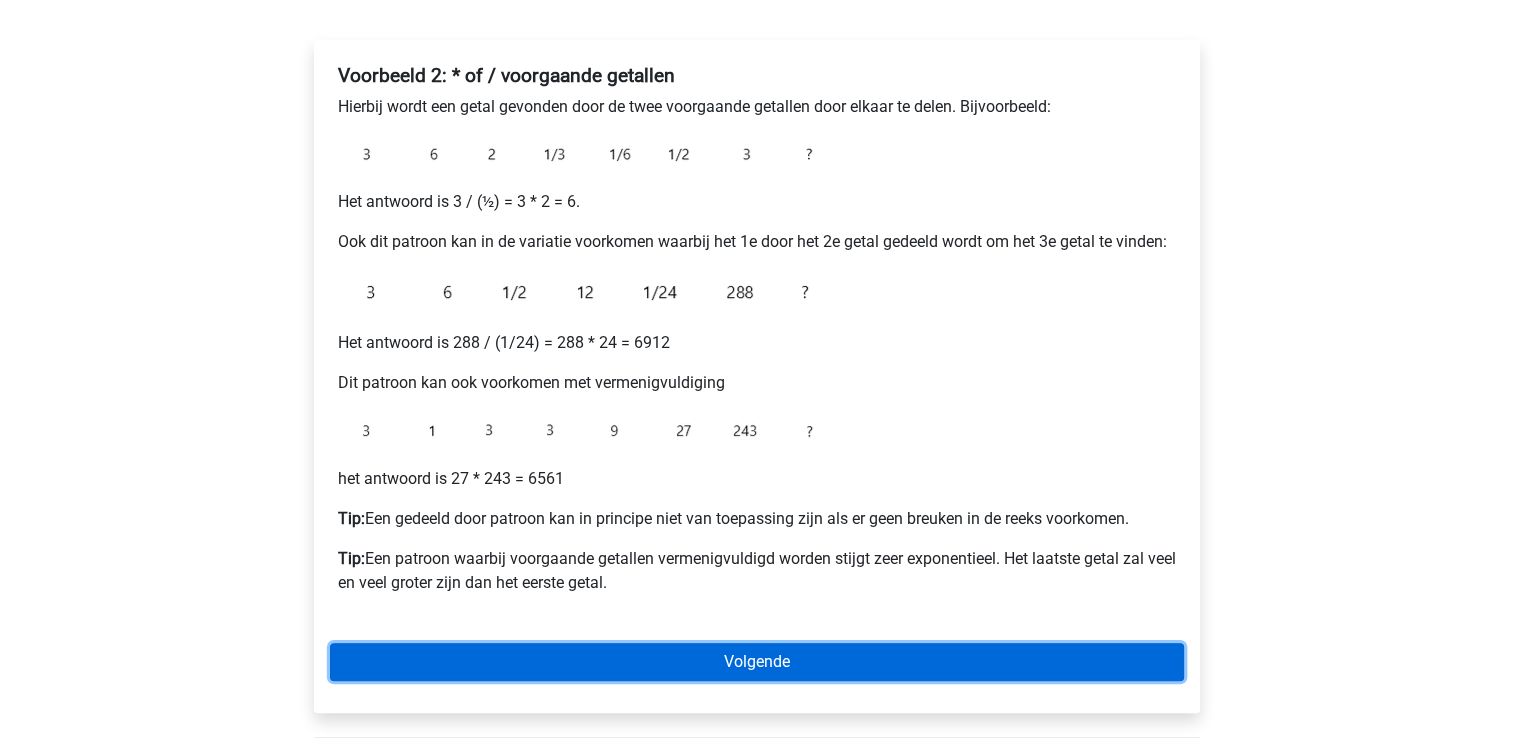 click on "Volgende" at bounding box center (757, 662) 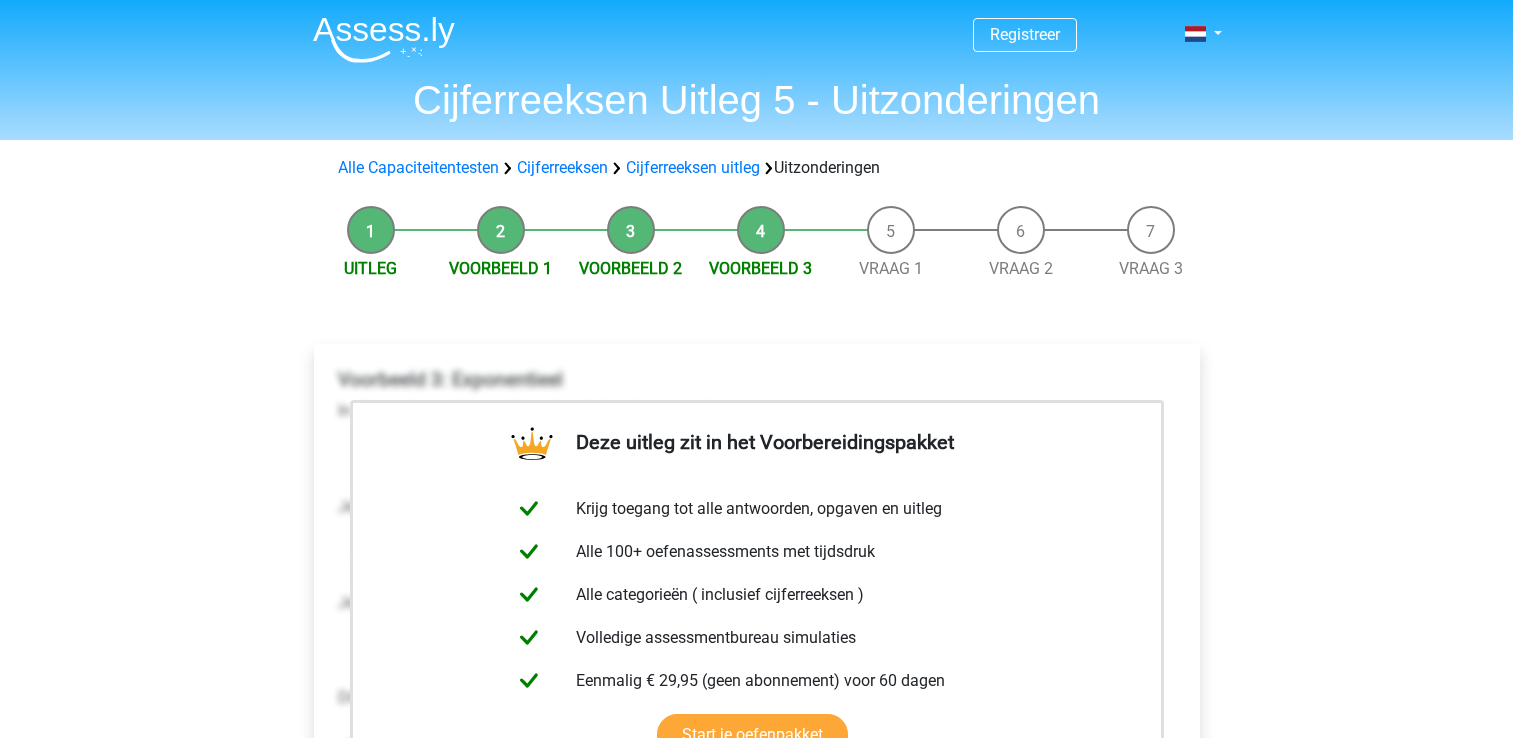 scroll, scrollTop: 0, scrollLeft: 0, axis: both 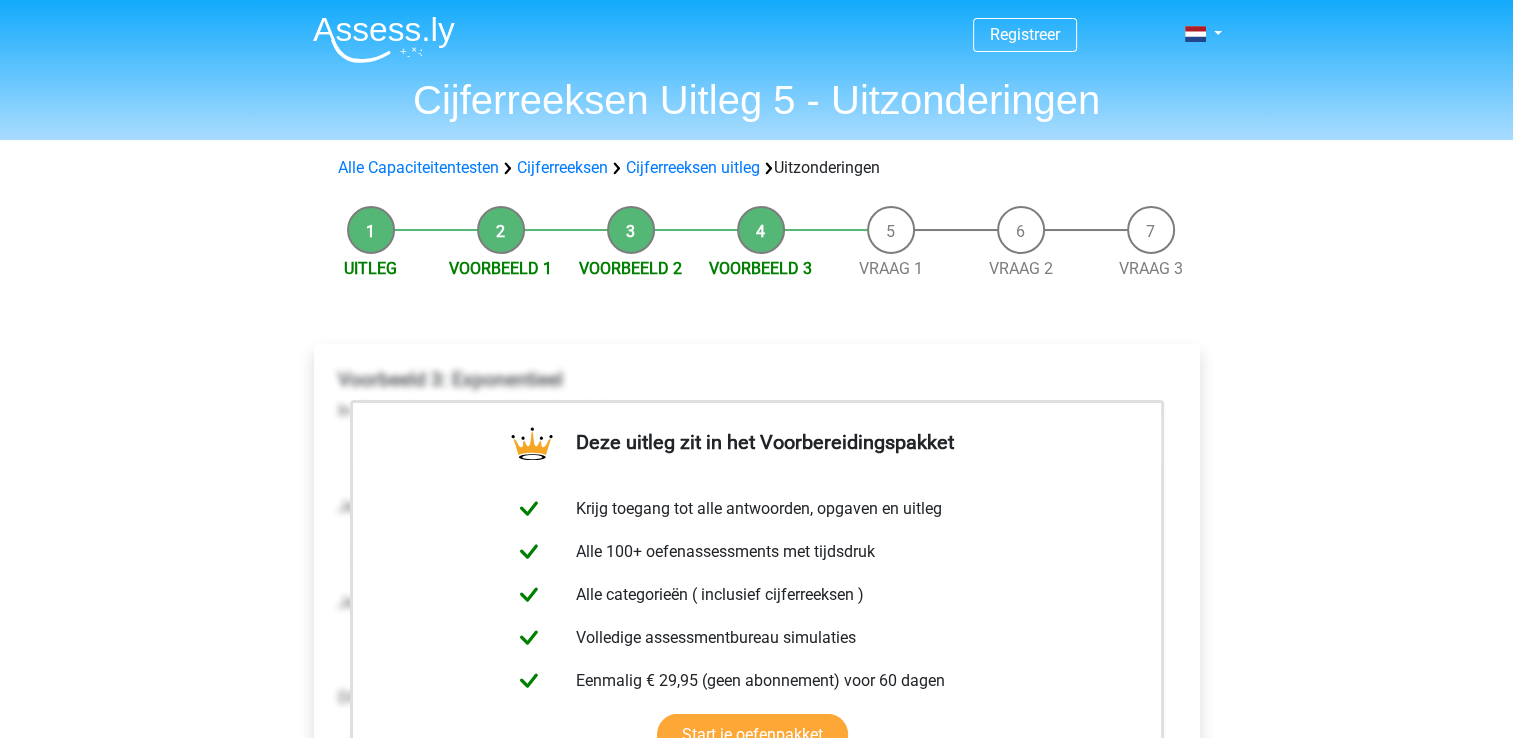 click on "Registreer
Nederlands
English" at bounding box center (756, 832) 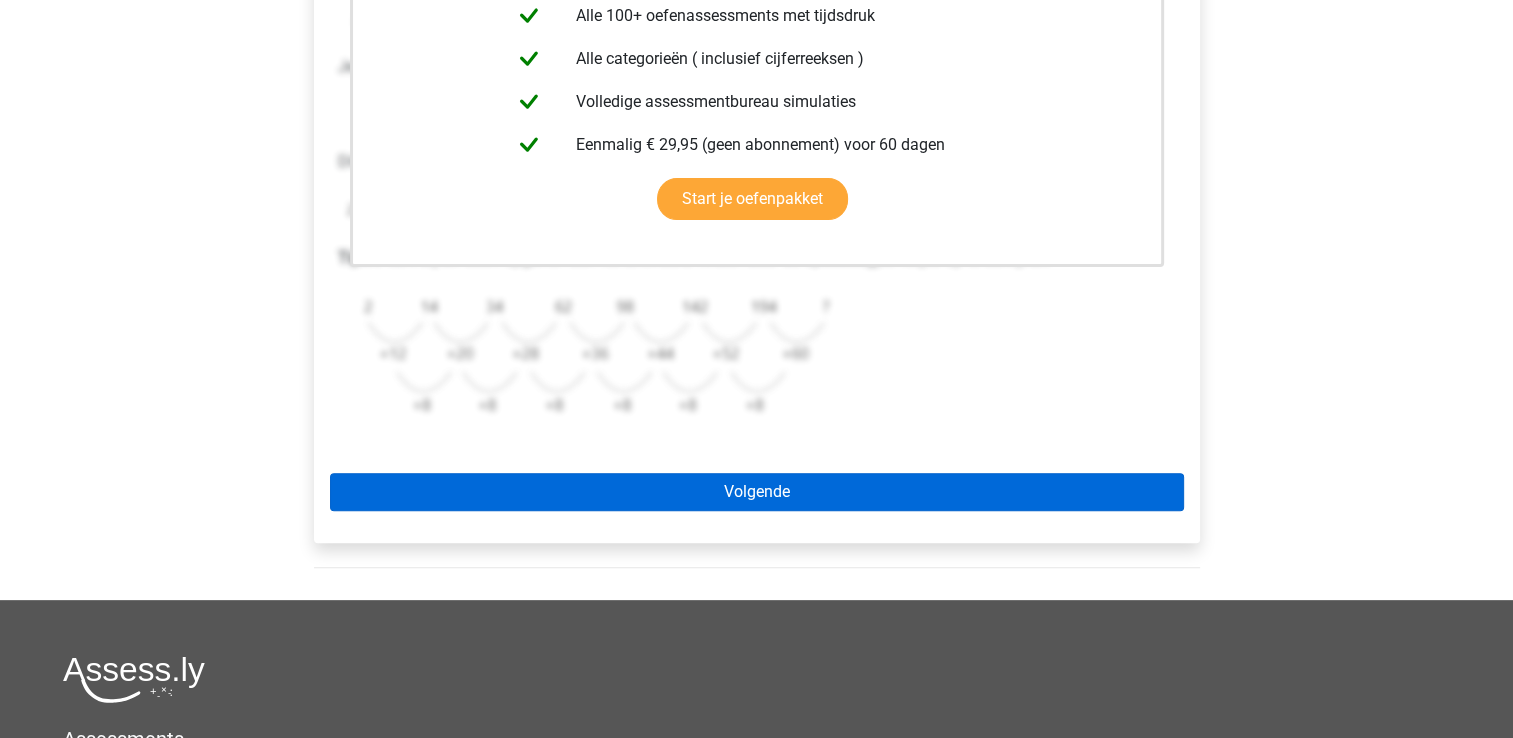 scroll, scrollTop: 544, scrollLeft: 0, axis: vertical 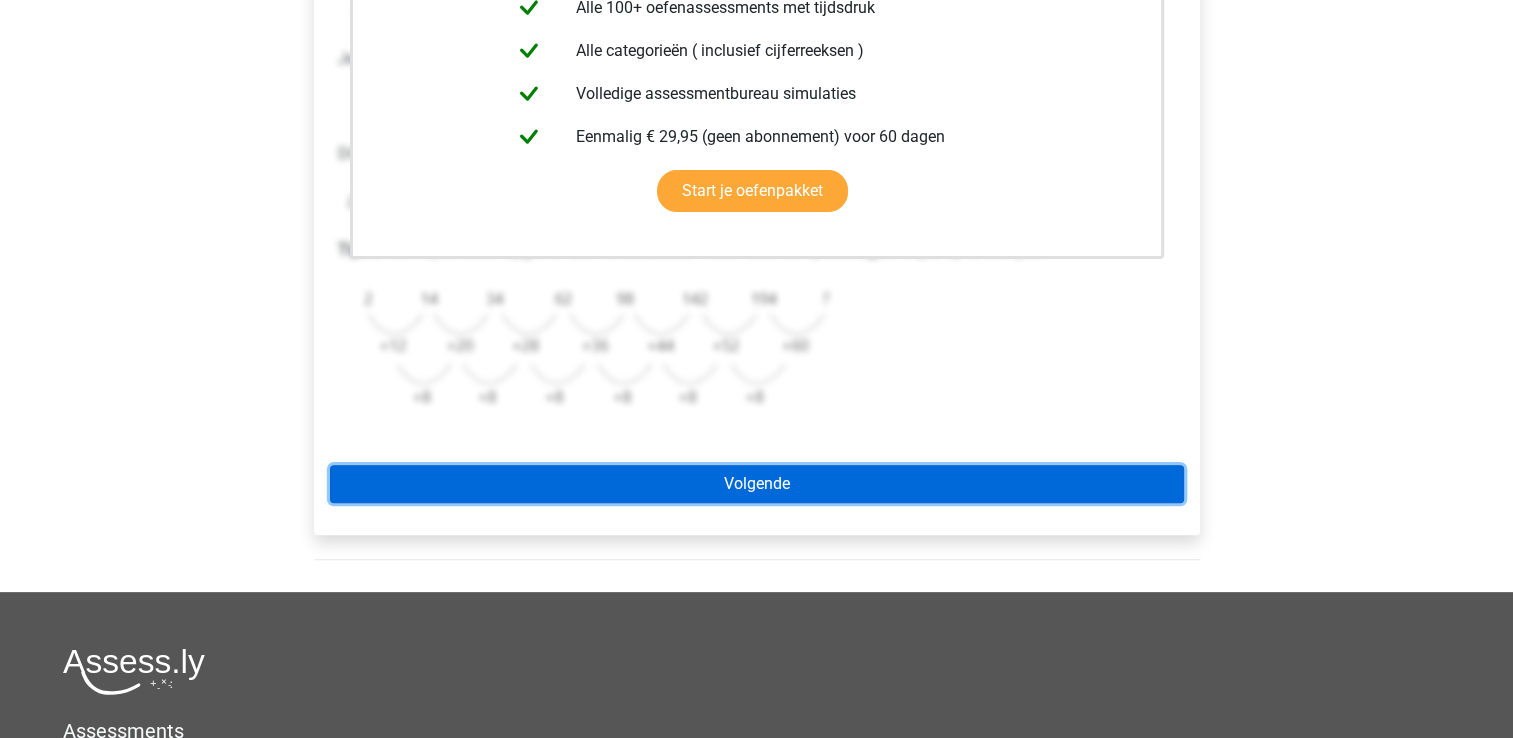 click on "Volgende" at bounding box center [757, 484] 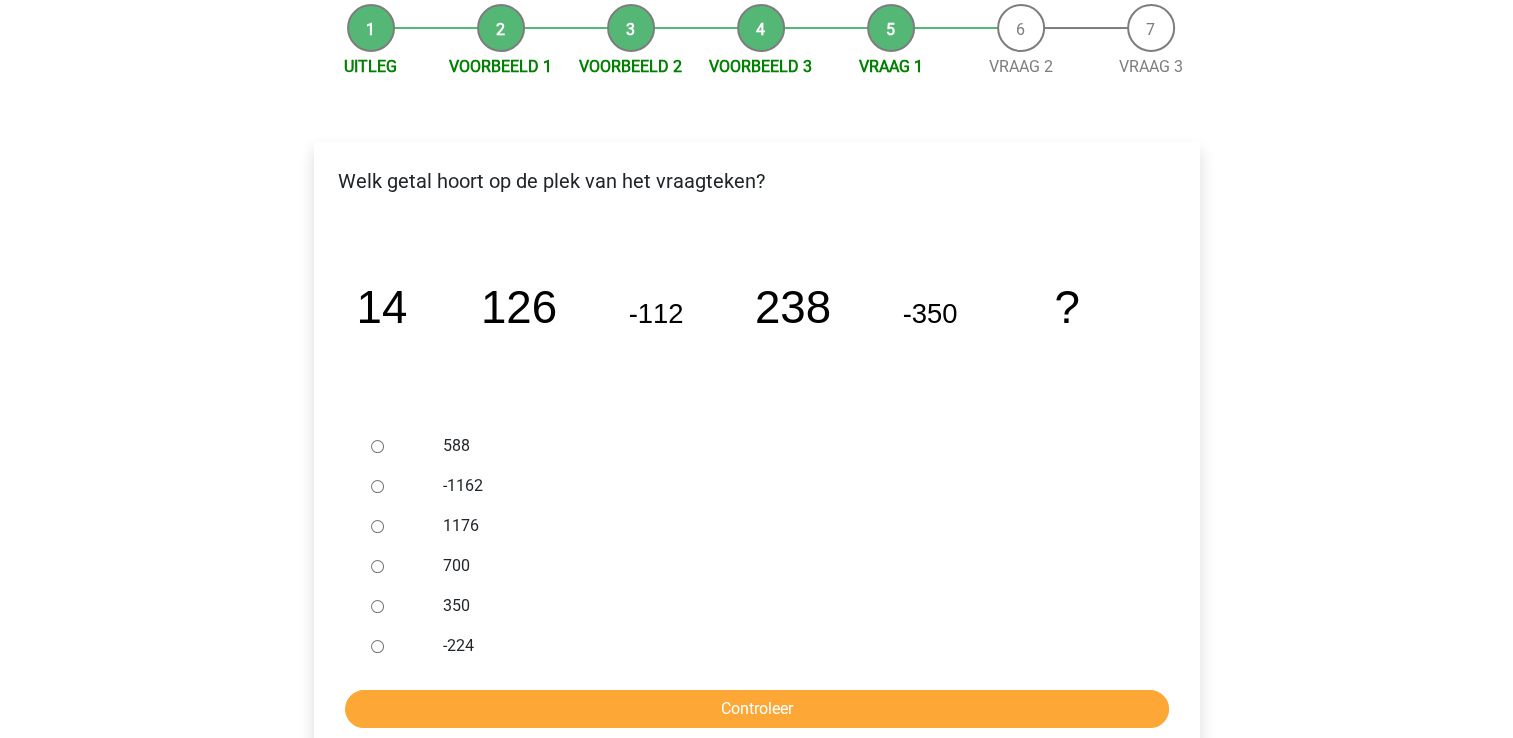 scroll, scrollTop: 204, scrollLeft: 0, axis: vertical 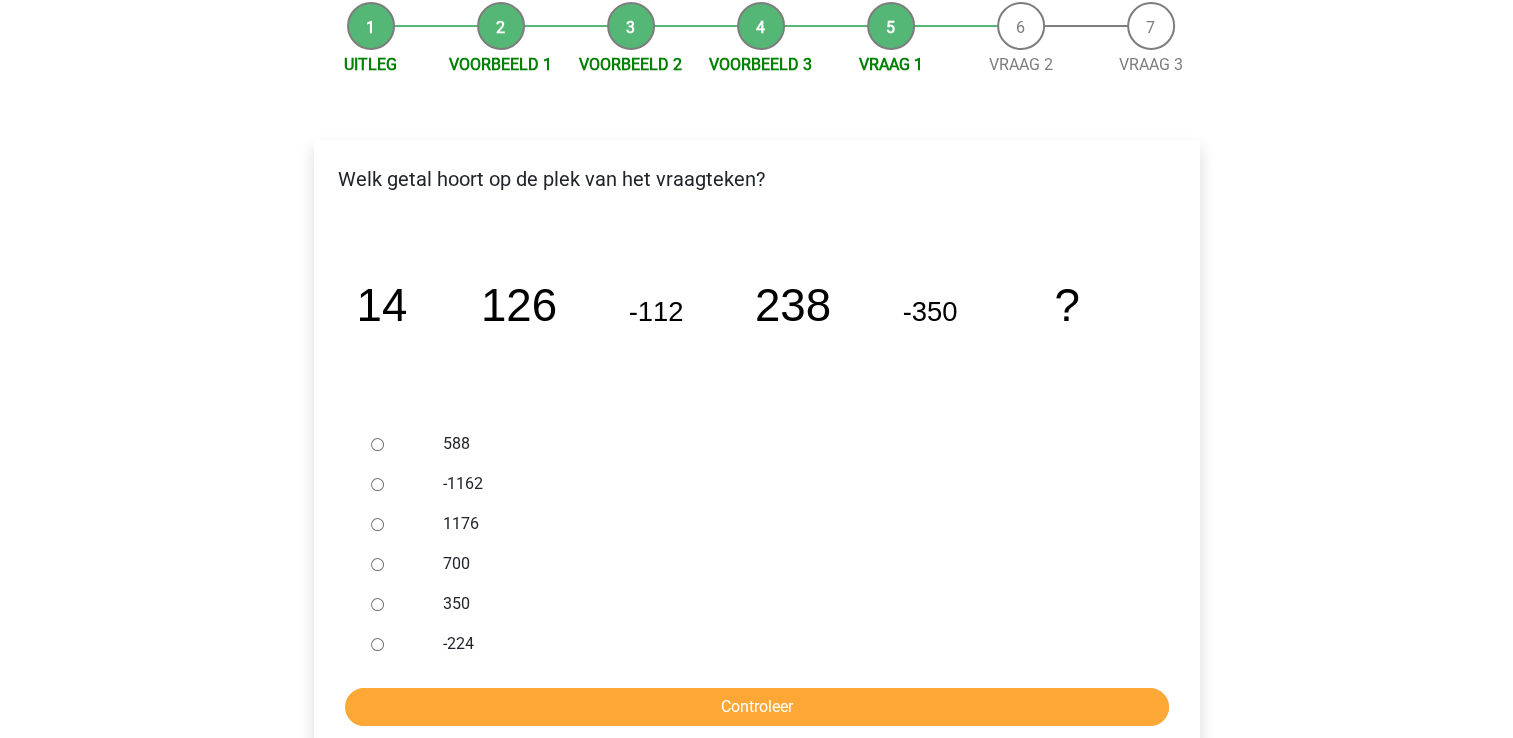 click on "700" at bounding box center [789, 564] 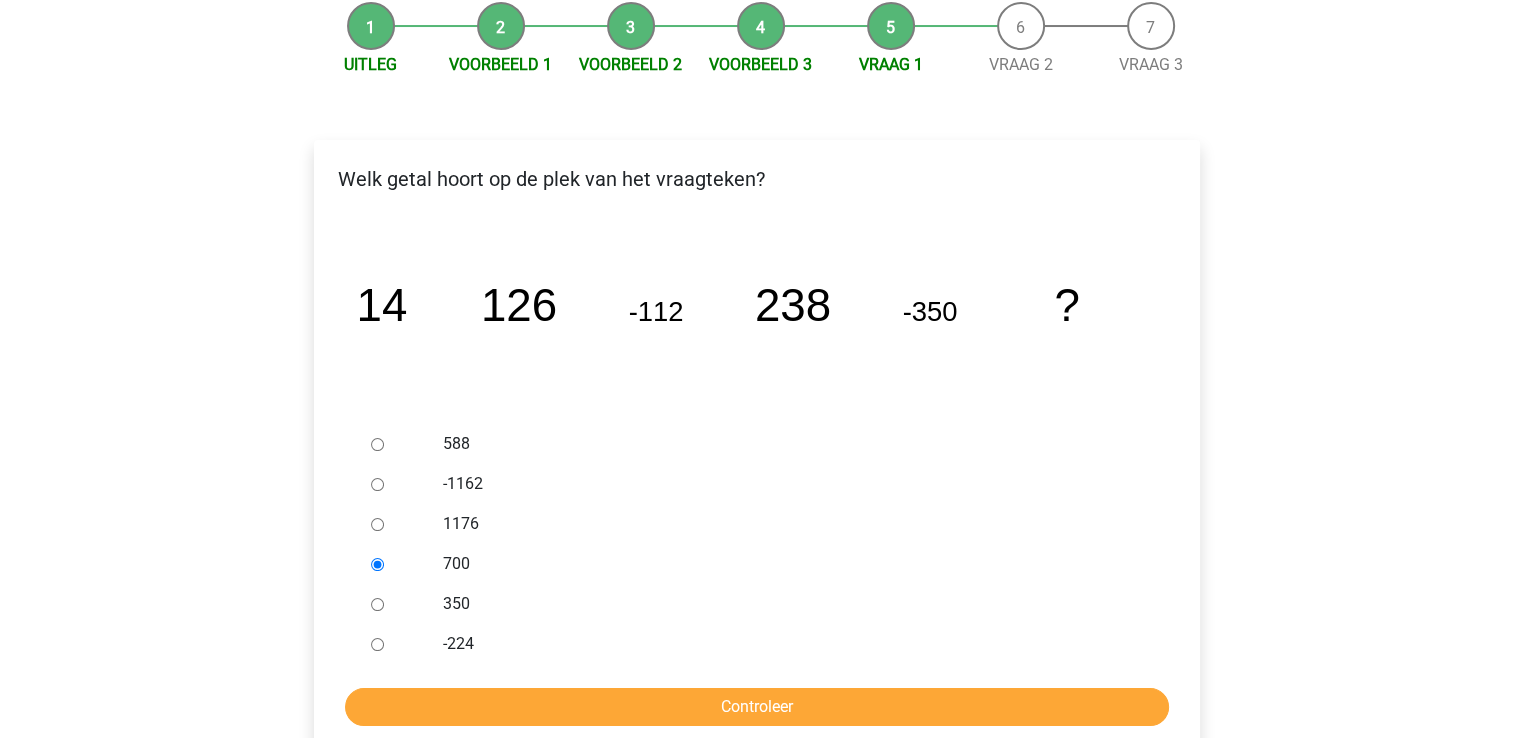 click on "image/svg+xml
14
126
-112
238
-350
?" 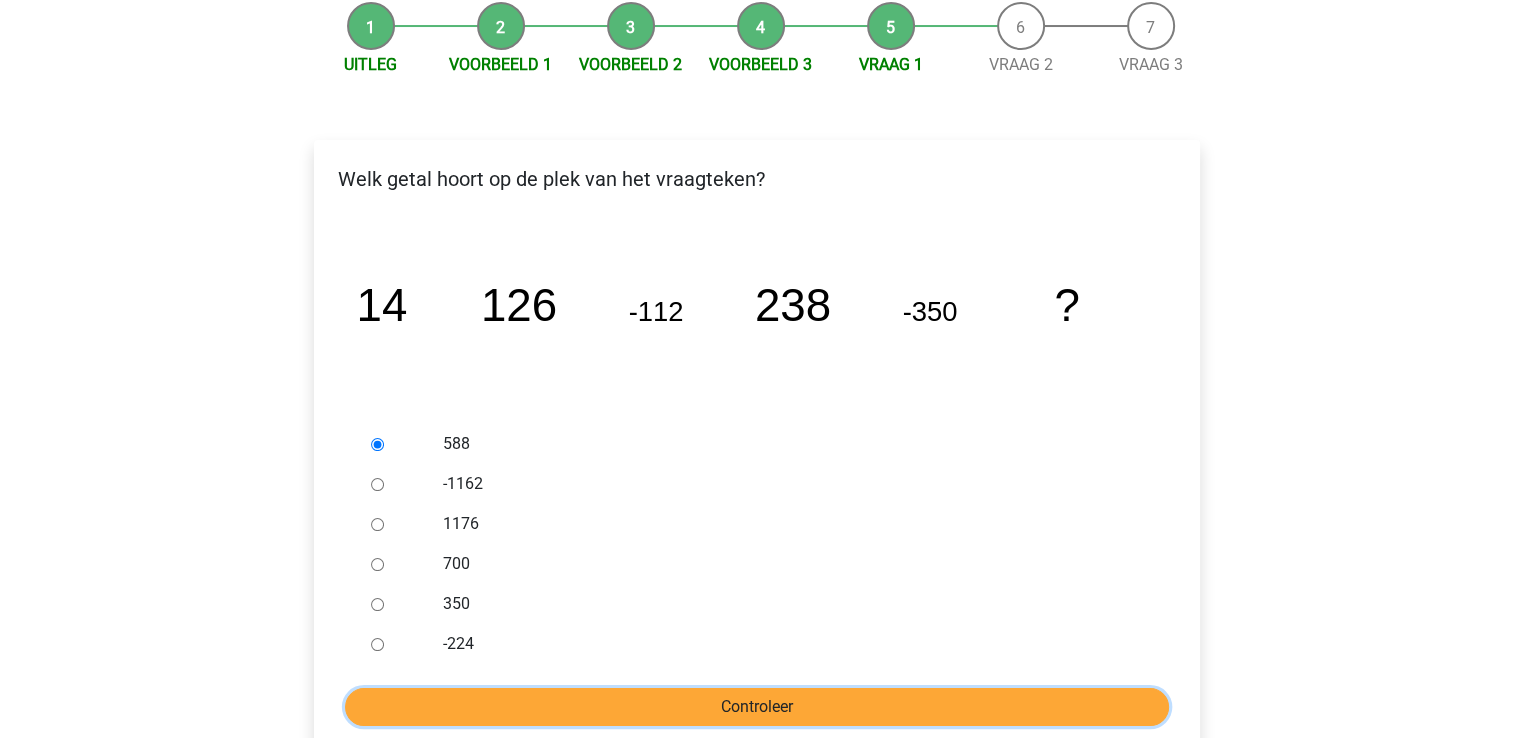click on "Controleer" at bounding box center (757, 707) 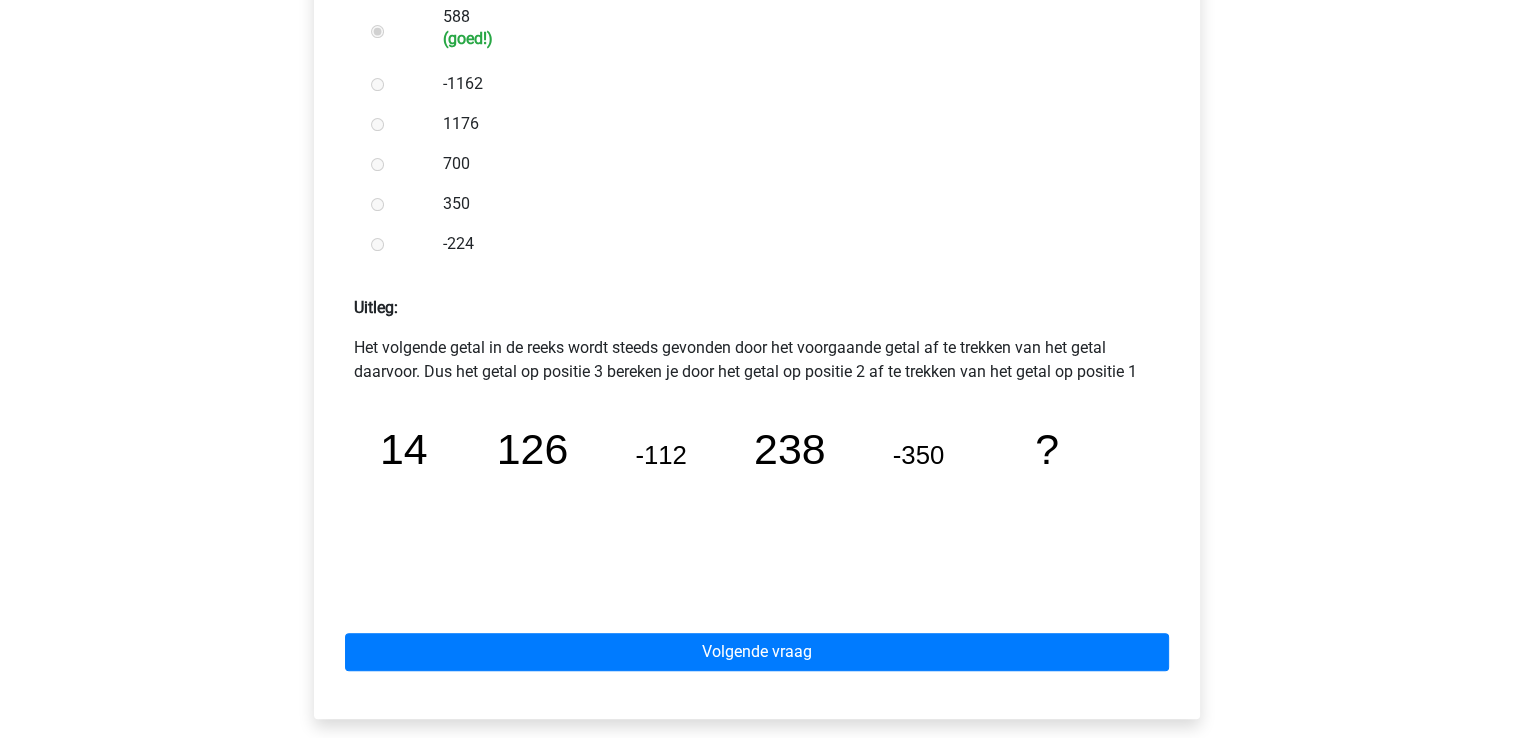 scroll, scrollTop: 636, scrollLeft: 0, axis: vertical 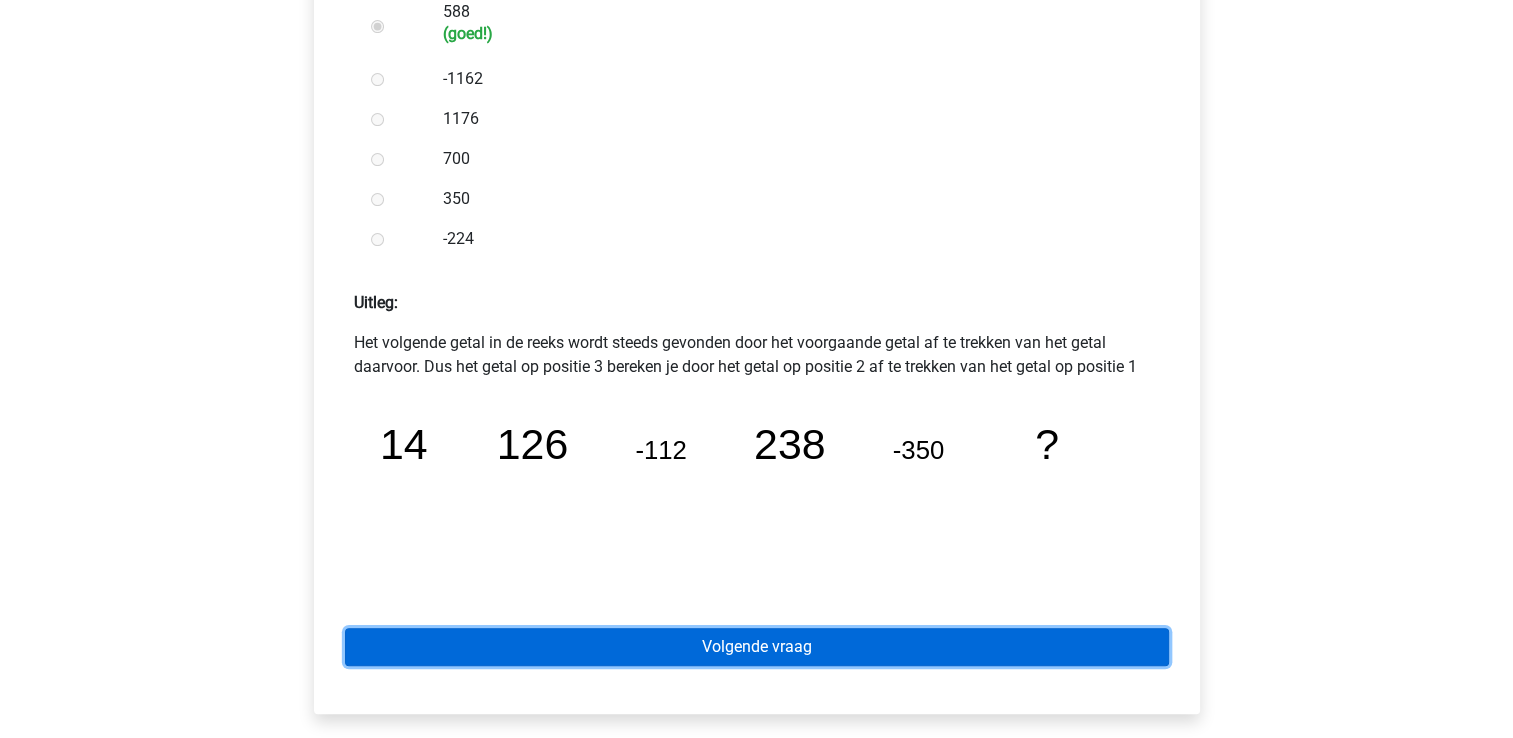 click on "Volgende vraag" at bounding box center [757, 647] 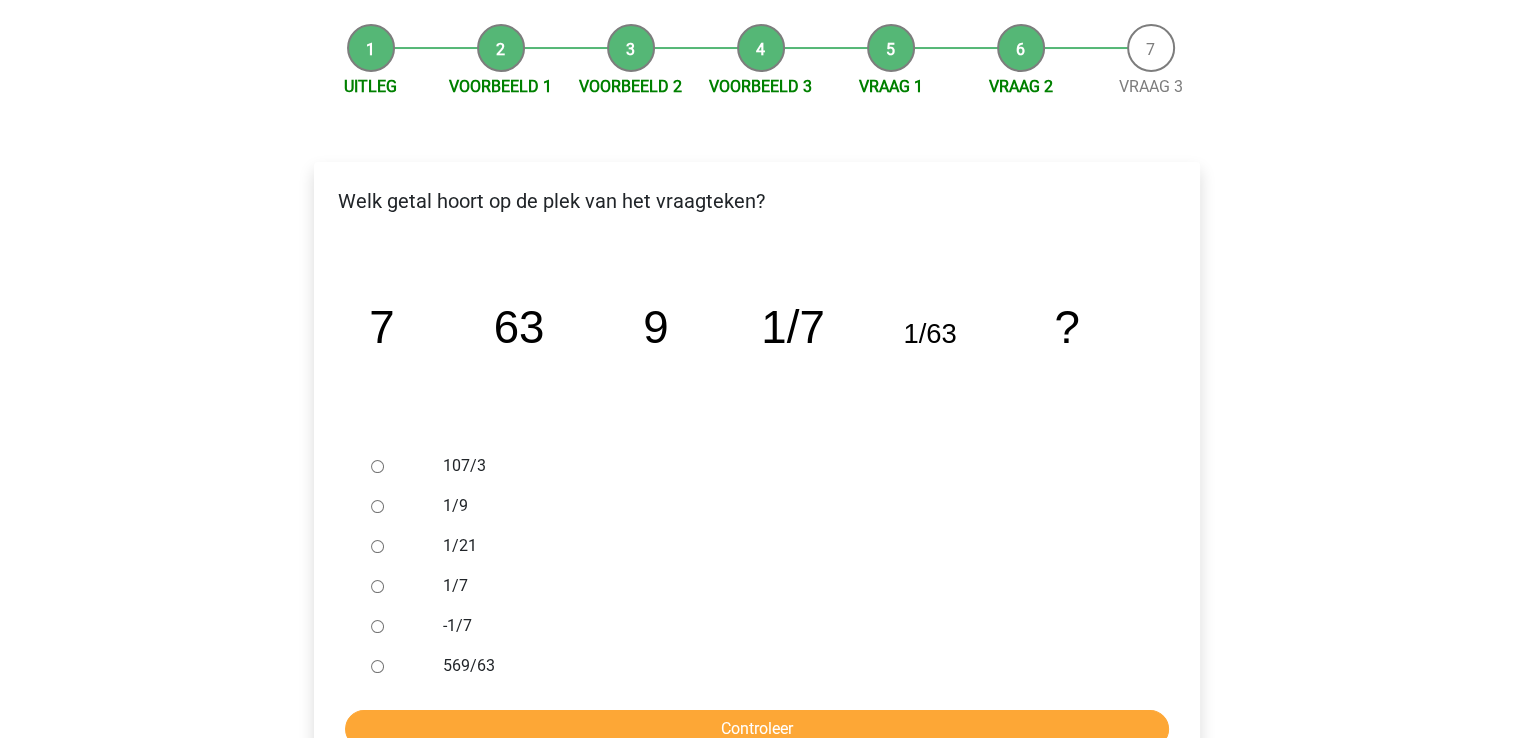 scroll, scrollTop: 180, scrollLeft: 0, axis: vertical 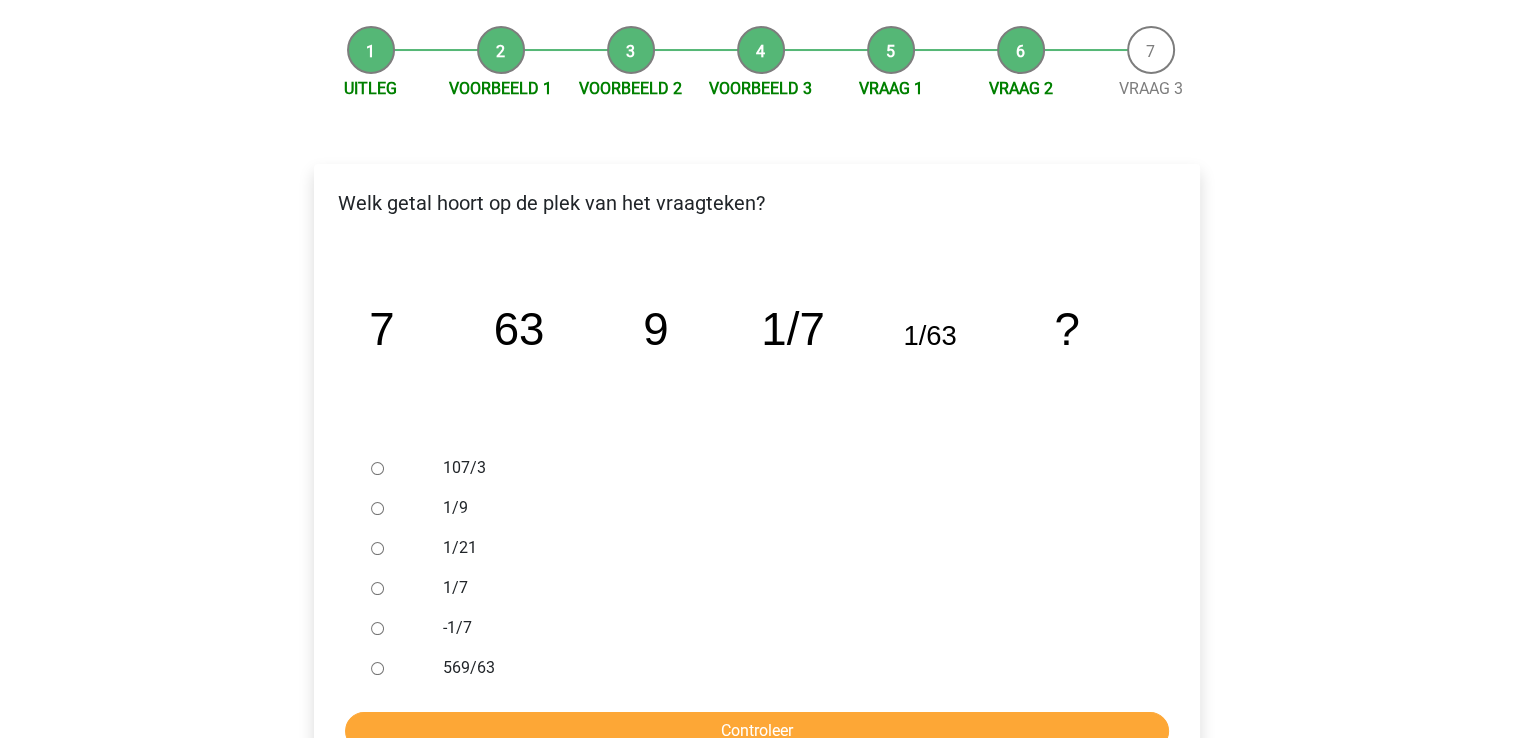click on "1/7" at bounding box center (377, 588) 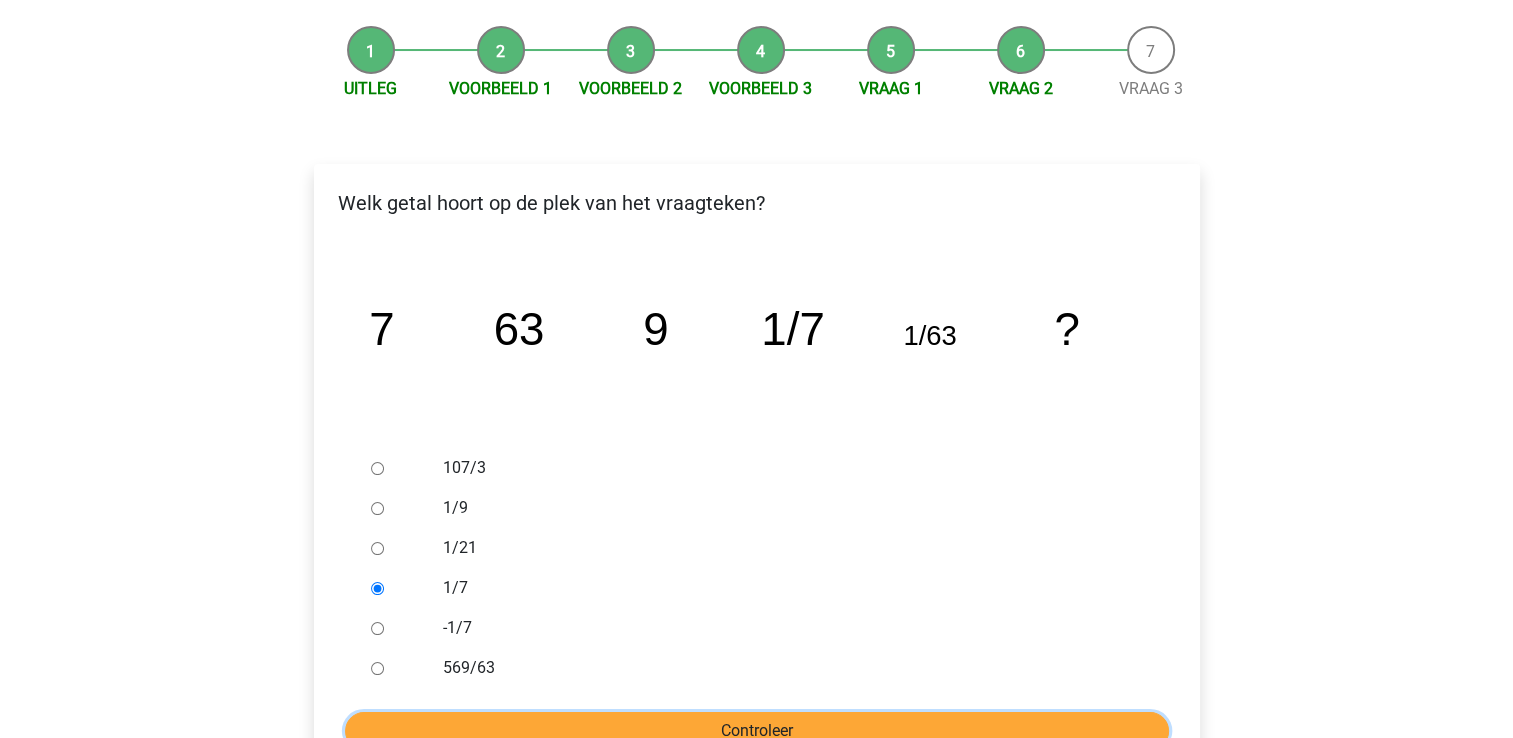click on "Controleer" at bounding box center (757, 731) 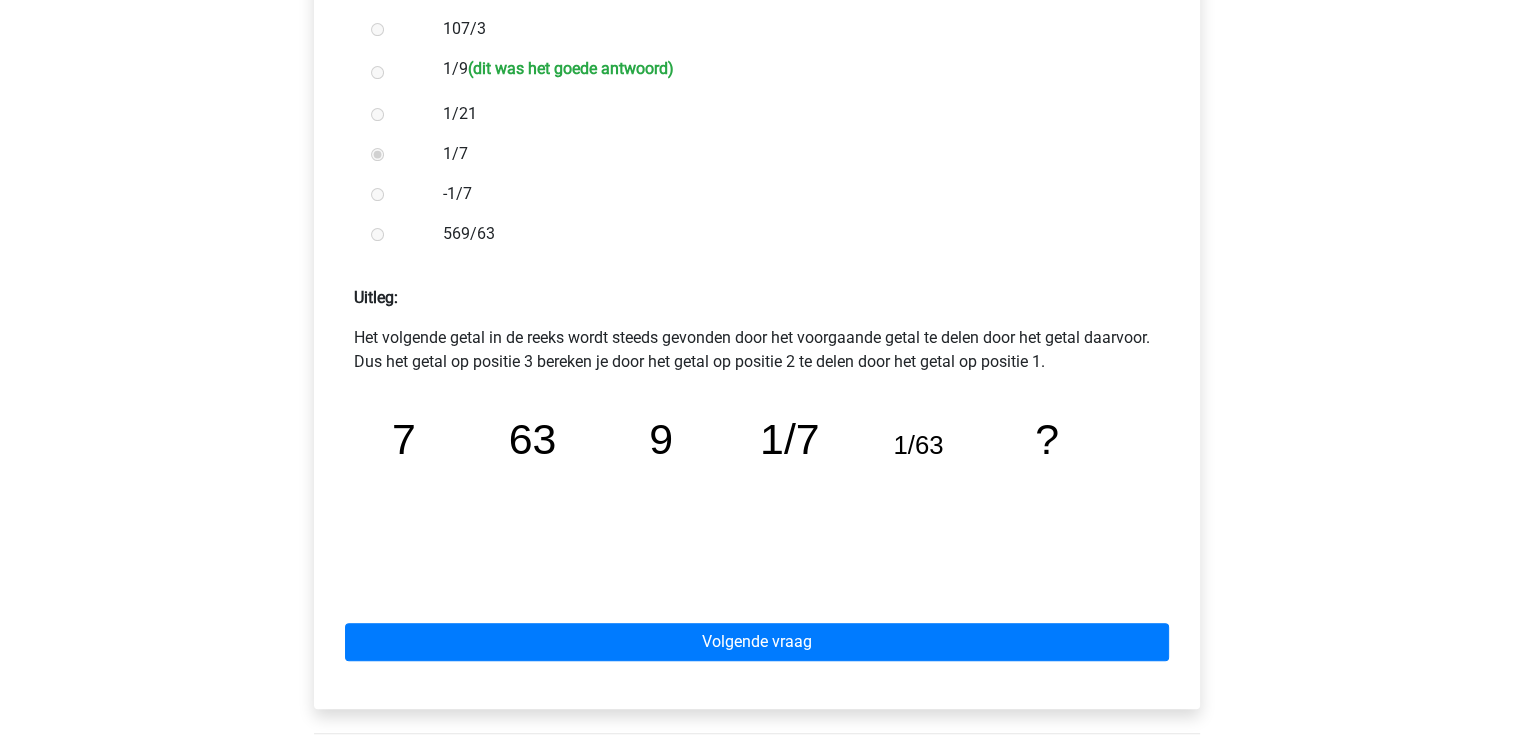 scroll, scrollTop: 618, scrollLeft: 0, axis: vertical 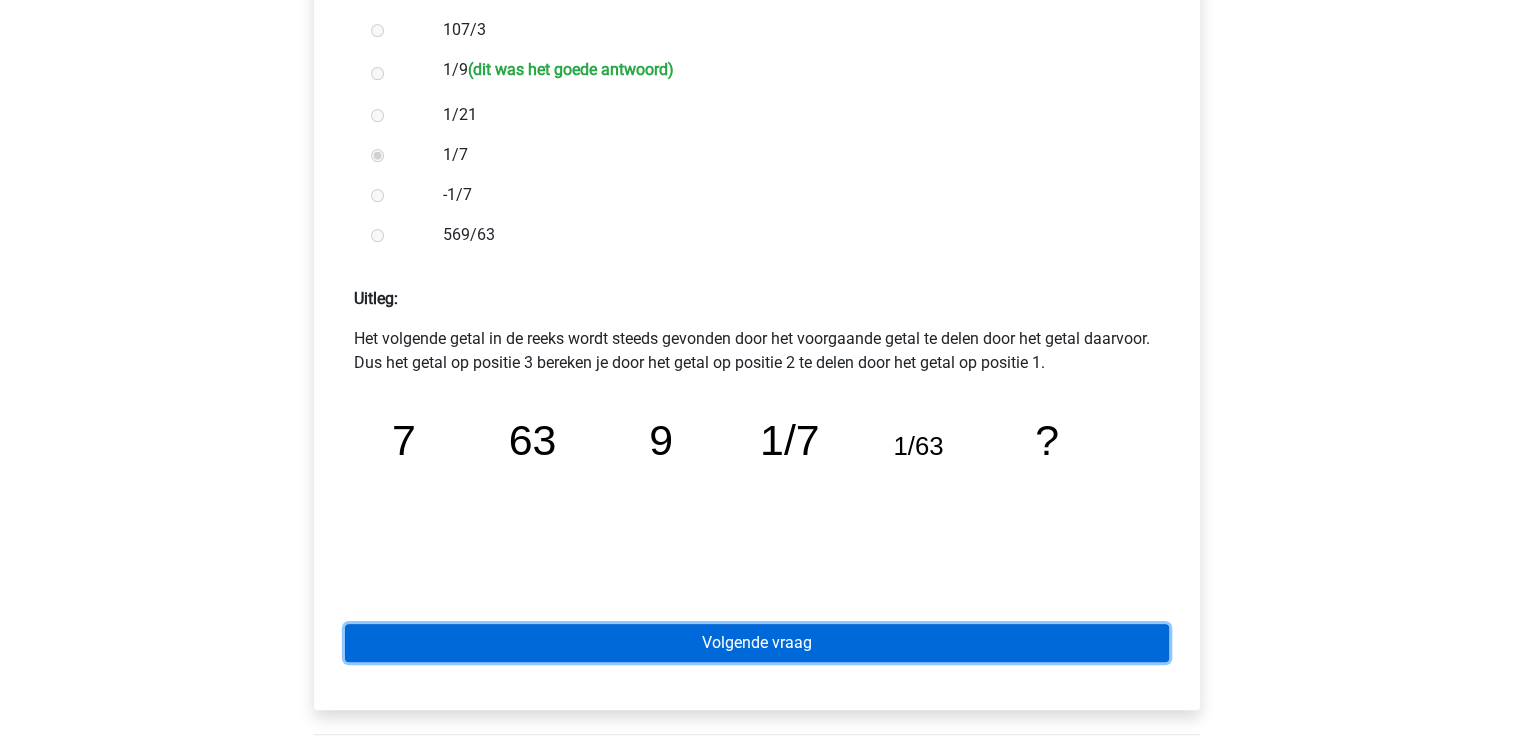 click on "Volgende vraag" at bounding box center [757, 643] 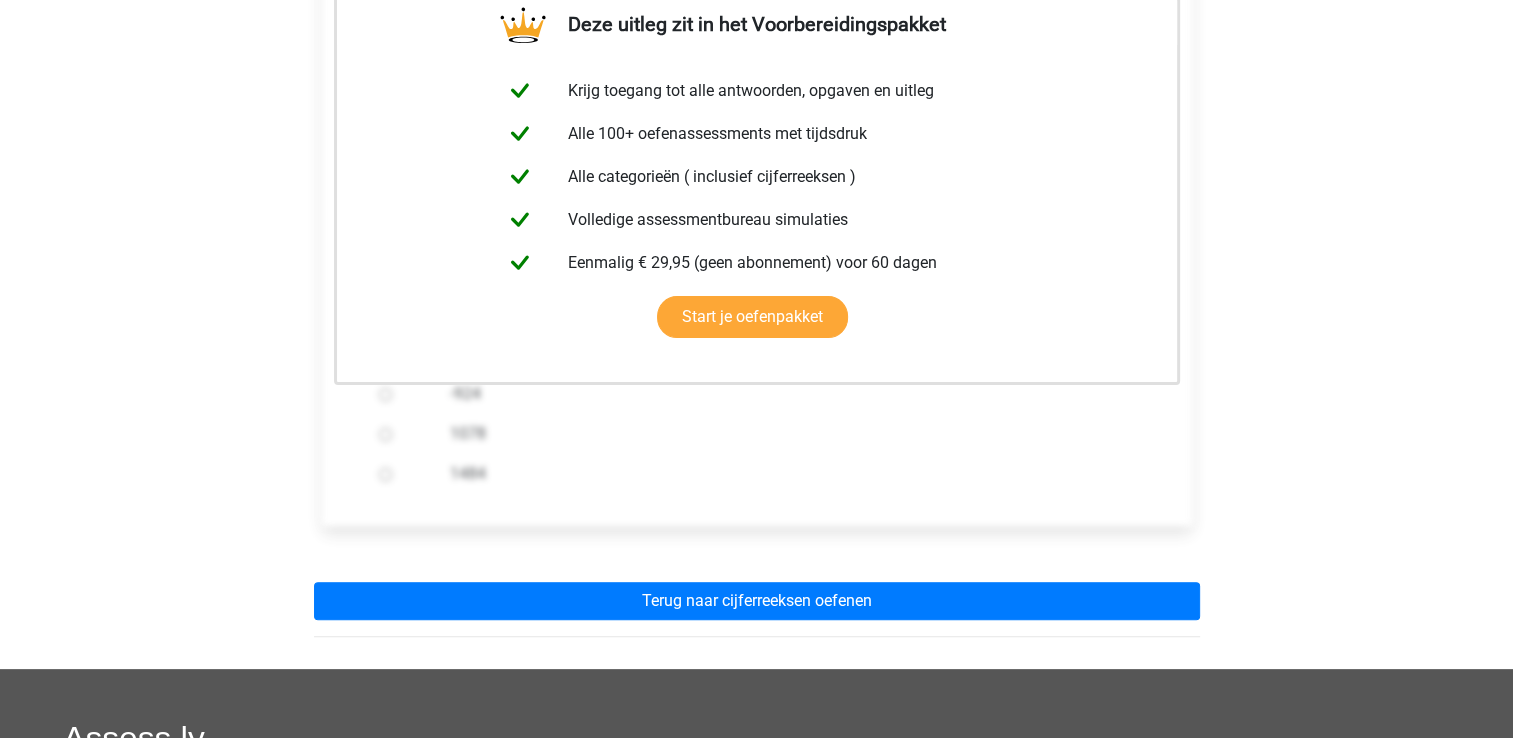 scroll, scrollTop: 388, scrollLeft: 0, axis: vertical 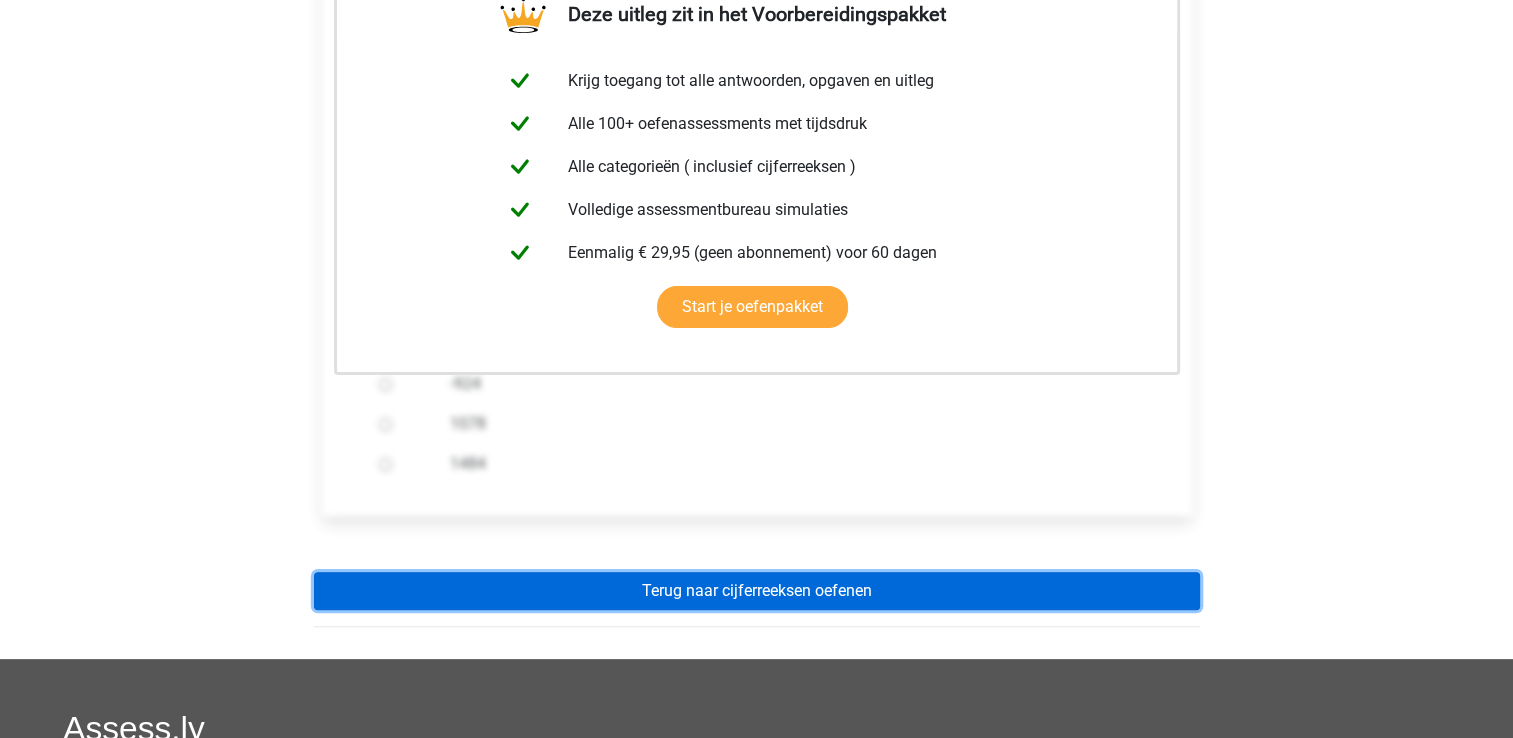 click on "Terug naar cijferreeksen oefenen" at bounding box center (757, 591) 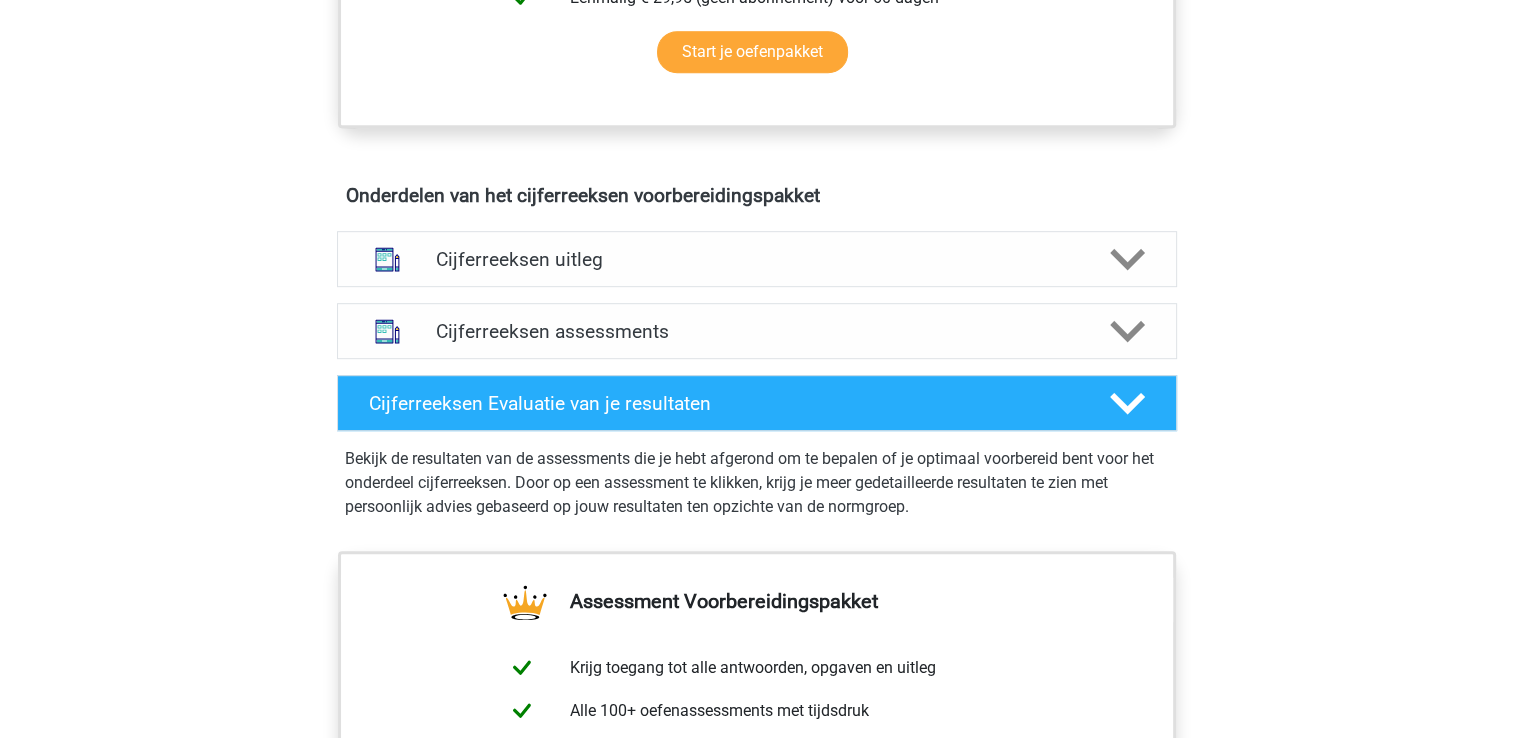 scroll, scrollTop: 1040, scrollLeft: 0, axis: vertical 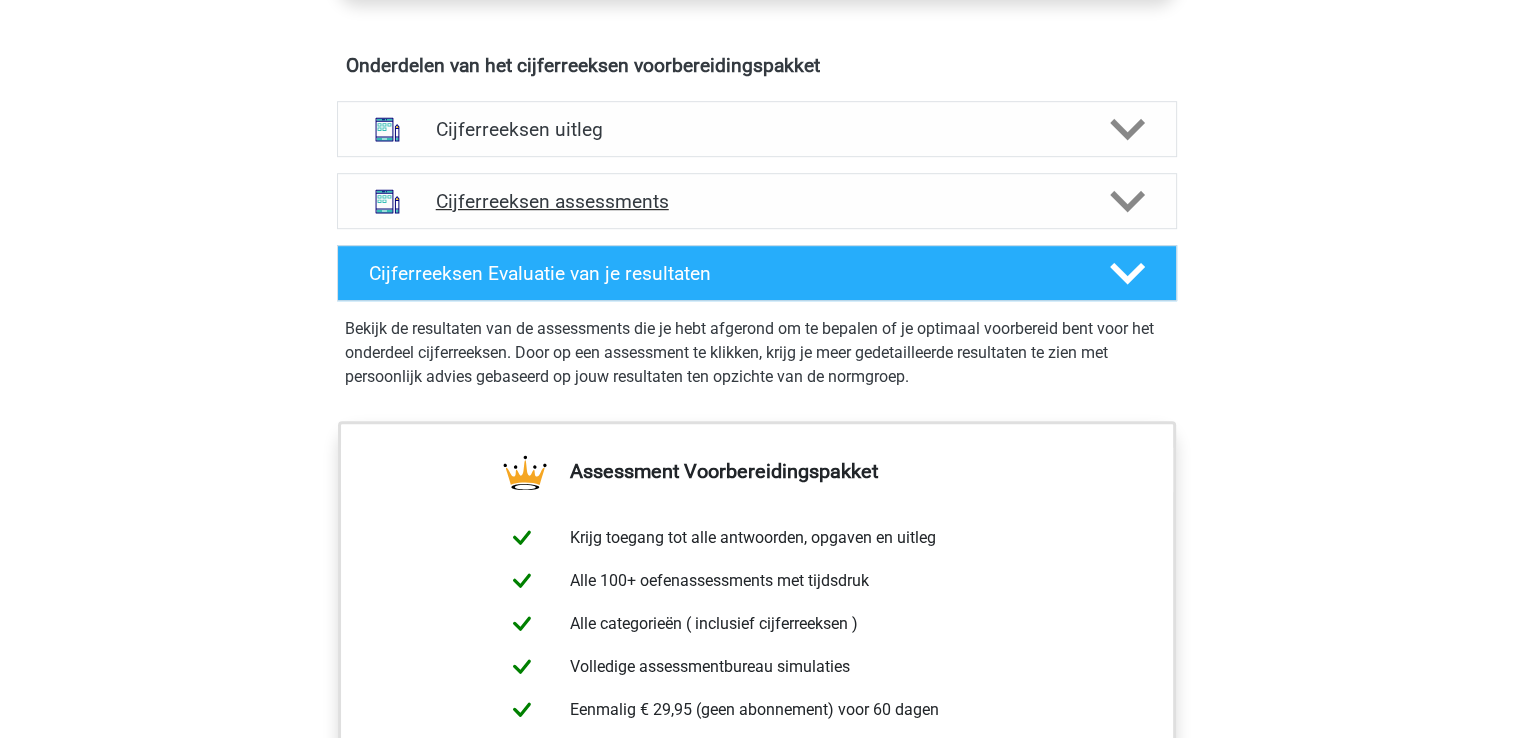 click 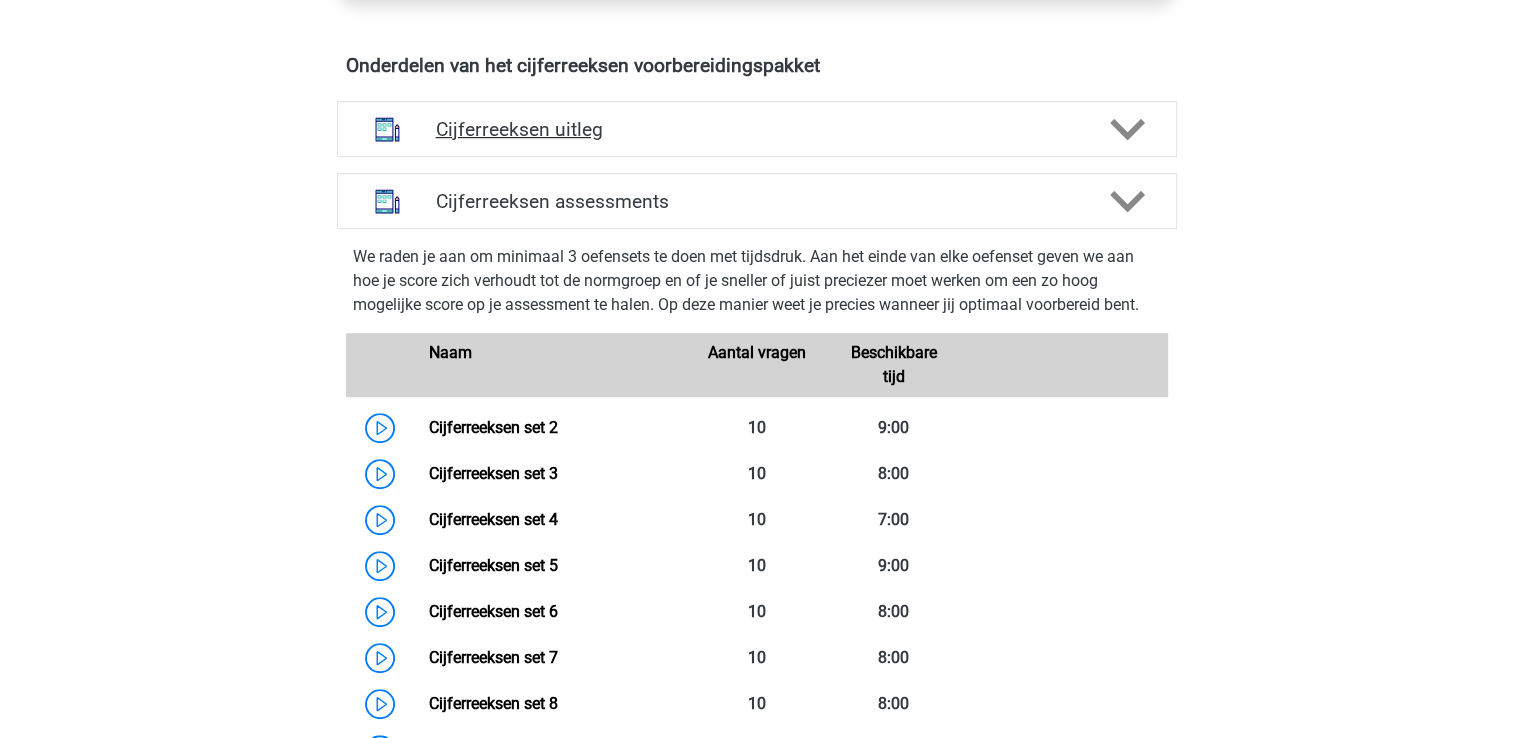 click 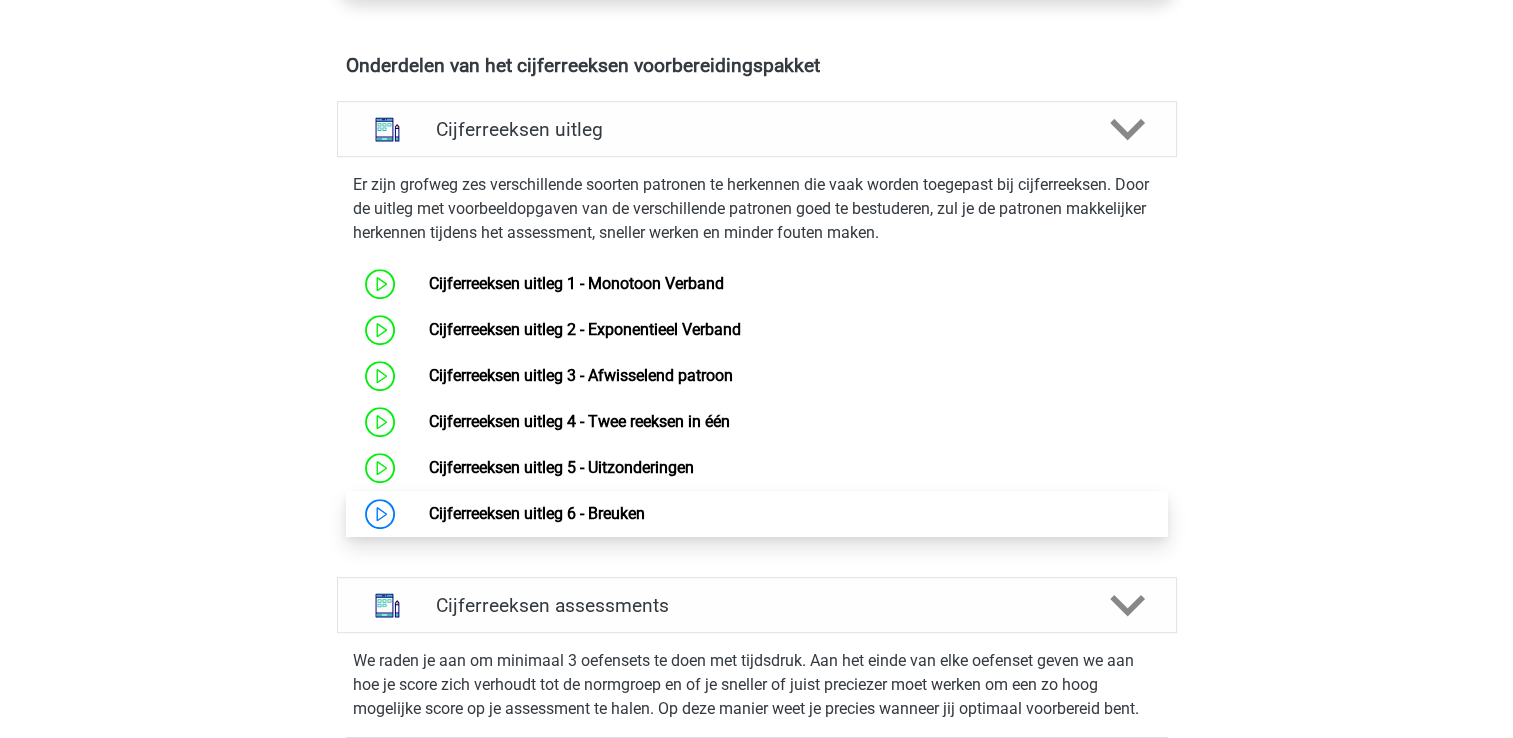 click on "Cijferreeksen uitleg 6 - Breuken" at bounding box center (537, 513) 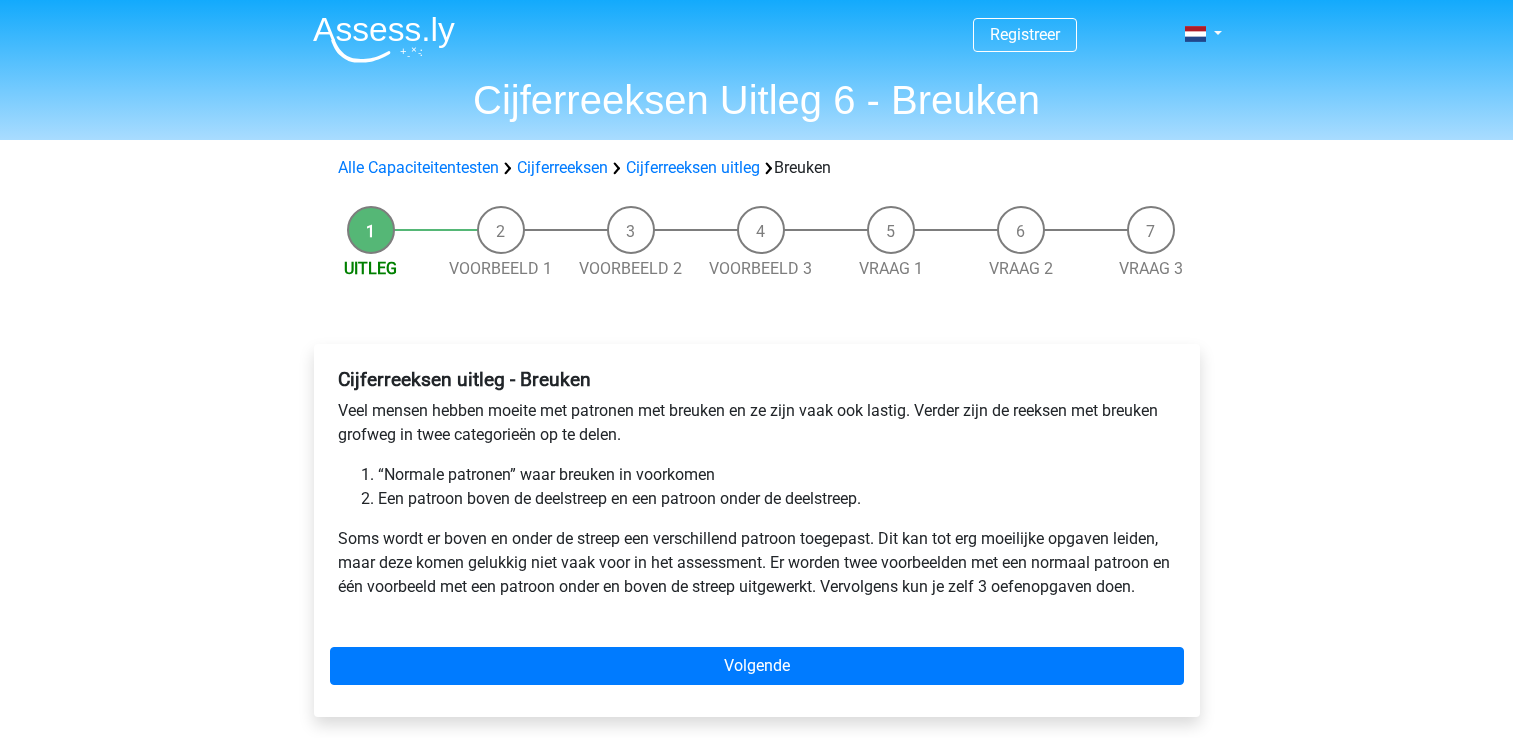 scroll, scrollTop: 0, scrollLeft: 0, axis: both 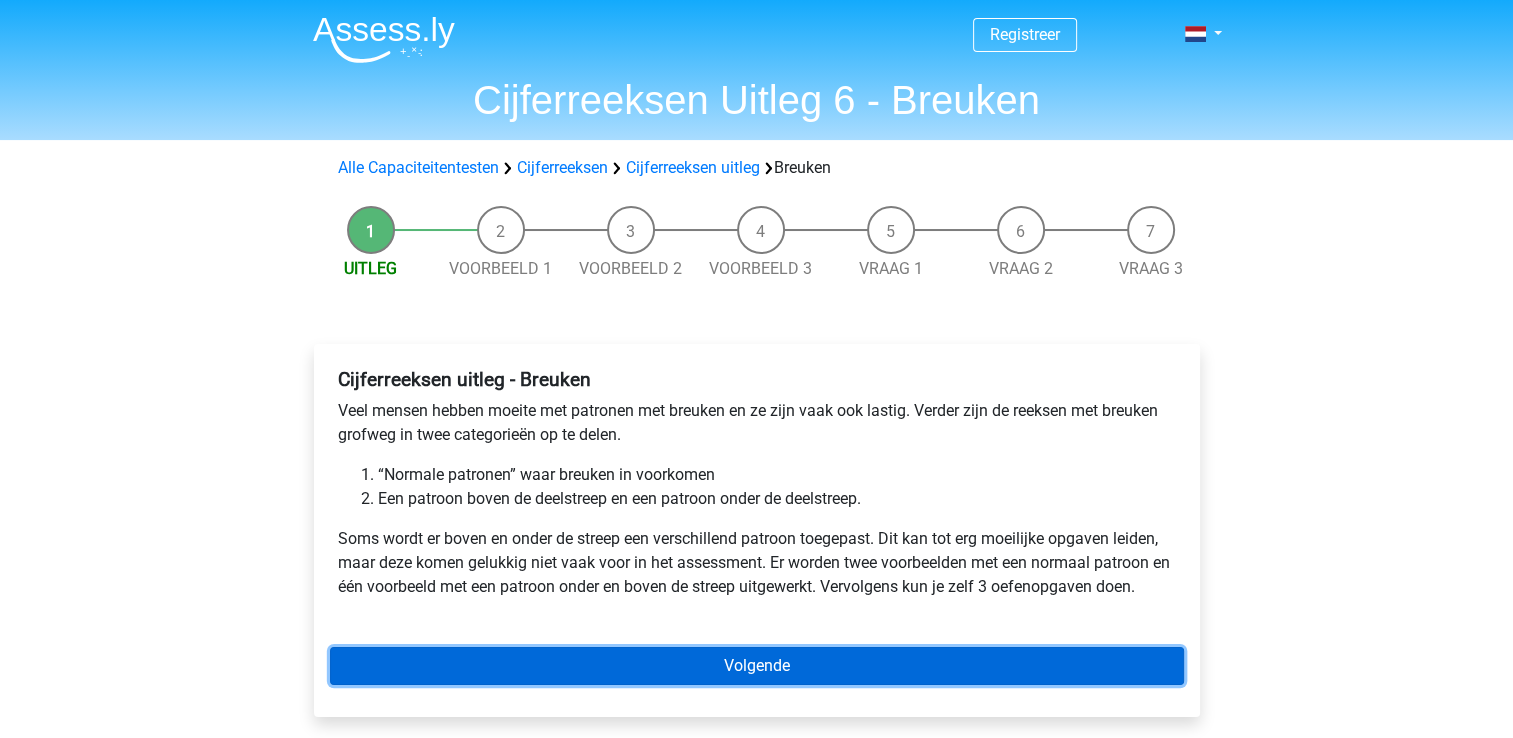 click on "Volgende" at bounding box center [757, 666] 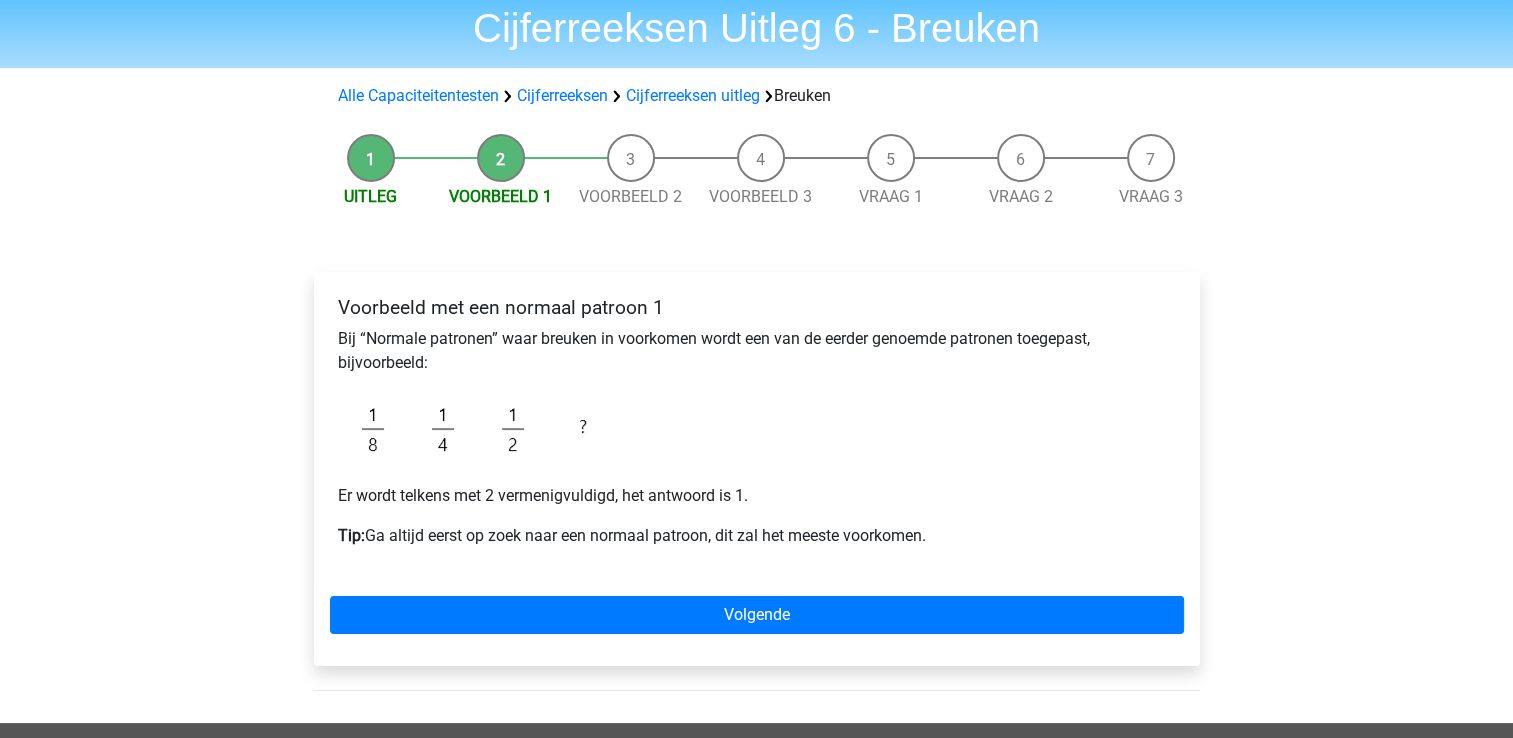 scroll, scrollTop: 74, scrollLeft: 0, axis: vertical 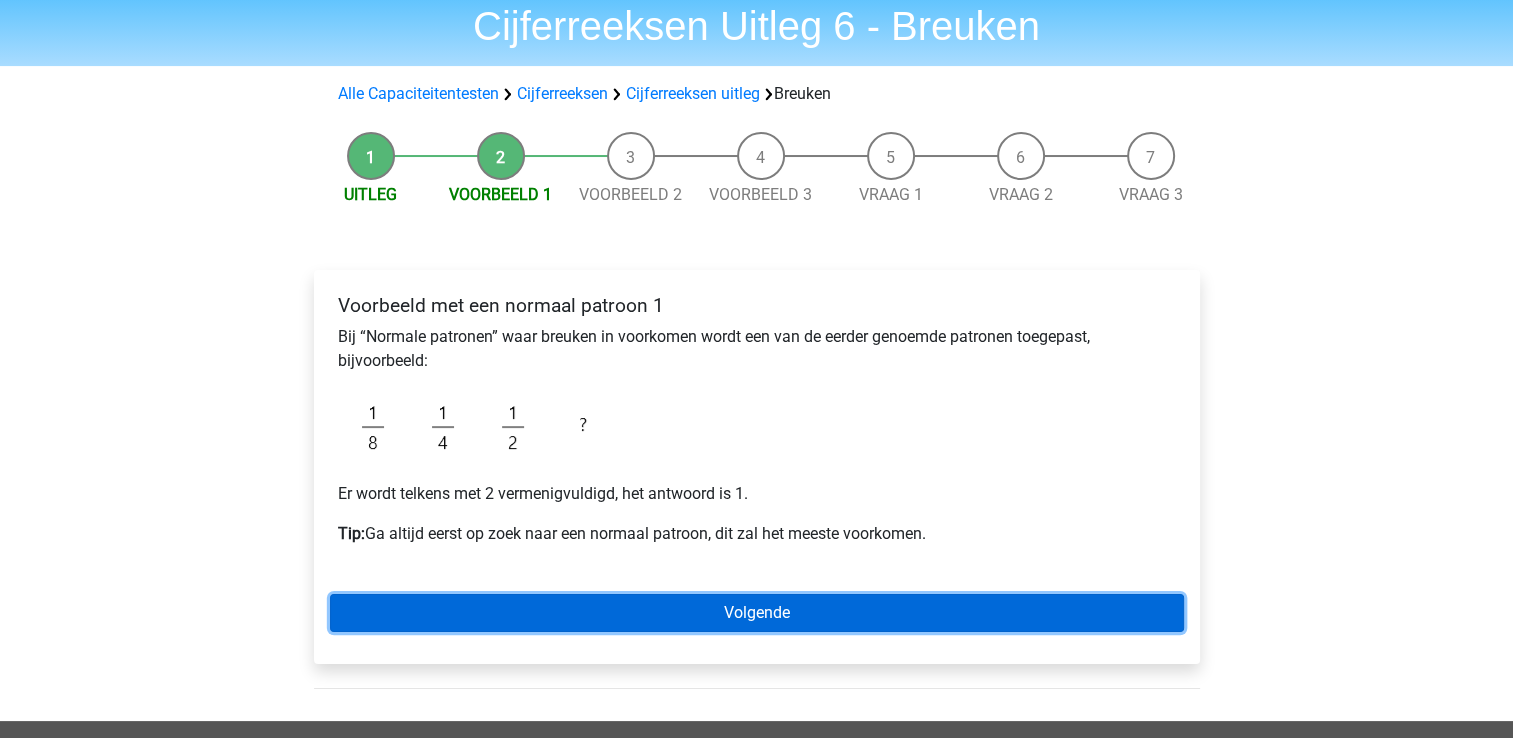 click on "Volgende" at bounding box center [757, 613] 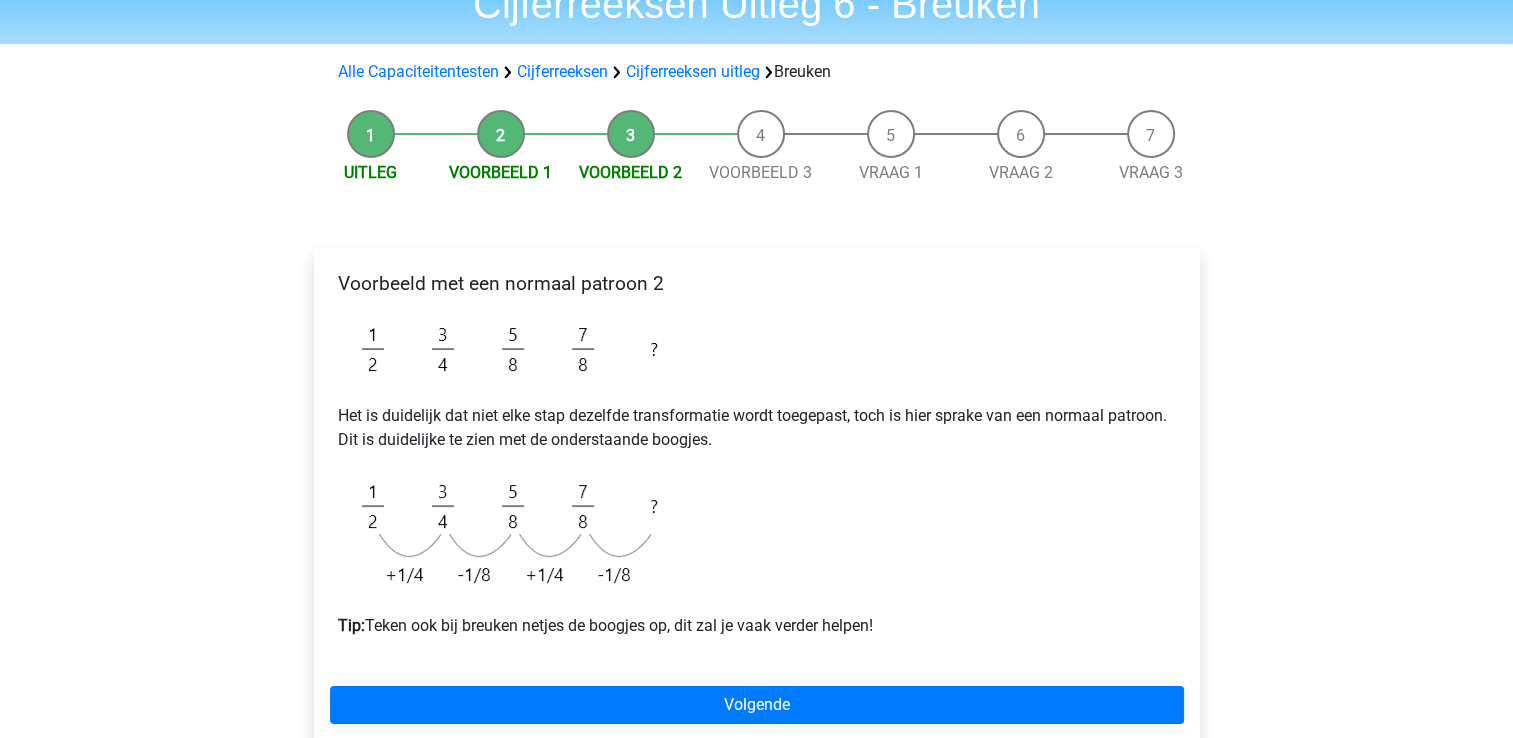 scroll, scrollTop: 100, scrollLeft: 0, axis: vertical 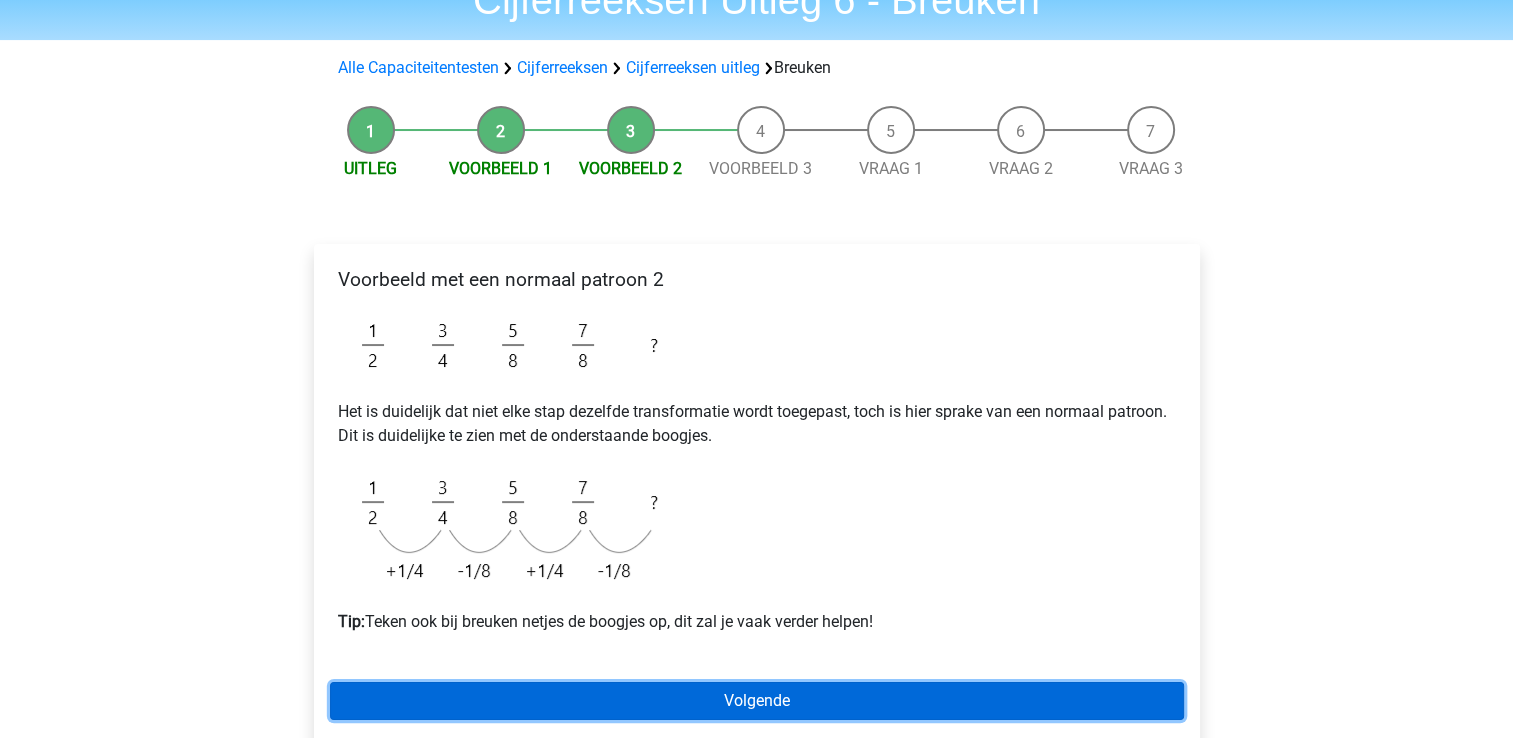 click on "Volgende" at bounding box center [757, 701] 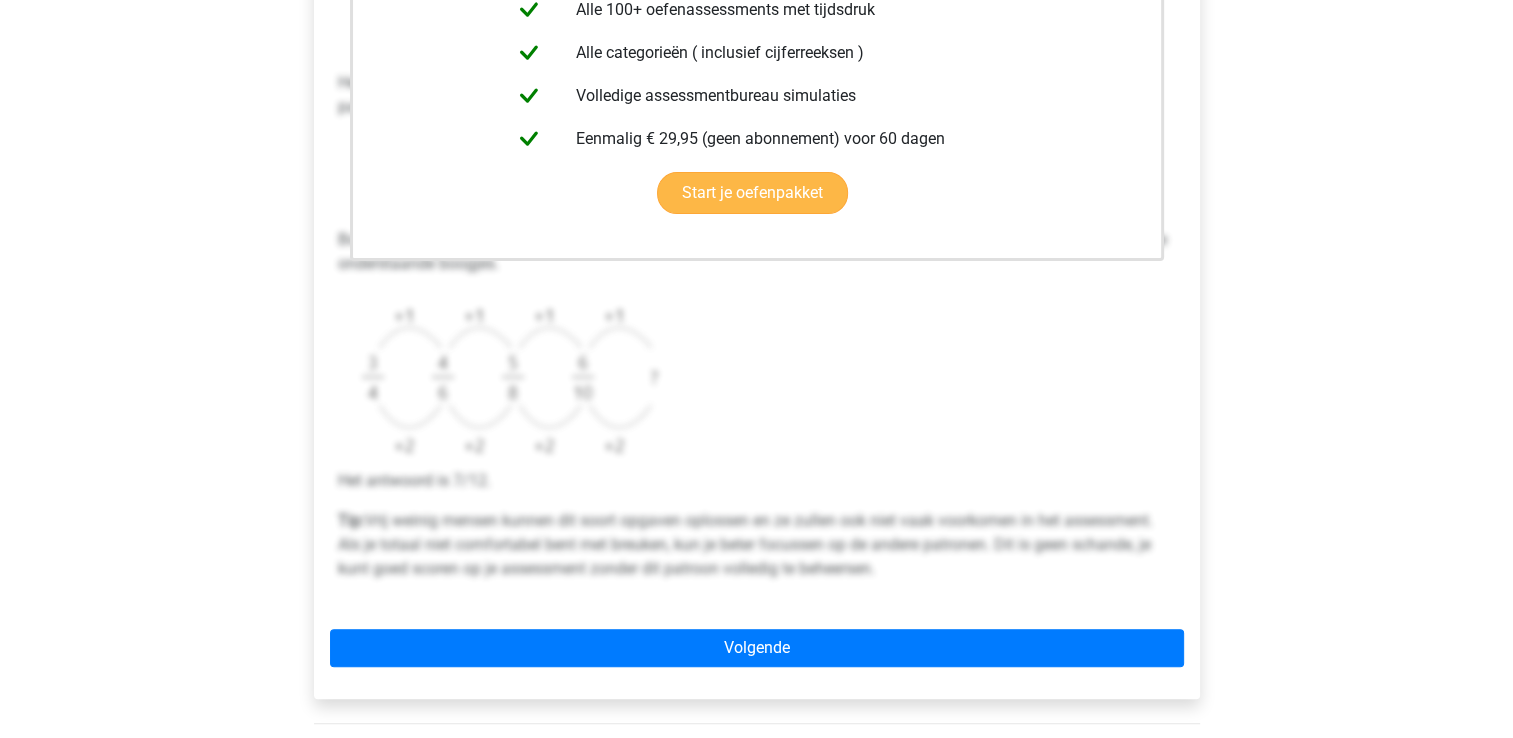 scroll, scrollTop: 543, scrollLeft: 0, axis: vertical 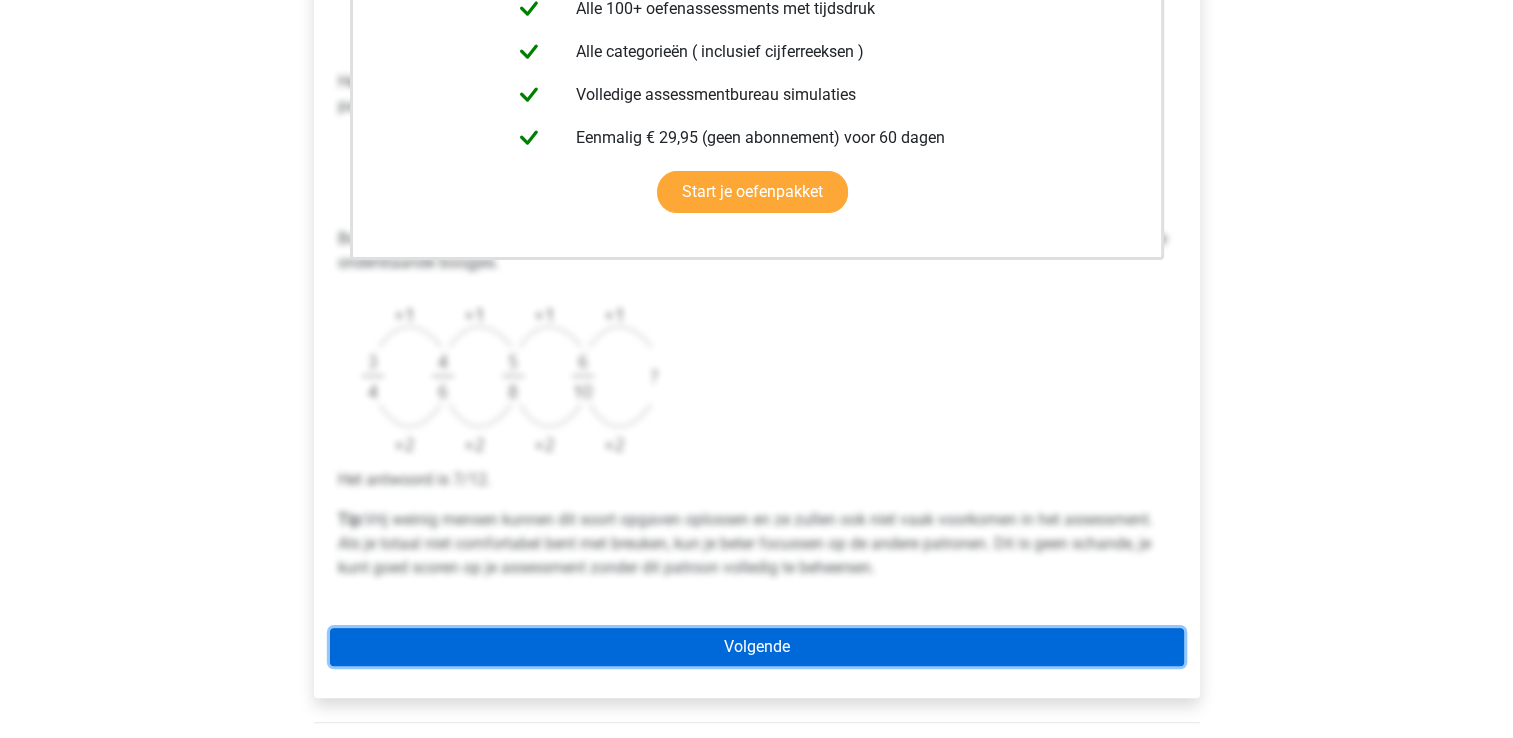 click on "Volgende" at bounding box center [757, 647] 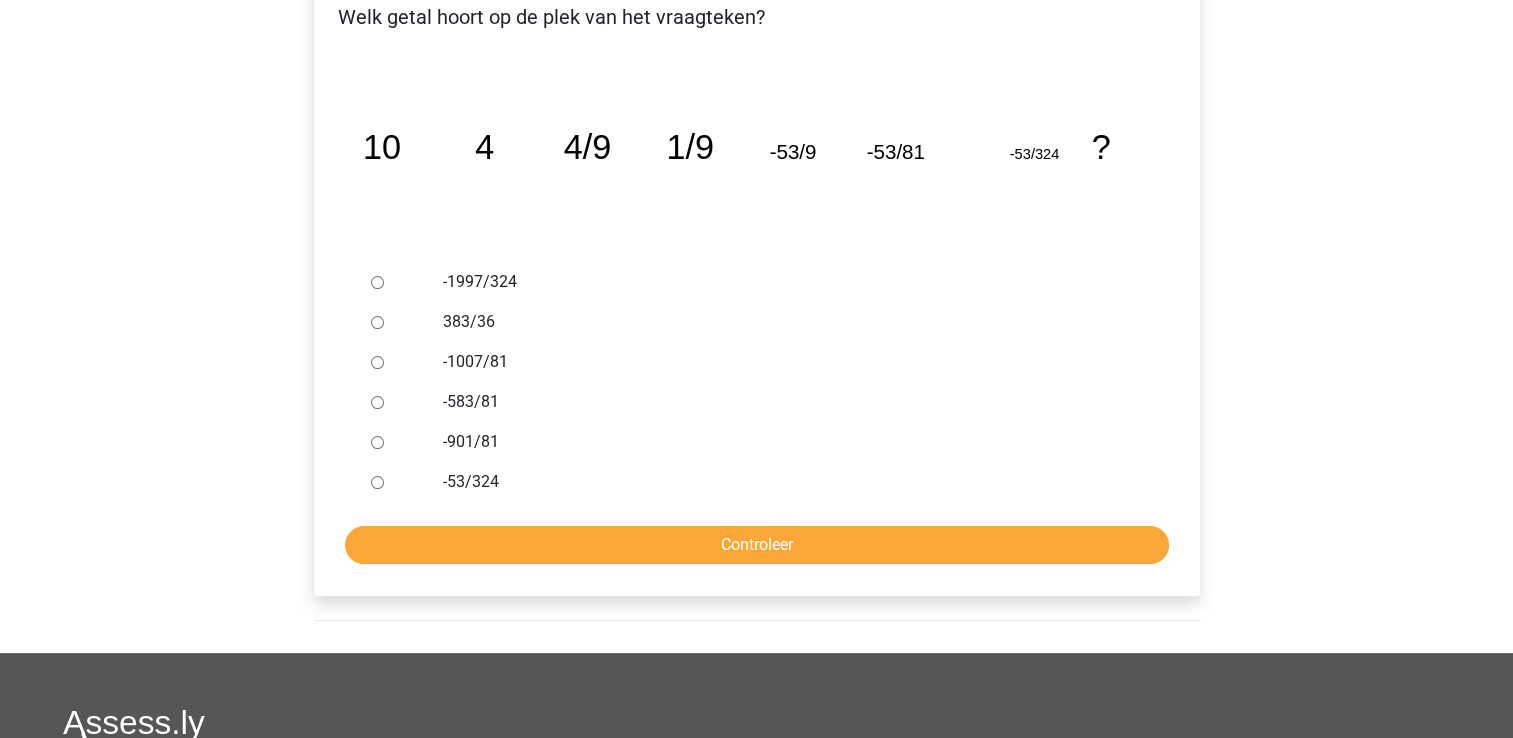 scroll, scrollTop: 370, scrollLeft: 0, axis: vertical 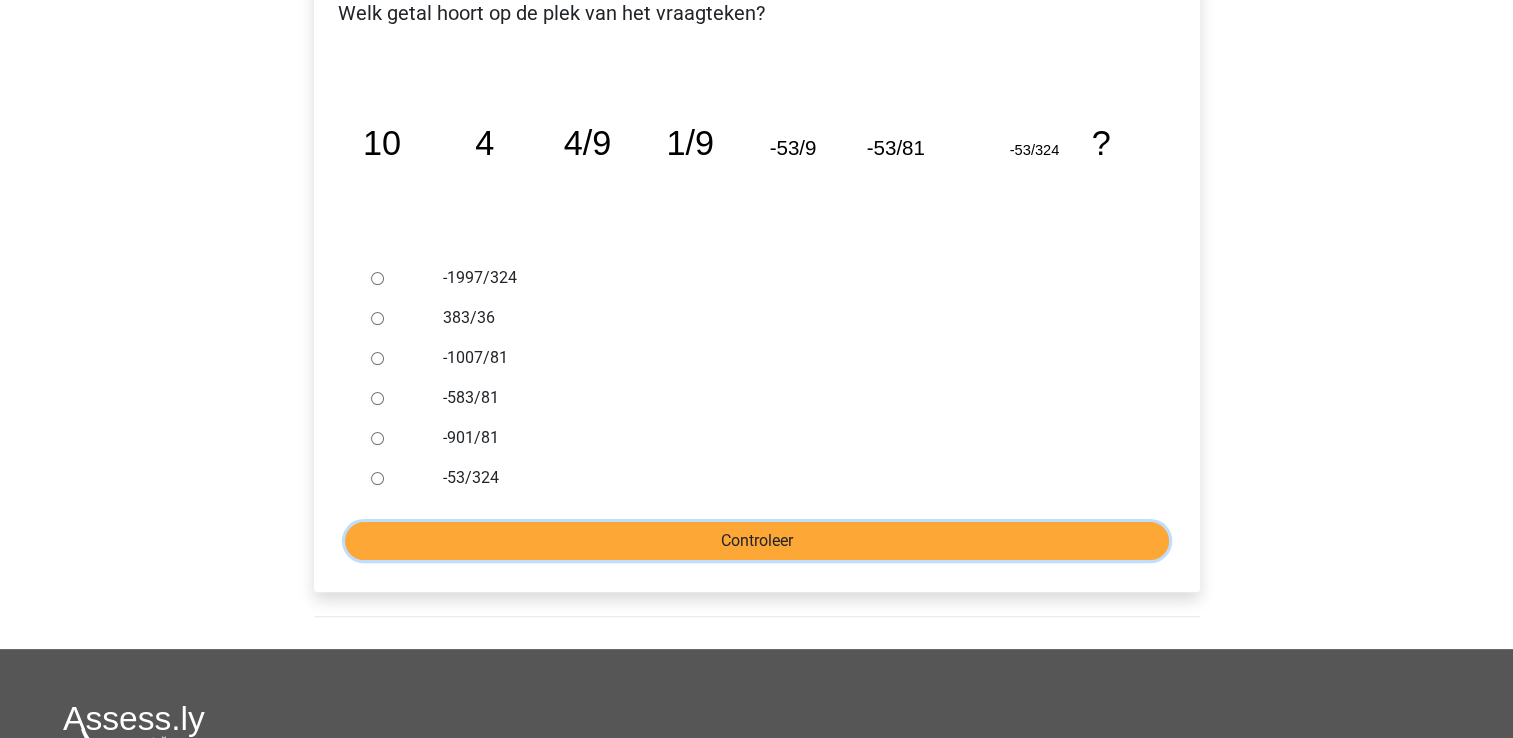 click on "Controleer" at bounding box center [757, 541] 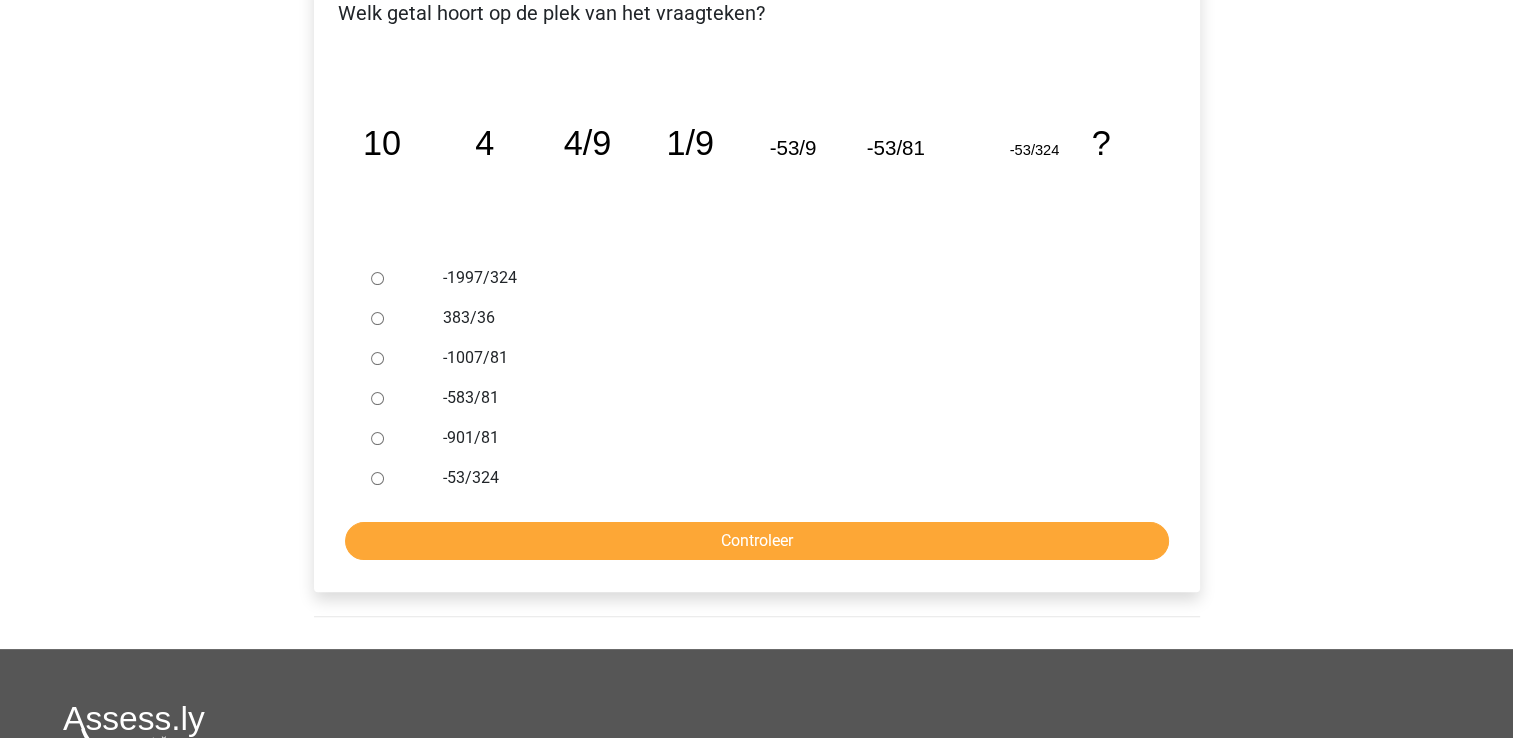 click on "-1997/324" at bounding box center [377, 278] 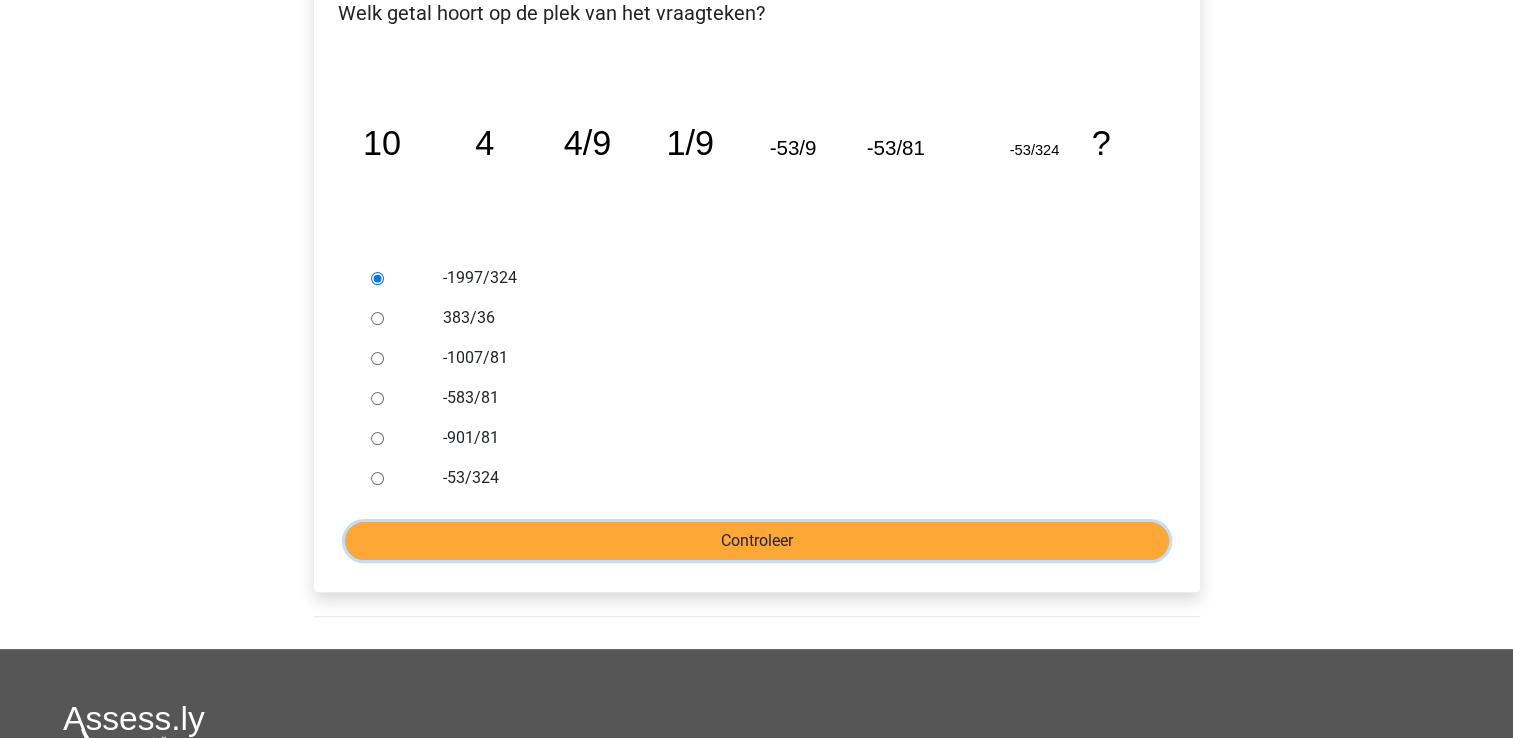 click on "Controleer" at bounding box center [757, 541] 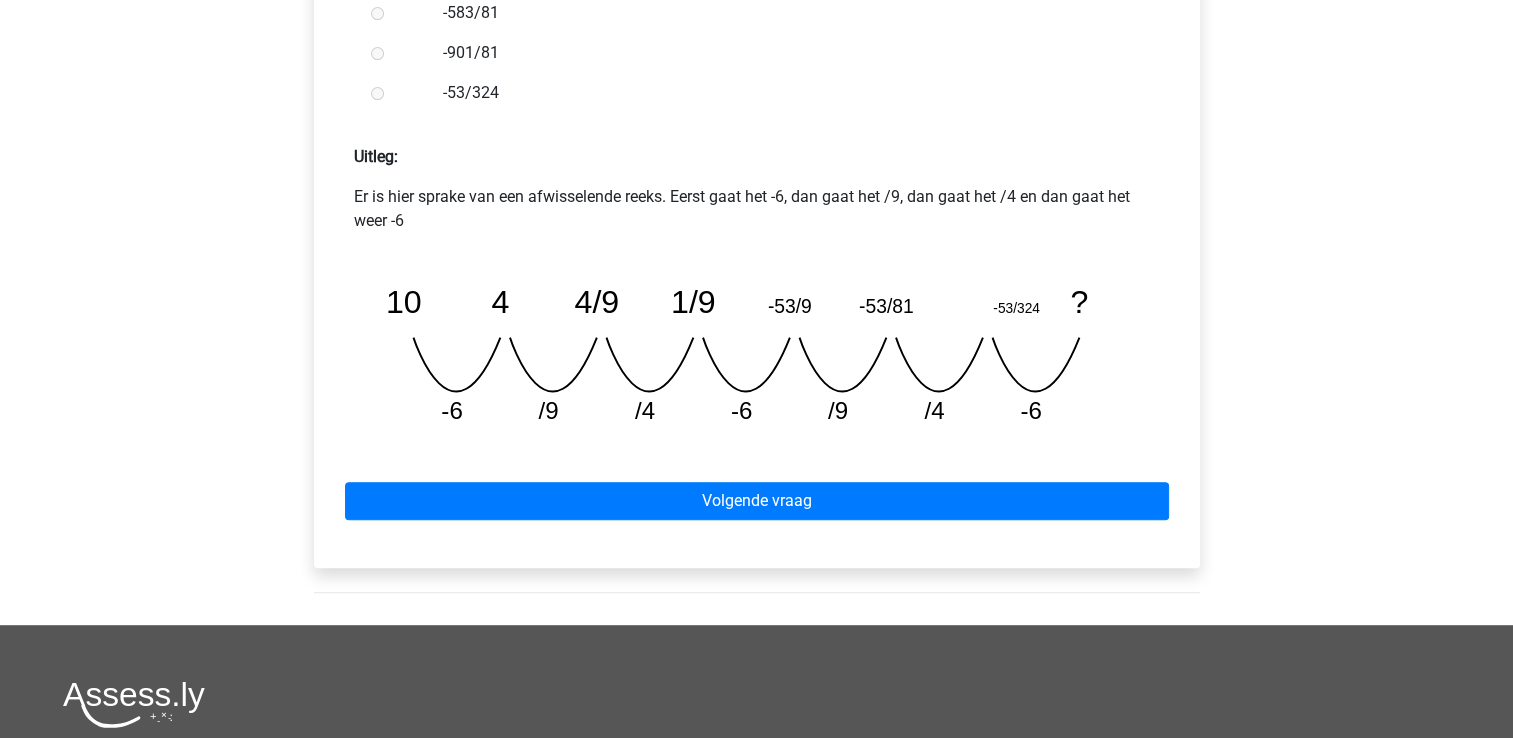 scroll, scrollTop: 780, scrollLeft: 0, axis: vertical 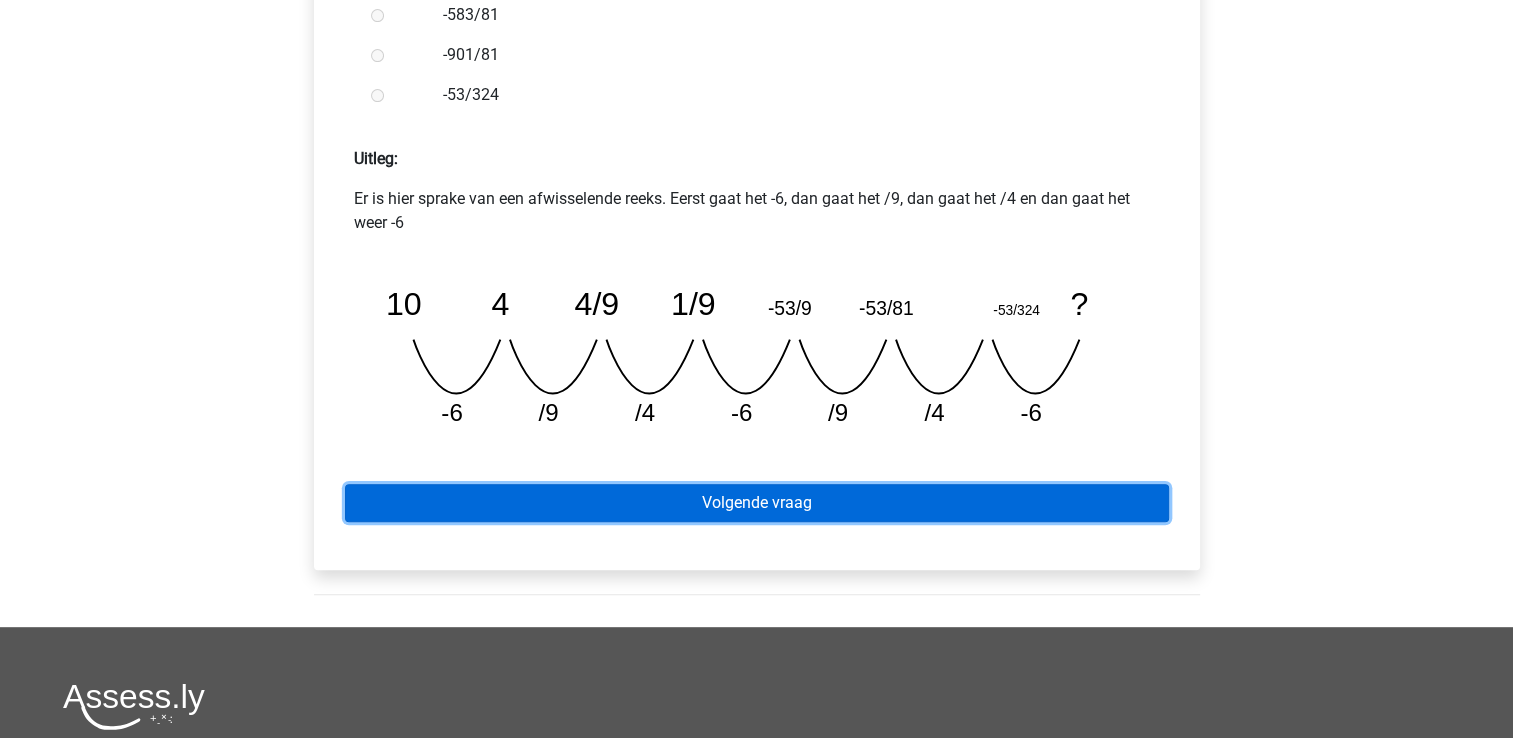 click on "Volgende vraag" at bounding box center (757, 503) 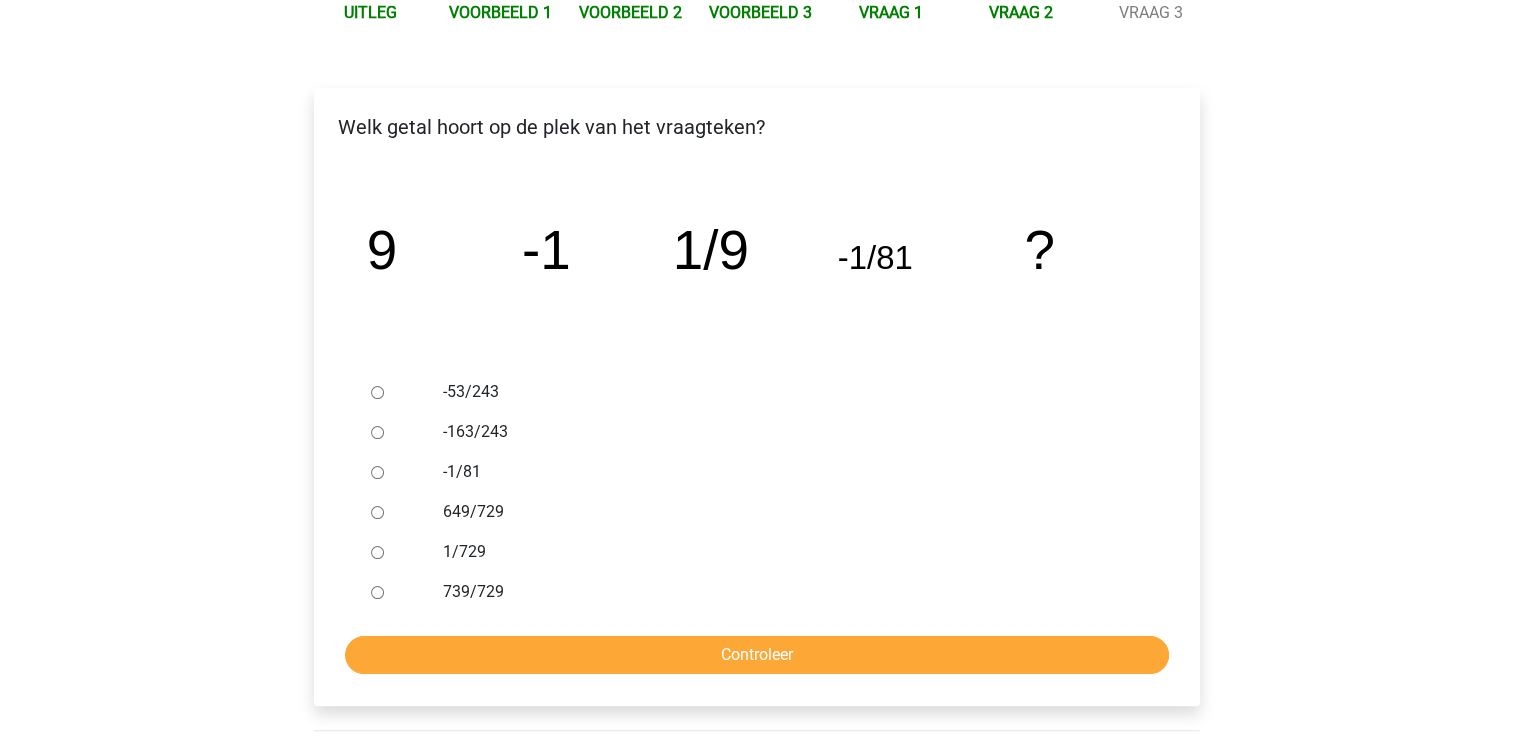 scroll, scrollTop: 255, scrollLeft: 0, axis: vertical 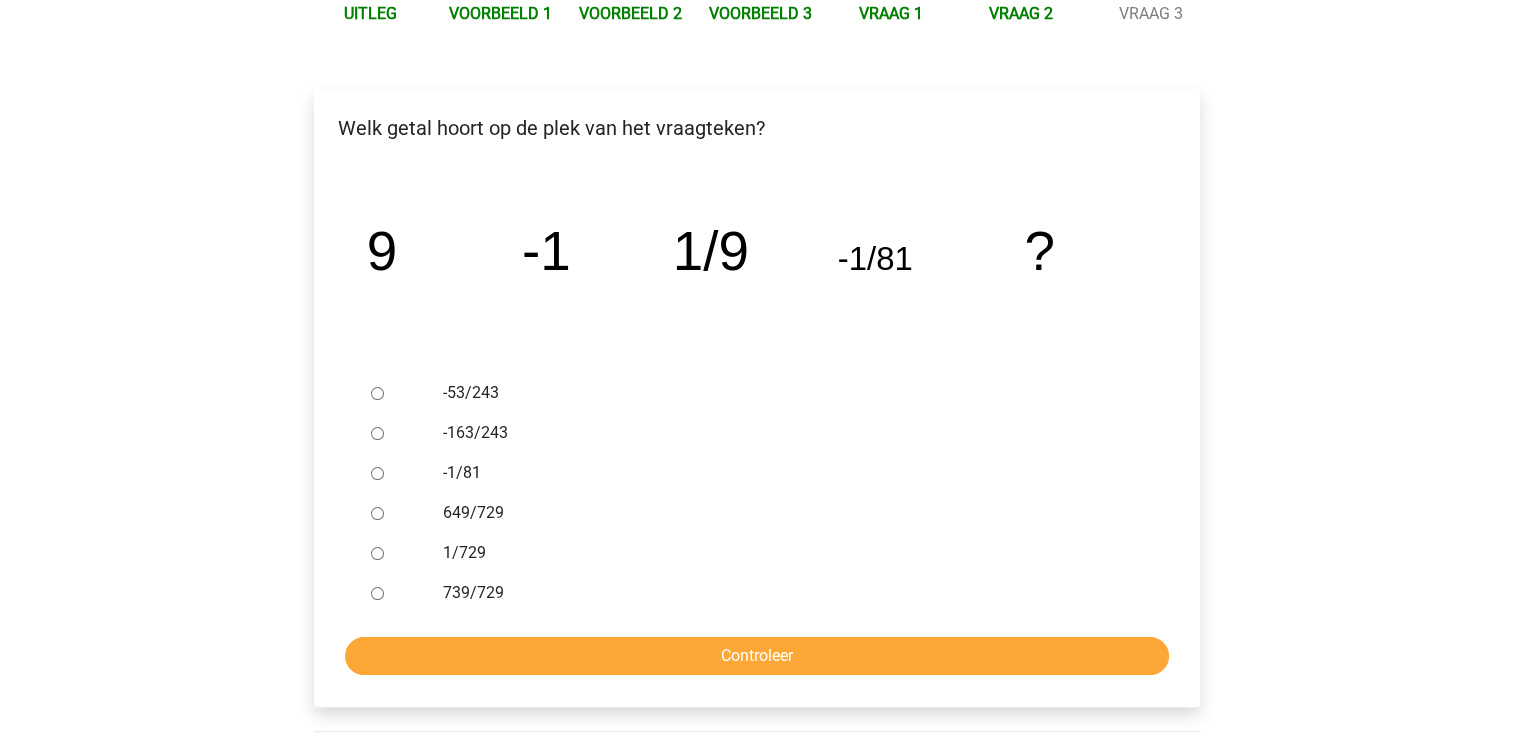 click on "1/729" at bounding box center [377, 553] 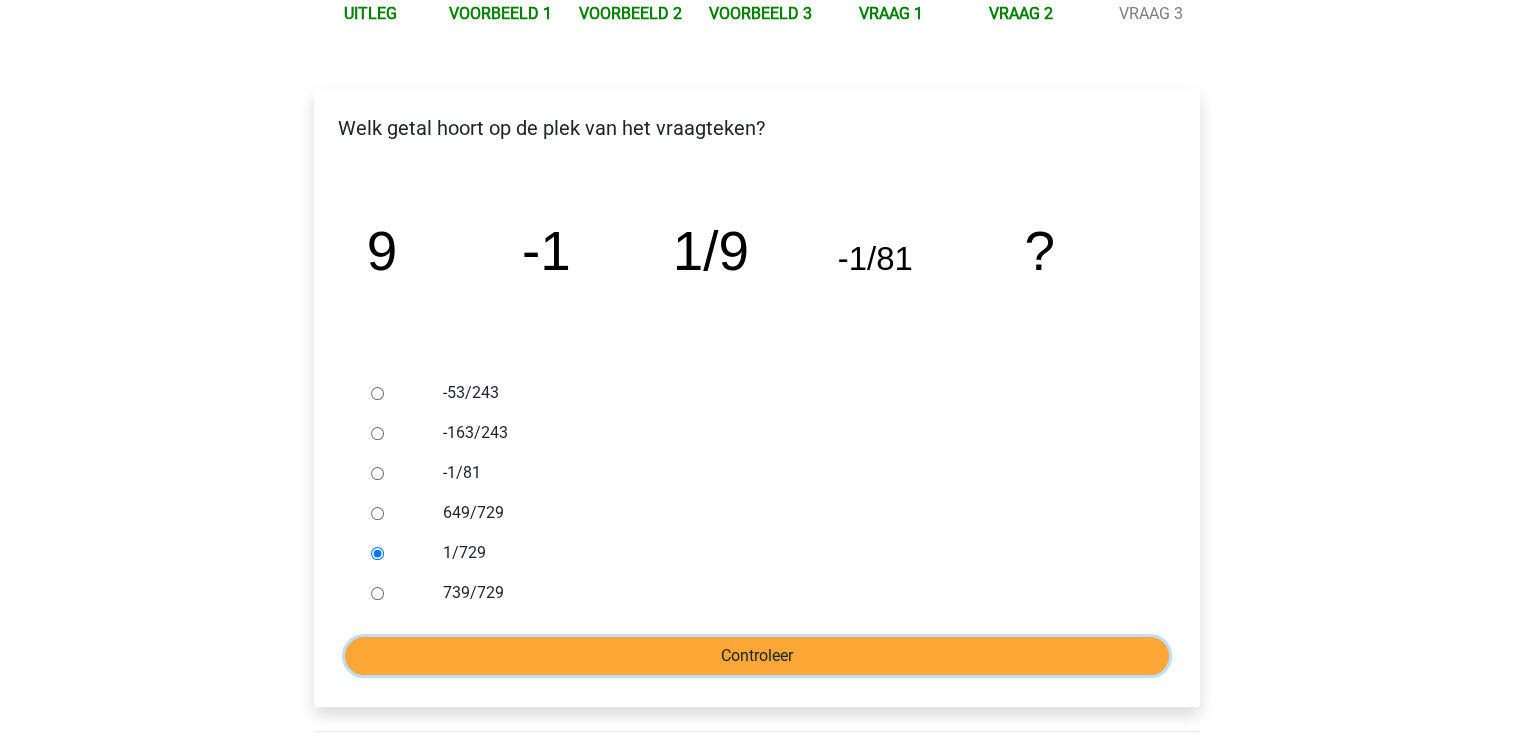 click on "Controleer" at bounding box center (757, 656) 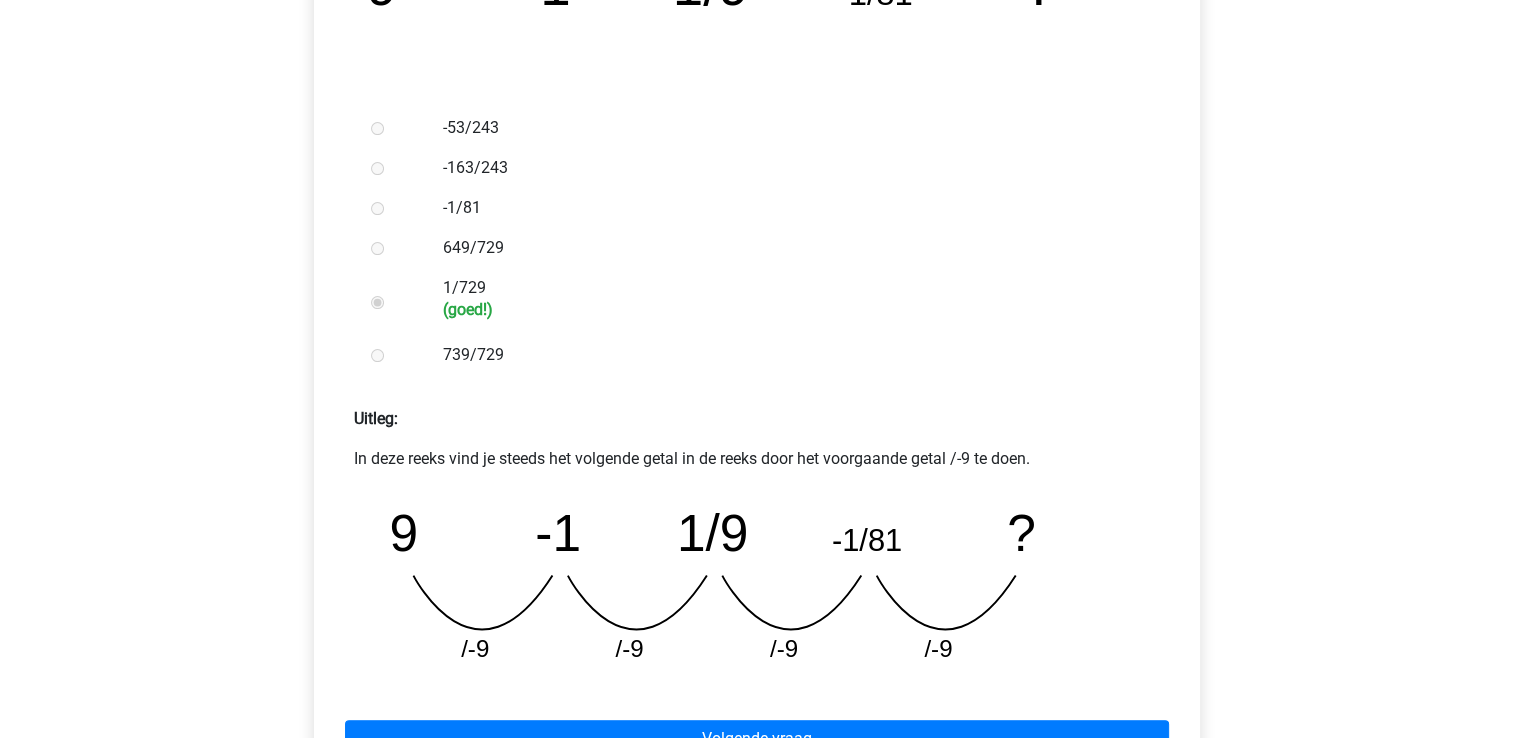 scroll, scrollTop: 556, scrollLeft: 0, axis: vertical 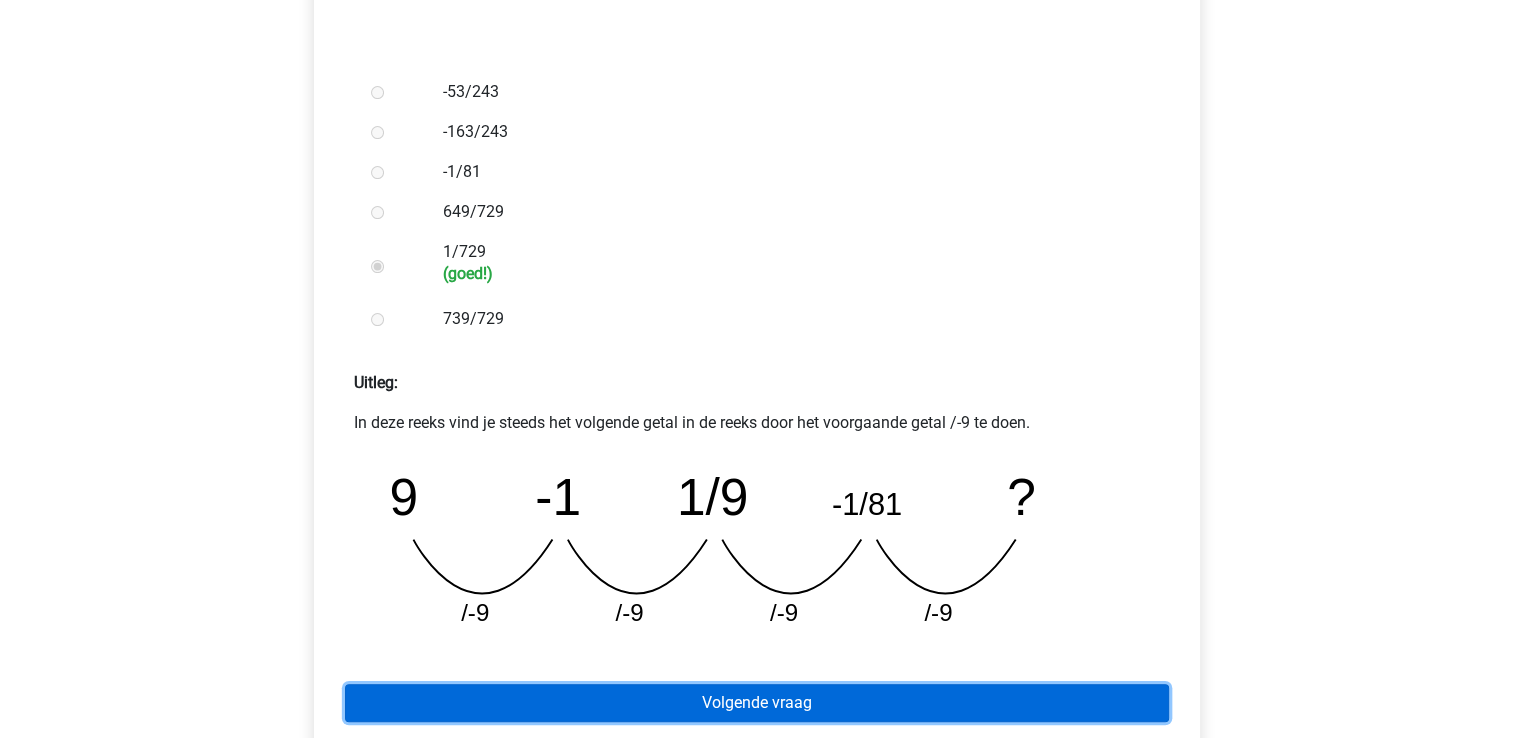 click on "Volgende vraag" at bounding box center (757, 703) 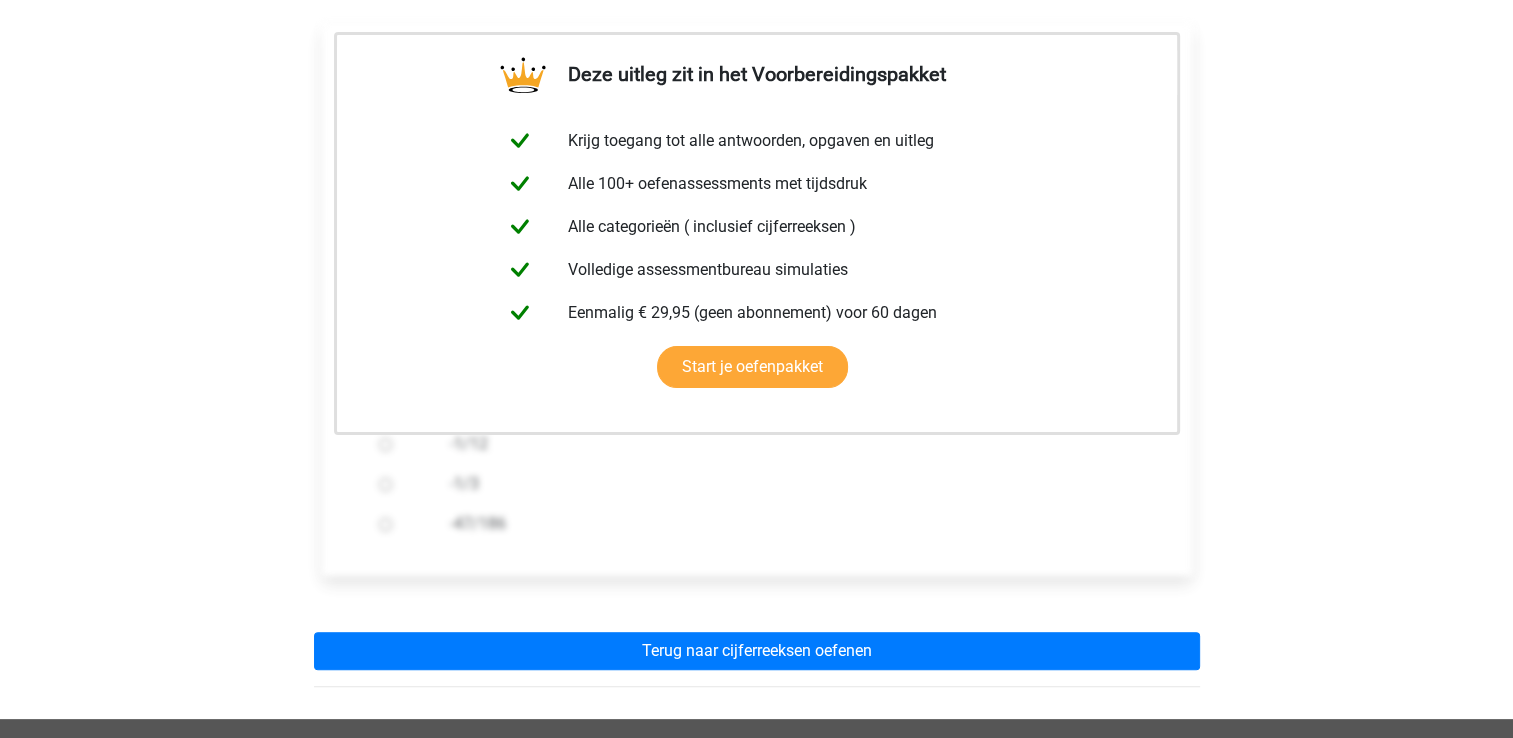 scroll, scrollTop: 340, scrollLeft: 0, axis: vertical 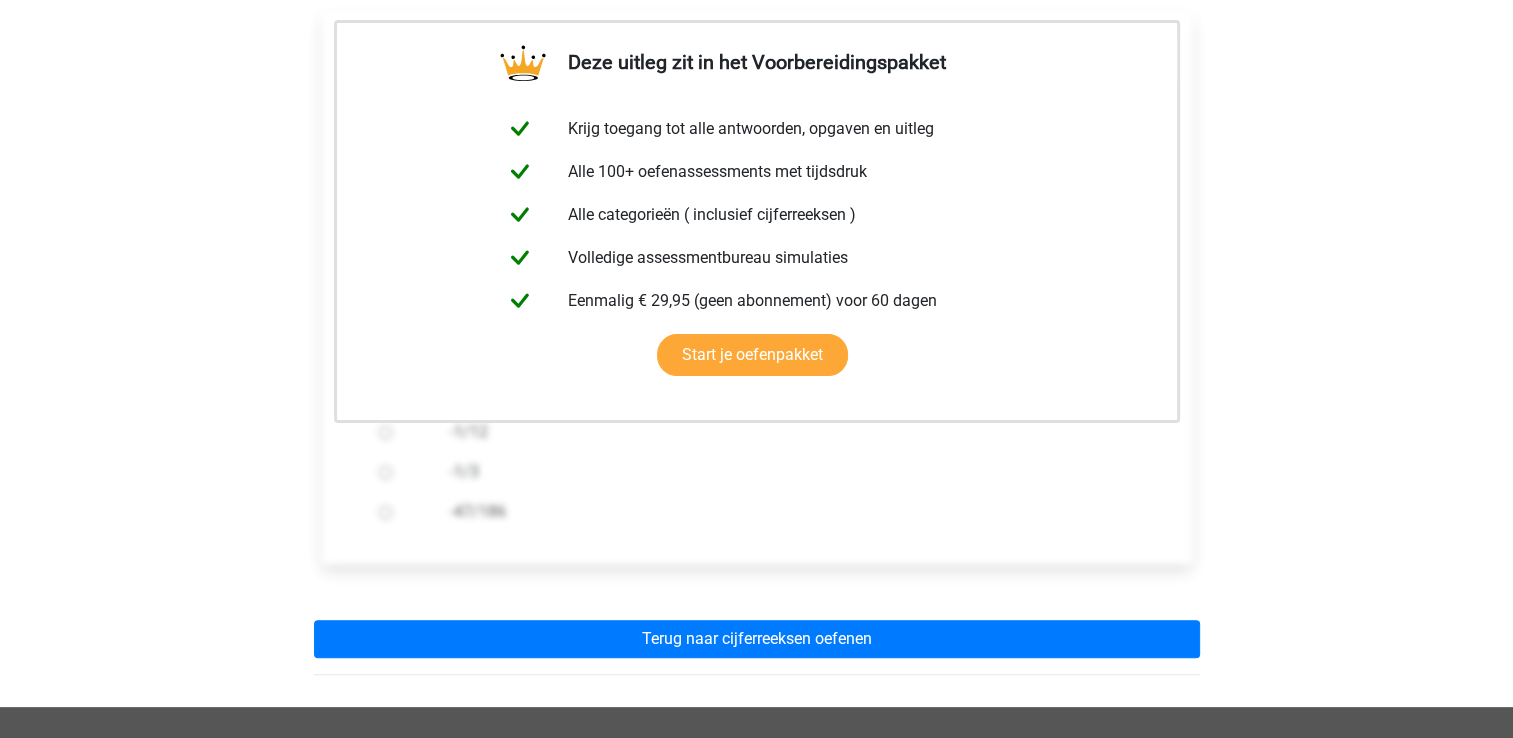 click on "Deze uitleg zit in het Voorbereidingspakket
Krijg toegang tot alle antwoorden, opgaven en uitleg
Alle 100+ oefenassessments met tijdsdruk
Alle categorieën ( inclusief cijferreeksen )
Volledige assessmentbureau simulaties
Eenmalig € 29,95 (geen abonnement) voor 60 dagen" at bounding box center [757, 335] 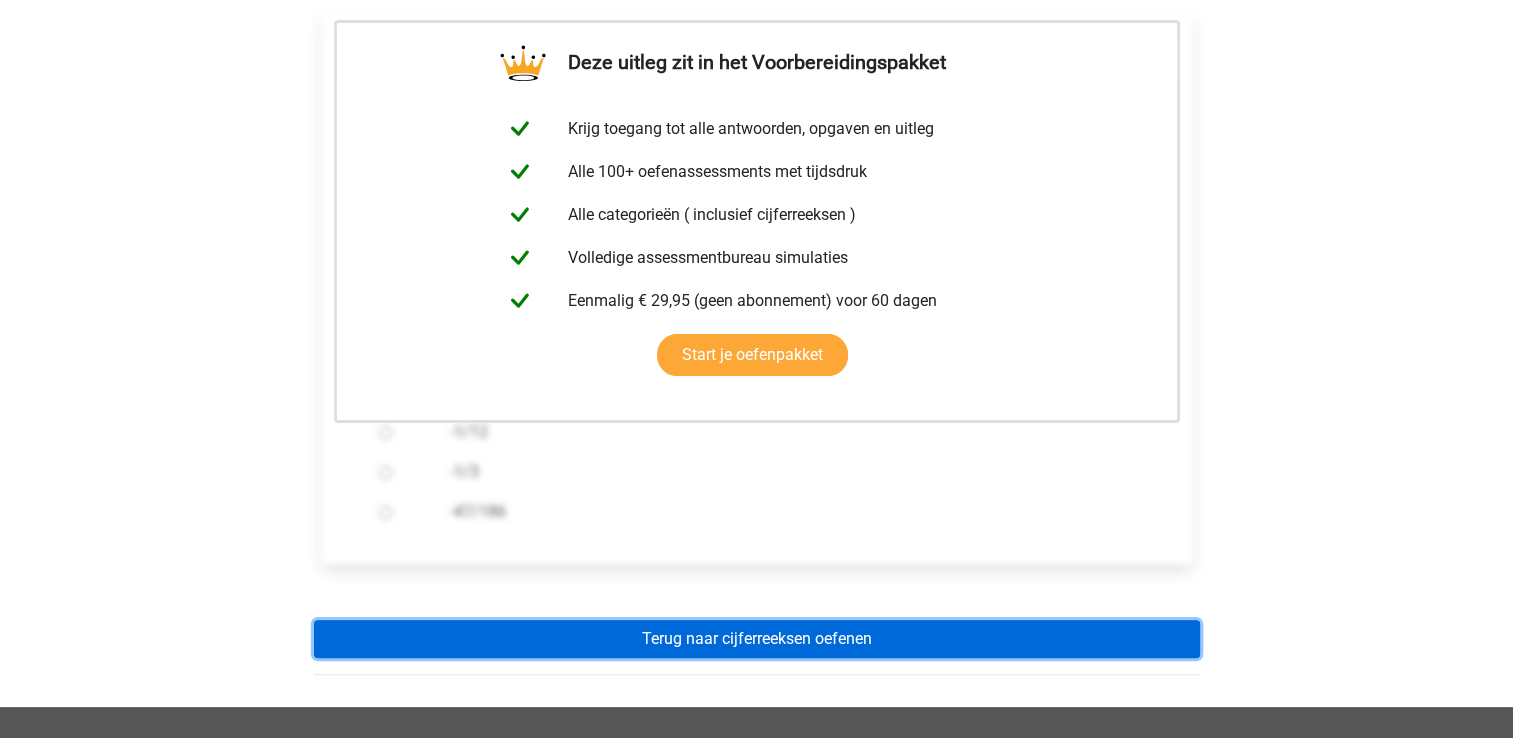 click on "Terug naar cijferreeksen oefenen" at bounding box center [757, 639] 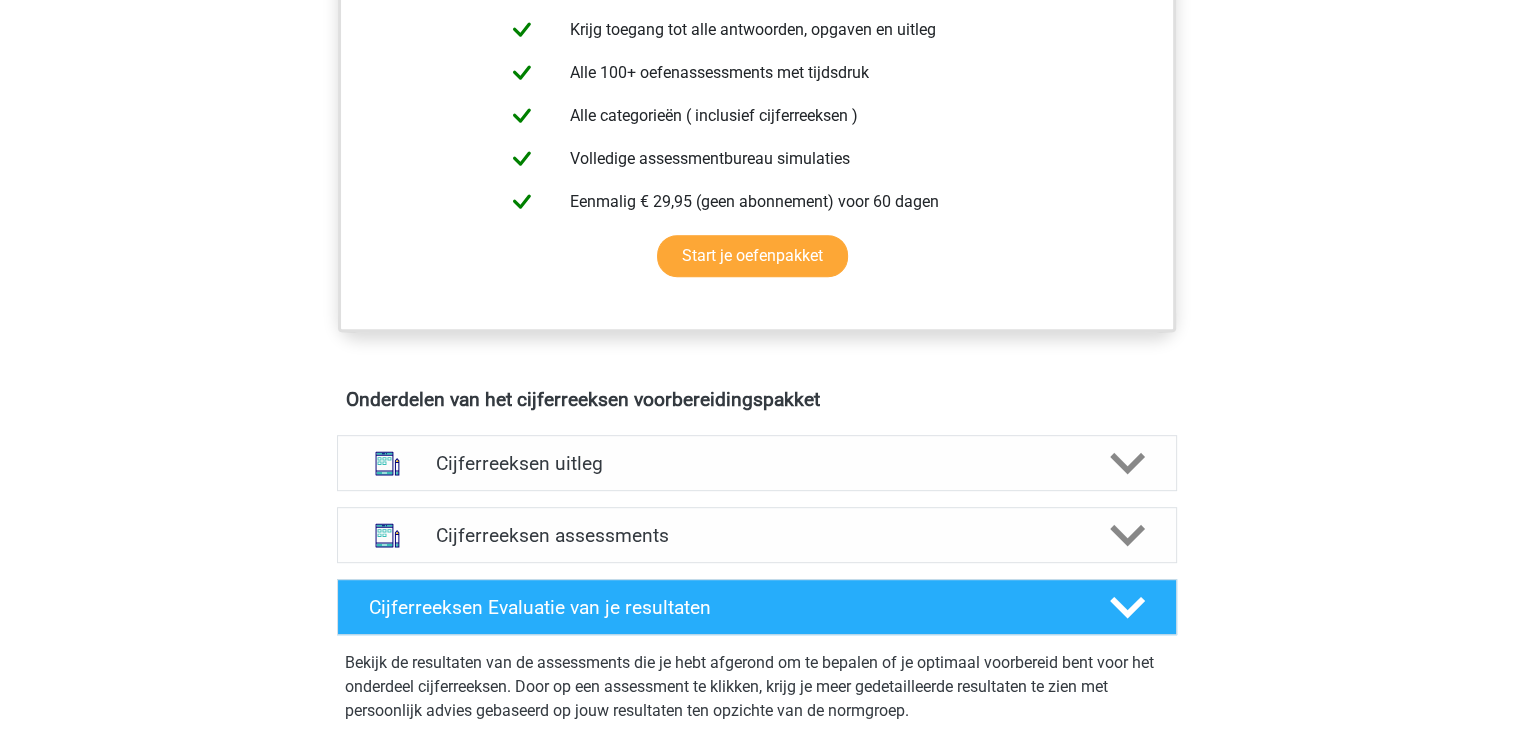 scroll, scrollTop: 838, scrollLeft: 0, axis: vertical 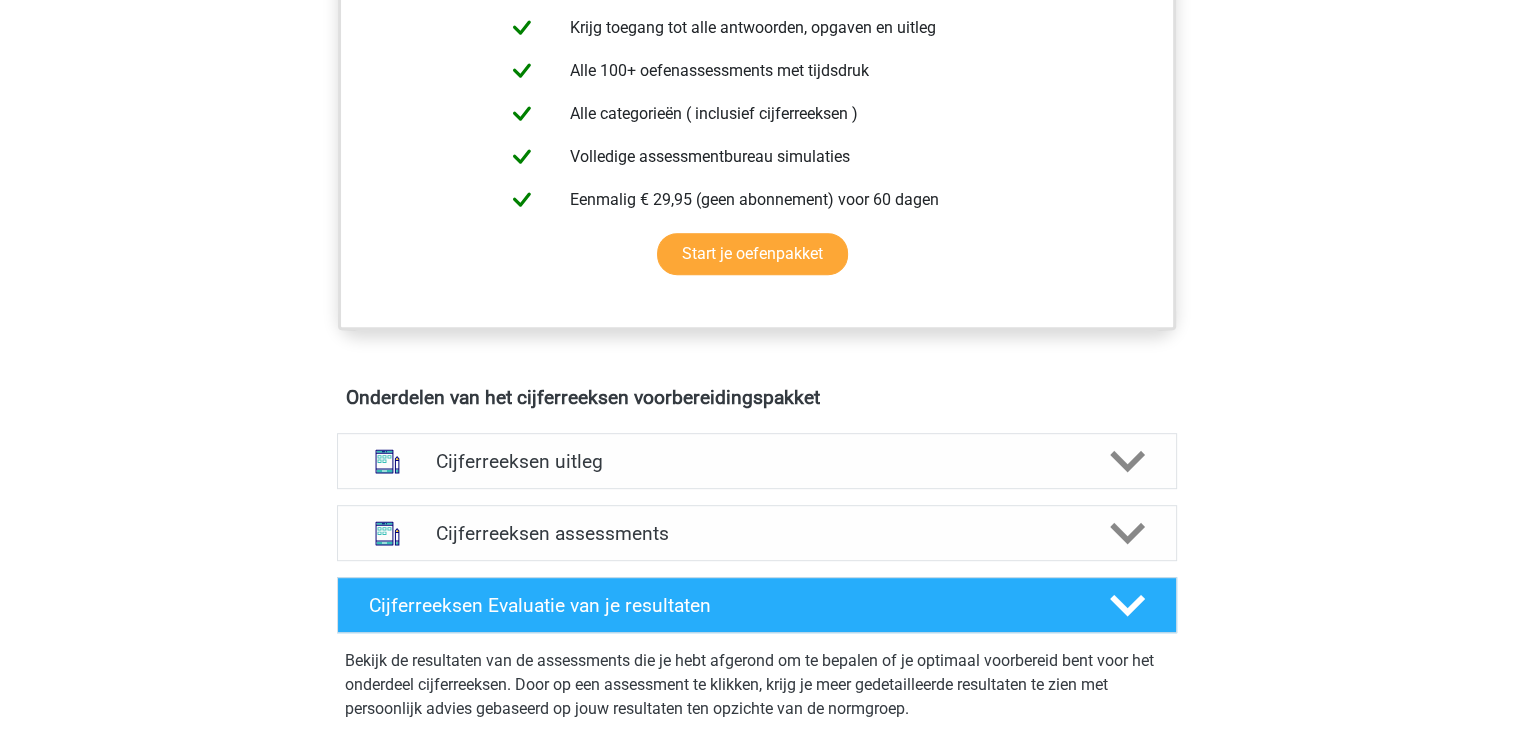 click on "Cijferreeksen uitleg
Er zijn grofweg zes verschillende soorten patronen te herkennen die vaak worden toegepast bij cijferreeksen. Door de uitleg met voorbeeldopgaven van de verschillende patronen goed te bestuderen, zul je de patronen makkelijker herkennen tijdens het assessment, sneller werken en minder fouten maken." at bounding box center [757, 461] 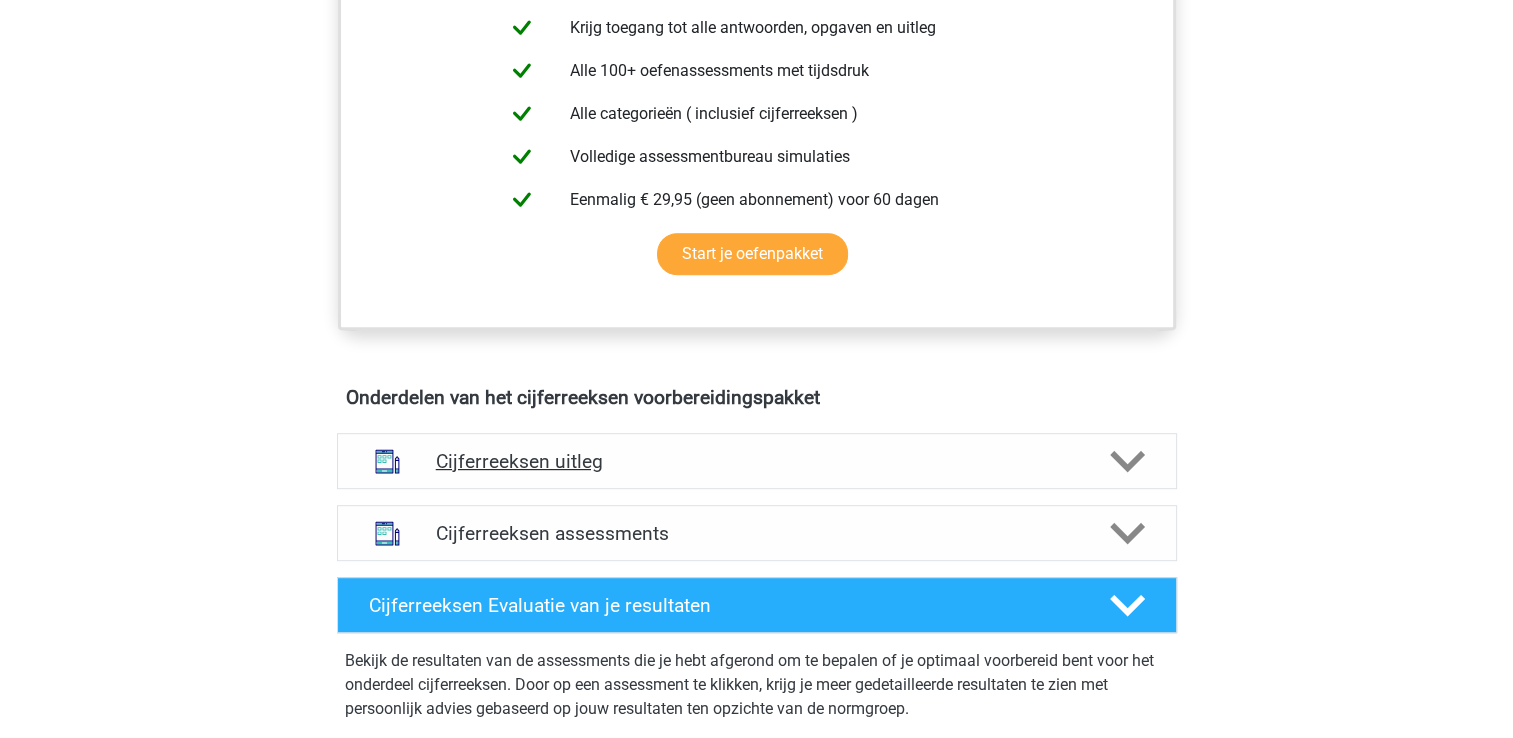 click on "Cijferreeksen uitleg" at bounding box center (757, 461) 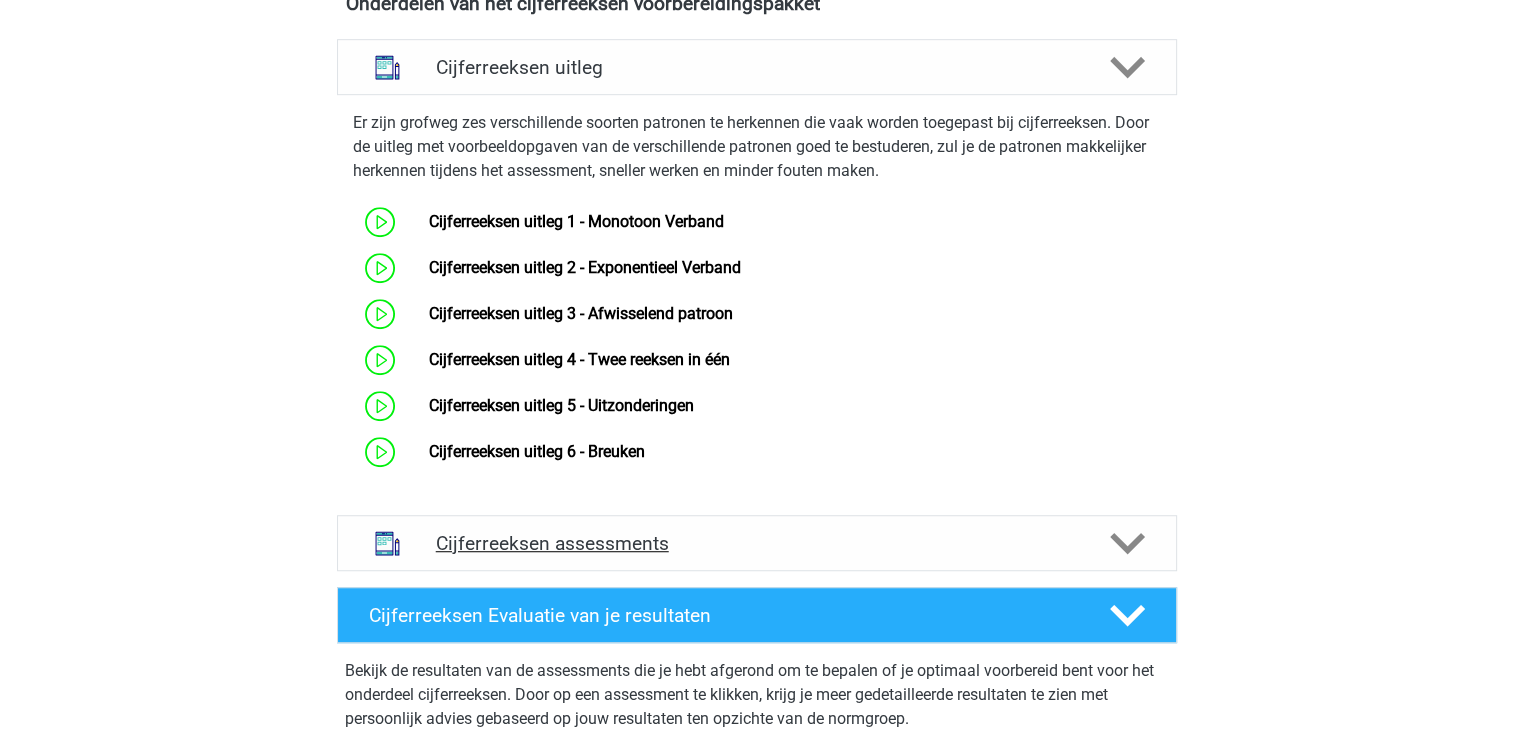 scroll, scrollTop: 1234, scrollLeft: 0, axis: vertical 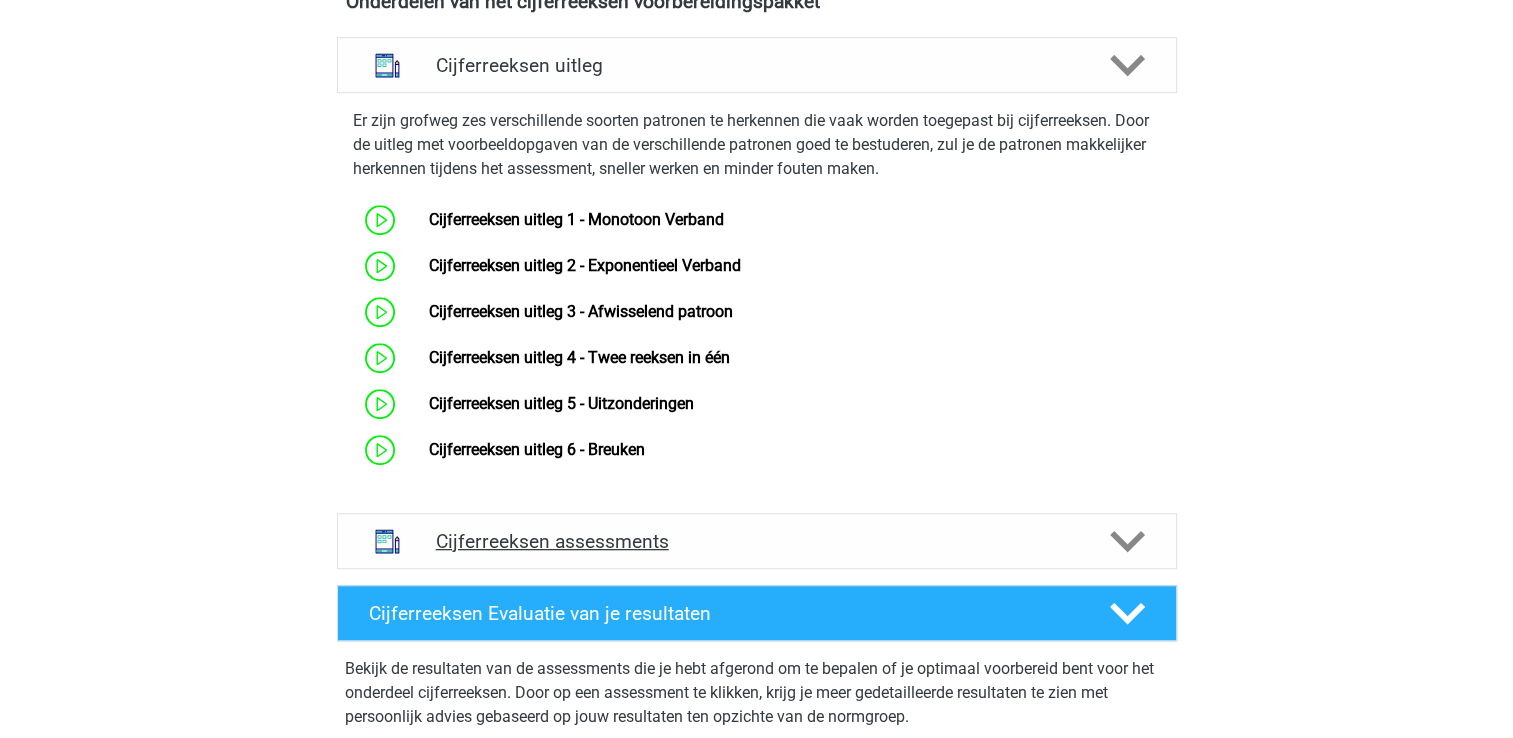 click on "Cijferreeksen assessments" at bounding box center [757, 541] 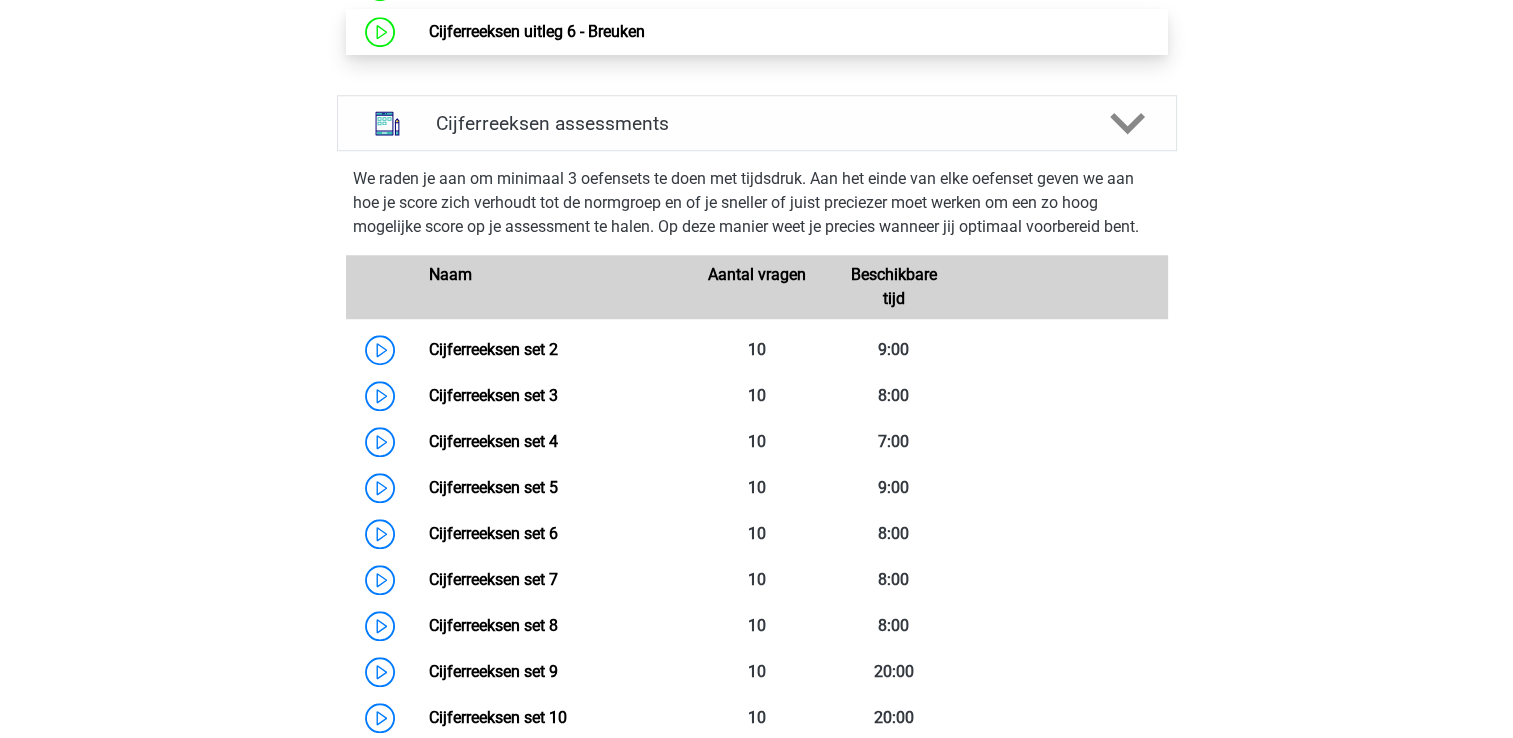 scroll, scrollTop: 1656, scrollLeft: 0, axis: vertical 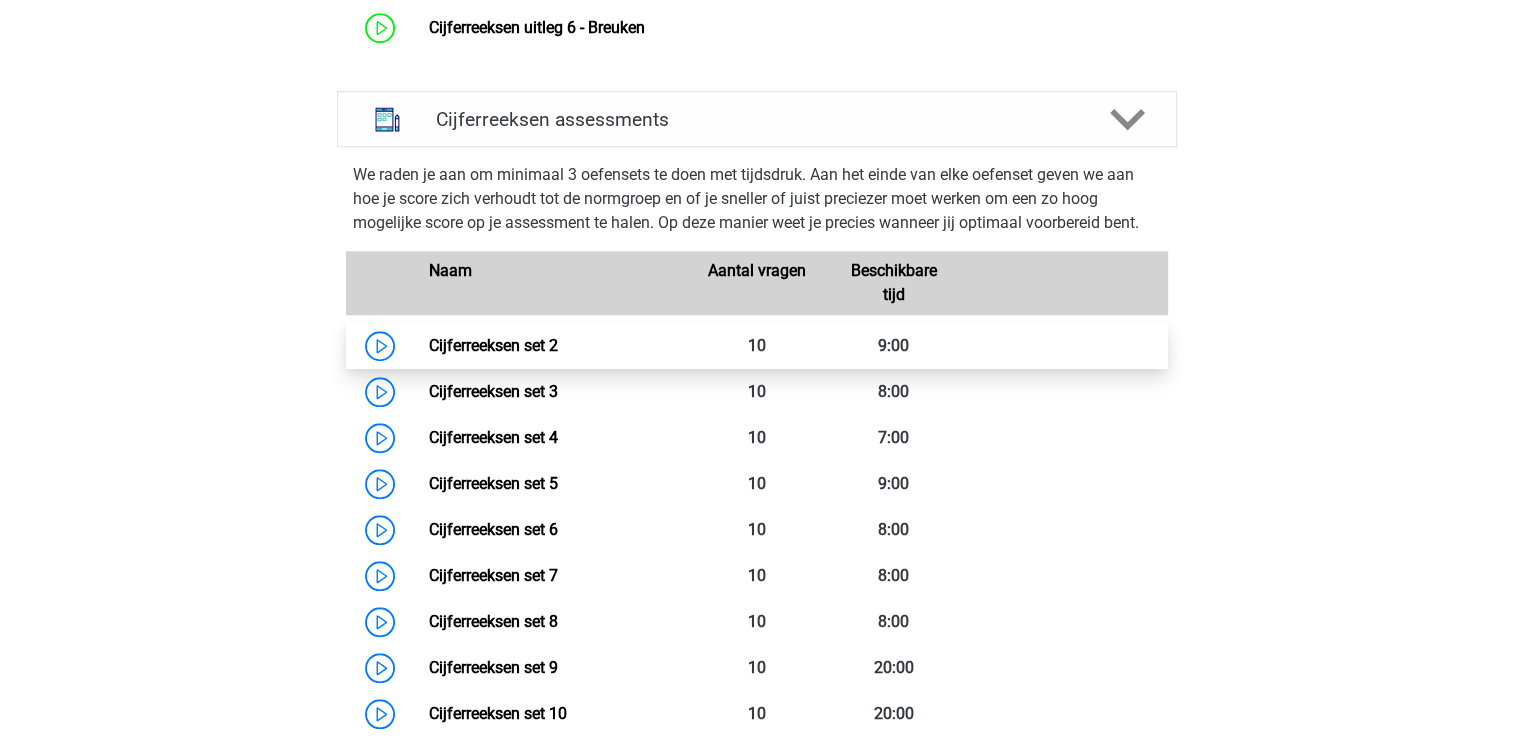 click on "Cijferreeksen
set 2" at bounding box center [493, 345] 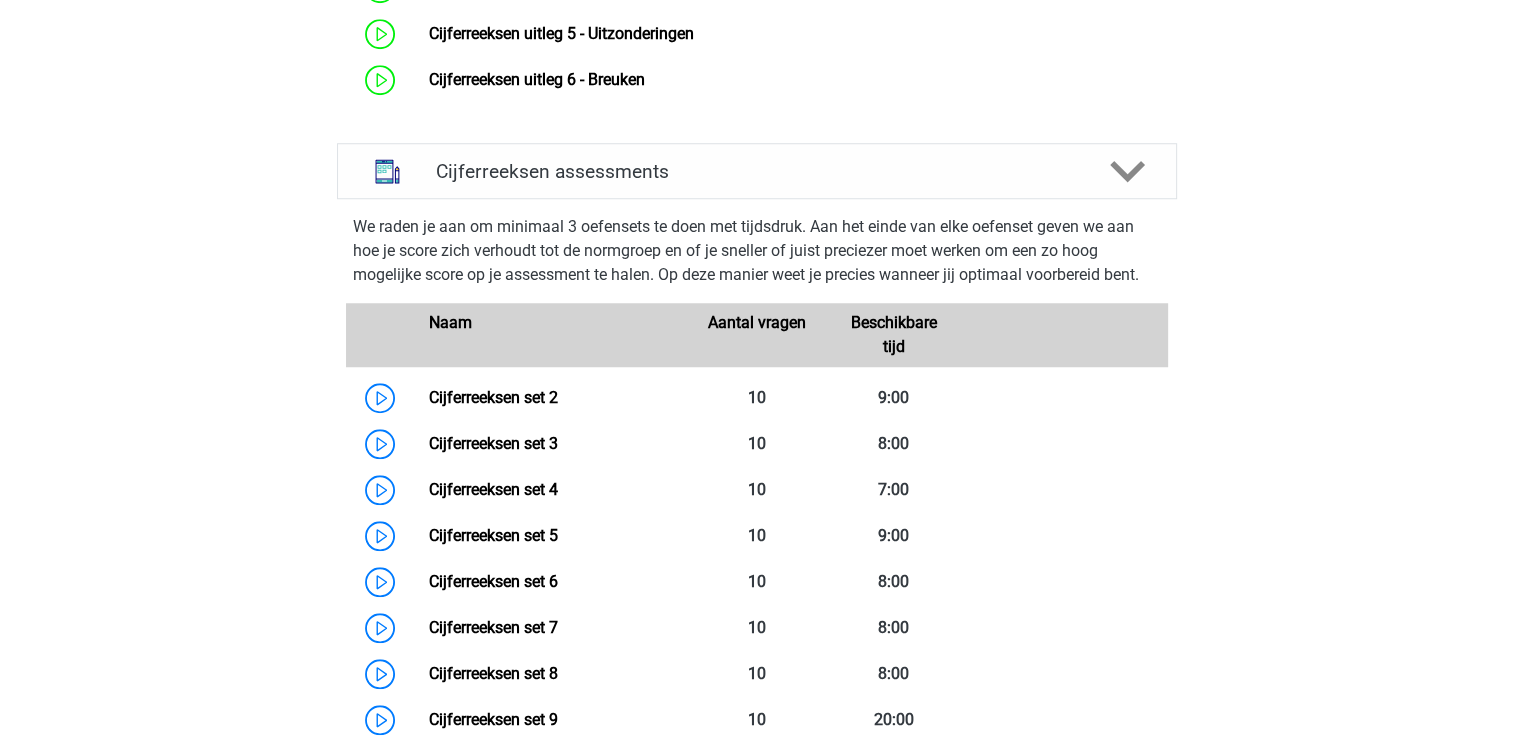 scroll, scrollTop: 1606, scrollLeft: 0, axis: vertical 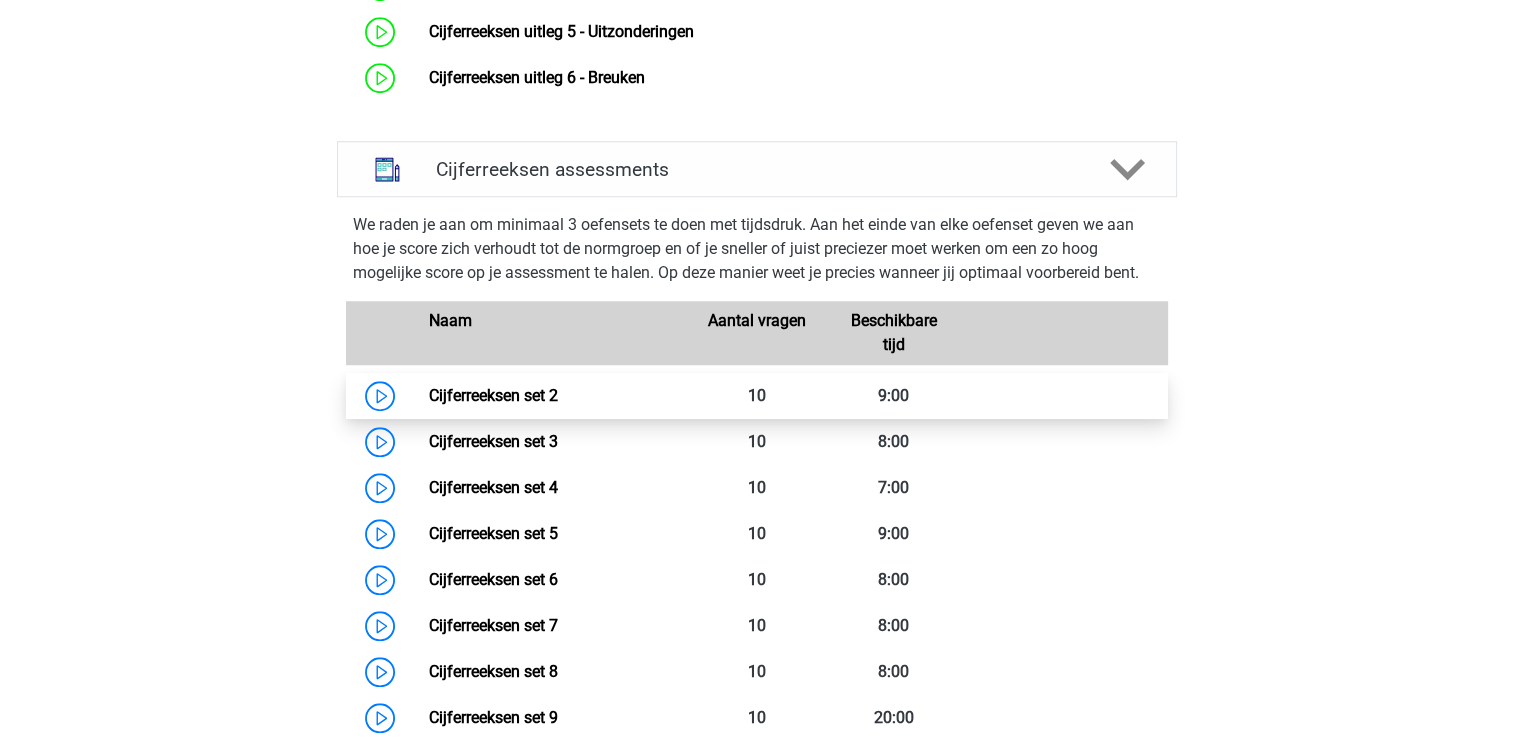 click on "Cijferreeksen
set 2" at bounding box center [493, 395] 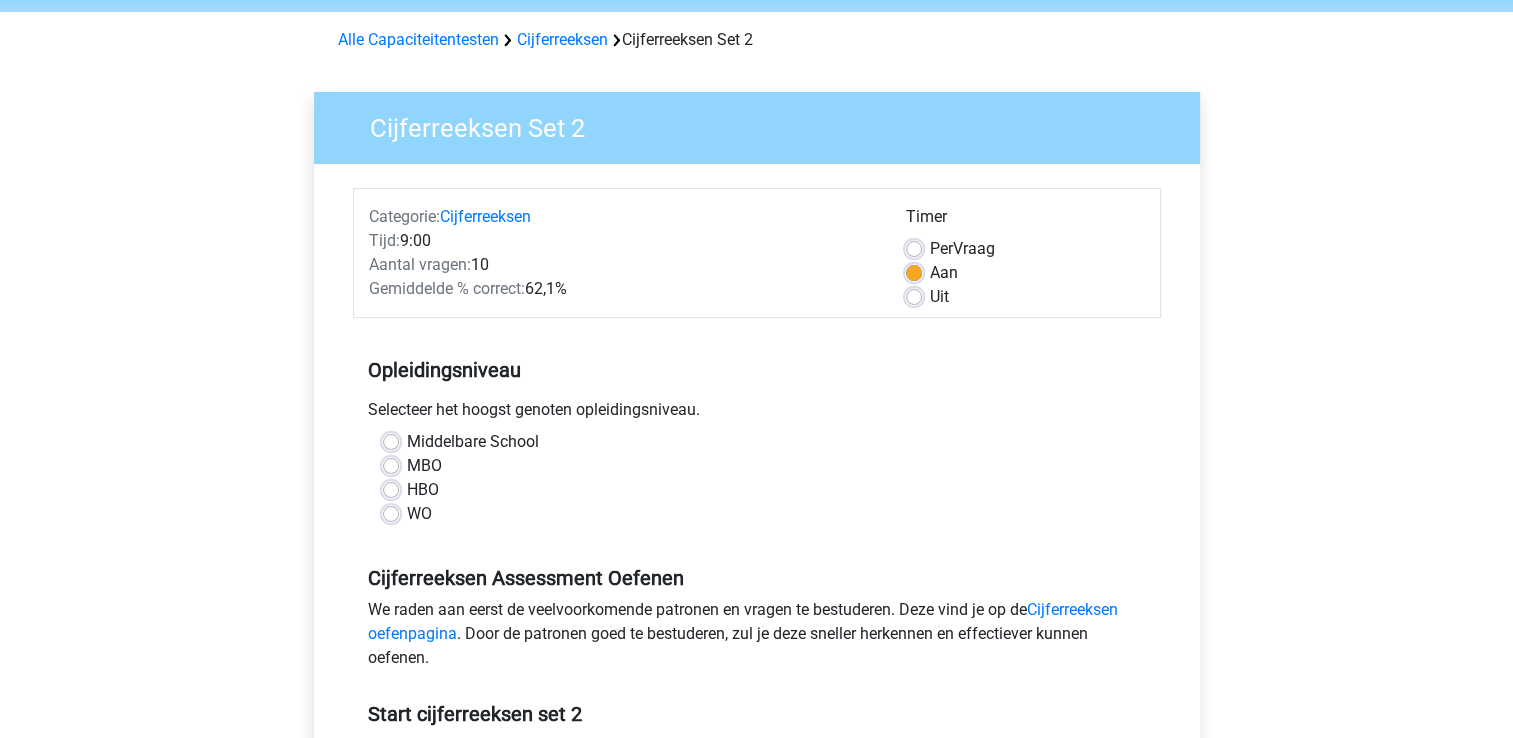 scroll, scrollTop: 71, scrollLeft: 0, axis: vertical 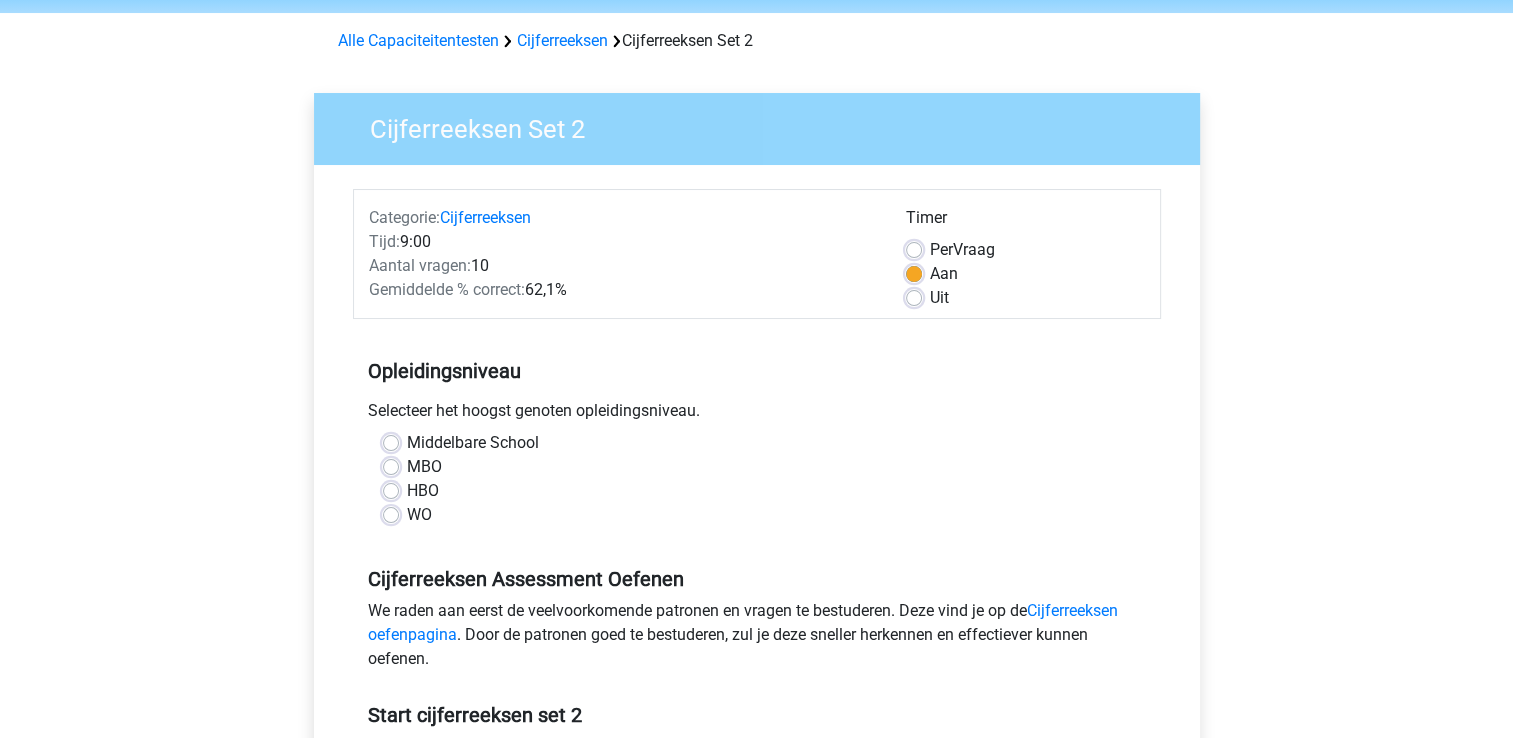 click on "Per  Vraag" at bounding box center [962, 250] 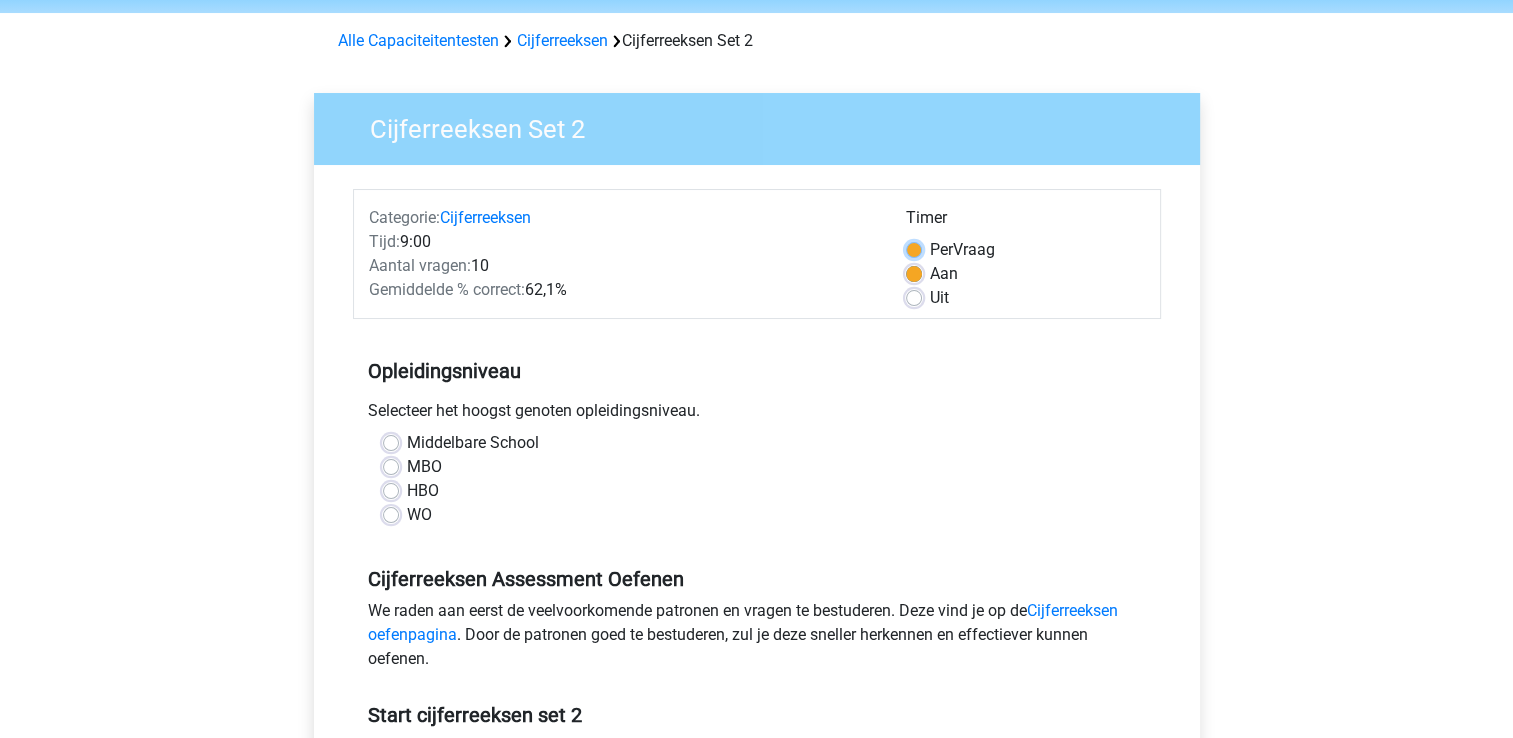 click on "Per  Vraag" at bounding box center [914, 248] 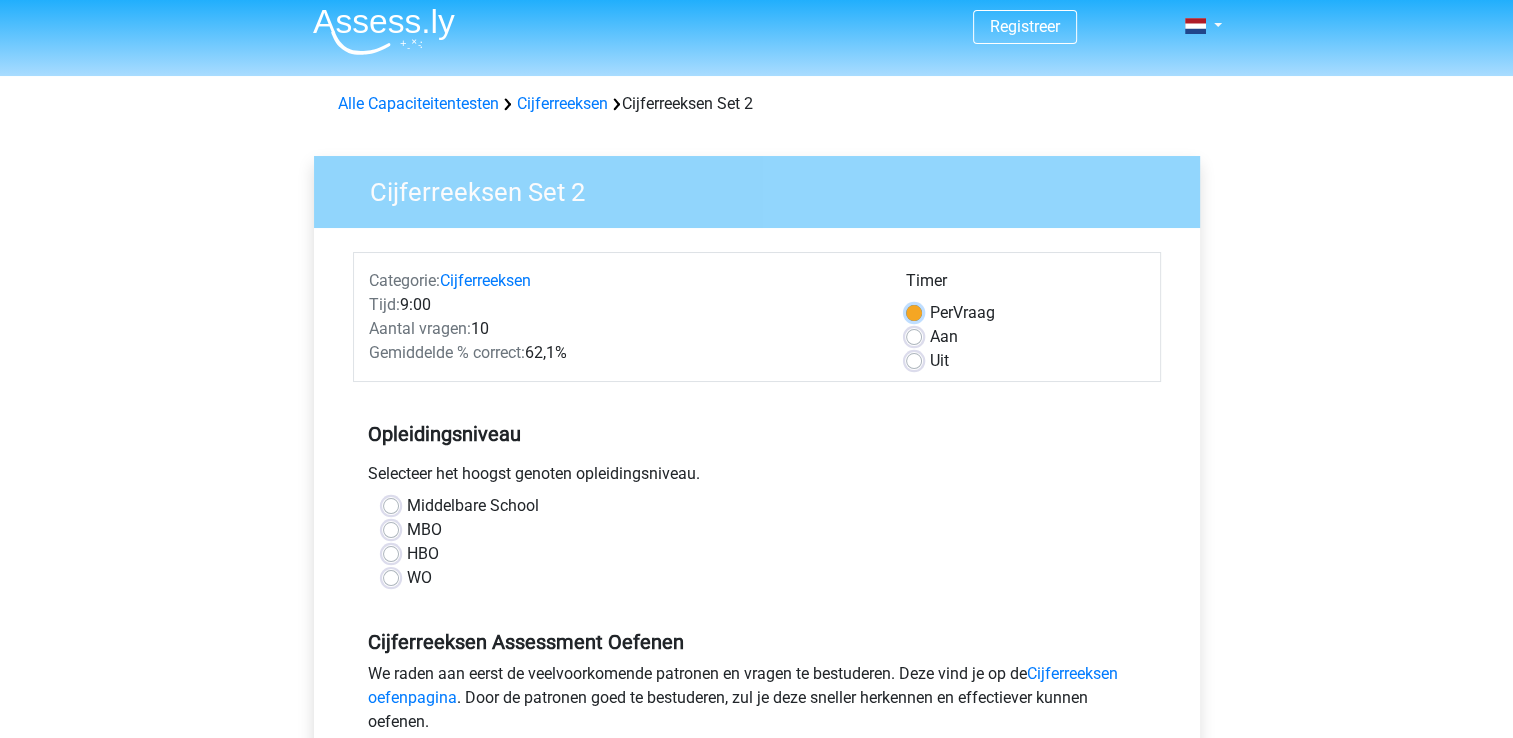 scroll, scrollTop: 0, scrollLeft: 0, axis: both 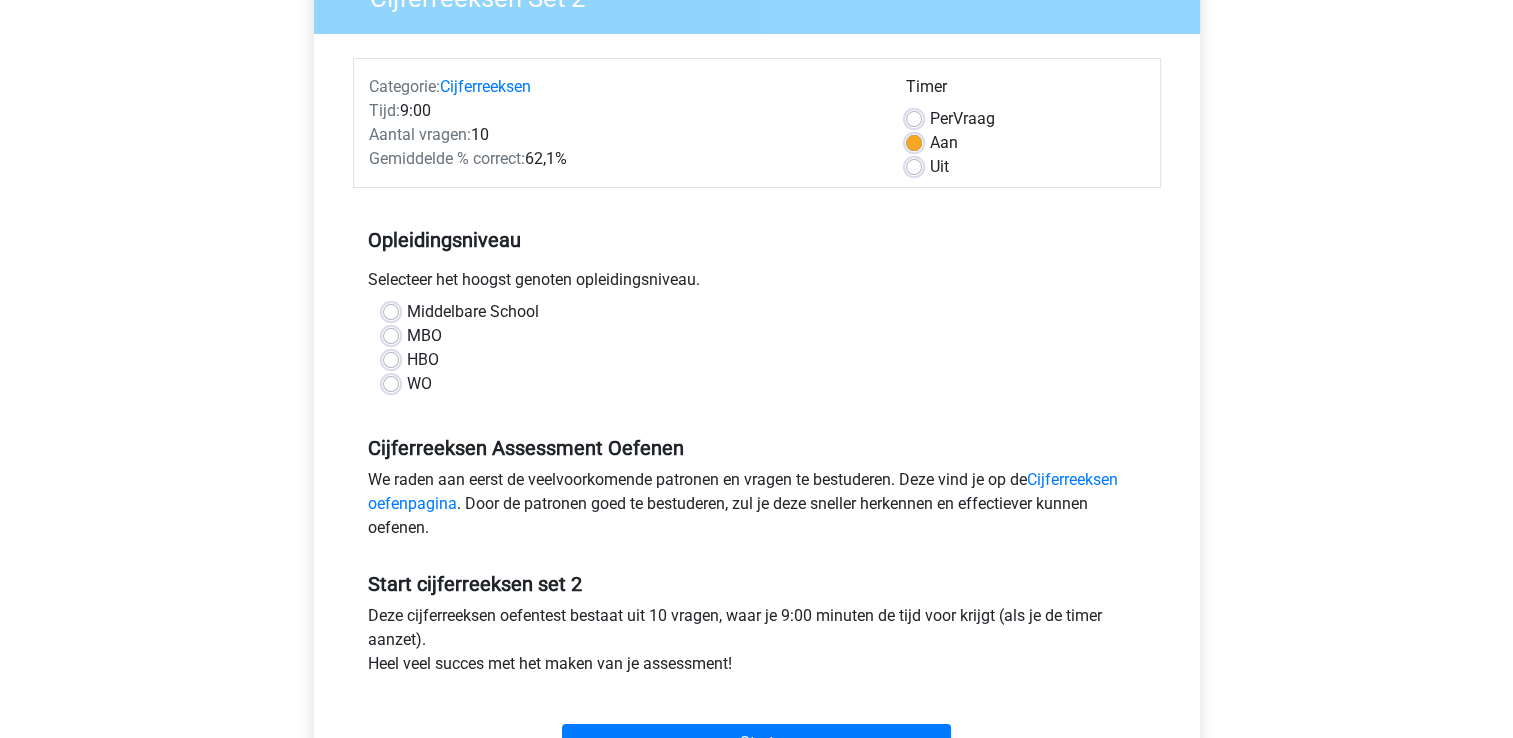 click on "WO" at bounding box center (419, 384) 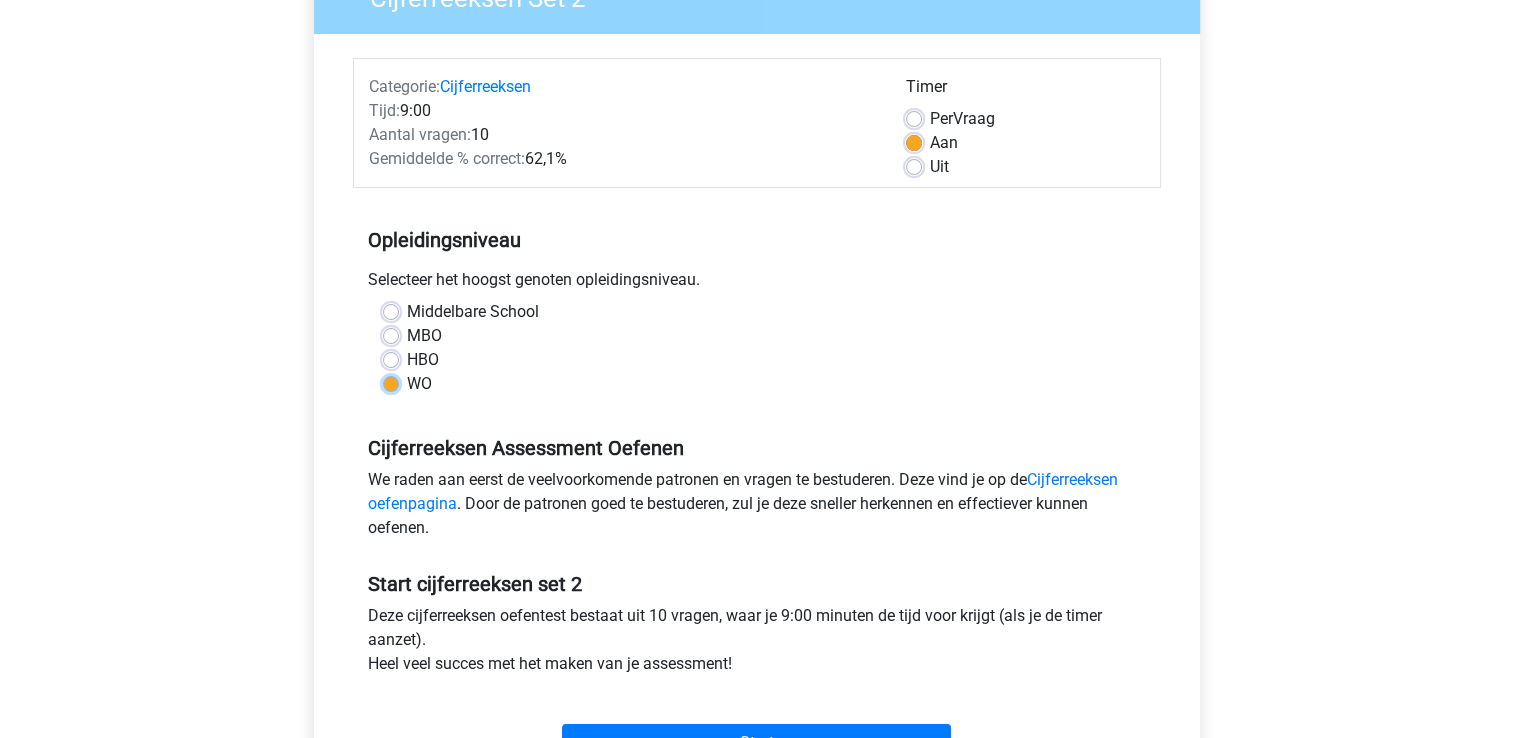 click on "WO" at bounding box center (391, 382) 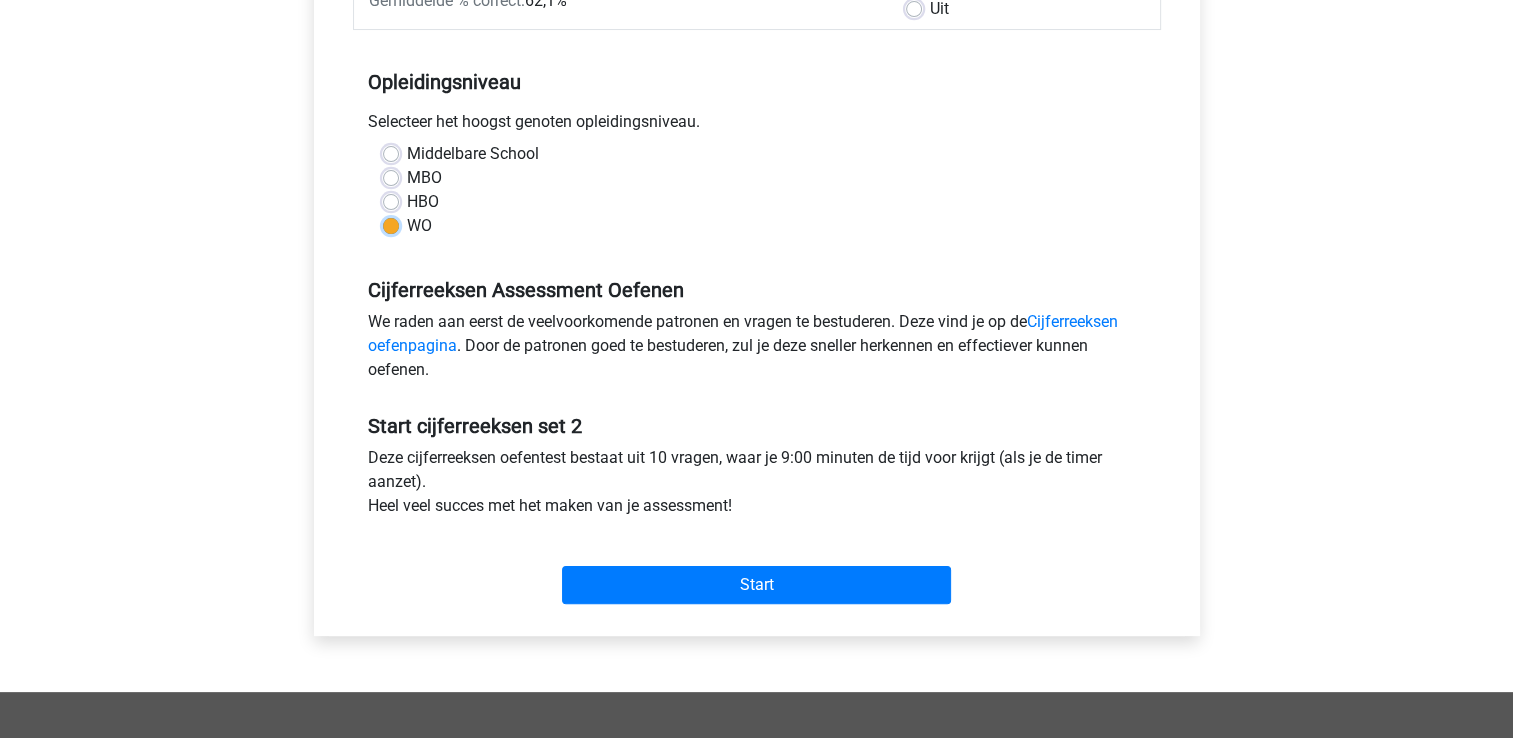 scroll, scrollTop: 362, scrollLeft: 0, axis: vertical 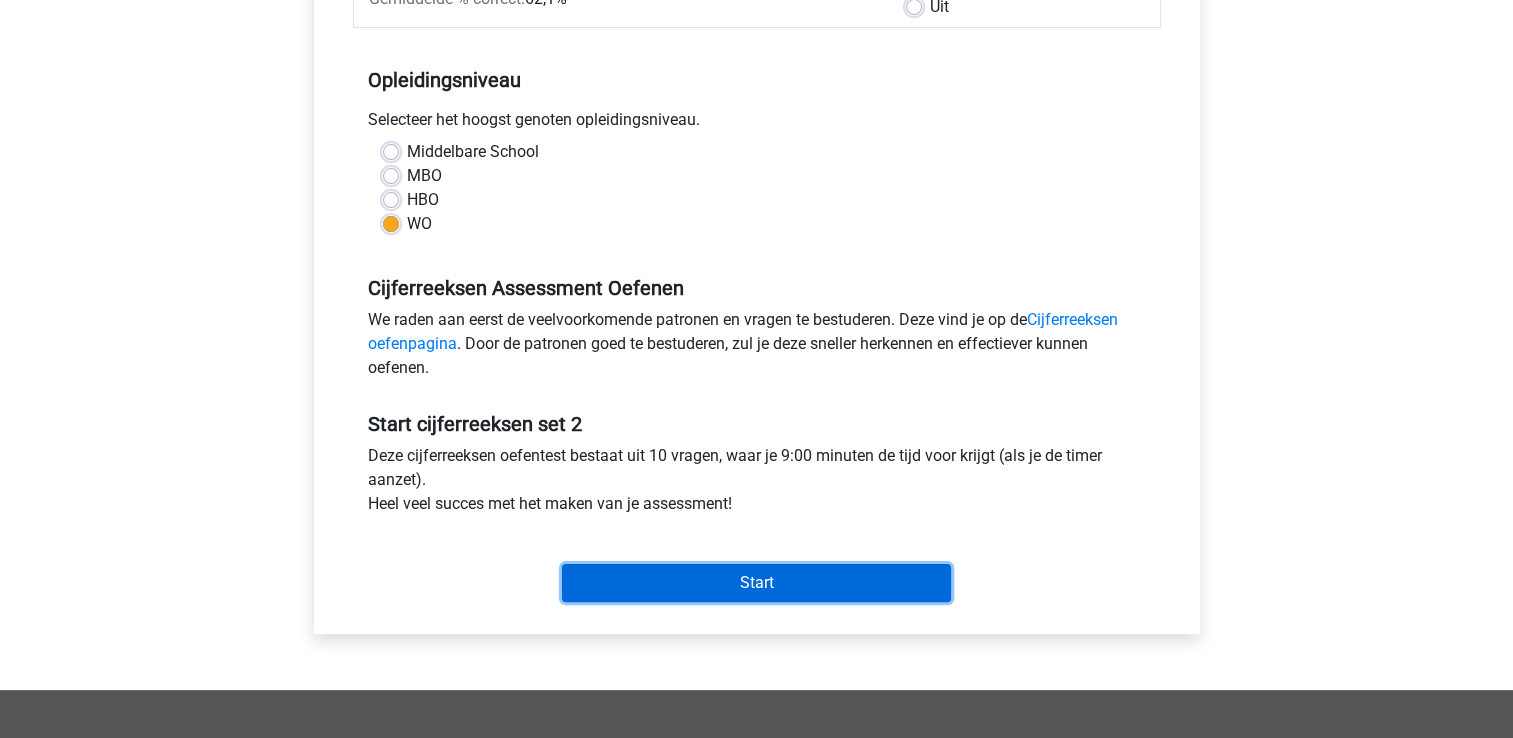 click on "Start" at bounding box center [756, 583] 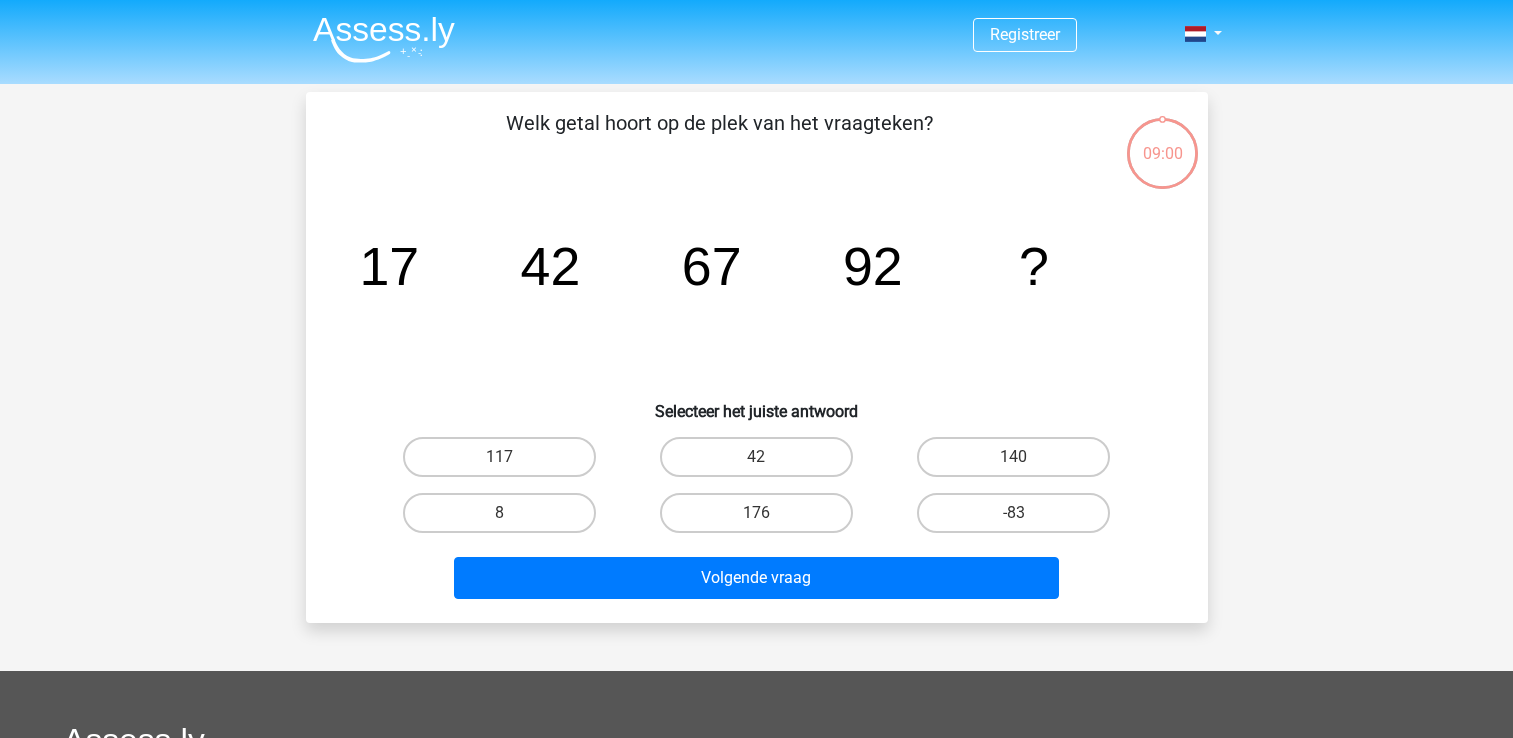 scroll, scrollTop: 0, scrollLeft: 0, axis: both 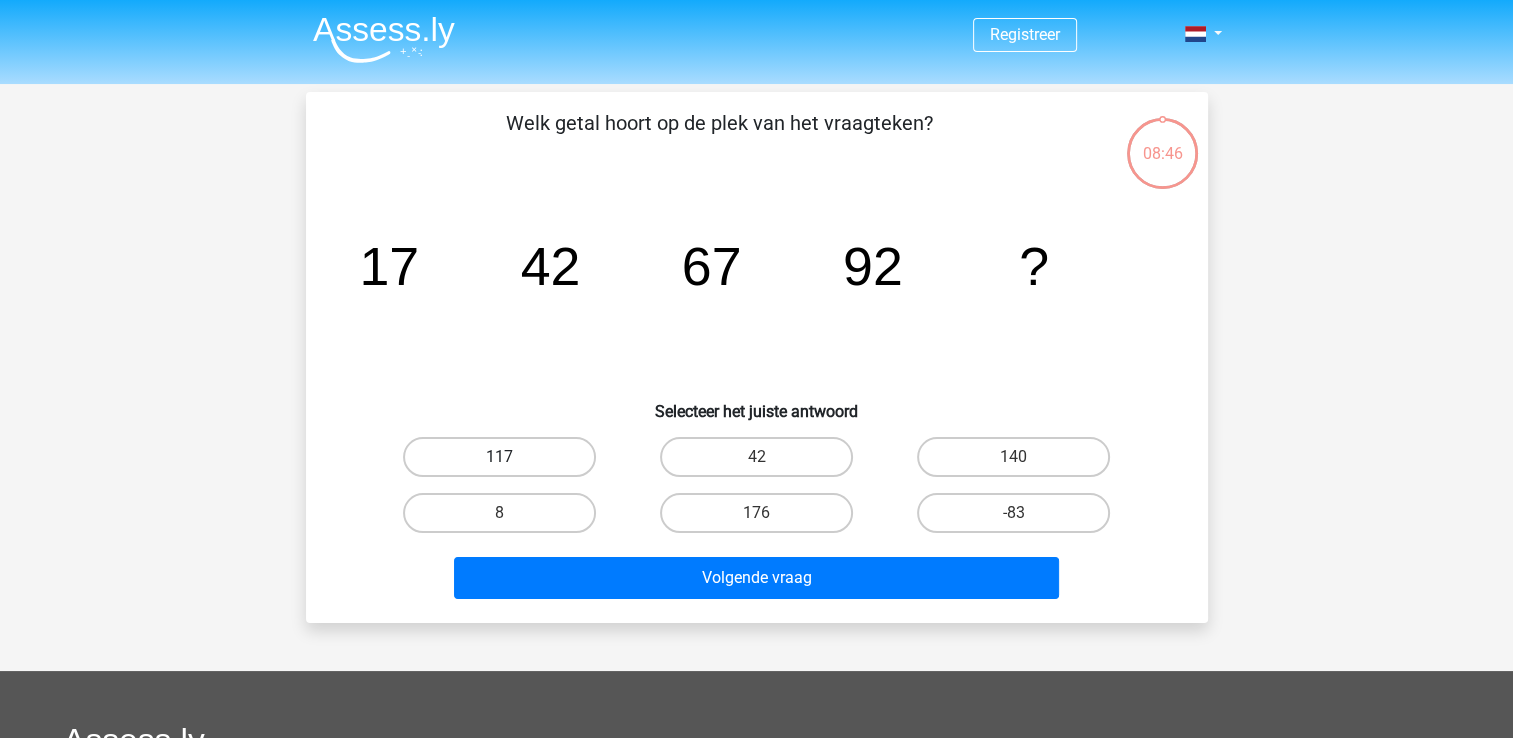 click on "117" at bounding box center [499, 457] 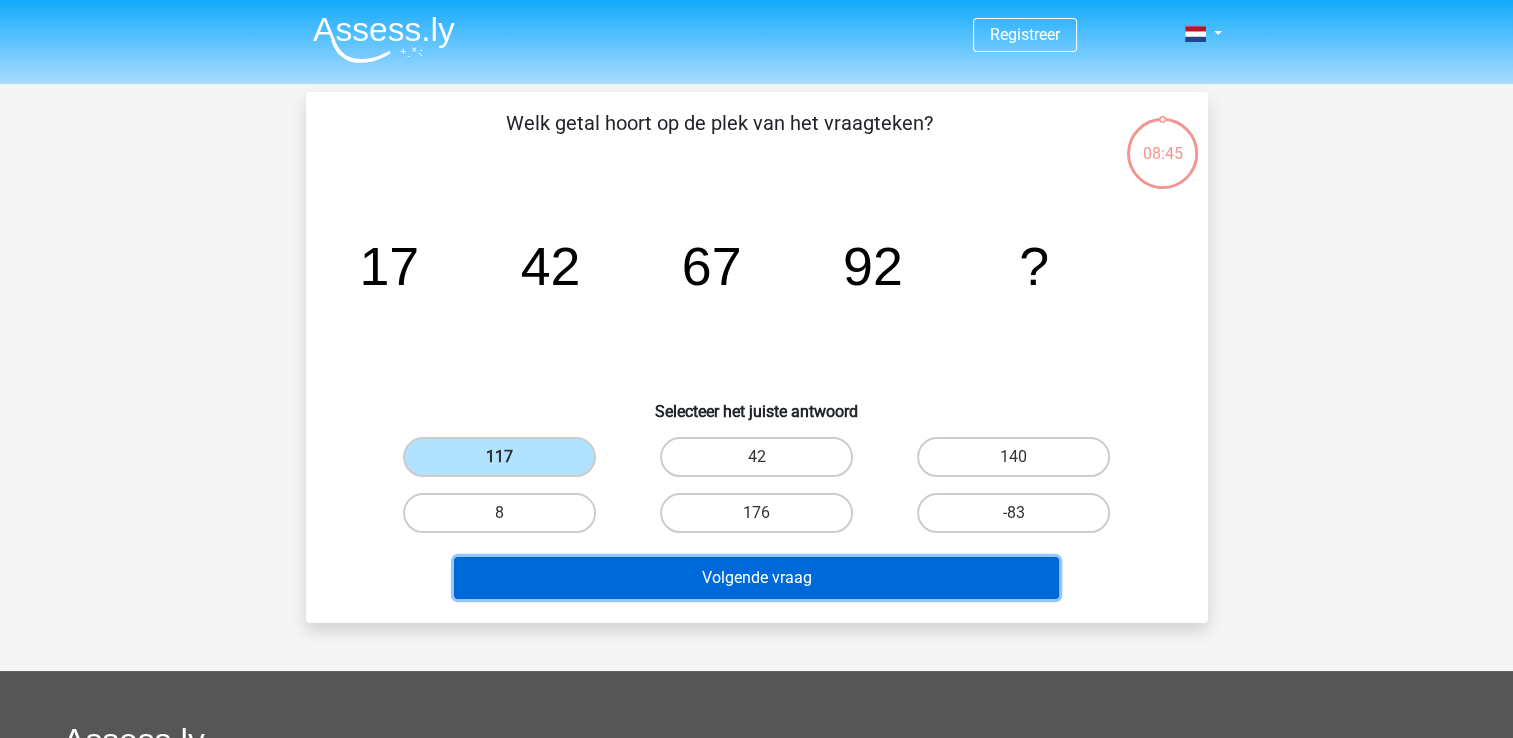 click on "Volgende vraag" at bounding box center [756, 578] 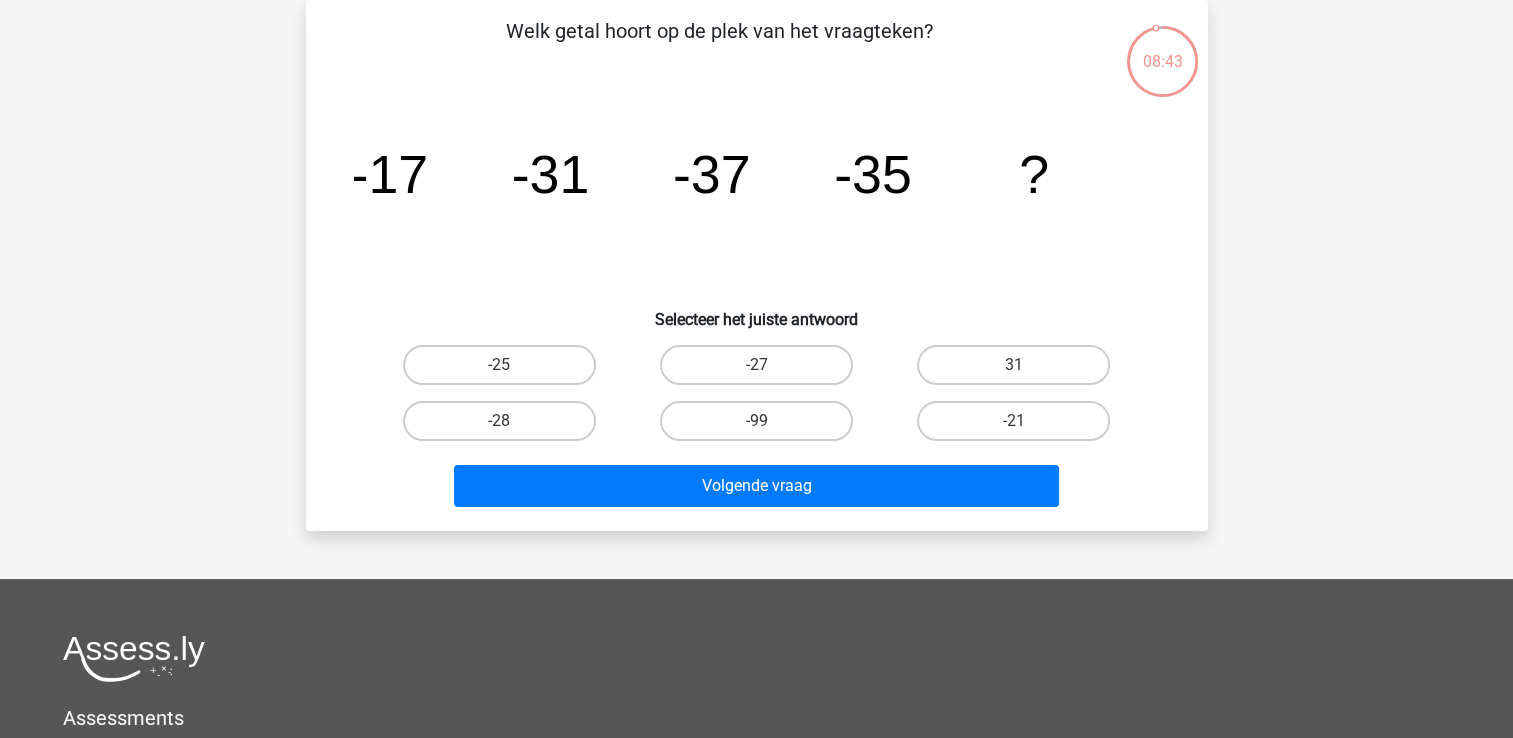 scroll, scrollTop: 0, scrollLeft: 0, axis: both 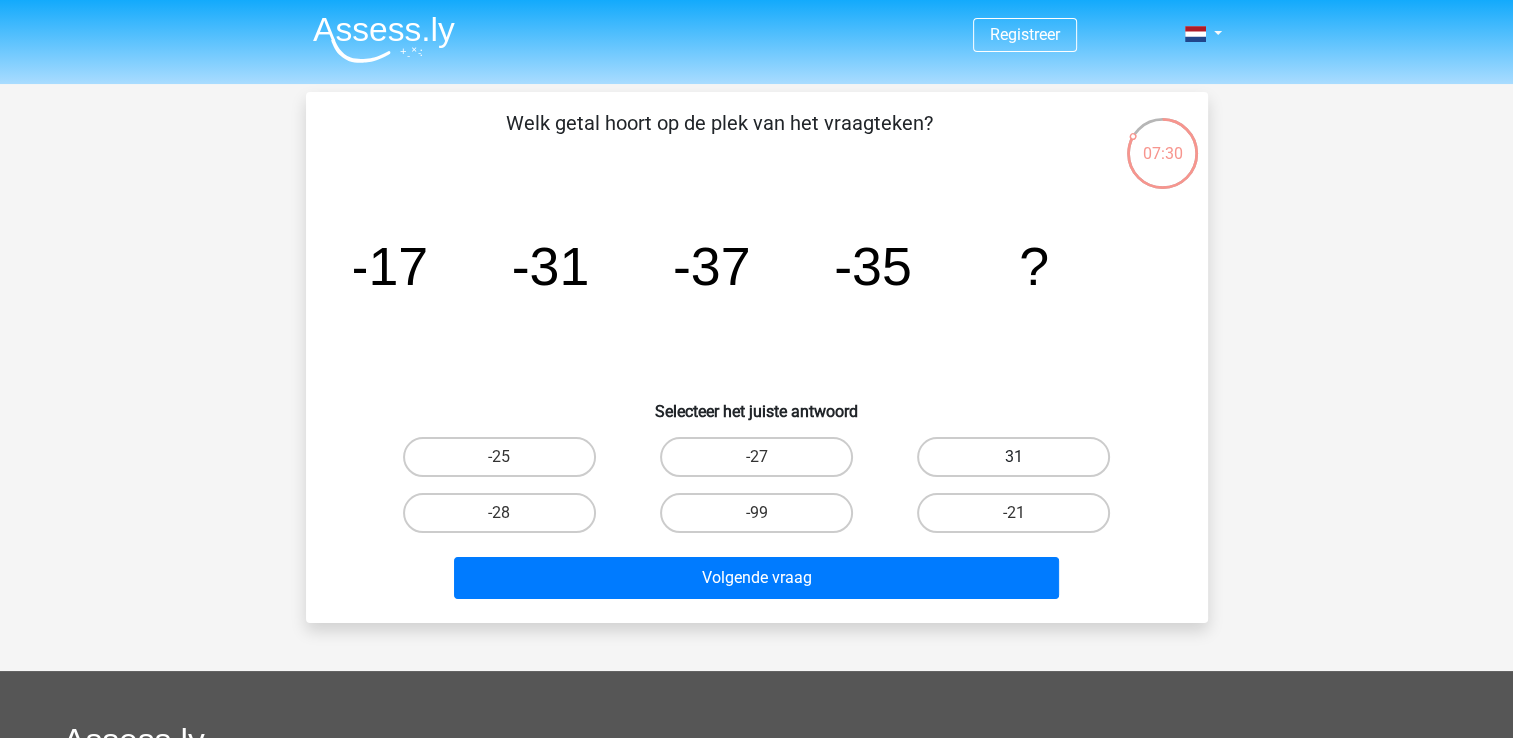 click on "31" at bounding box center (1013, 457) 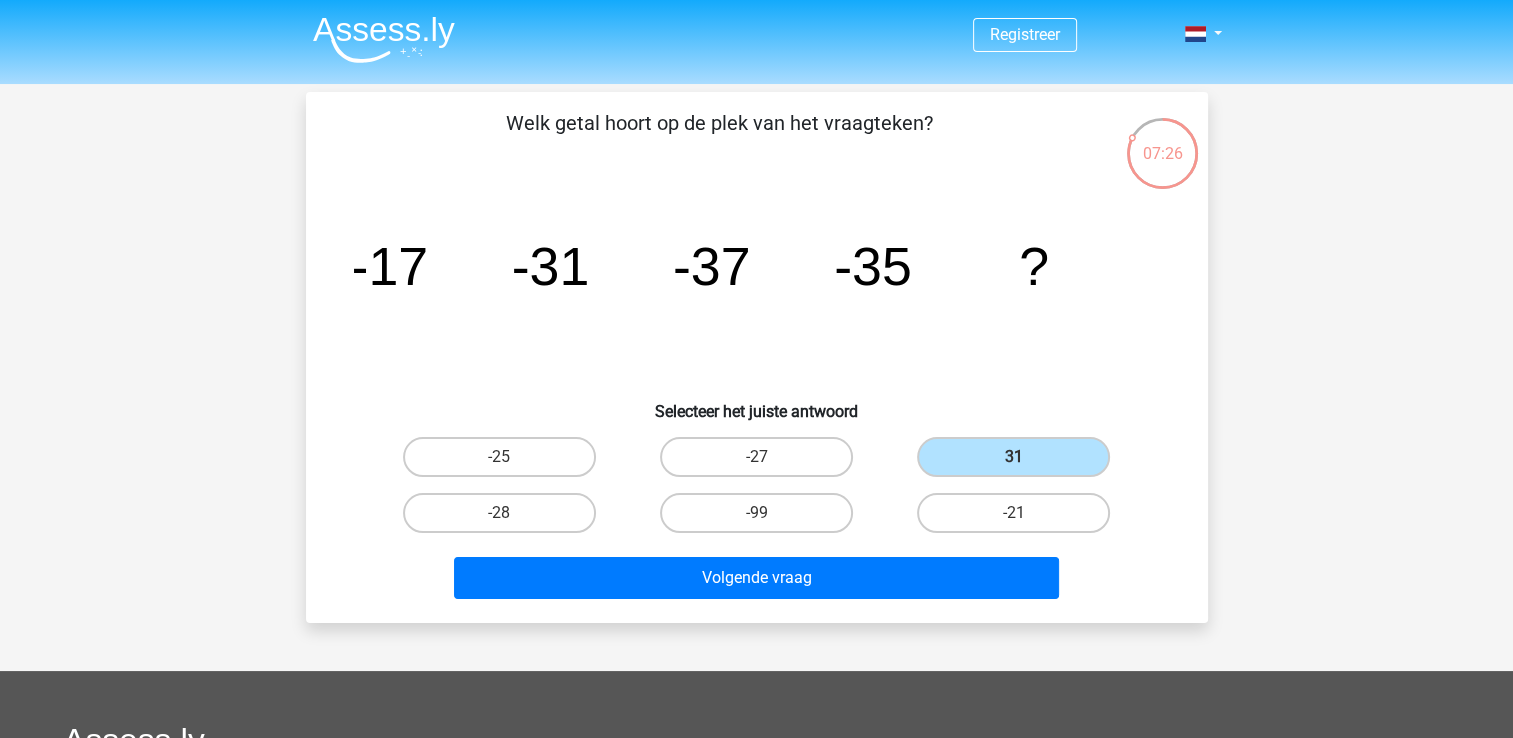 click on "-27" at bounding box center (762, 463) 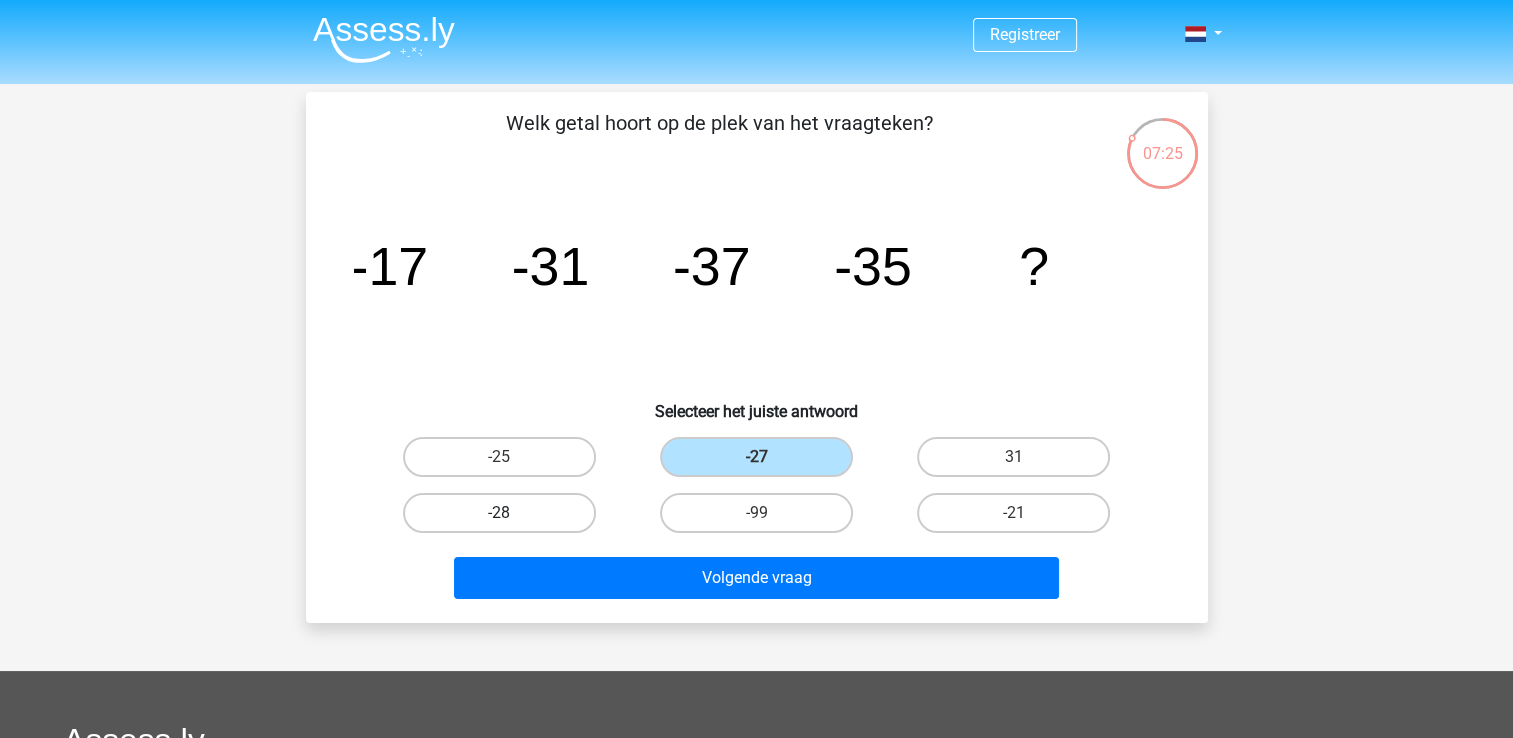 click on "-28" at bounding box center (499, 513) 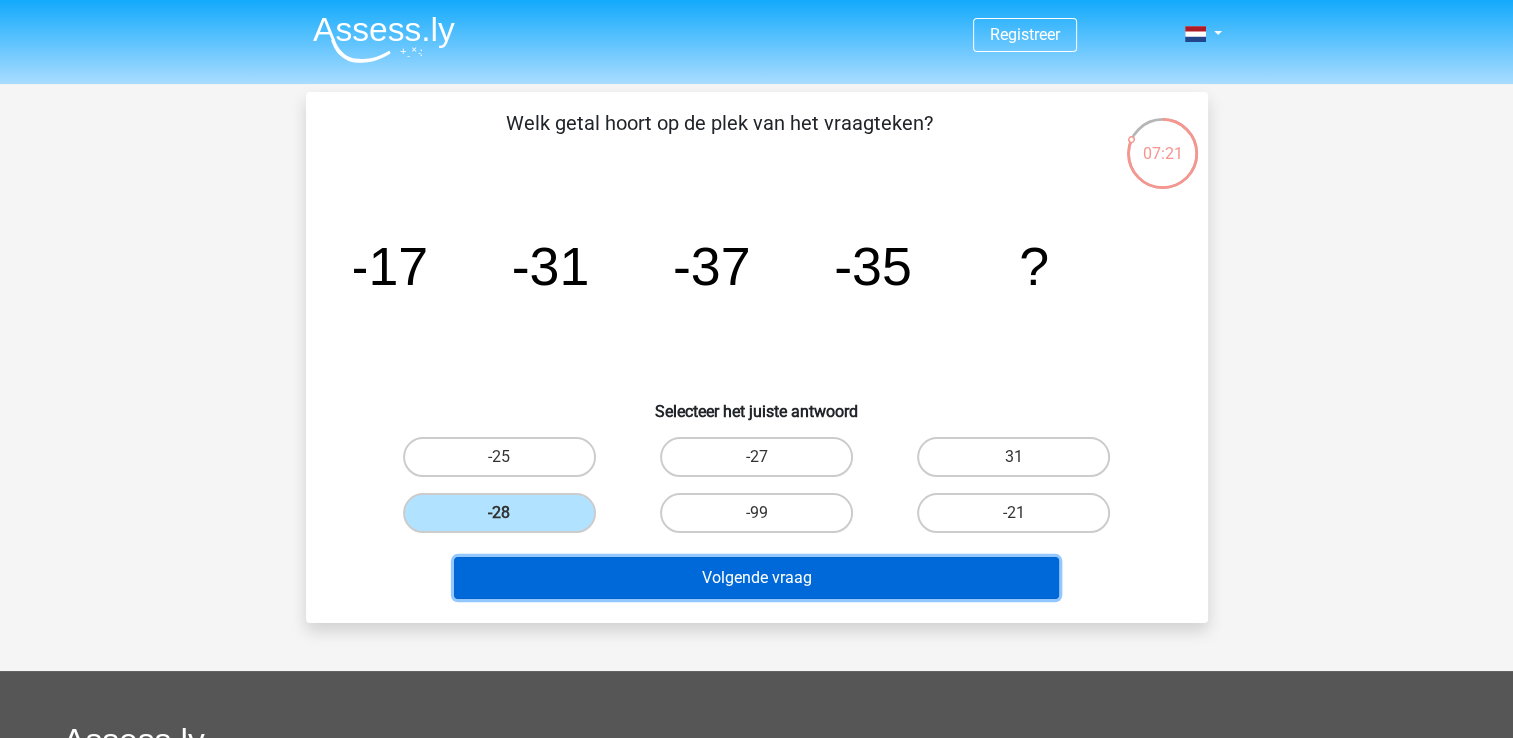 click on "Volgende vraag" at bounding box center [756, 578] 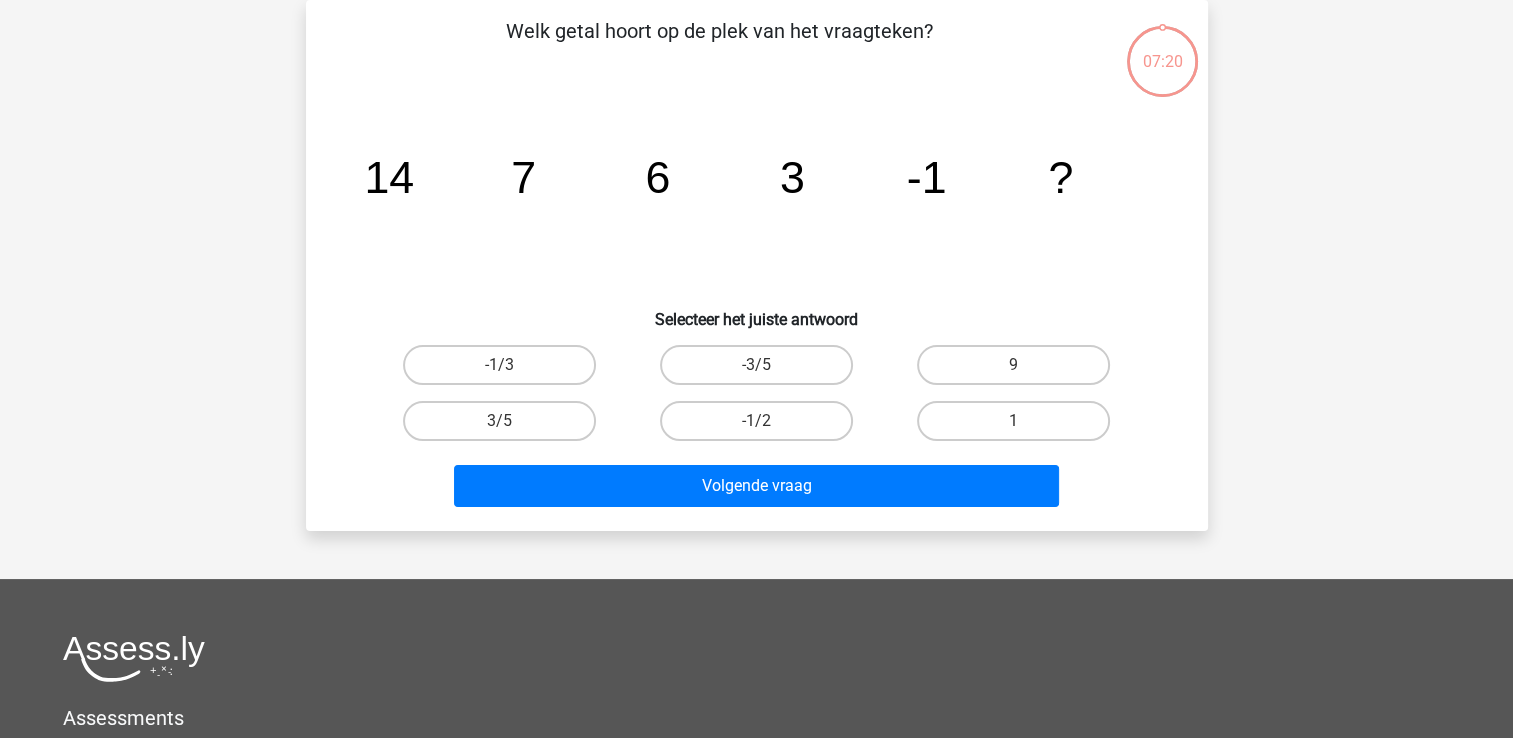scroll, scrollTop: 0, scrollLeft: 0, axis: both 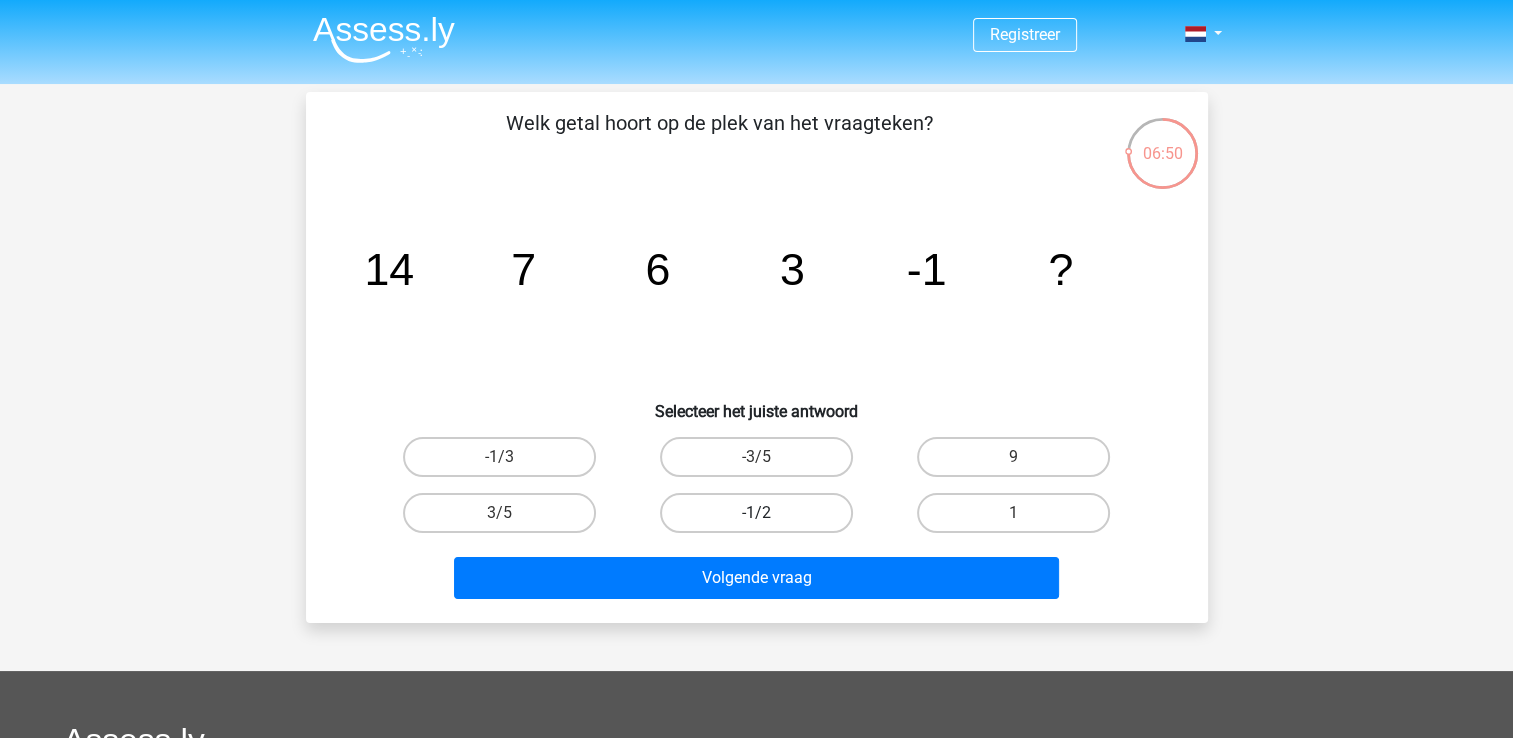 click on "-1/2" at bounding box center [756, 513] 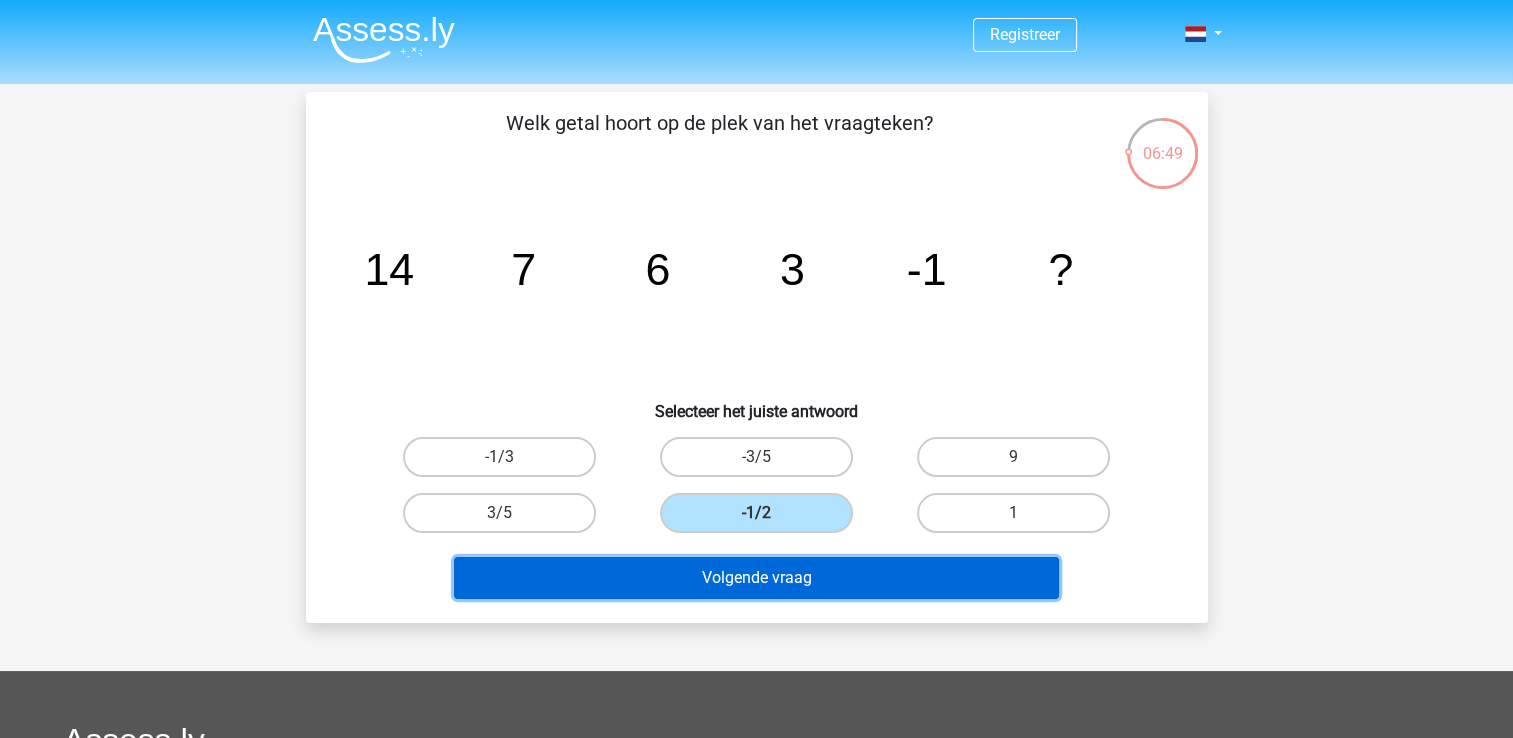 click on "Volgende vraag" at bounding box center (756, 578) 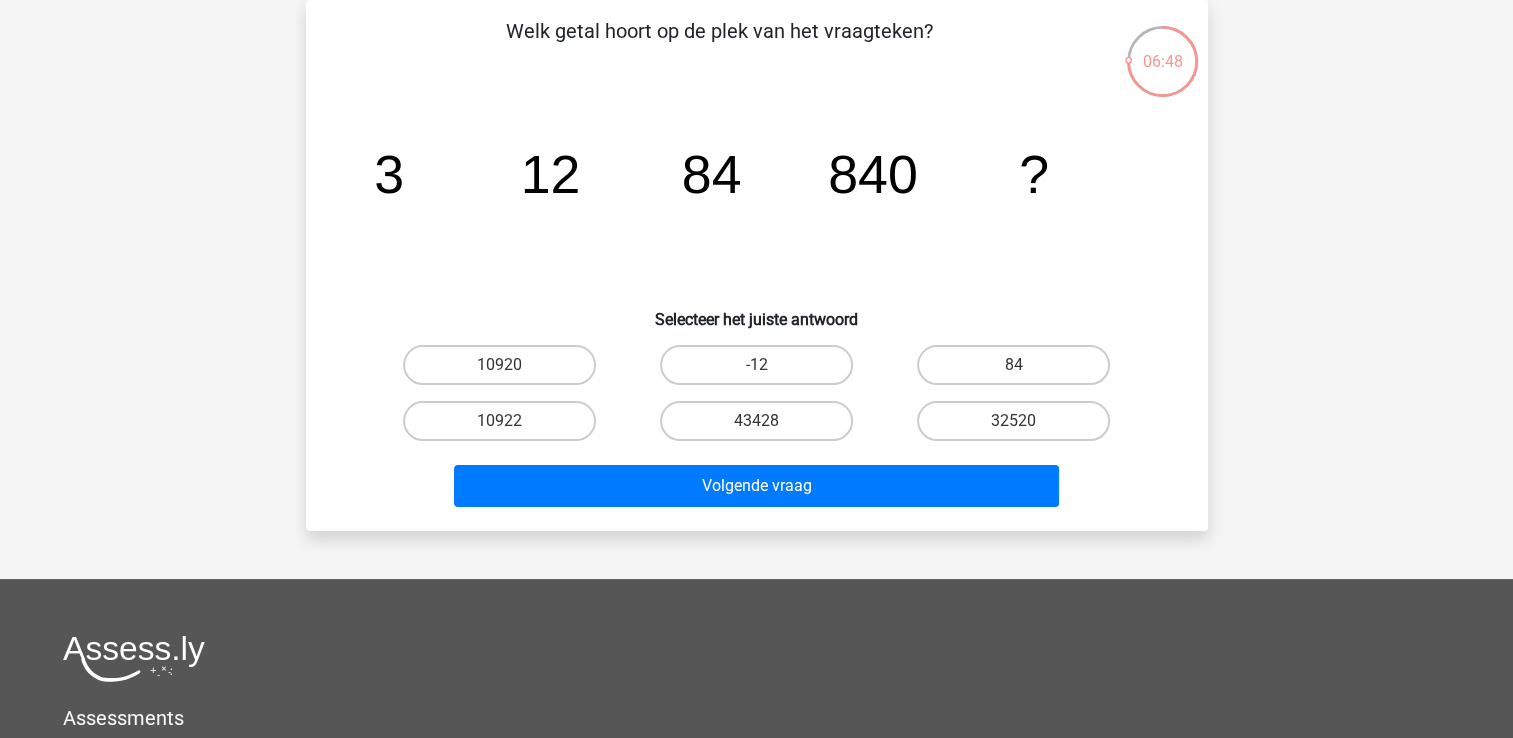 scroll, scrollTop: 0, scrollLeft: 0, axis: both 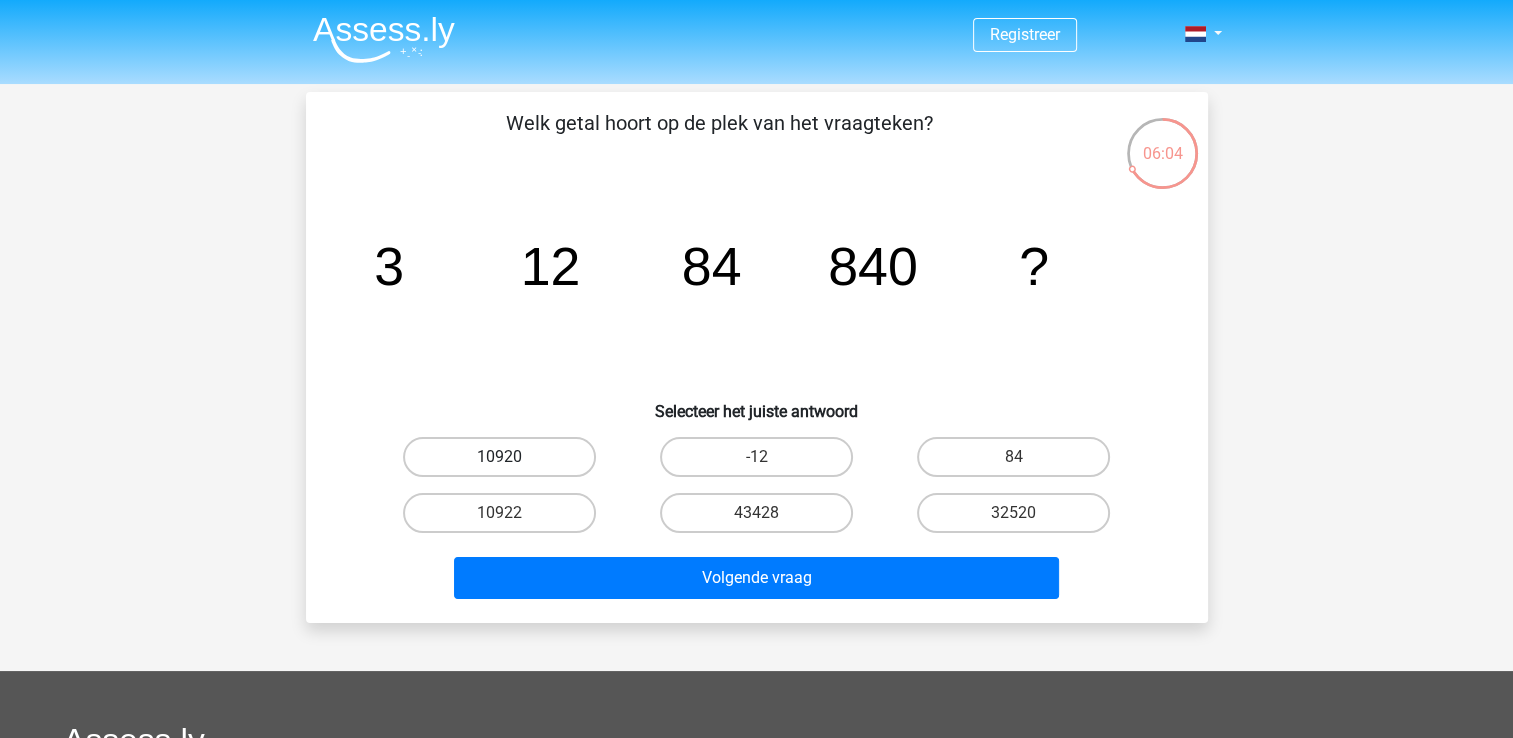 click on "10920" at bounding box center (499, 457) 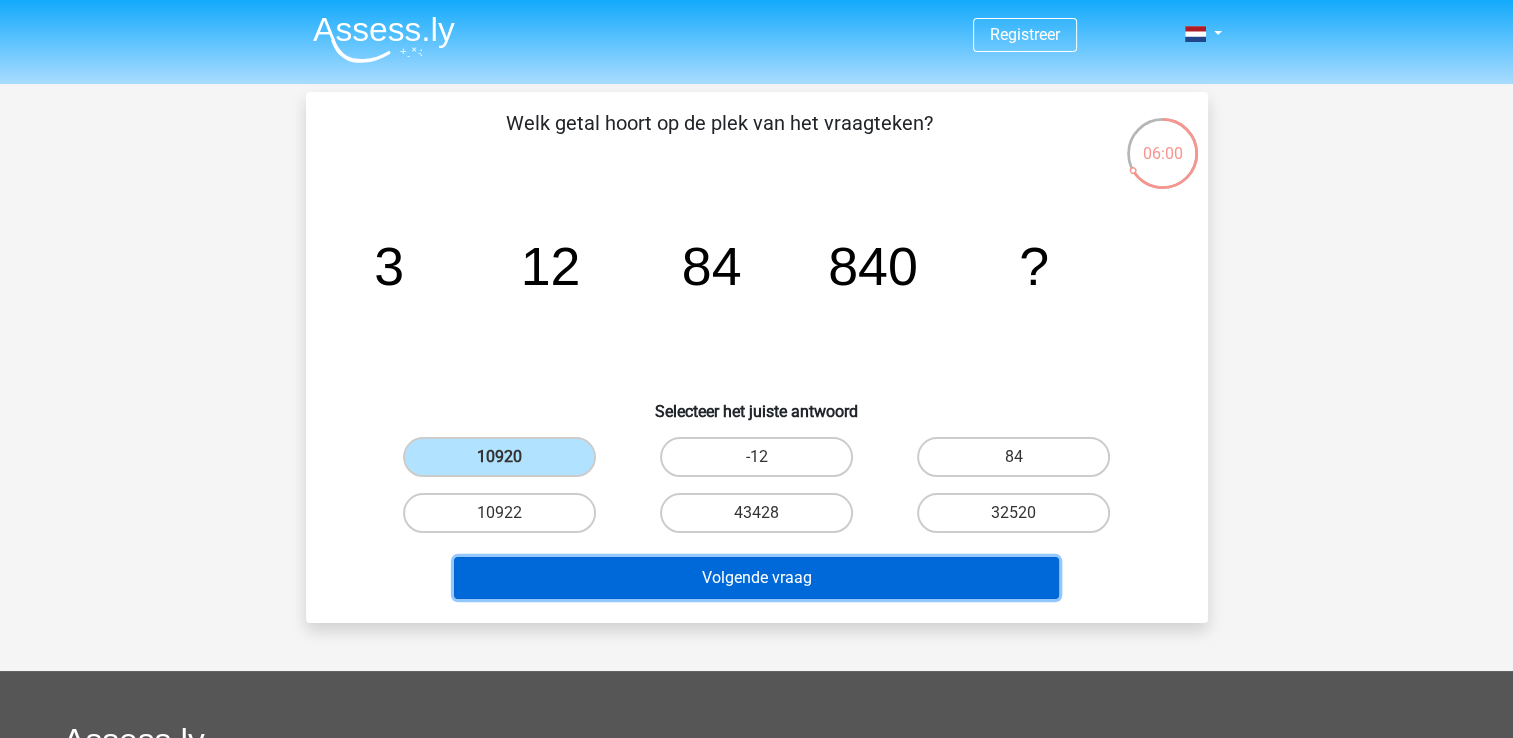 click on "Volgende vraag" at bounding box center (756, 578) 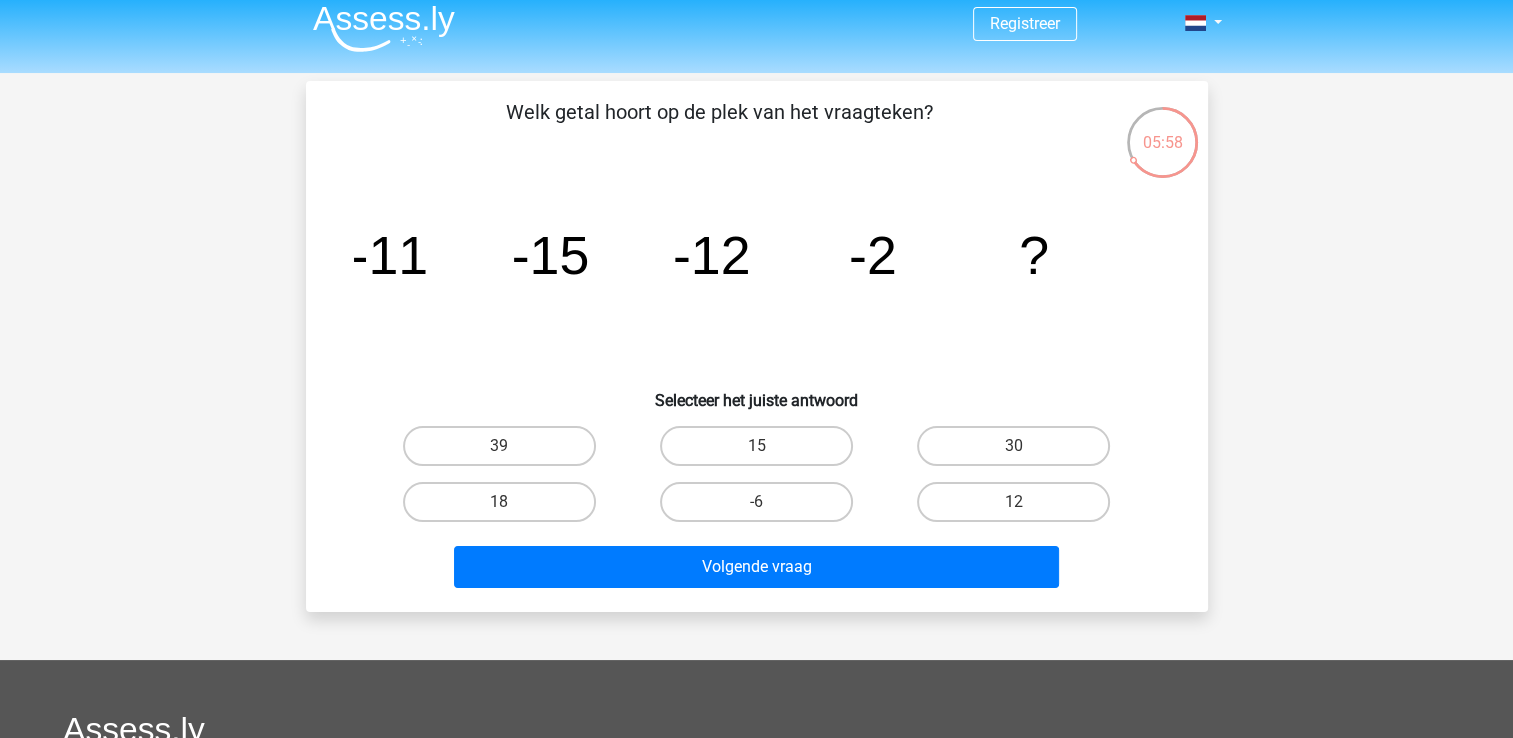 scroll, scrollTop: 0, scrollLeft: 0, axis: both 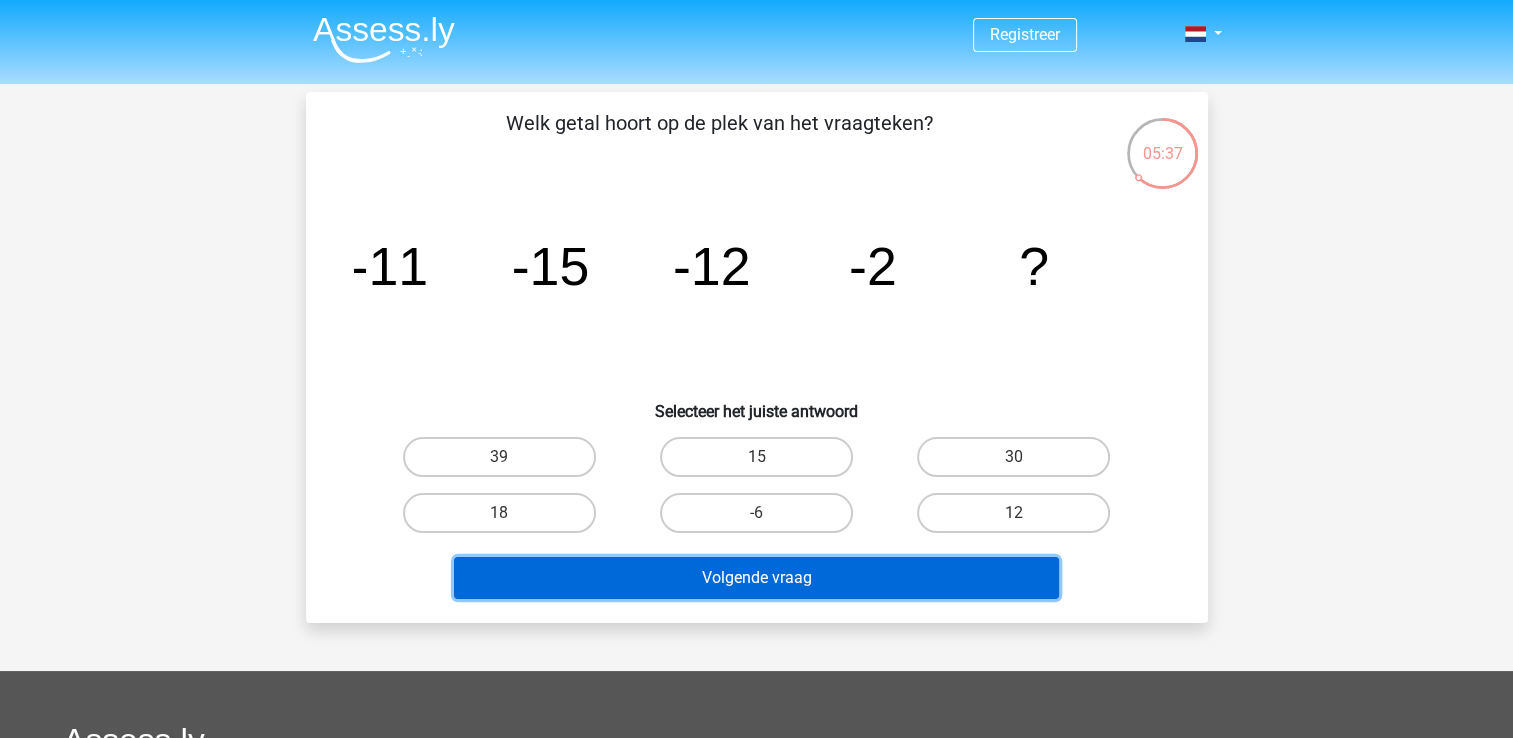 click on "Volgende vraag" at bounding box center (756, 578) 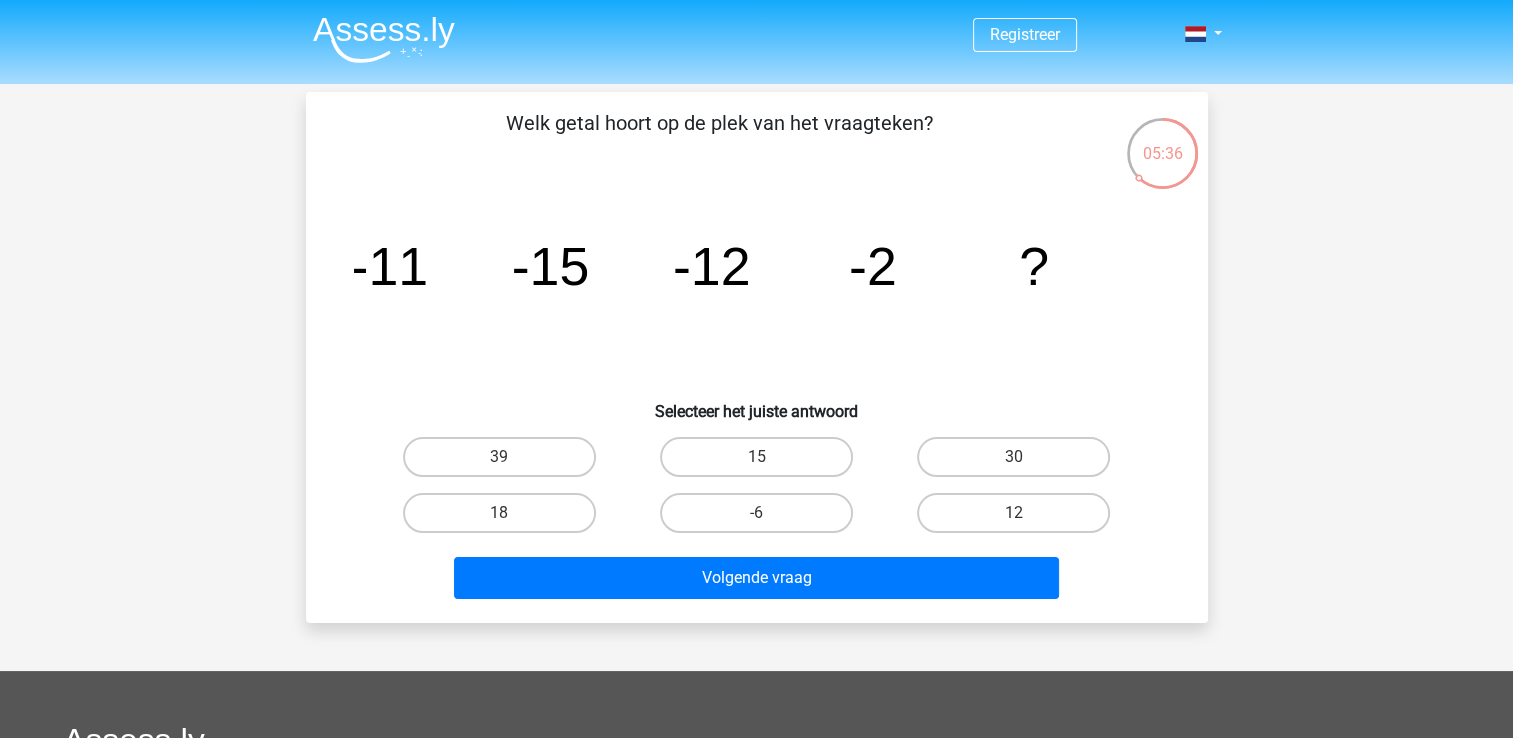 click on "Selecteer het juiste antwoord" at bounding box center (757, 403) 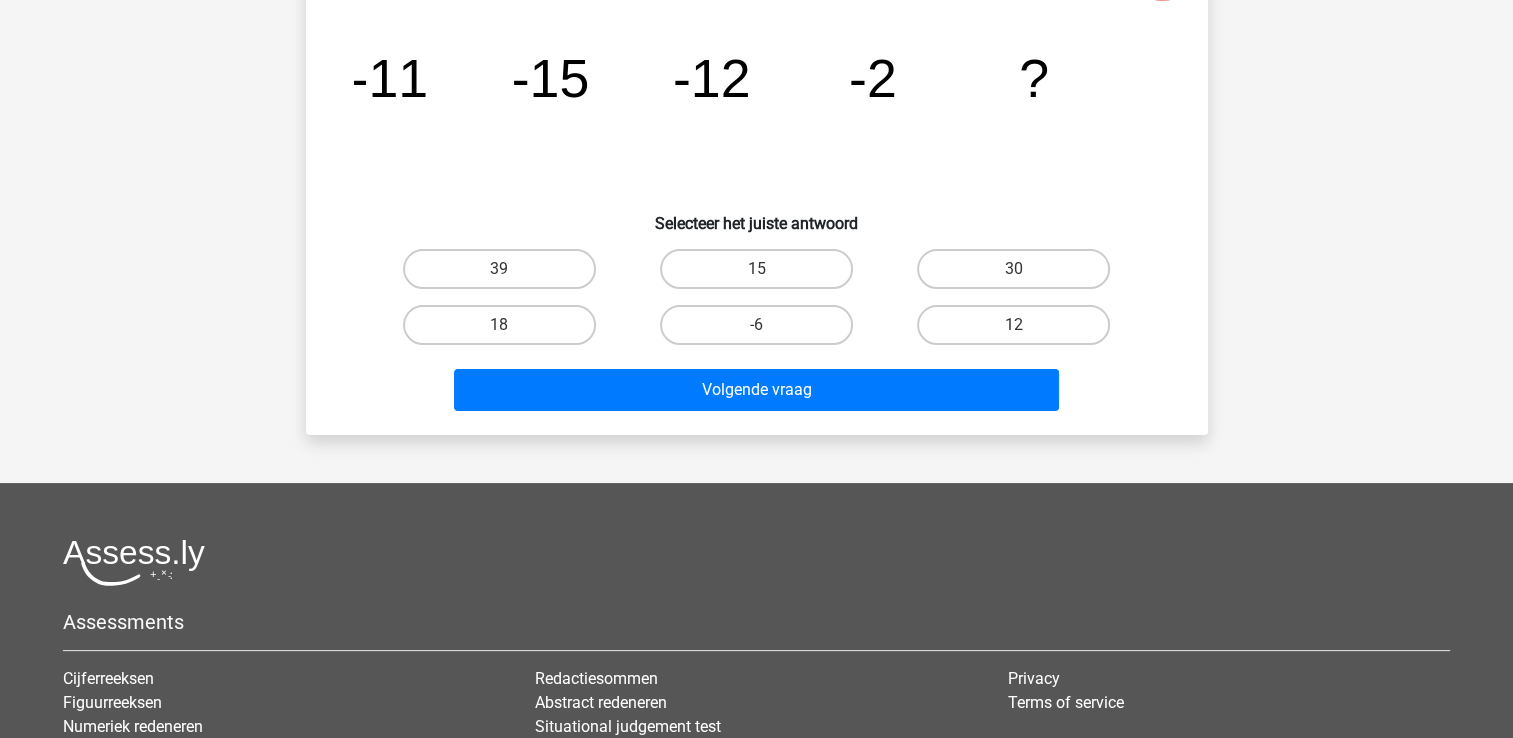 scroll, scrollTop: 0, scrollLeft: 0, axis: both 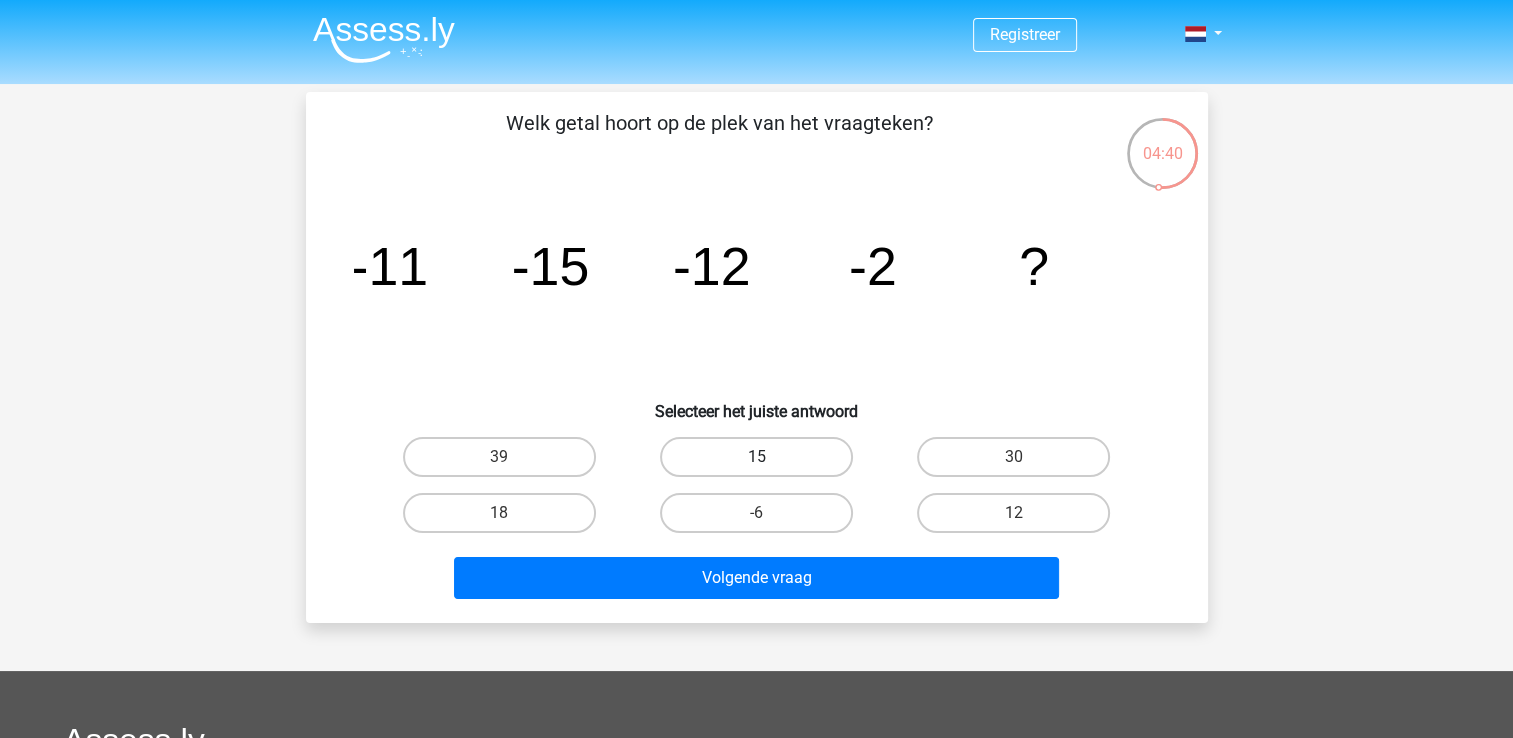 click on "15" at bounding box center [756, 457] 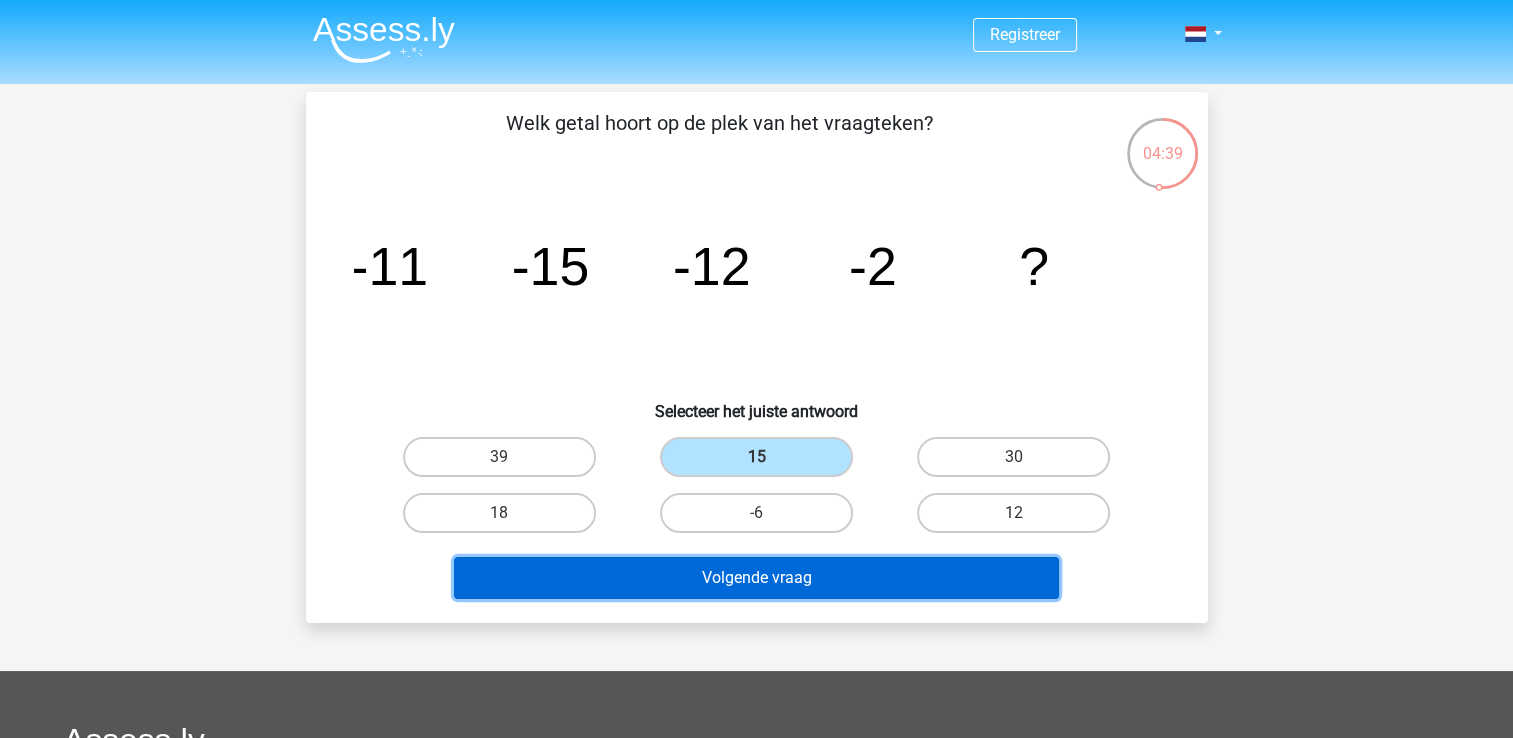 click on "Volgende vraag" at bounding box center (756, 578) 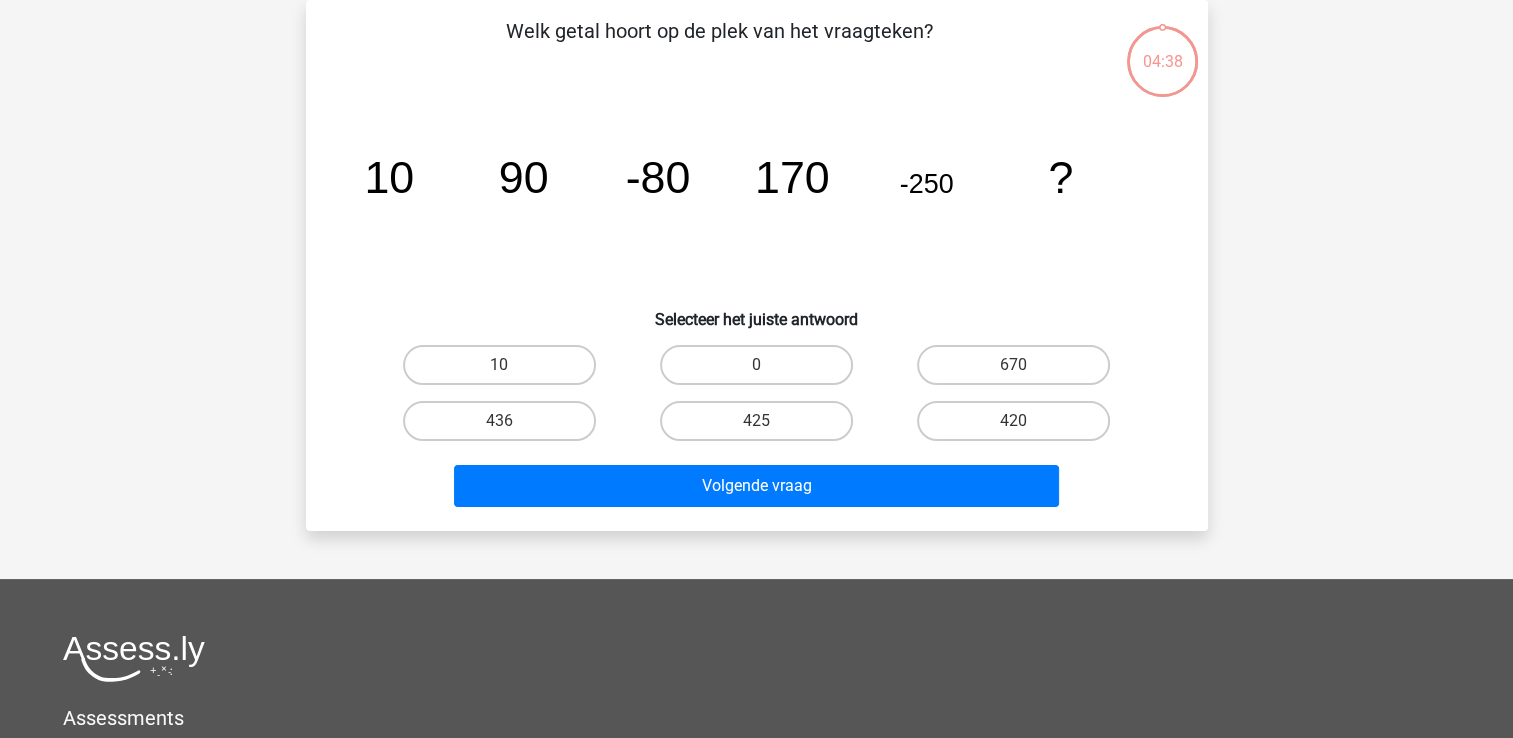 scroll, scrollTop: 0, scrollLeft: 0, axis: both 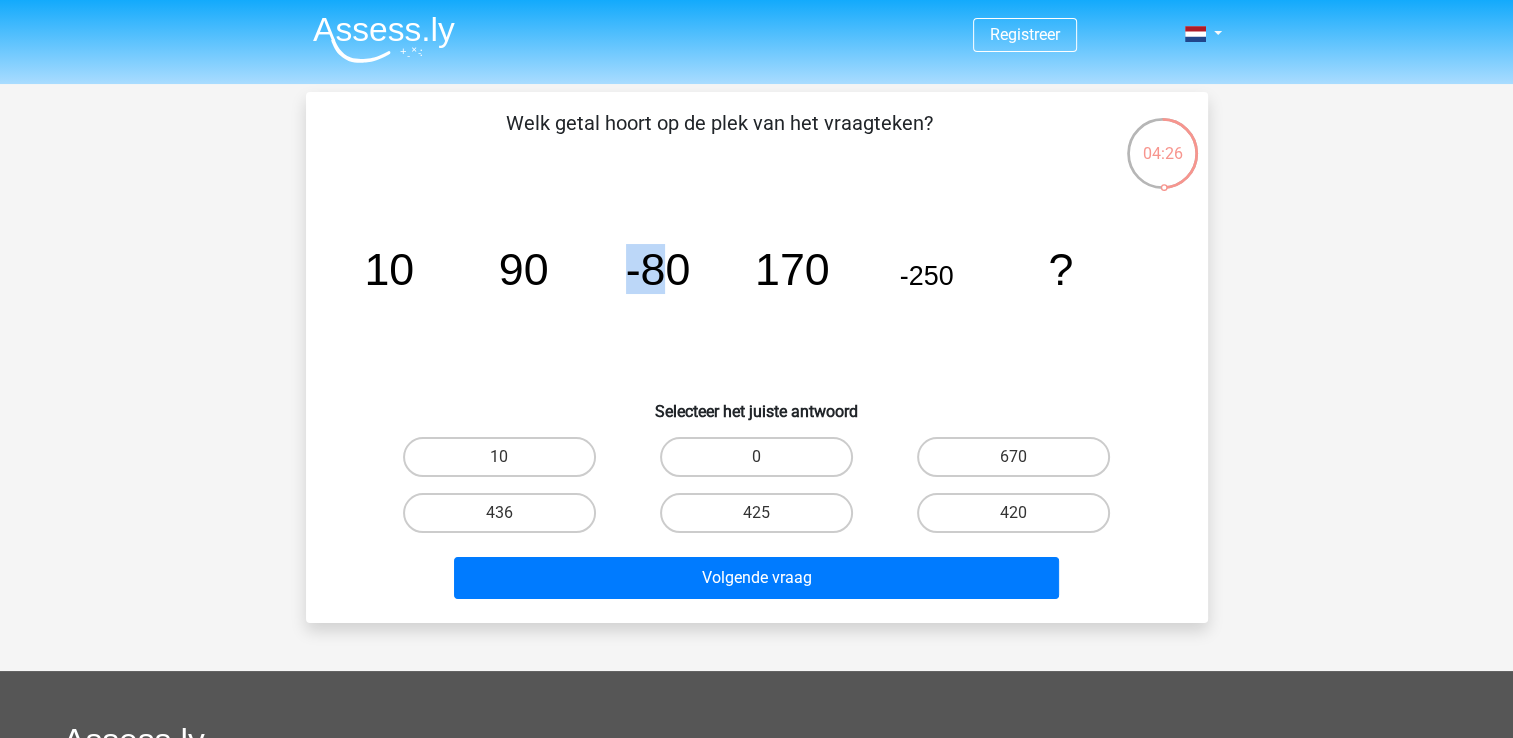 drag, startPoint x: 556, startPoint y: 273, endPoint x: 668, endPoint y: 268, distance: 112.11155 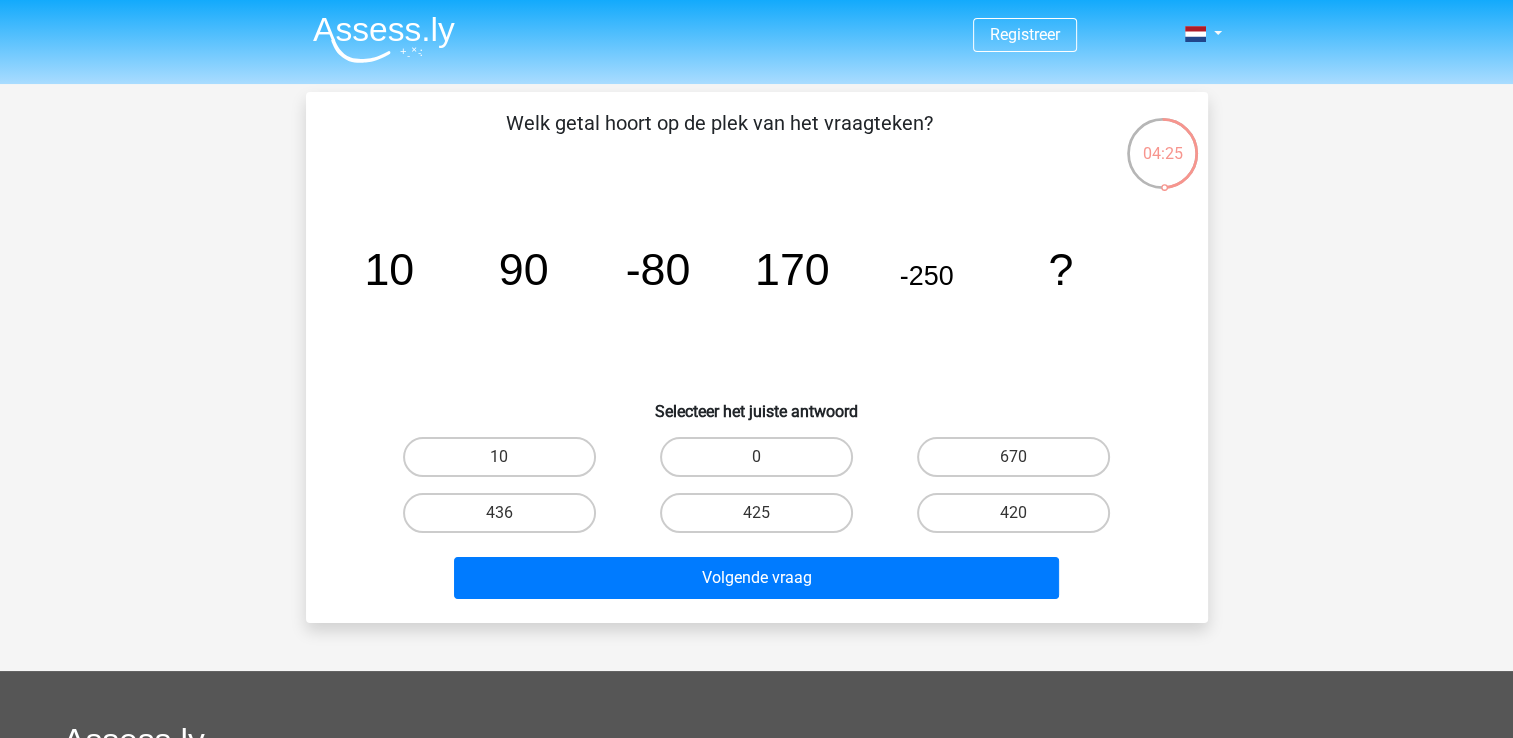 click on "image/svg+xml
10
90
-80
170
-250
?" 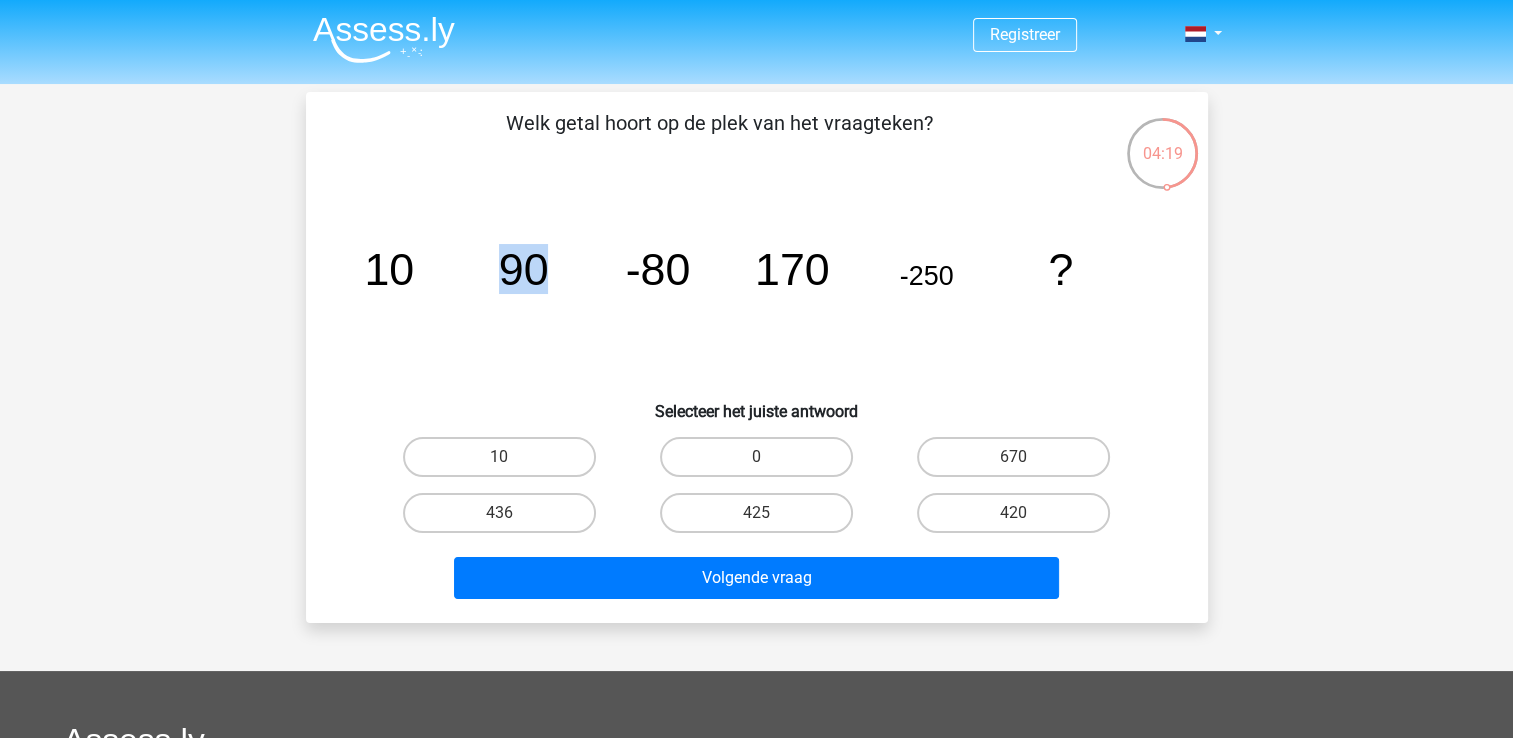 drag, startPoint x: 506, startPoint y: 270, endPoint x: 600, endPoint y: 284, distance: 95.036835 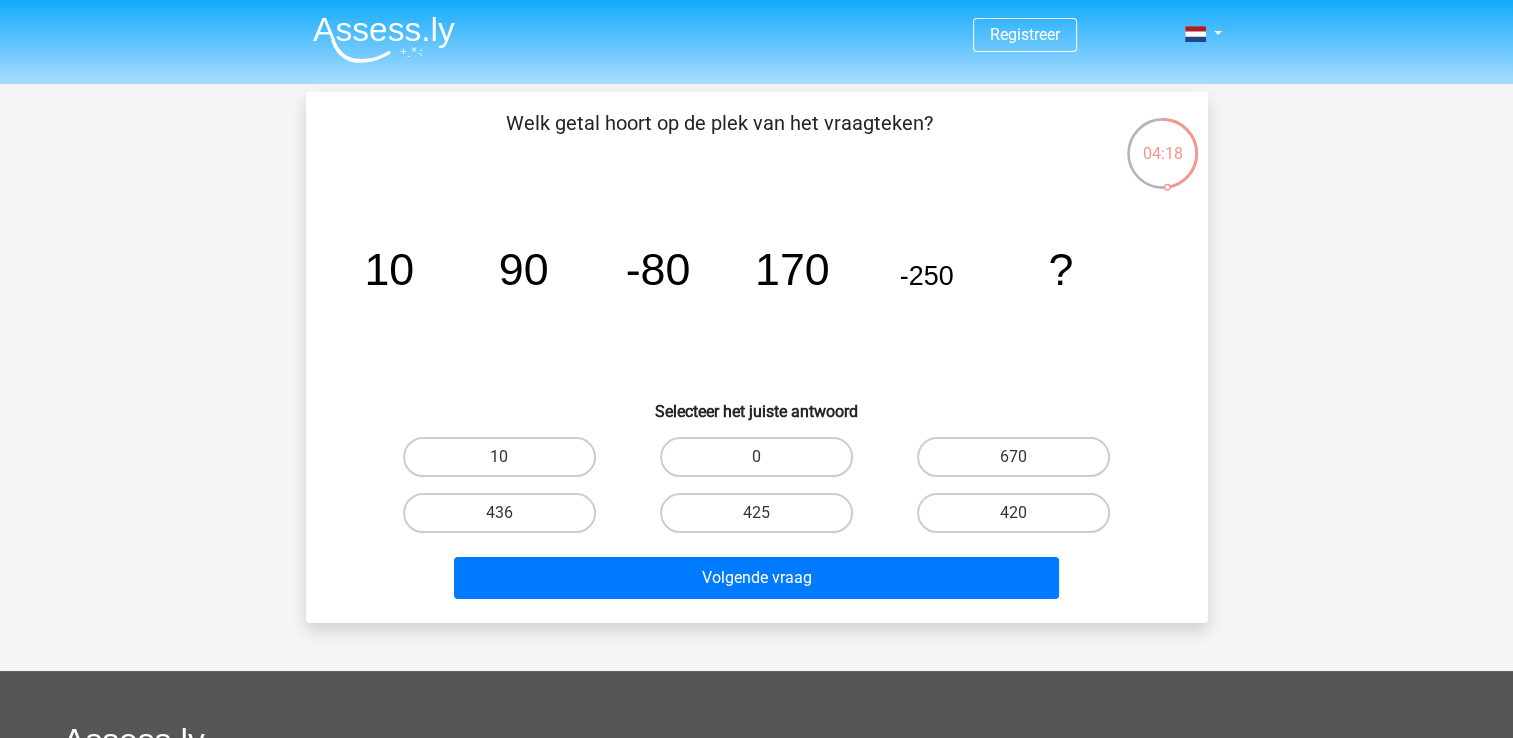 drag, startPoint x: 600, startPoint y: 284, endPoint x: 643, endPoint y: 296, distance: 44.64303 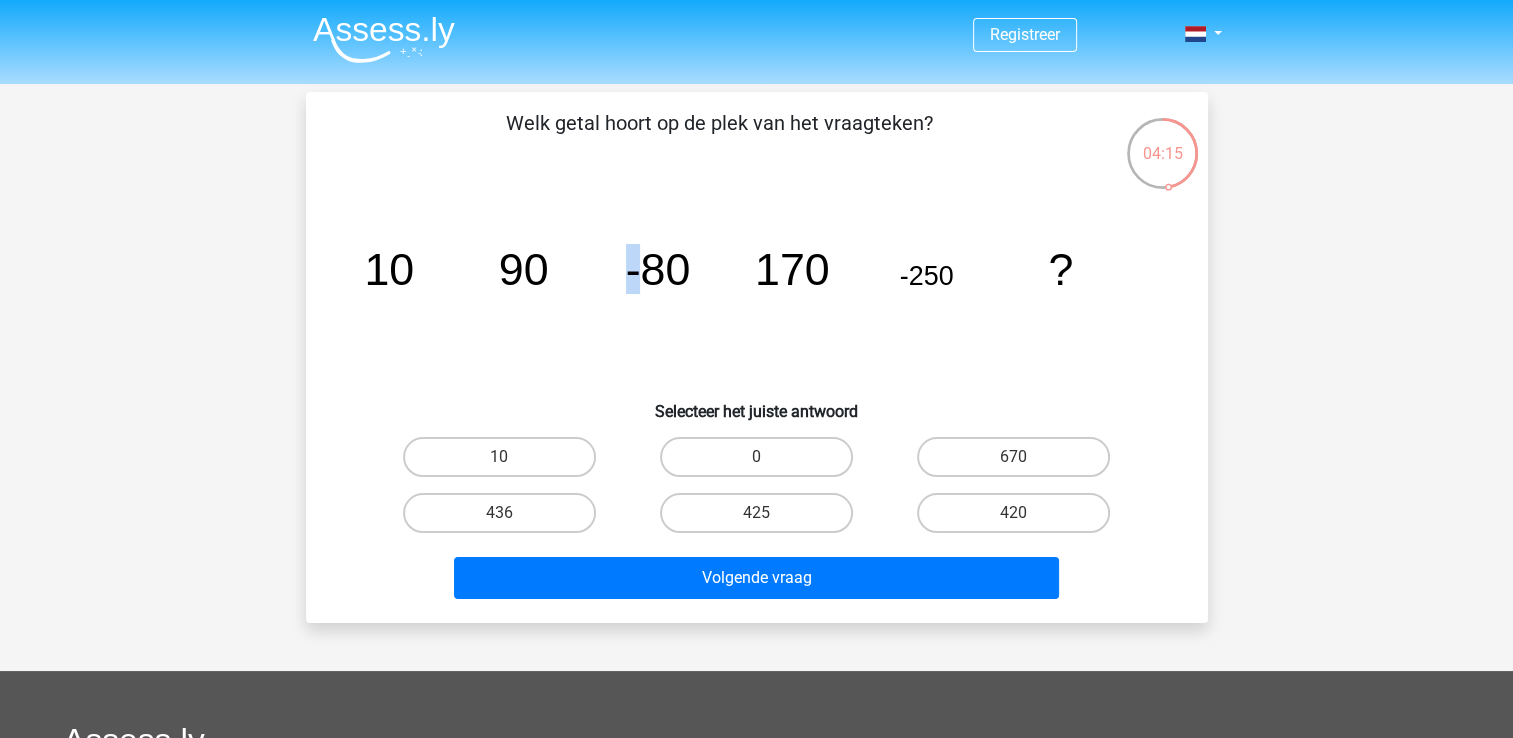 drag, startPoint x: 624, startPoint y: 276, endPoint x: 639, endPoint y: 276, distance: 15 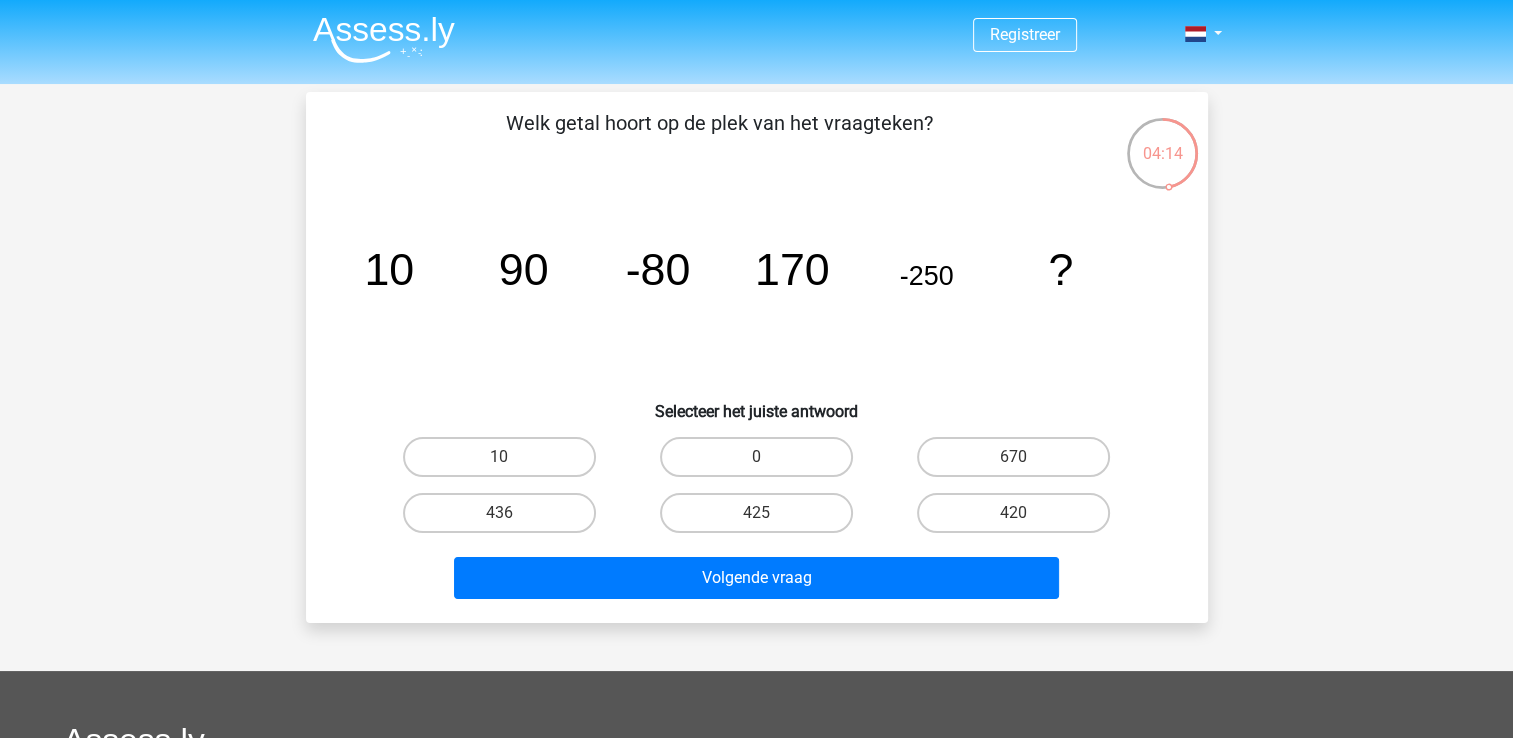 click on "10" 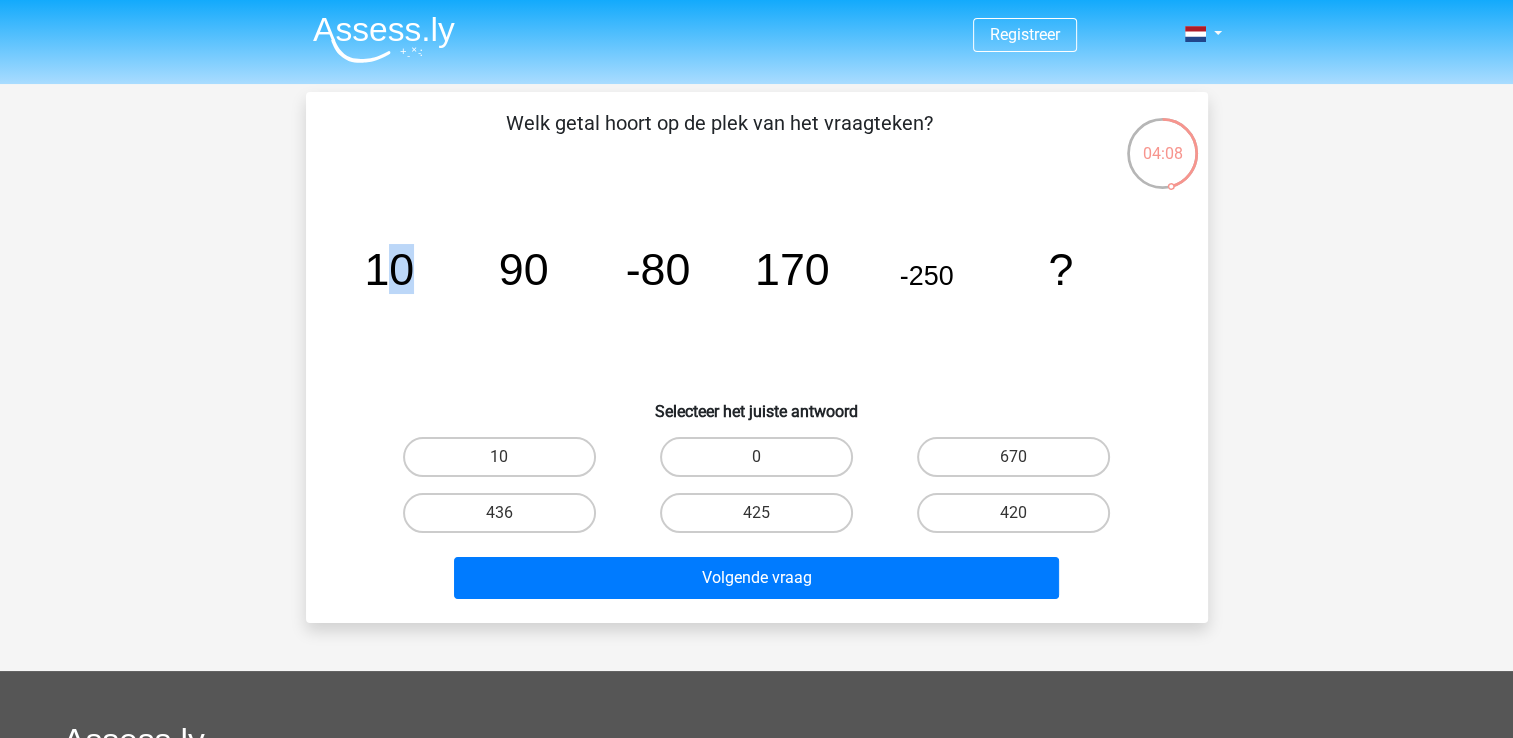 drag, startPoint x: 400, startPoint y: 272, endPoint x: 466, endPoint y: 270, distance: 66.0303 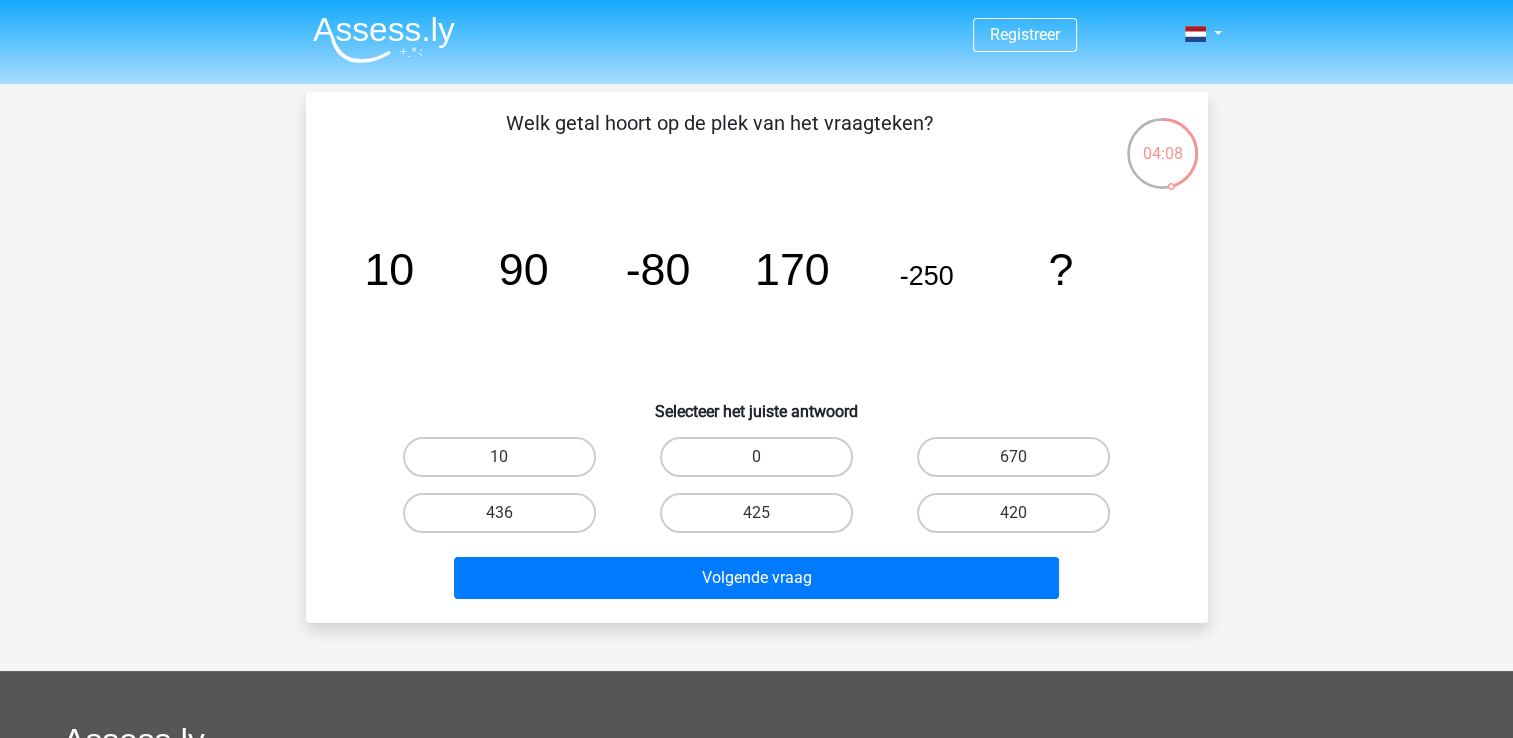 drag, startPoint x: 466, startPoint y: 270, endPoint x: 548, endPoint y: 267, distance: 82.05486 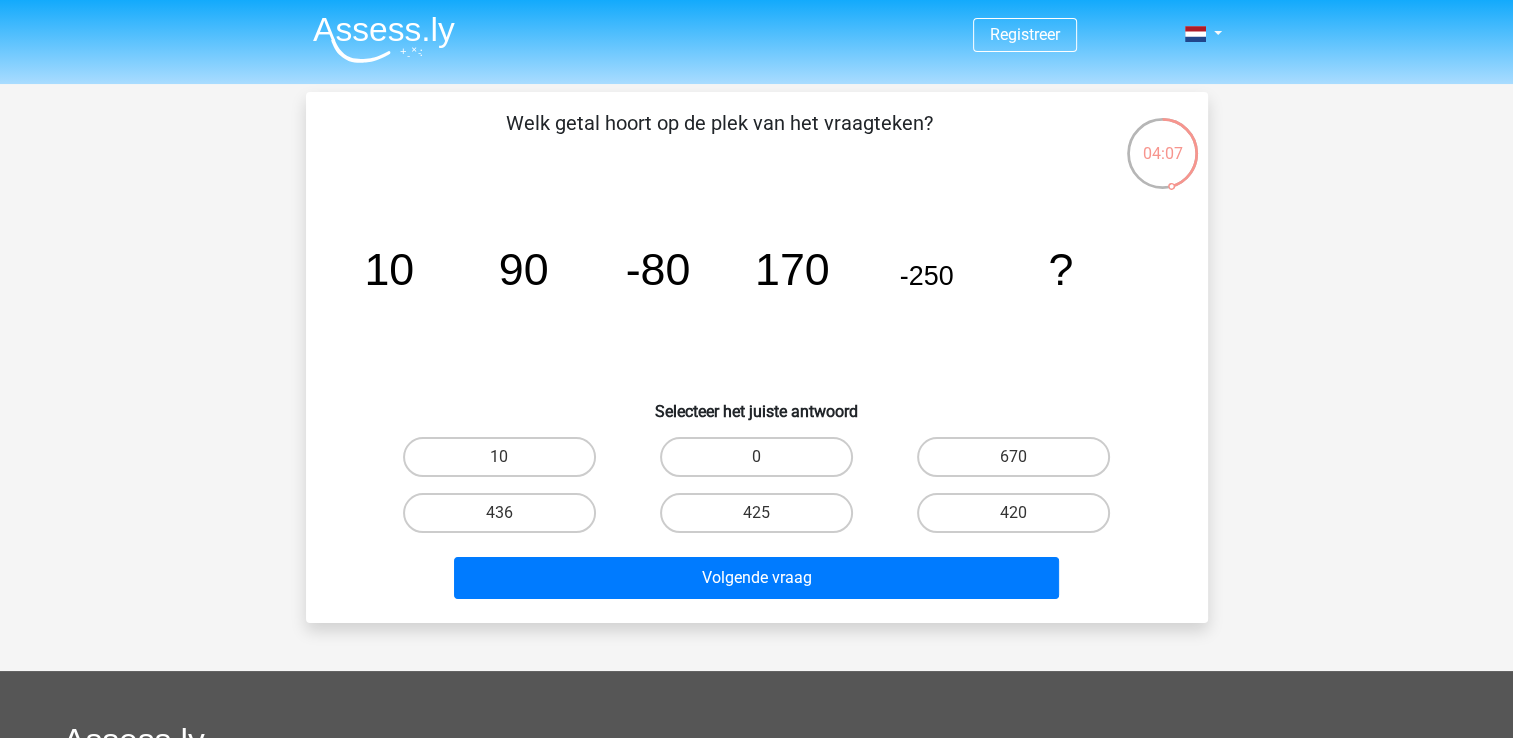 click on "-80" 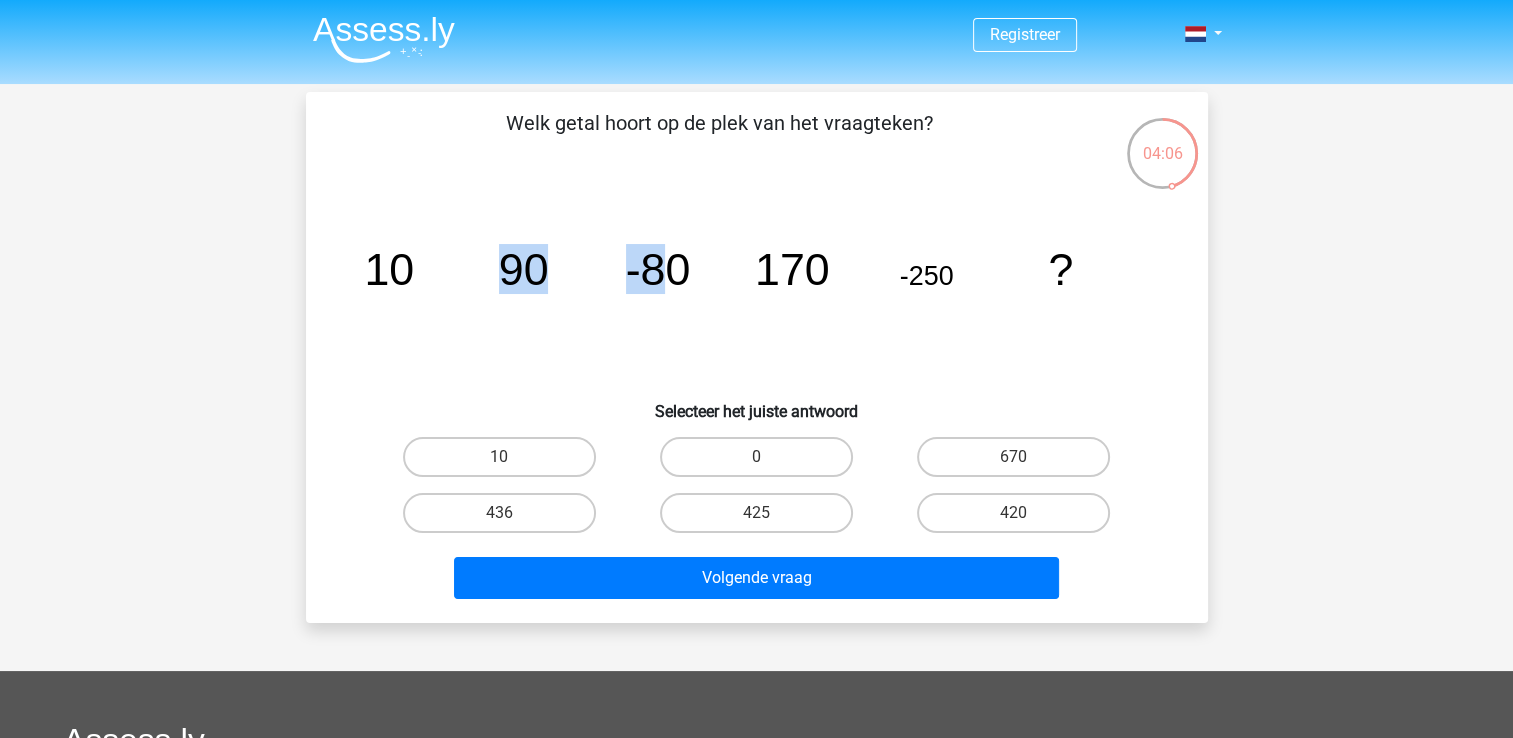 drag, startPoint x: 491, startPoint y: 277, endPoint x: 655, endPoint y: 270, distance: 164.14932 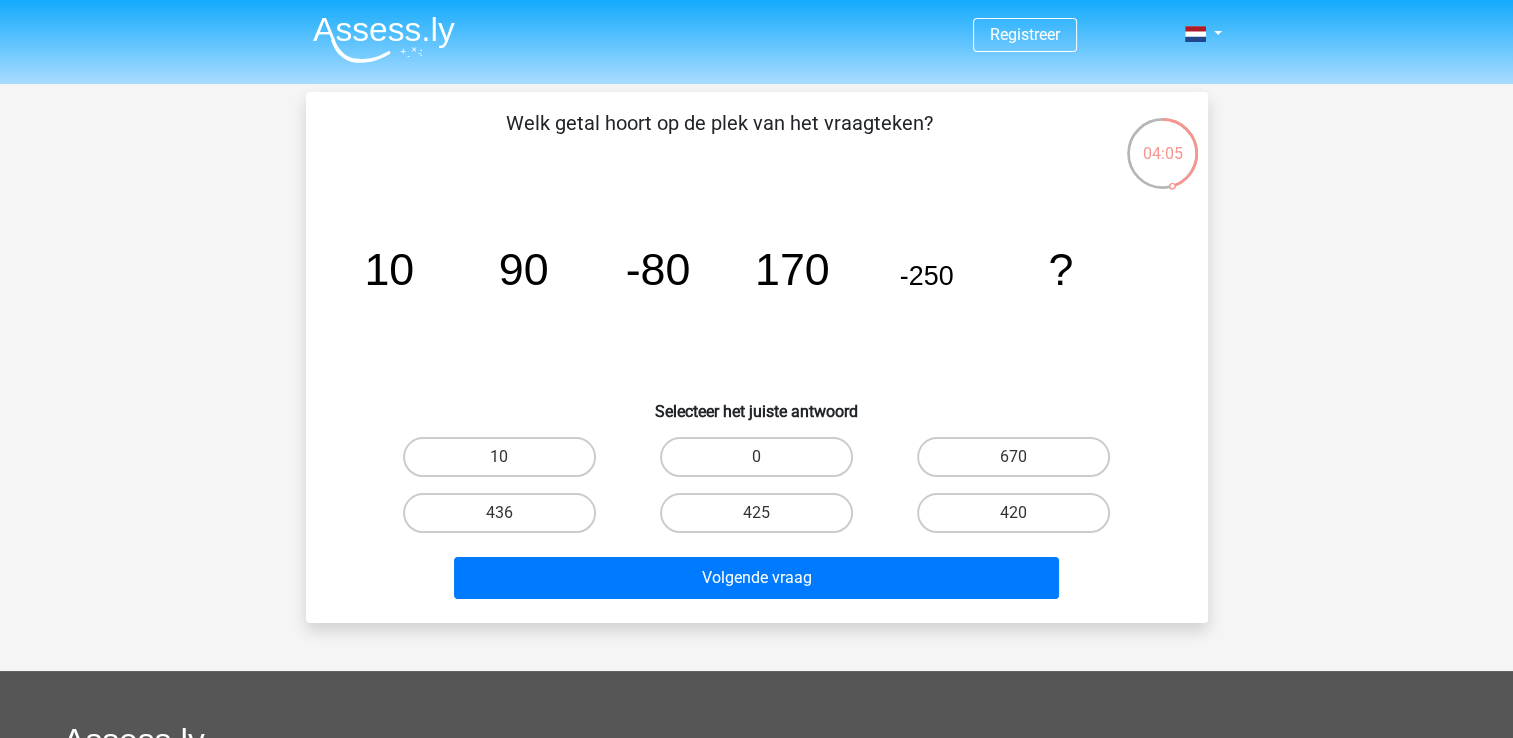 drag, startPoint x: 655, startPoint y: 270, endPoint x: 680, endPoint y: 274, distance: 25.317978 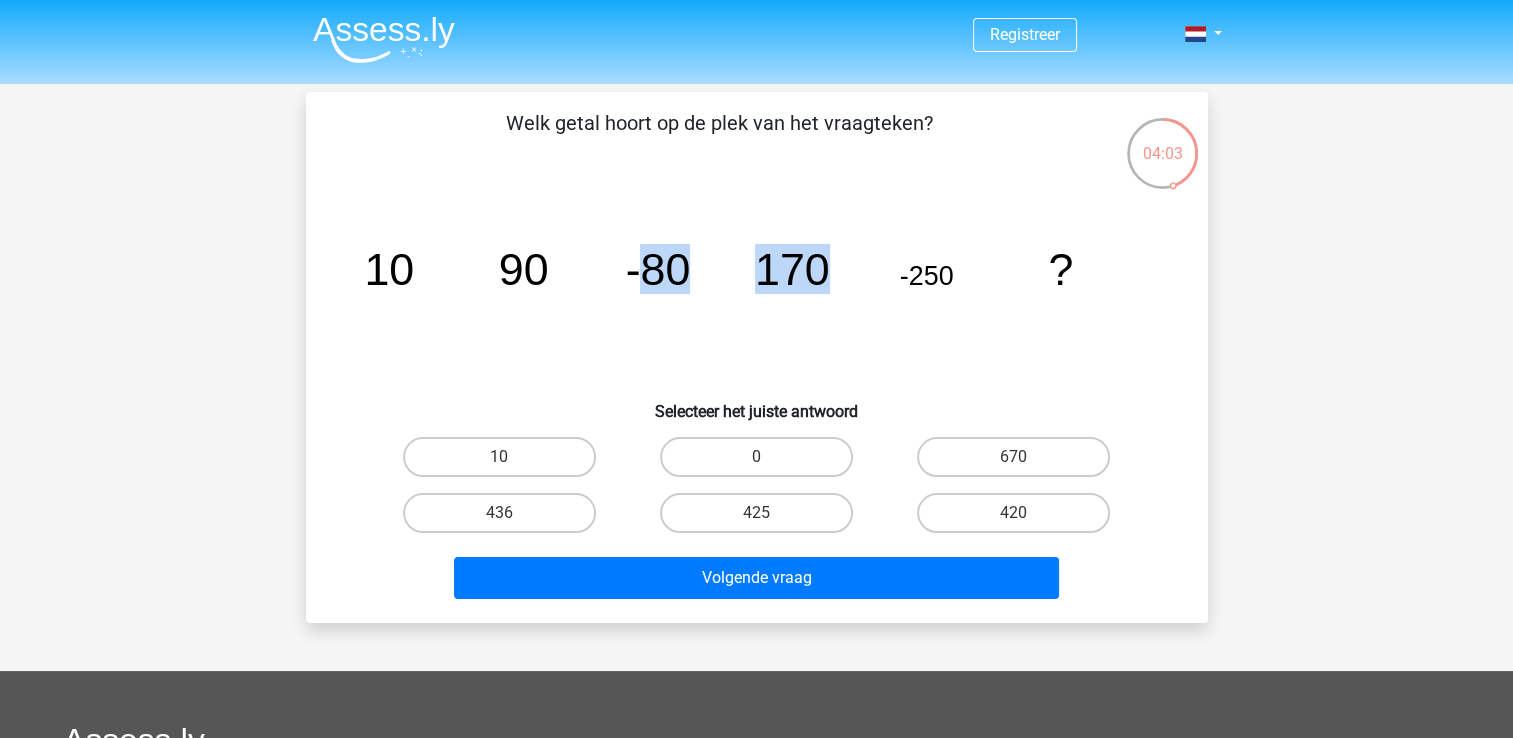 drag, startPoint x: 665, startPoint y: 278, endPoint x: 836, endPoint y: 284, distance: 171.10522 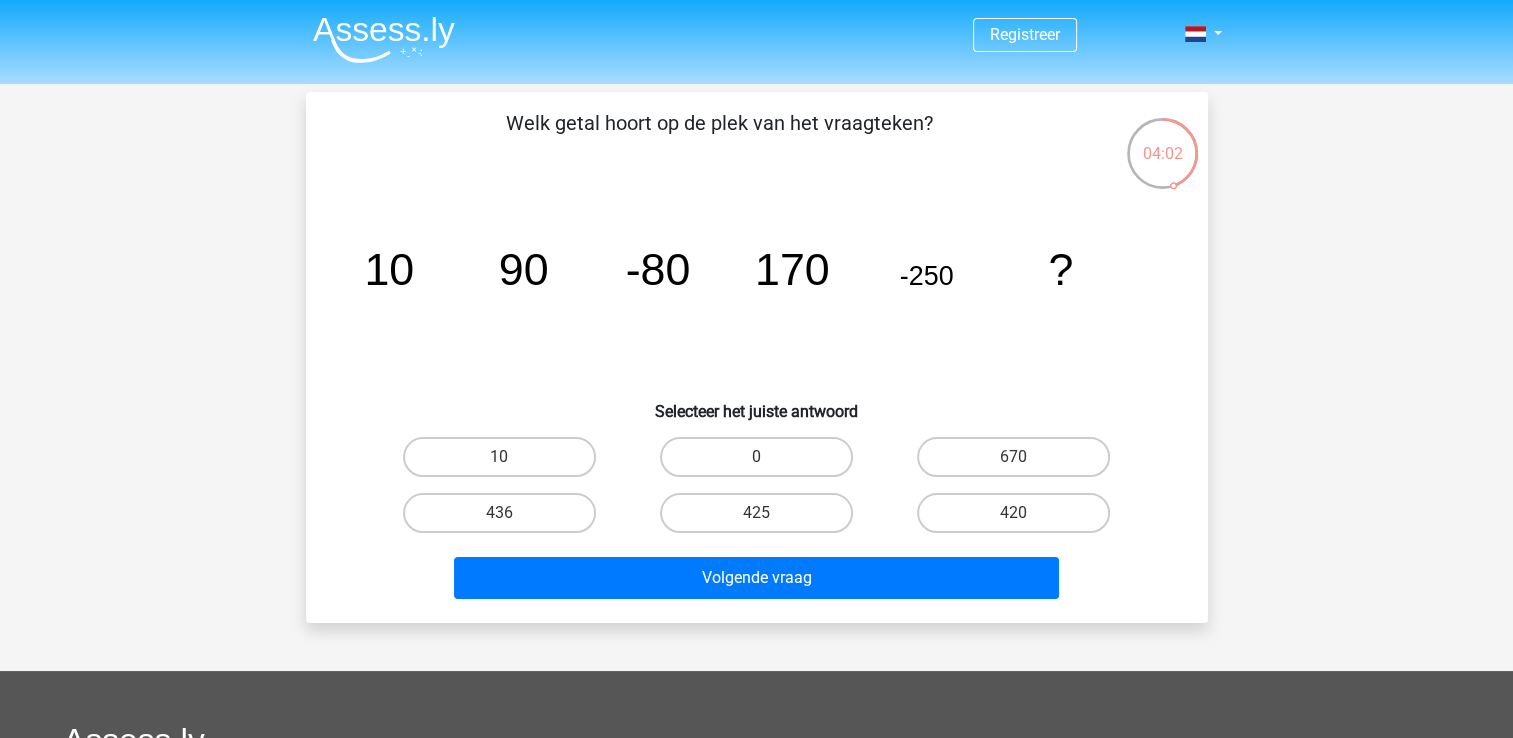 drag, startPoint x: 836, startPoint y: 284, endPoint x: 954, endPoint y: 285, distance: 118.004234 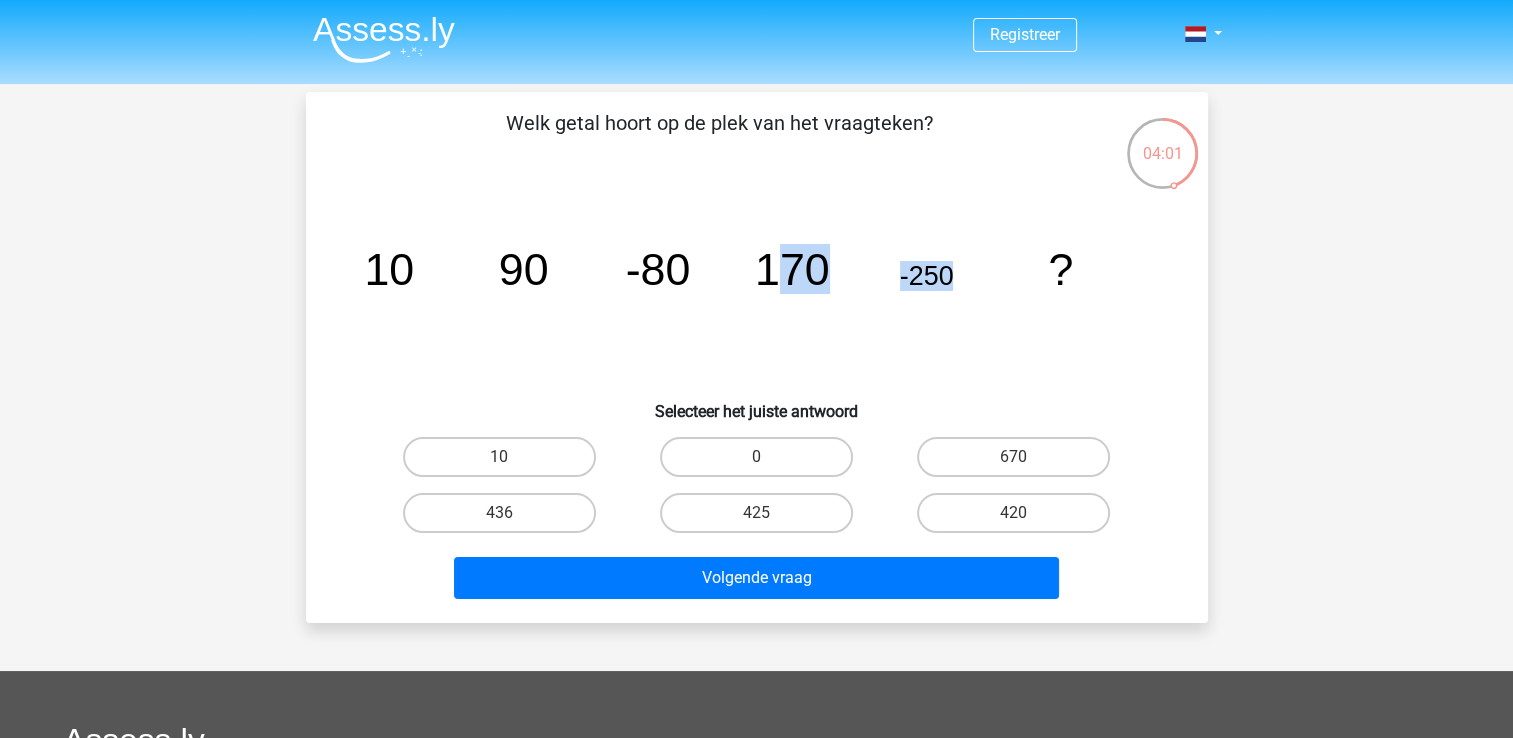 drag, startPoint x: 956, startPoint y: 278, endPoint x: 776, endPoint y: 271, distance: 180.13606 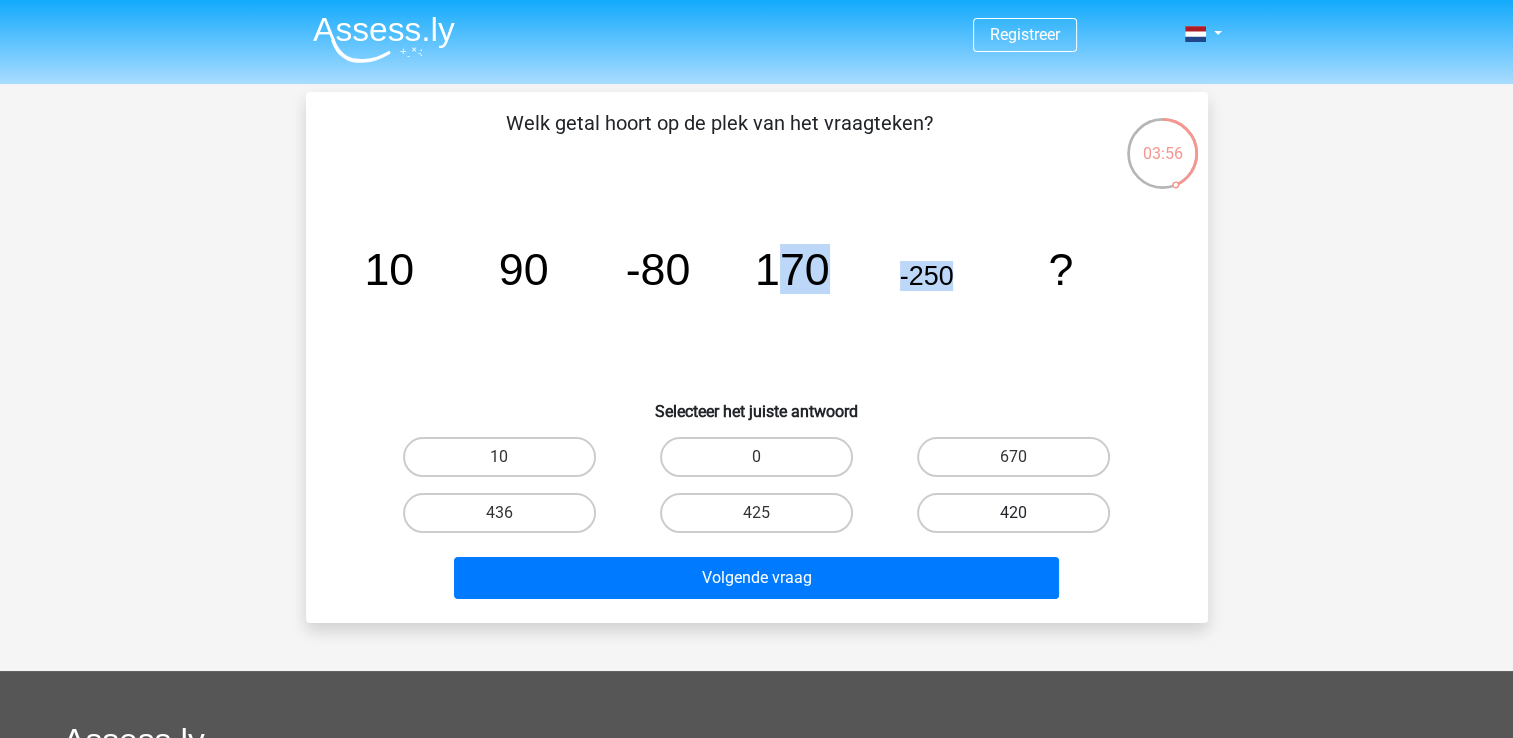 click on "420" at bounding box center (1013, 513) 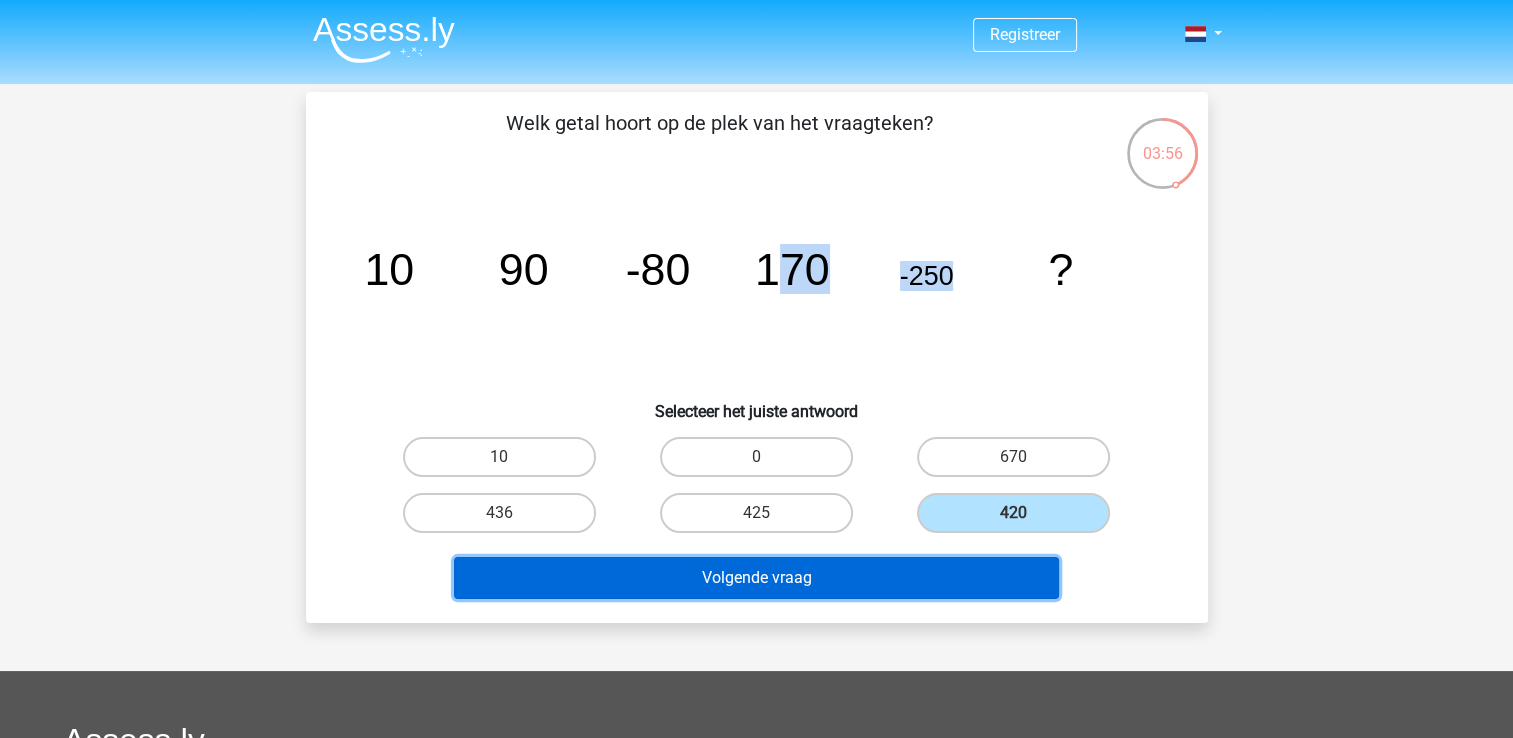 click on "Volgende vraag" at bounding box center [756, 578] 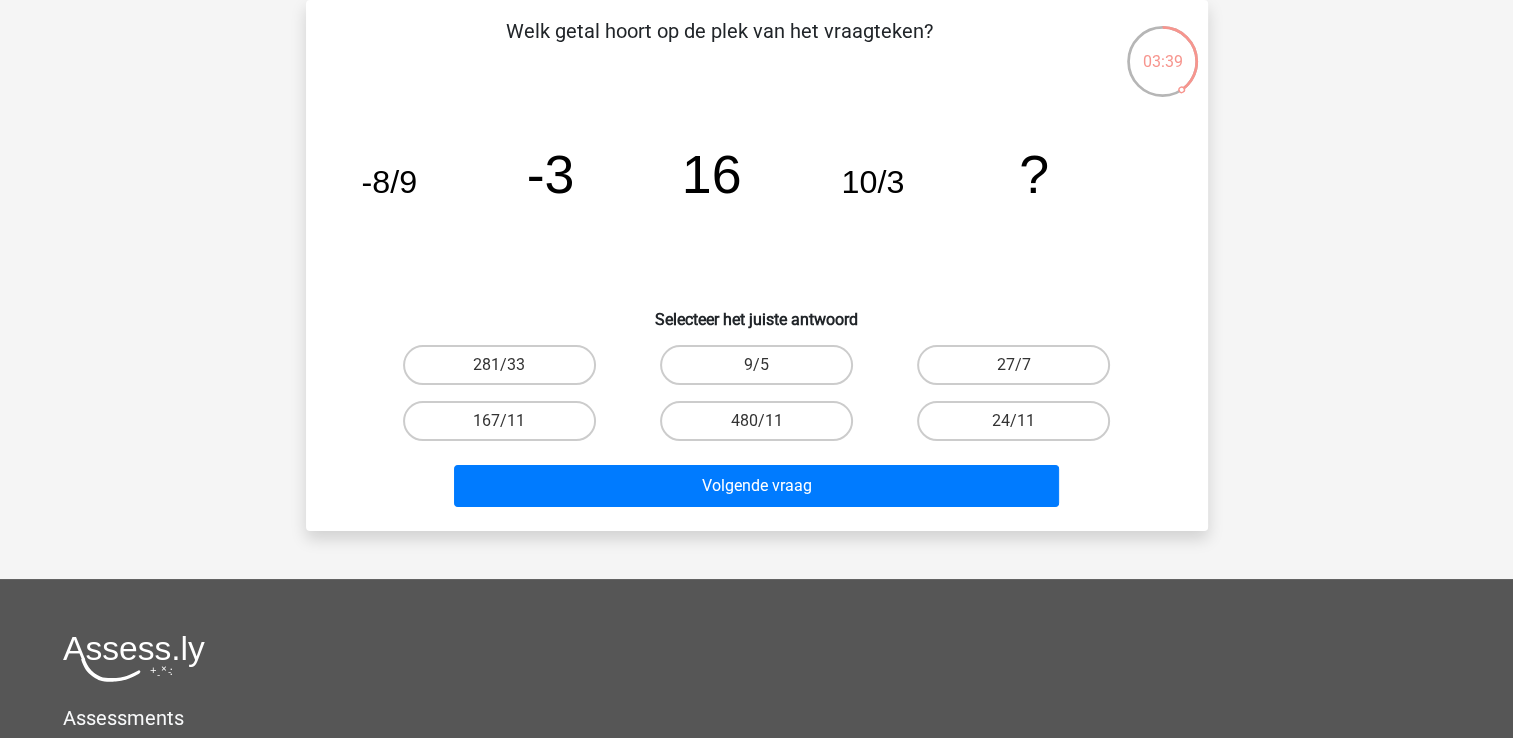 scroll, scrollTop: 0, scrollLeft: 0, axis: both 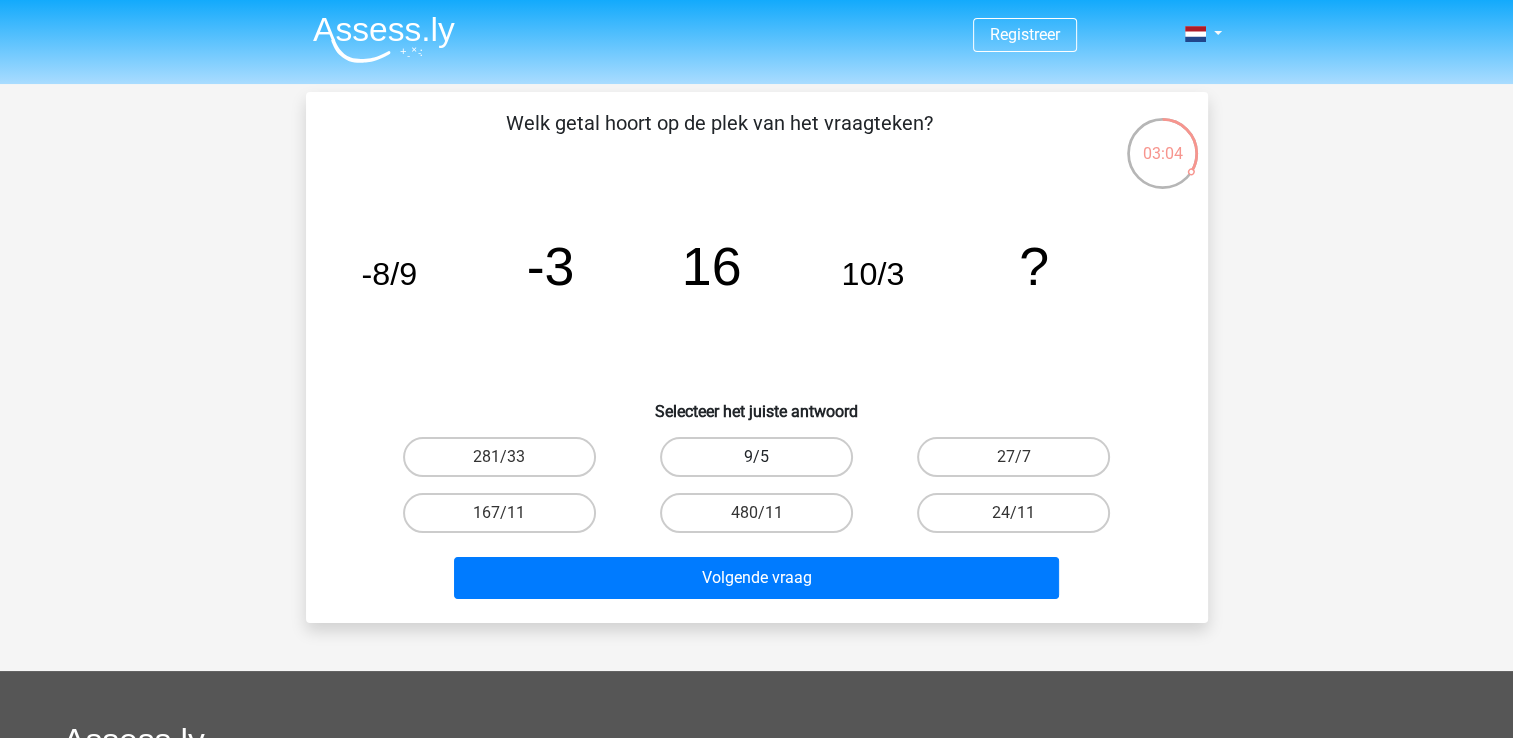 click on "9/5" at bounding box center (756, 457) 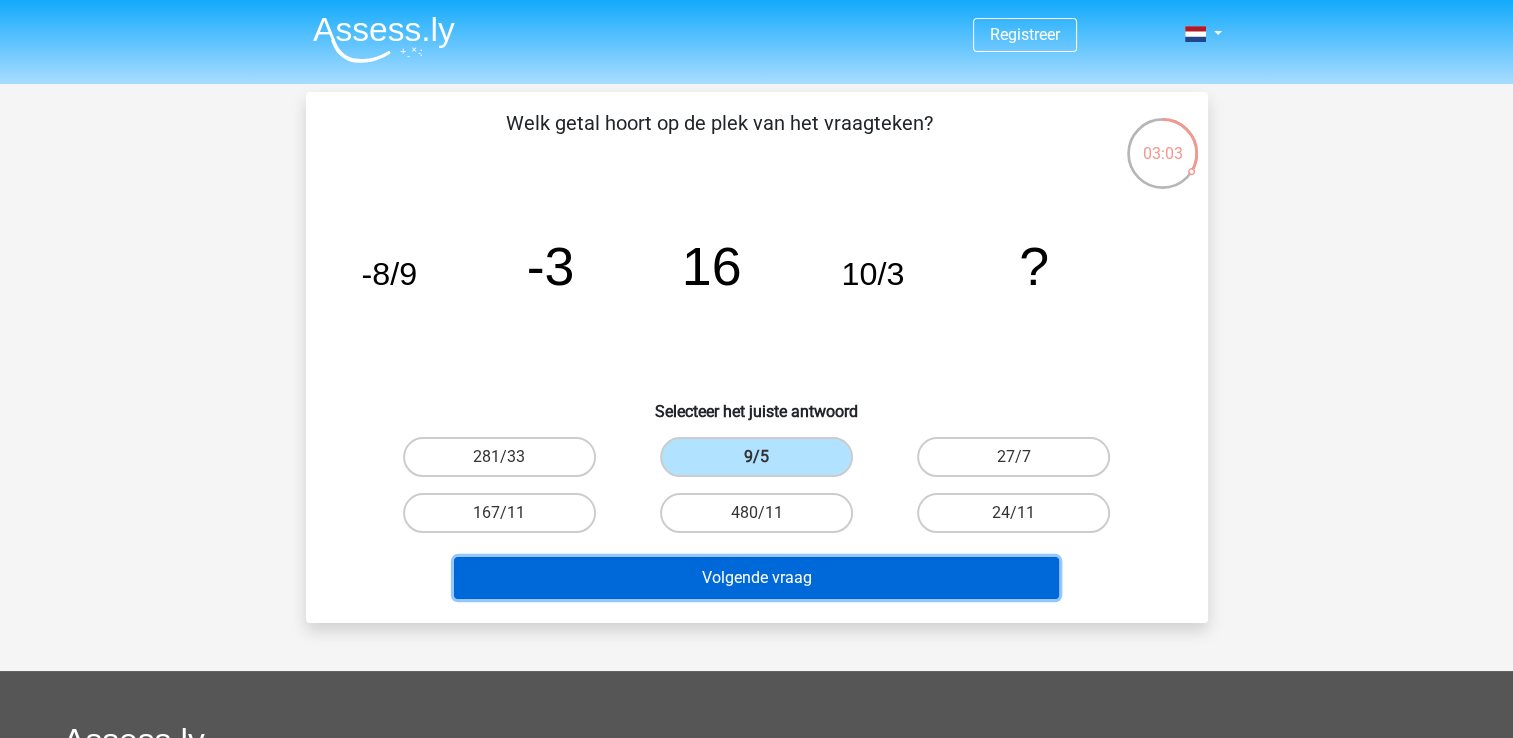 click on "Volgende vraag" at bounding box center [756, 578] 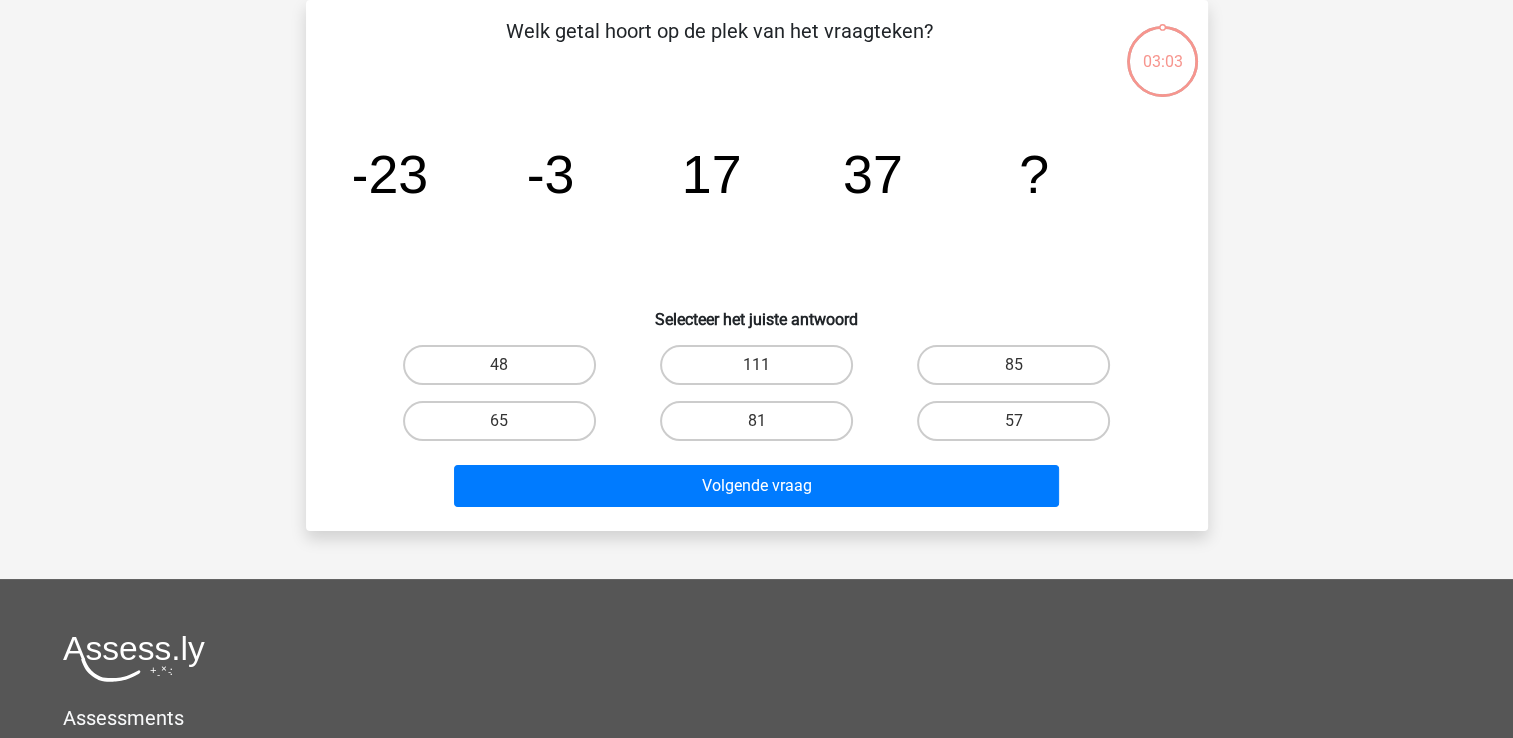 scroll, scrollTop: 0, scrollLeft: 0, axis: both 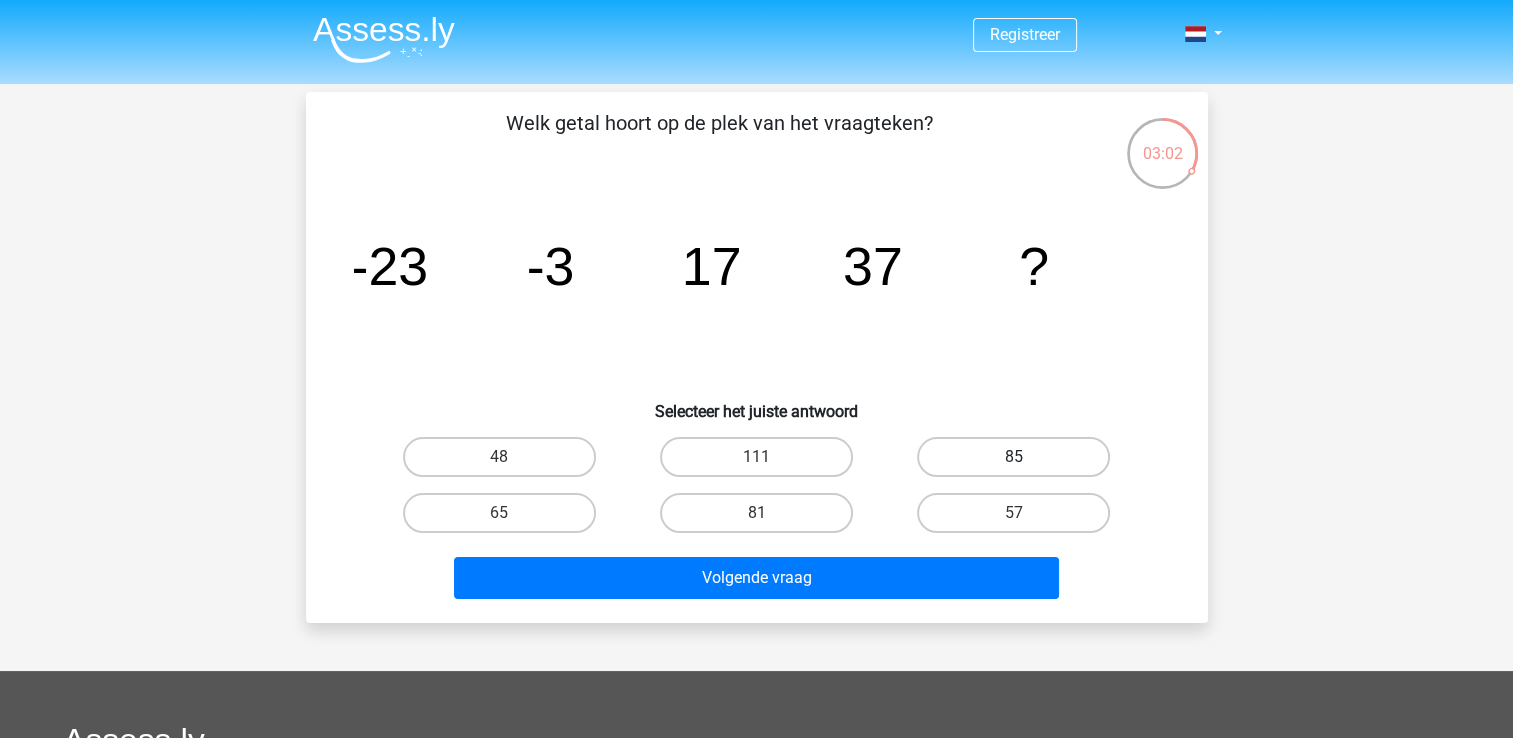 click on "85" at bounding box center [1013, 457] 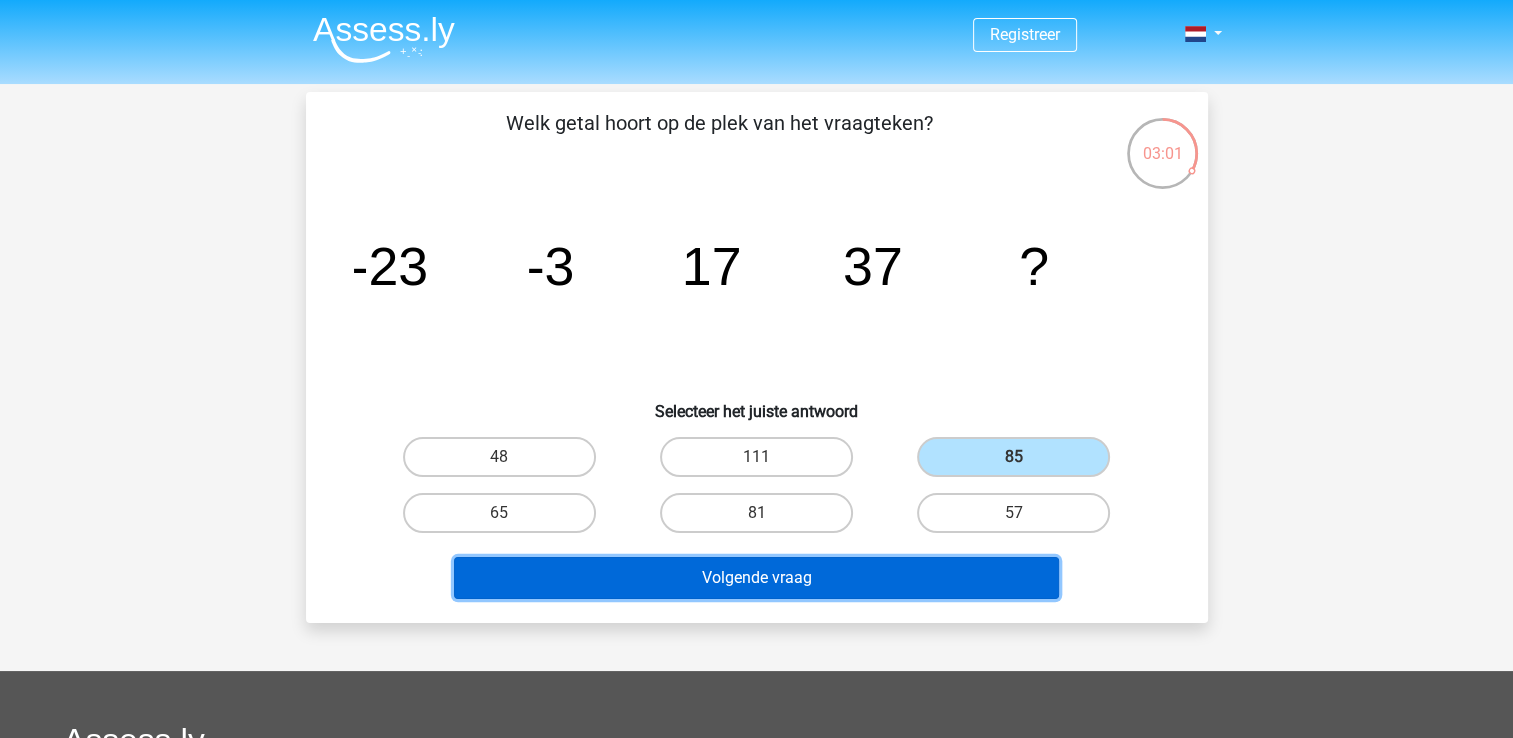 click on "Volgende vraag" at bounding box center (756, 578) 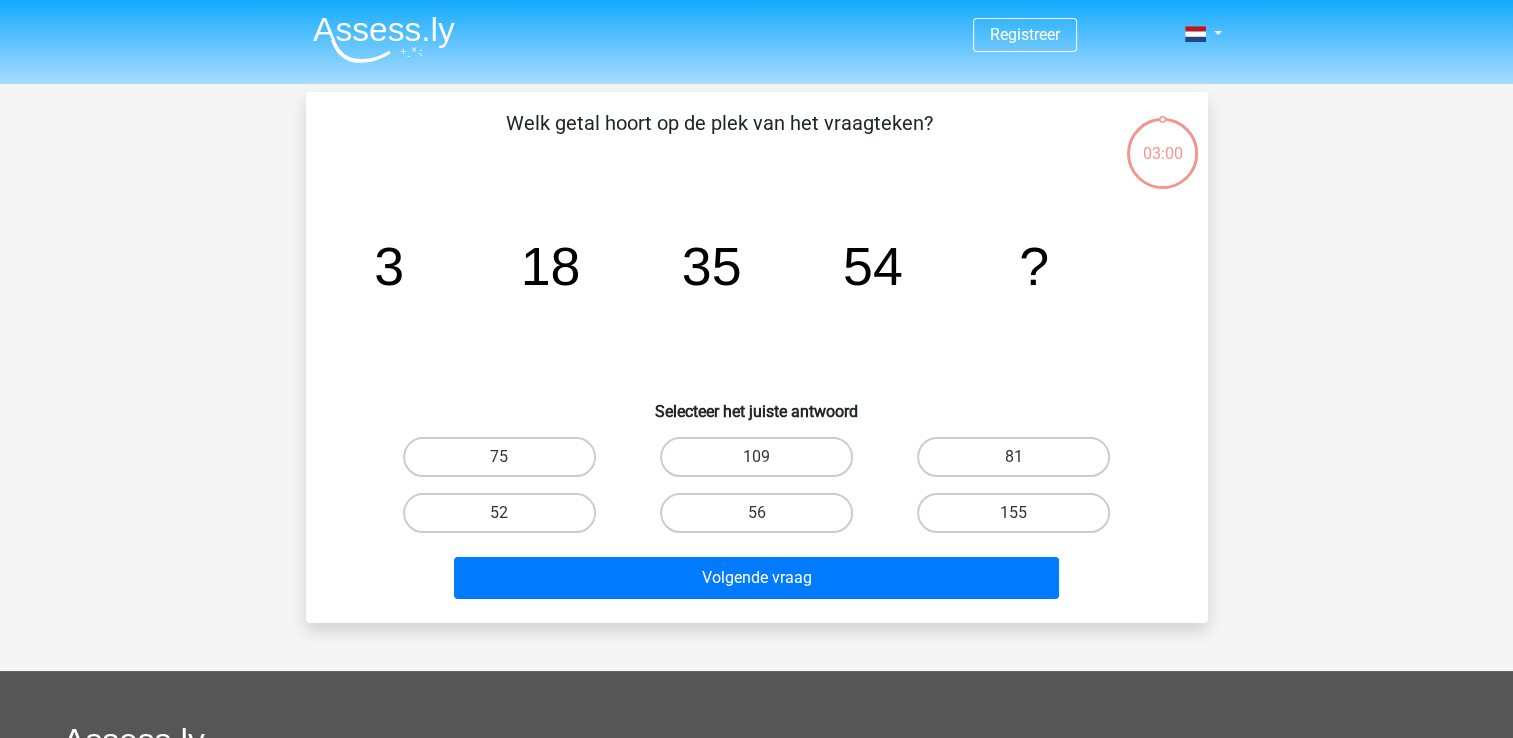 scroll, scrollTop: 92, scrollLeft: 0, axis: vertical 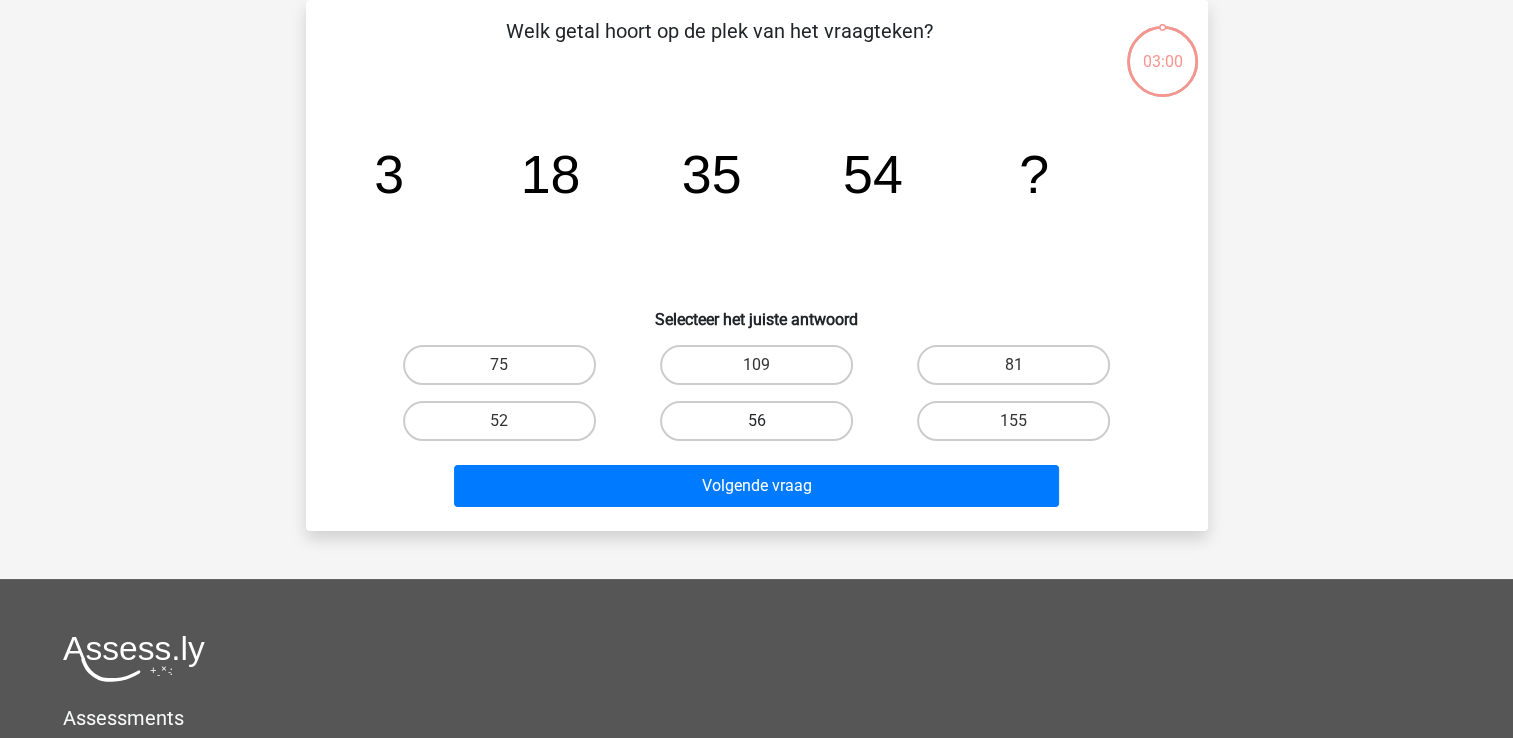 click on "56" at bounding box center [756, 421] 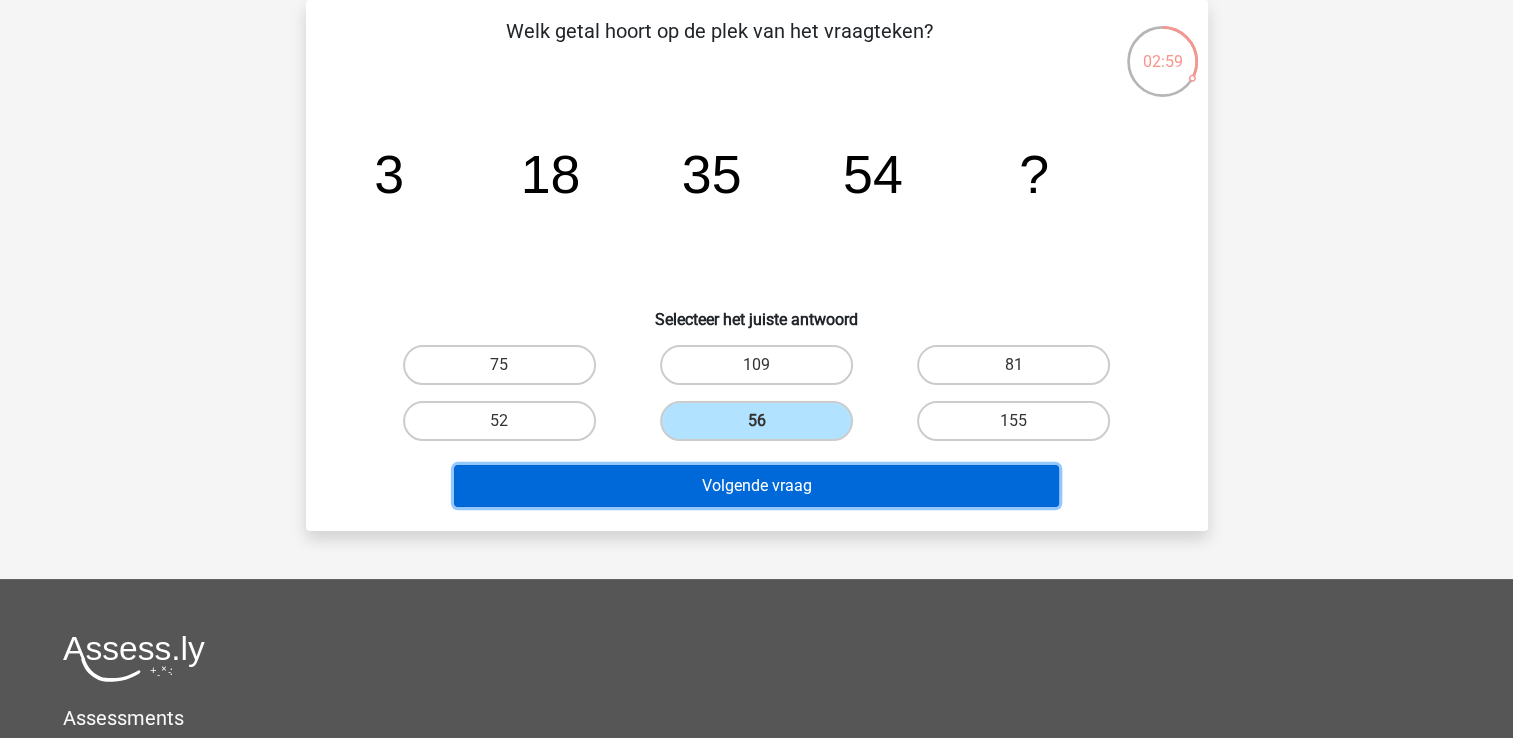 click on "Volgende vraag" at bounding box center [756, 486] 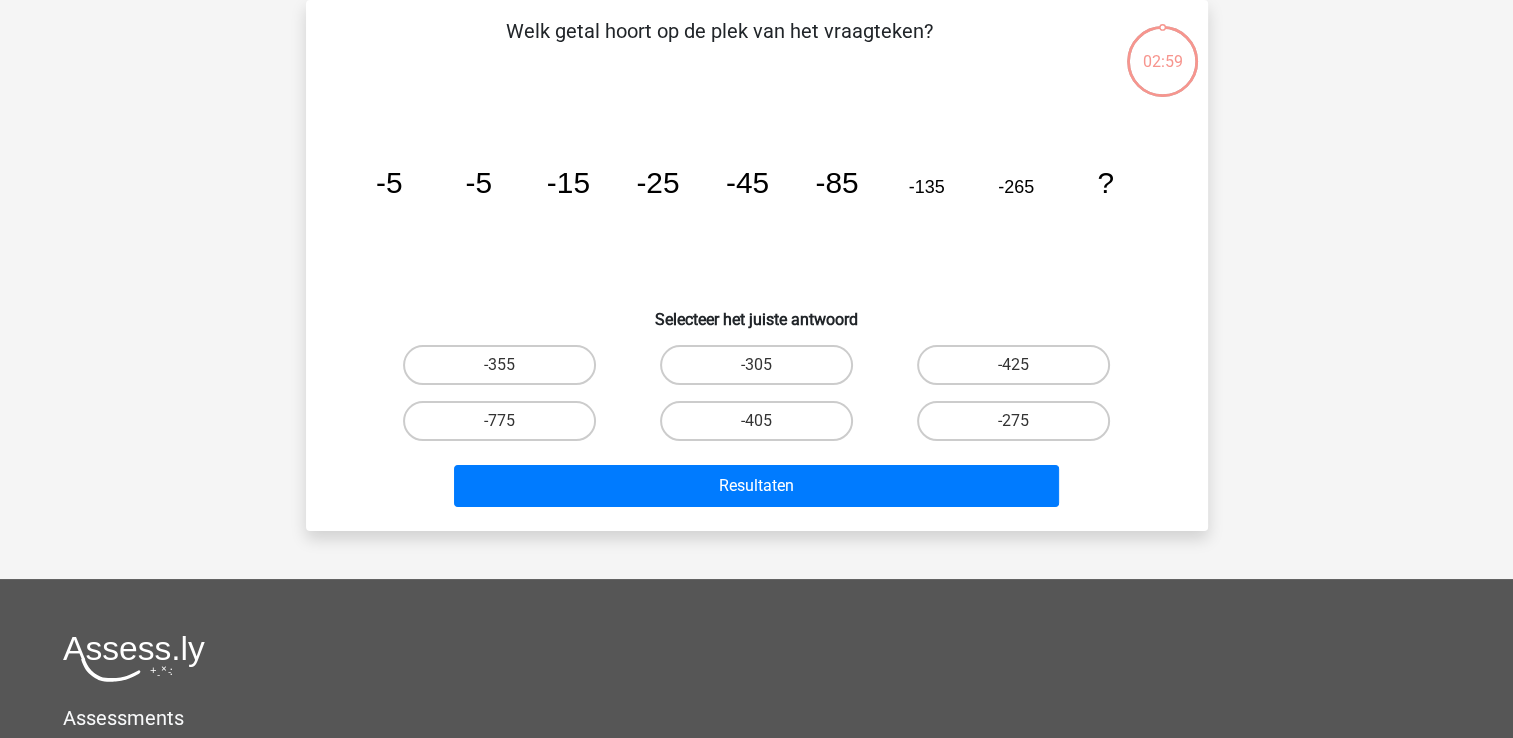 click on "-405" at bounding box center [762, 427] 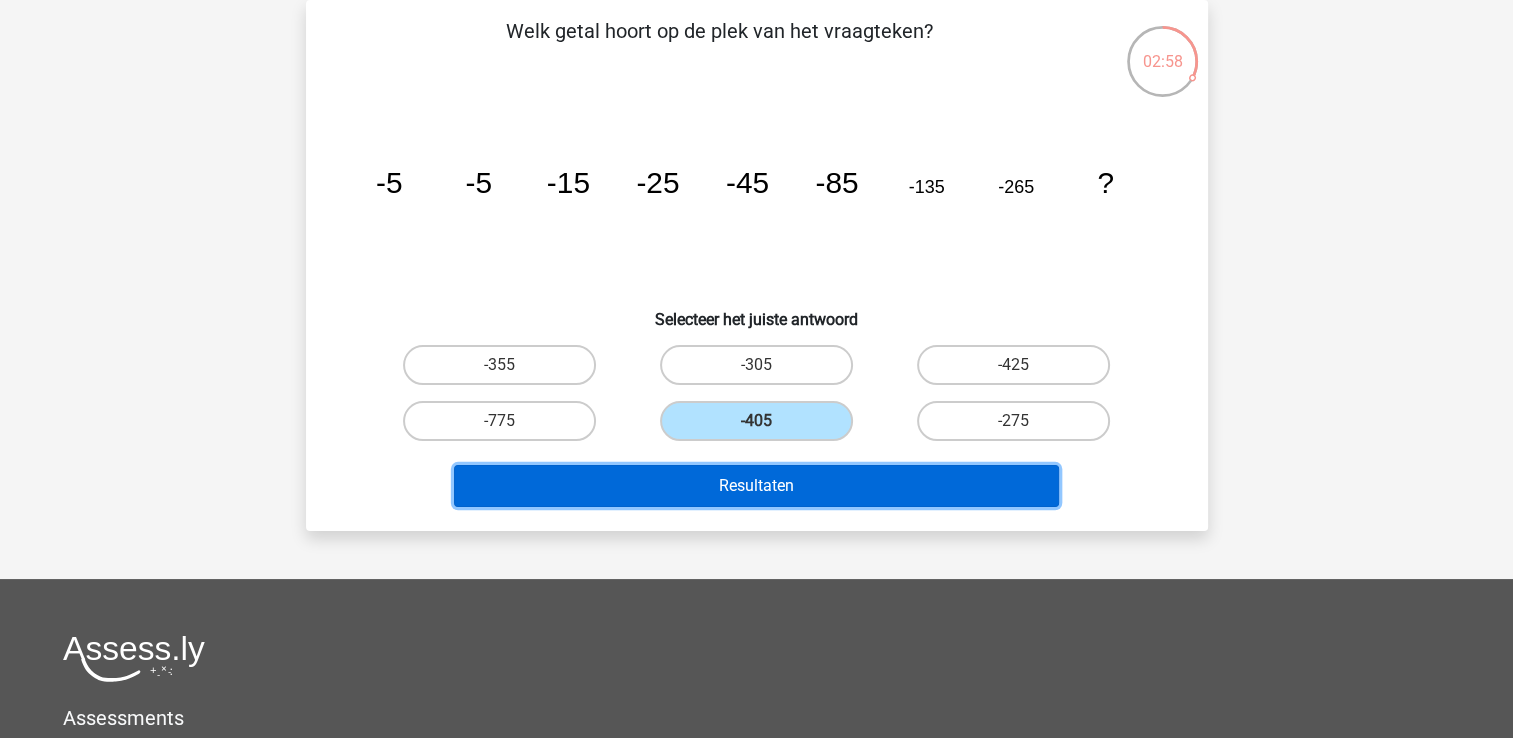 click on "Resultaten" at bounding box center (756, 486) 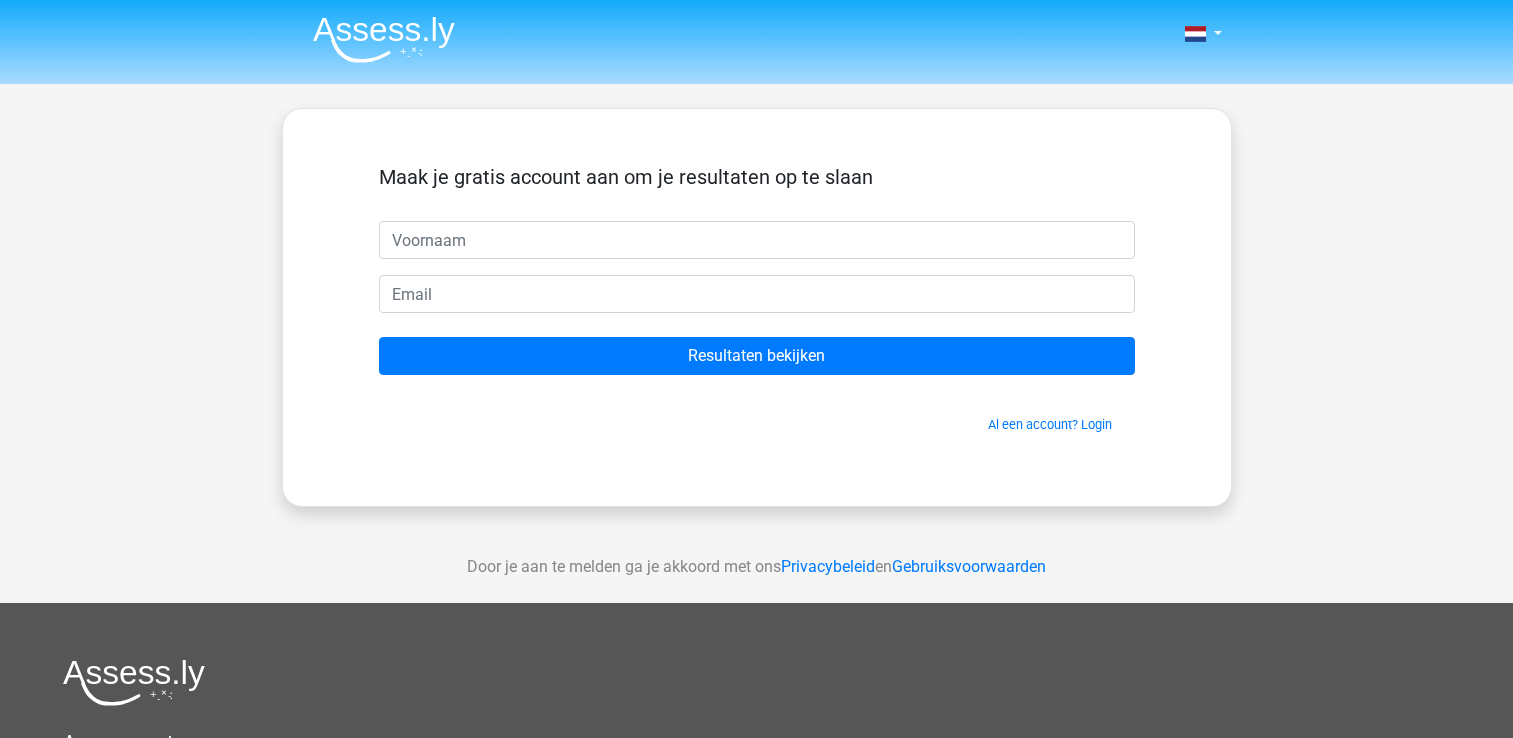 scroll, scrollTop: 0, scrollLeft: 0, axis: both 